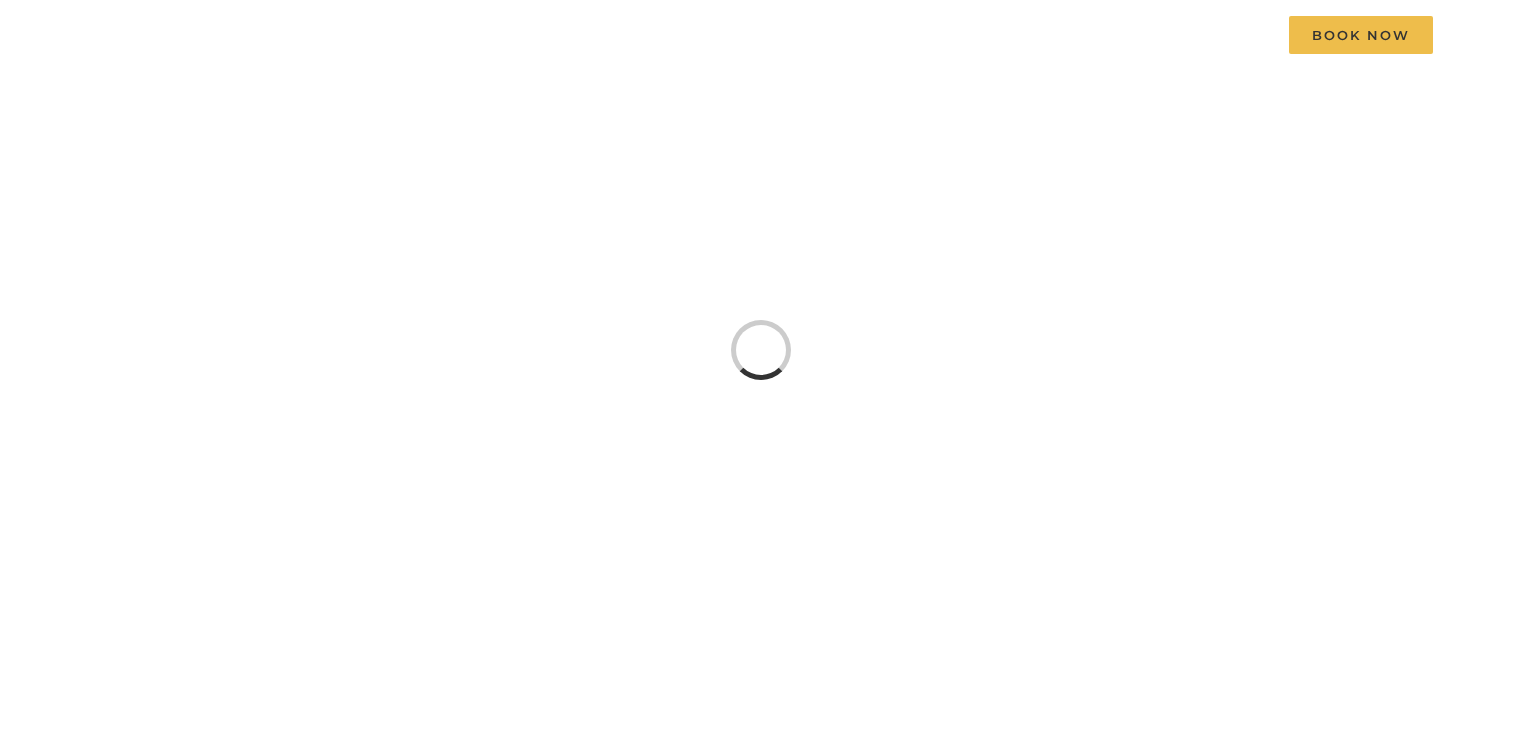 scroll, scrollTop: 0, scrollLeft: 0, axis: both 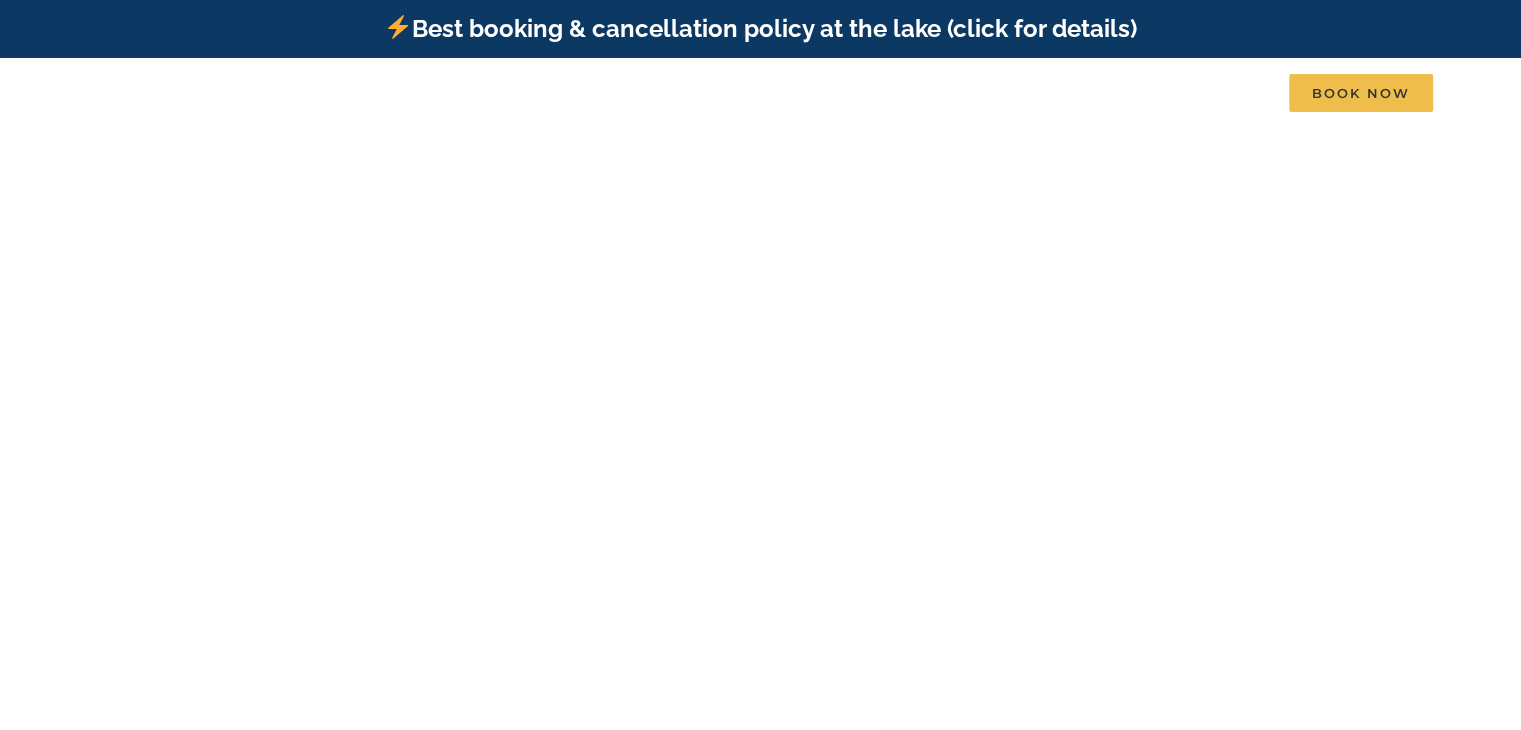 click at bounding box center (760, 487) 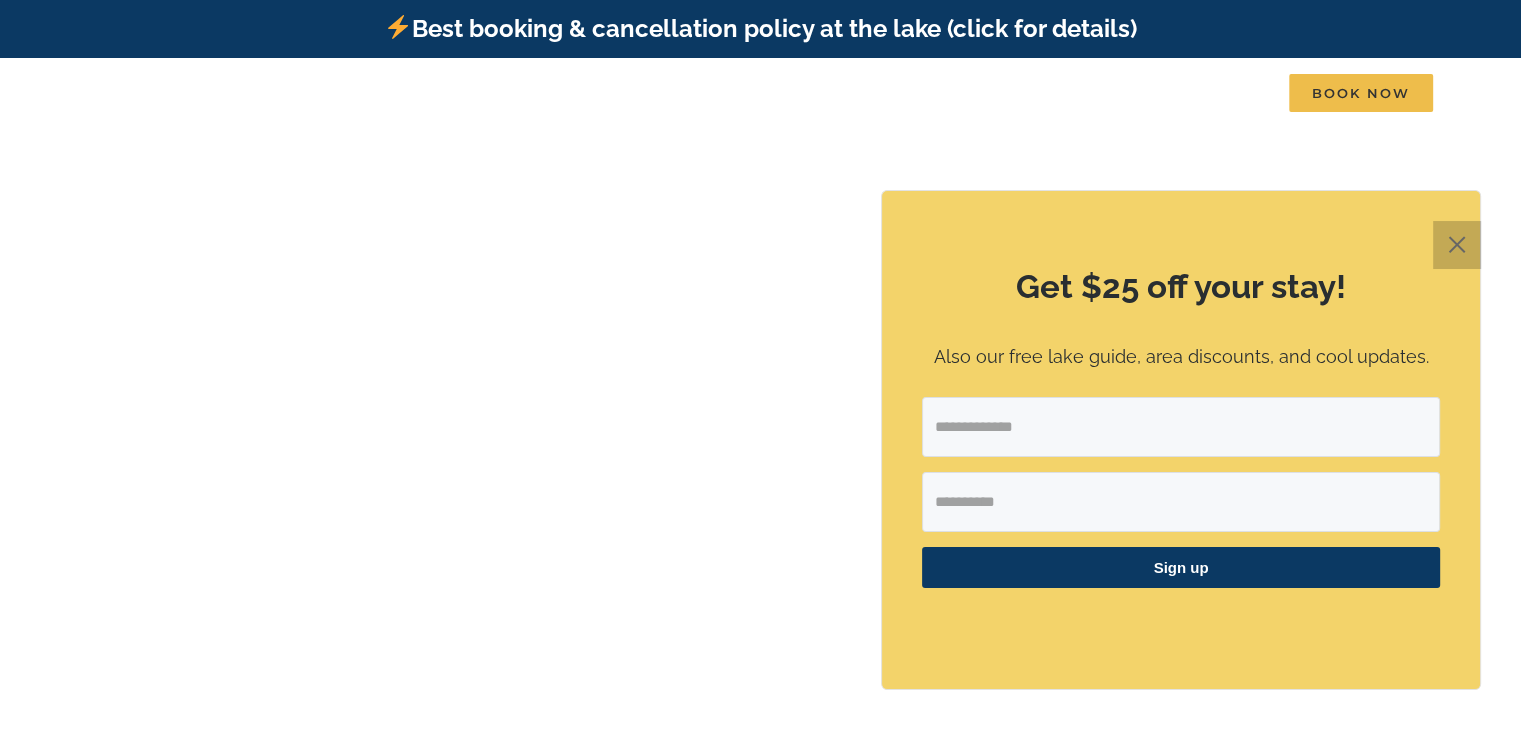 click on "✕" at bounding box center [1457, 245] 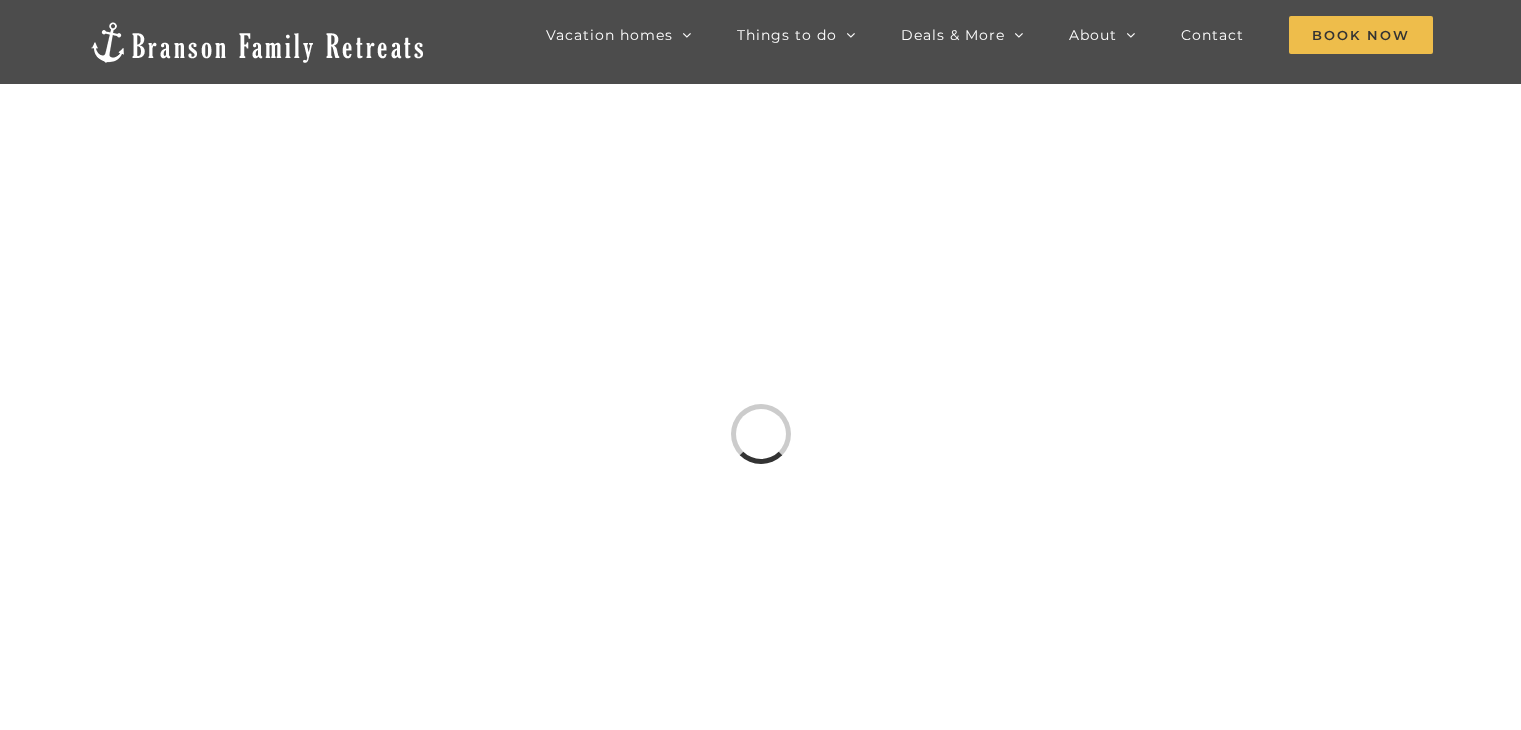 scroll, scrollTop: 0, scrollLeft: 0, axis: both 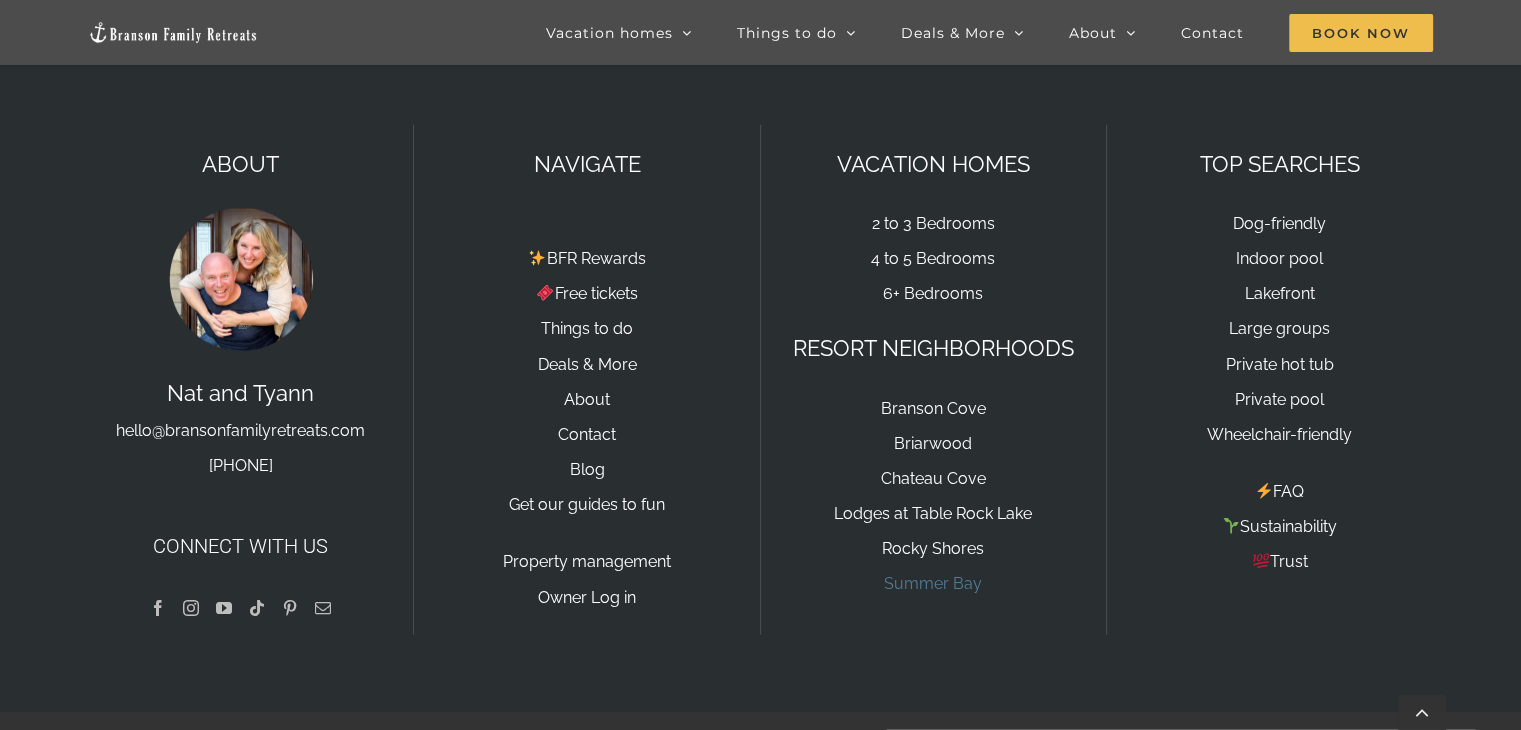 click on "Summer Bay" at bounding box center (933, 583) 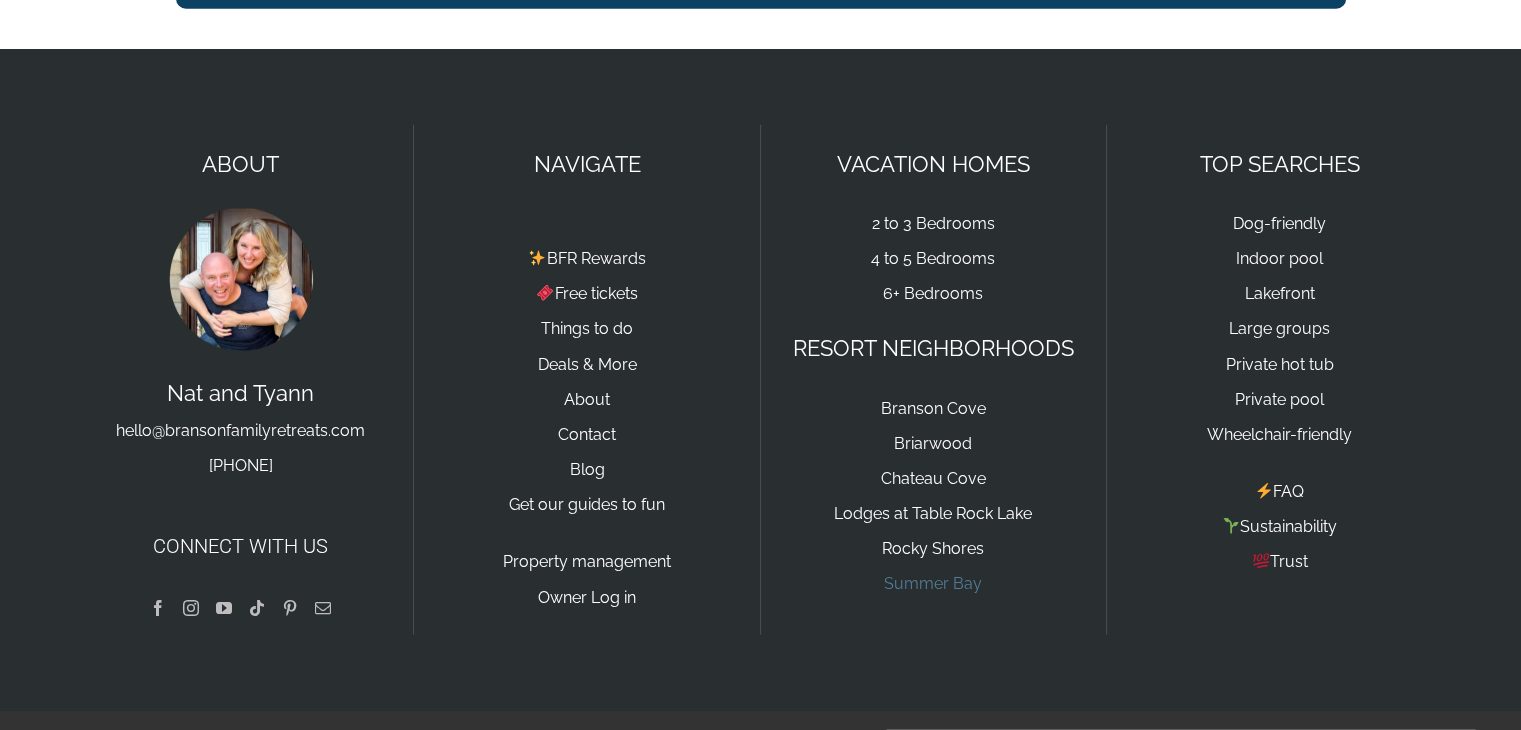 scroll, scrollTop: 0, scrollLeft: 0, axis: both 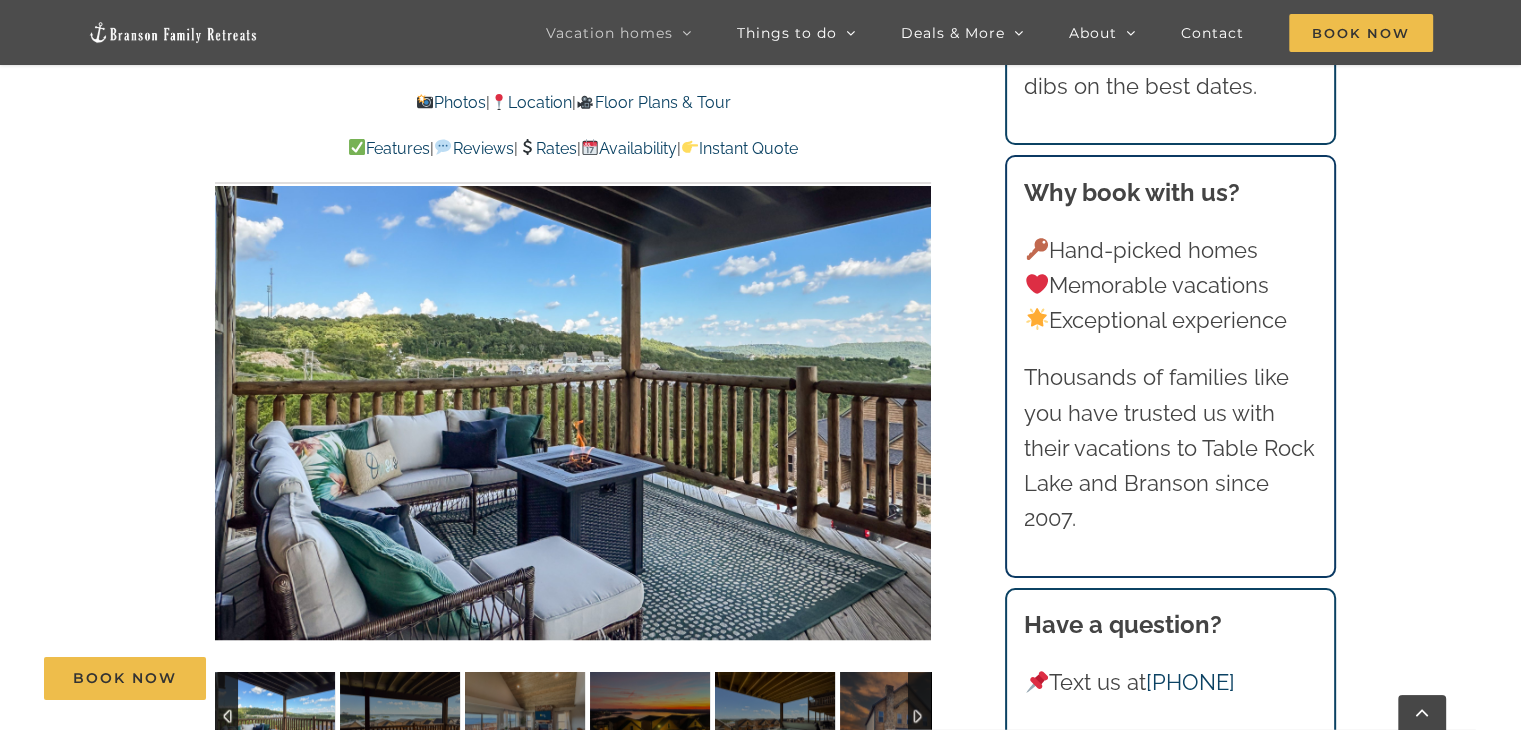 click on "Dreamweaver Cabin at Table Rock Lake | Branson Family Retreats tyann.vhb@gmail.com 2025-07-12T16:11:39-05:00
Photos    |     Location    |     Floor Plans & Tour
Features    |     Reviews    |     Rates    |     Availability    |     Instant Quote
Photos  |   Location  |   Floor Plans & Tour
Features  |   Reviews  |   Rates  |   Availability  |   Instant Quote
Dreamweaver Cabin Your dream view of Table Rock Lake and the Ozark Mountains is right here at Dreamweaver Cabin, a 4 bedroom dog-friendly home with private hot tub that sleeps up to 10 of your family and friends.
I’ve been to Branson 4 times and this house was the best place I’ve ever stayed! It’s a great Location , the house is beautiful, very clean and organized well
– Amy (Texas)
1  /  45 Dreamweaver-Cabin-Table-Rock-Lake-2002-scaled" at bounding box center (760, 5870) 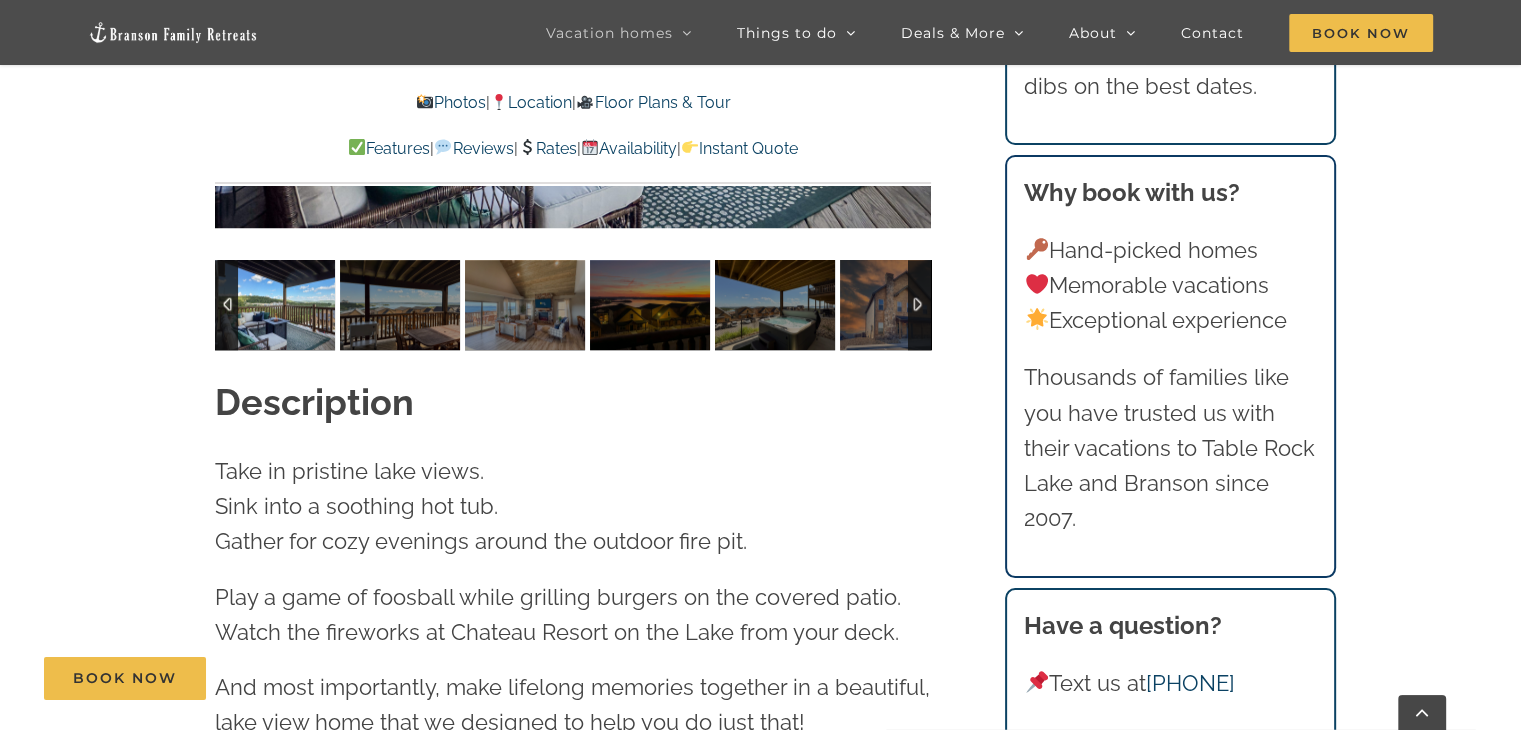 scroll, scrollTop: 1786, scrollLeft: 0, axis: vertical 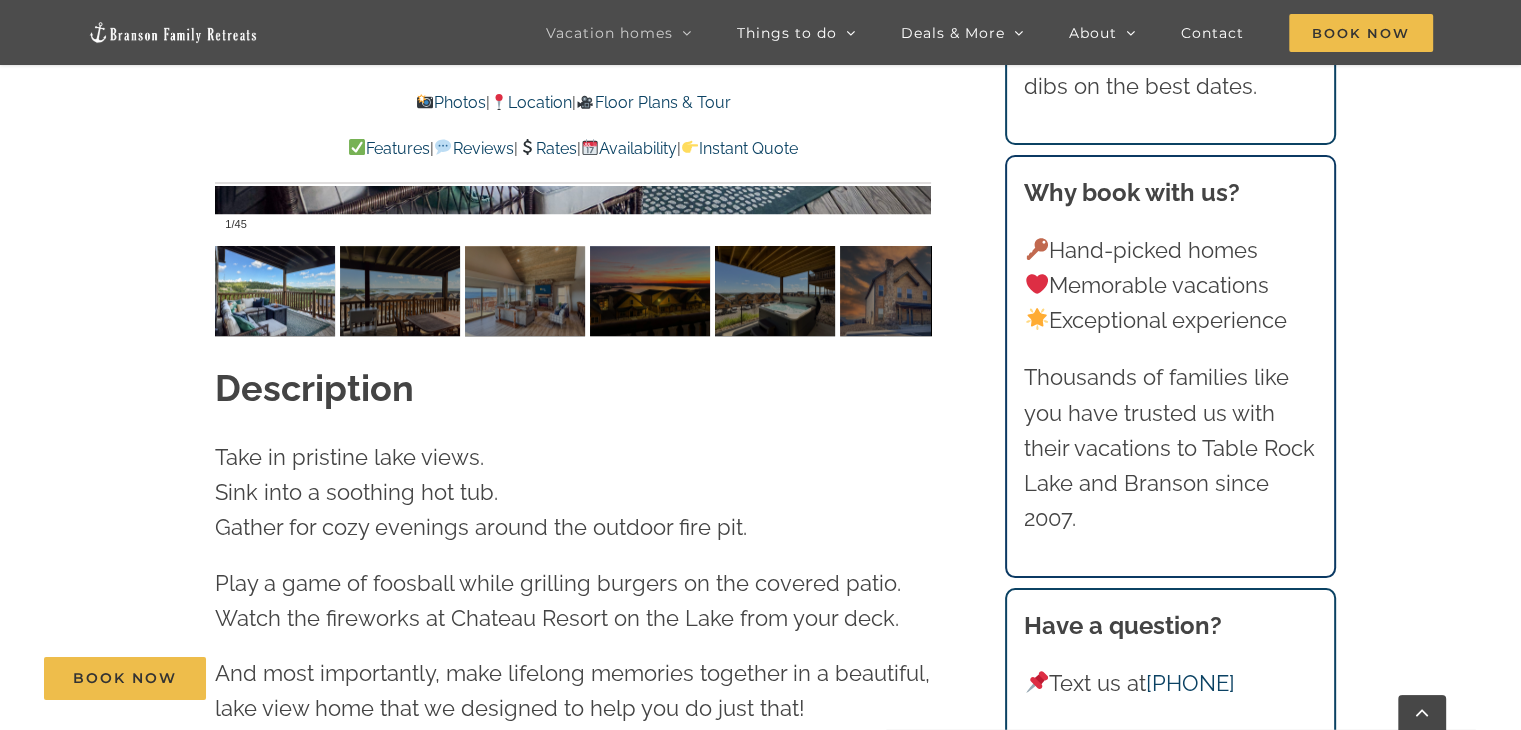 click at bounding box center (573, -55) 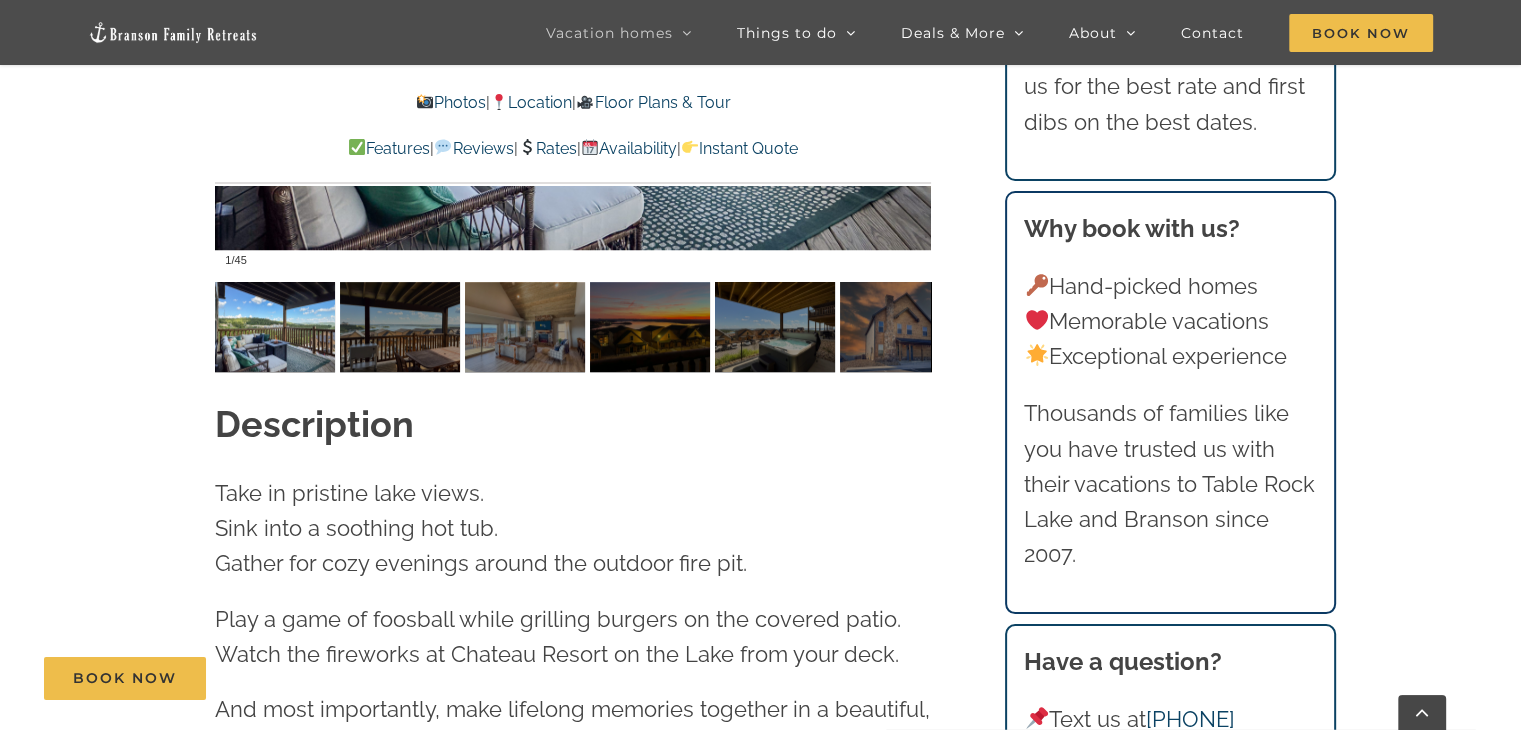 scroll, scrollTop: 1746, scrollLeft: 0, axis: vertical 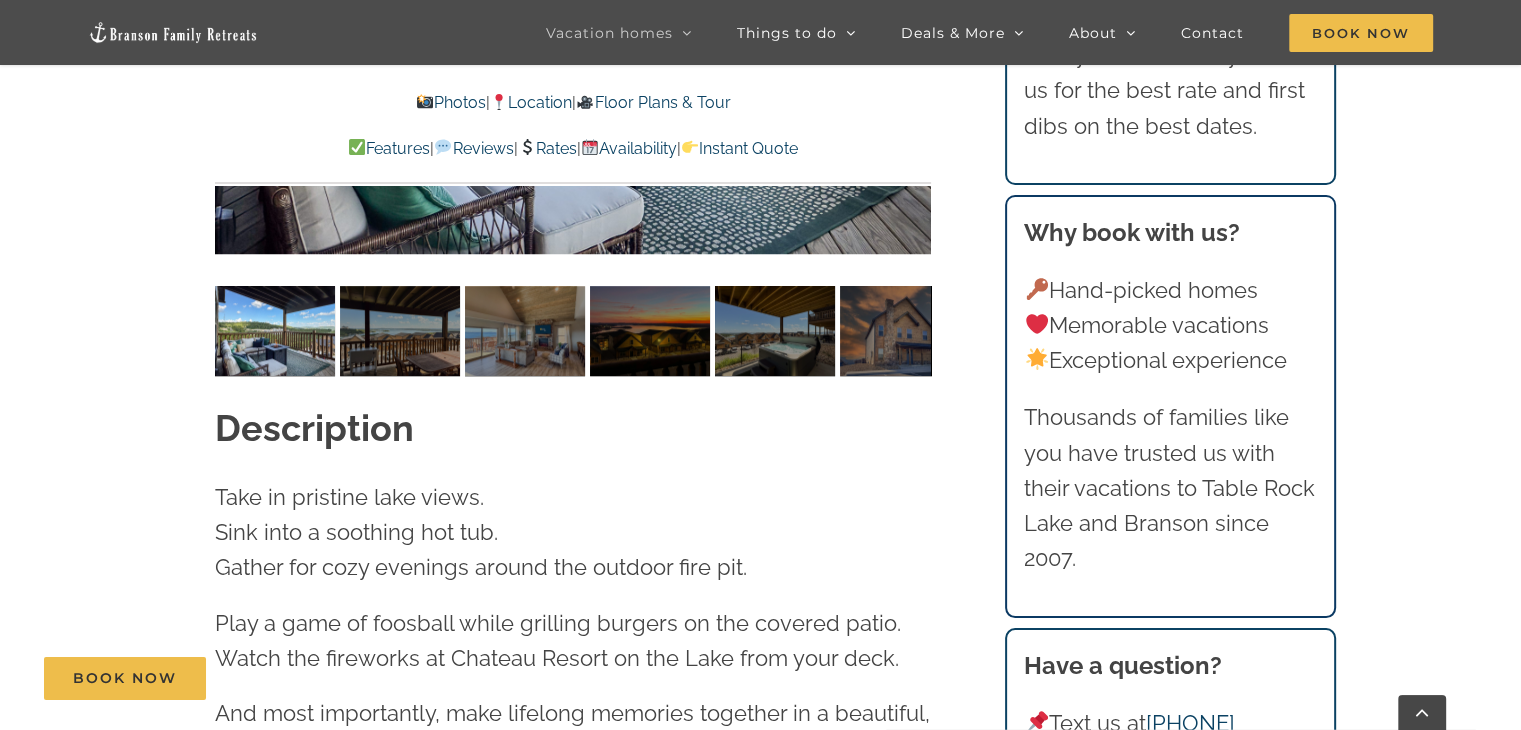 click on "Dreamweaver Cabin at Table Rock Lake | Branson Family Retreats tyann.vhb@gmail.com 2025-07-12T16:11:39-05:00
Photos    |     Location    |     Floor Plans & Tour
Features    |     Reviews    |     Rates    |     Availability    |     Instant Quote
Photos  |   Location  |   Floor Plans & Tour
Features  |   Reviews  |   Rates  |   Availability  |   Instant Quote
Dreamweaver Cabin Your dream view of Table Rock Lake and the Ozark Mountains is right here at Dreamweaver Cabin, a 4 bedroom dog-friendly home with private hot tub that sleeps up to 10 of your family and friends.
I’ve been to Branson 4 times and this house was the best place I’ve ever stayed! It’s a great Location , the house is beautiful, very clean and organized well
– Amy (Texas)
1  /  45 Dreamweaver-Cabin-Table-Rock-Lake-2002-scaled" at bounding box center (760, 5484) 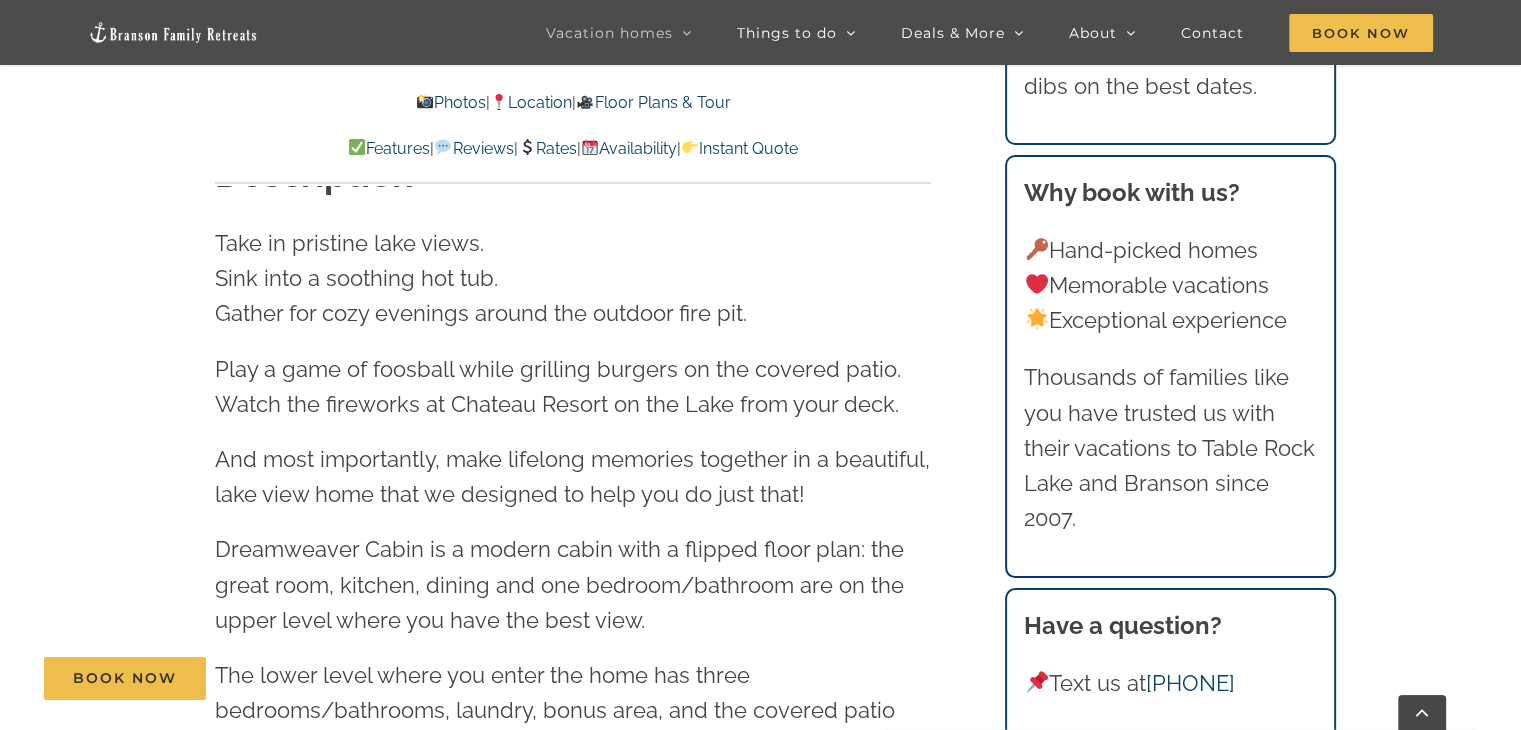 scroll, scrollTop: 2013, scrollLeft: 0, axis: vertical 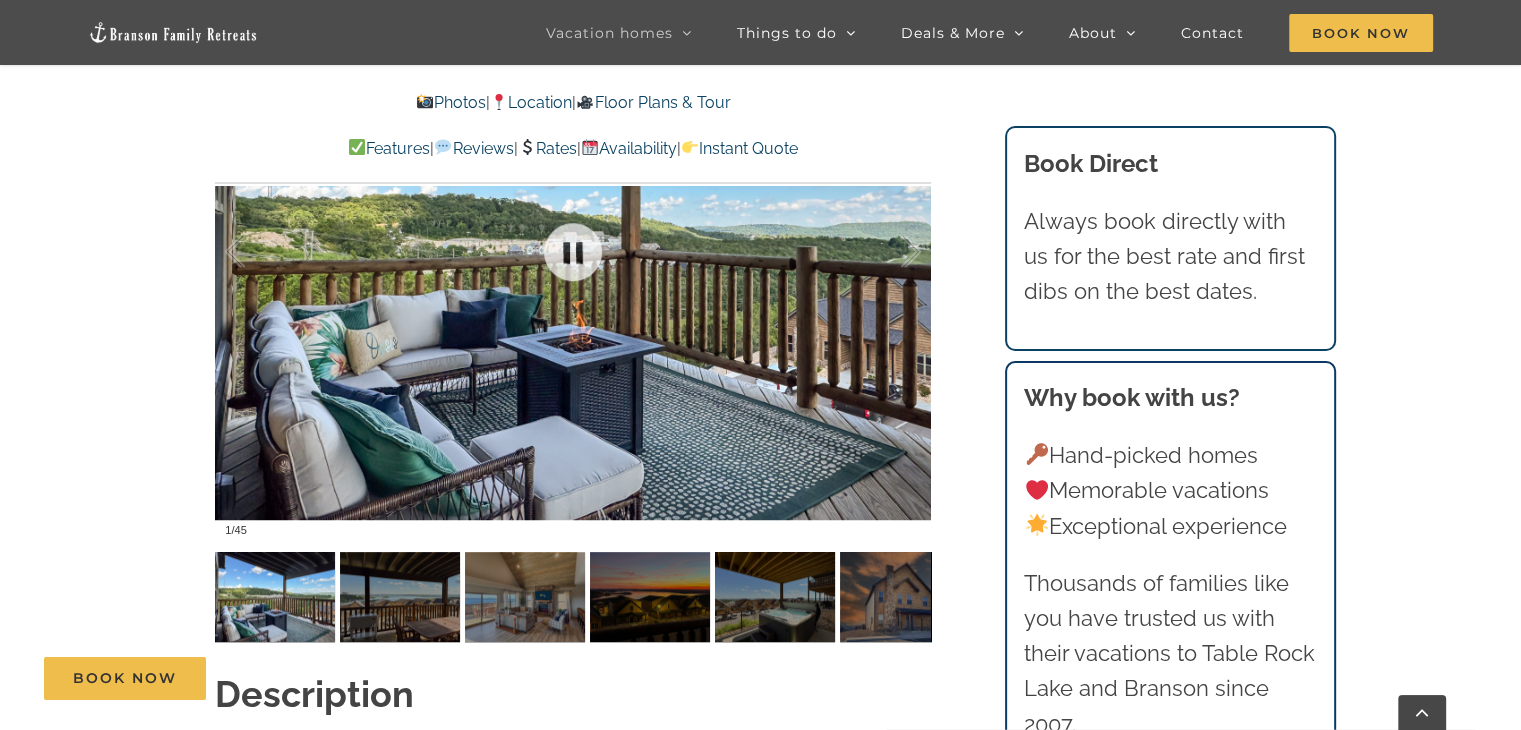 click at bounding box center (573, 251) 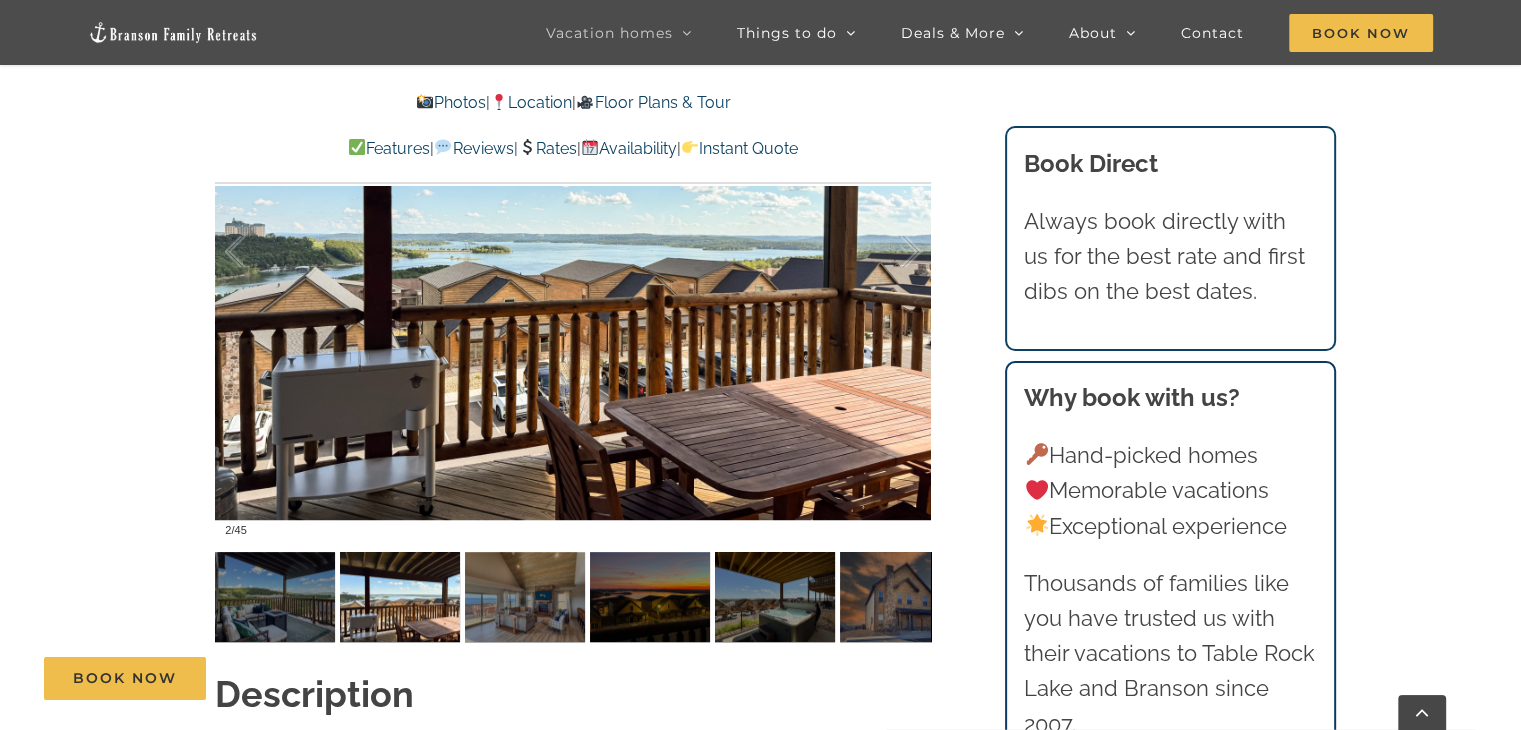 click at bounding box center [573, 251] 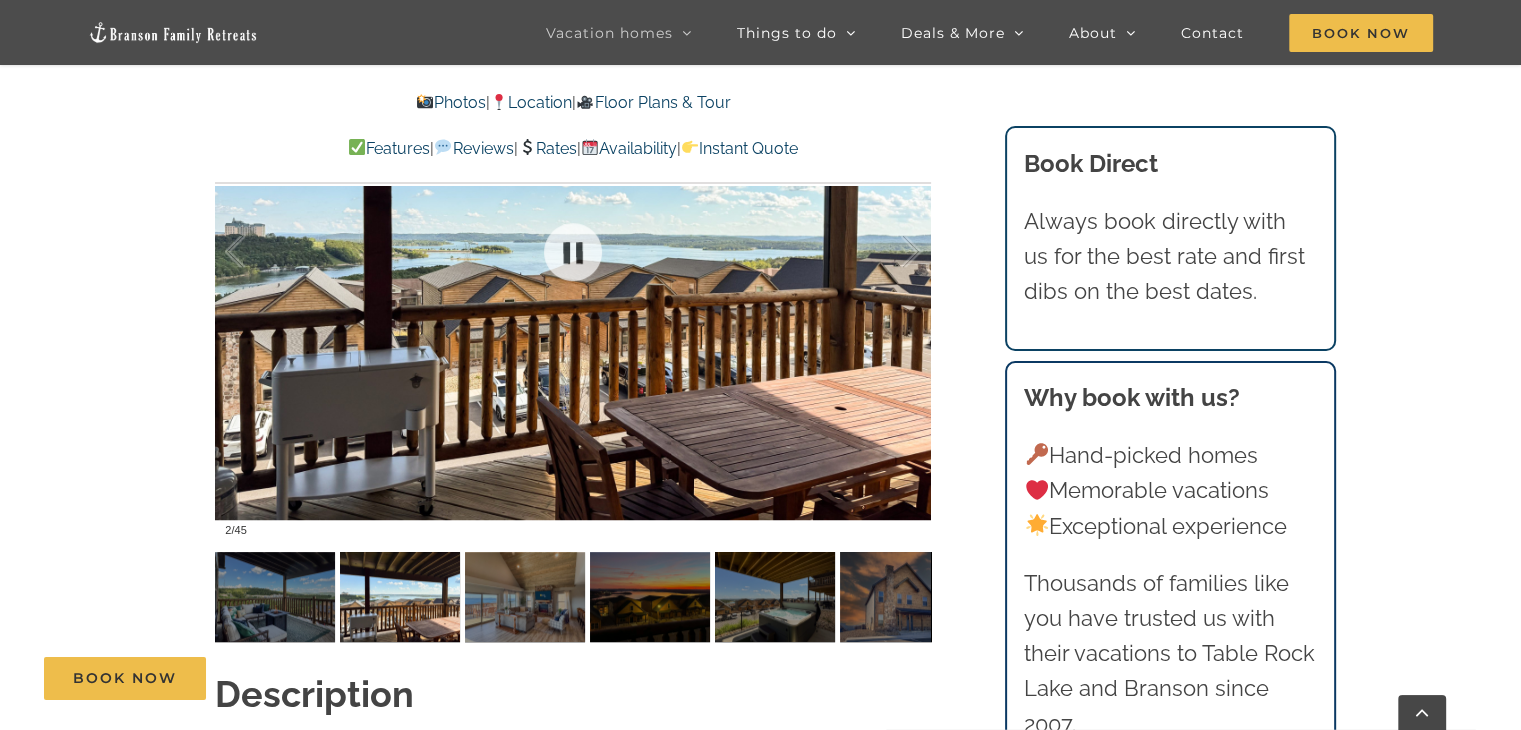 click at bounding box center (573, 251) 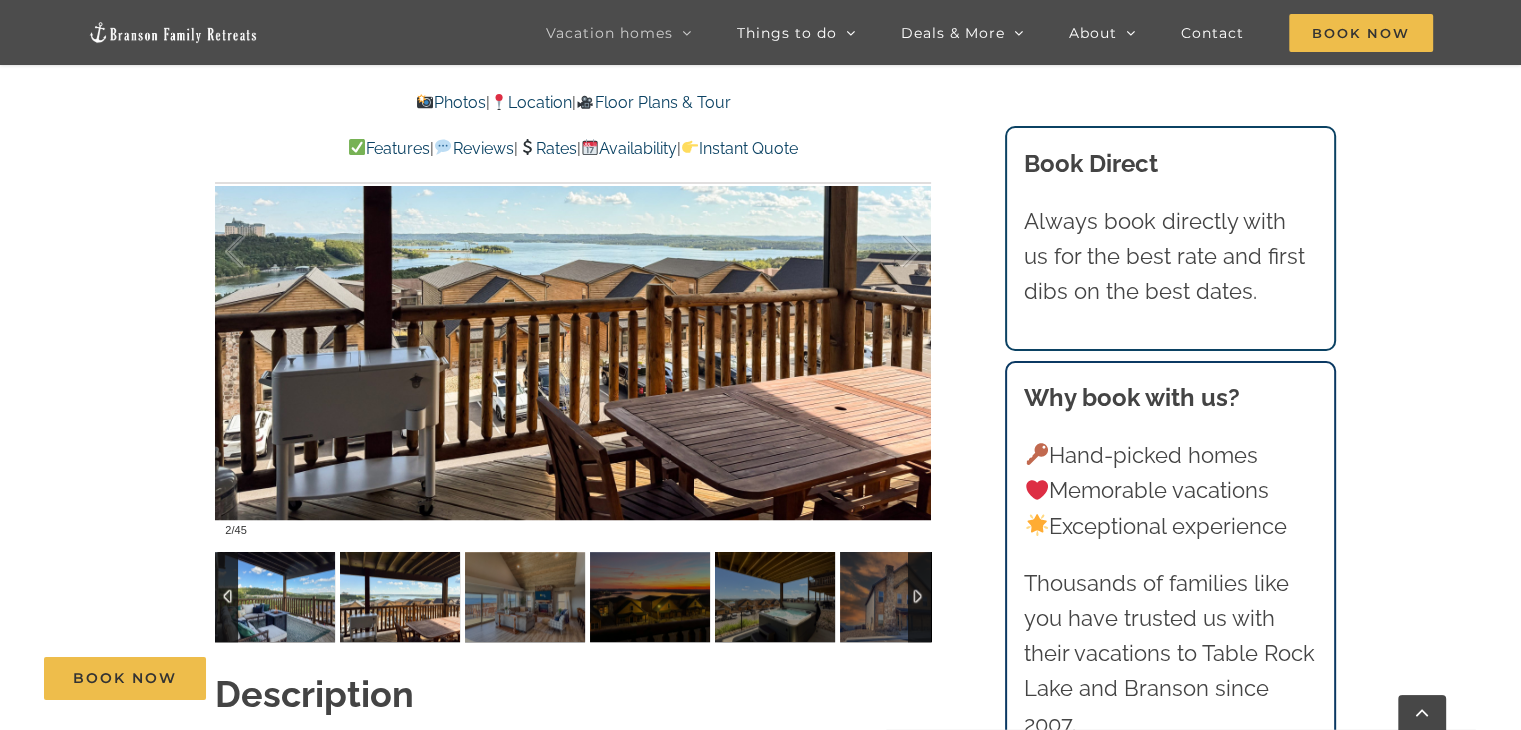 click at bounding box center (275, 597) 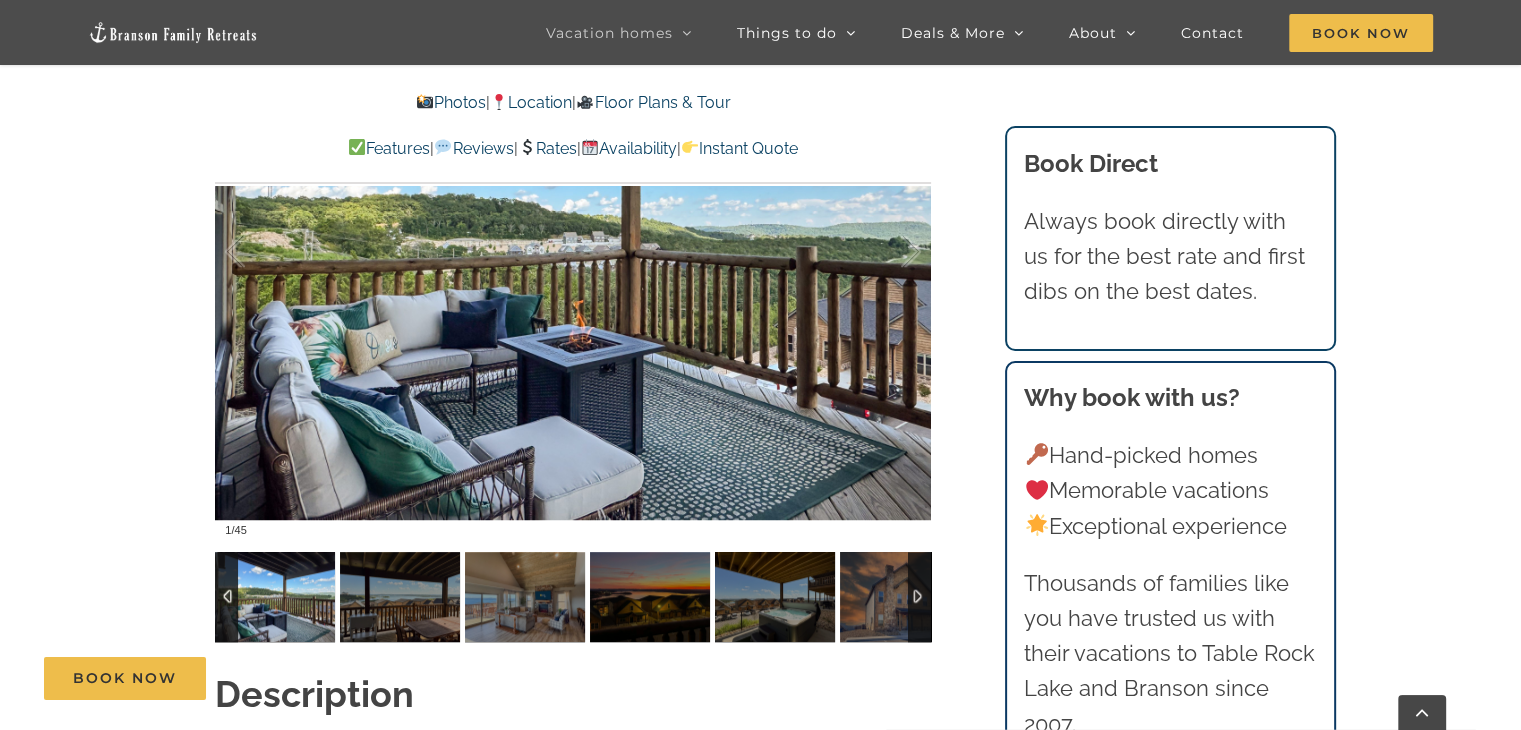 click at bounding box center (275, 597) 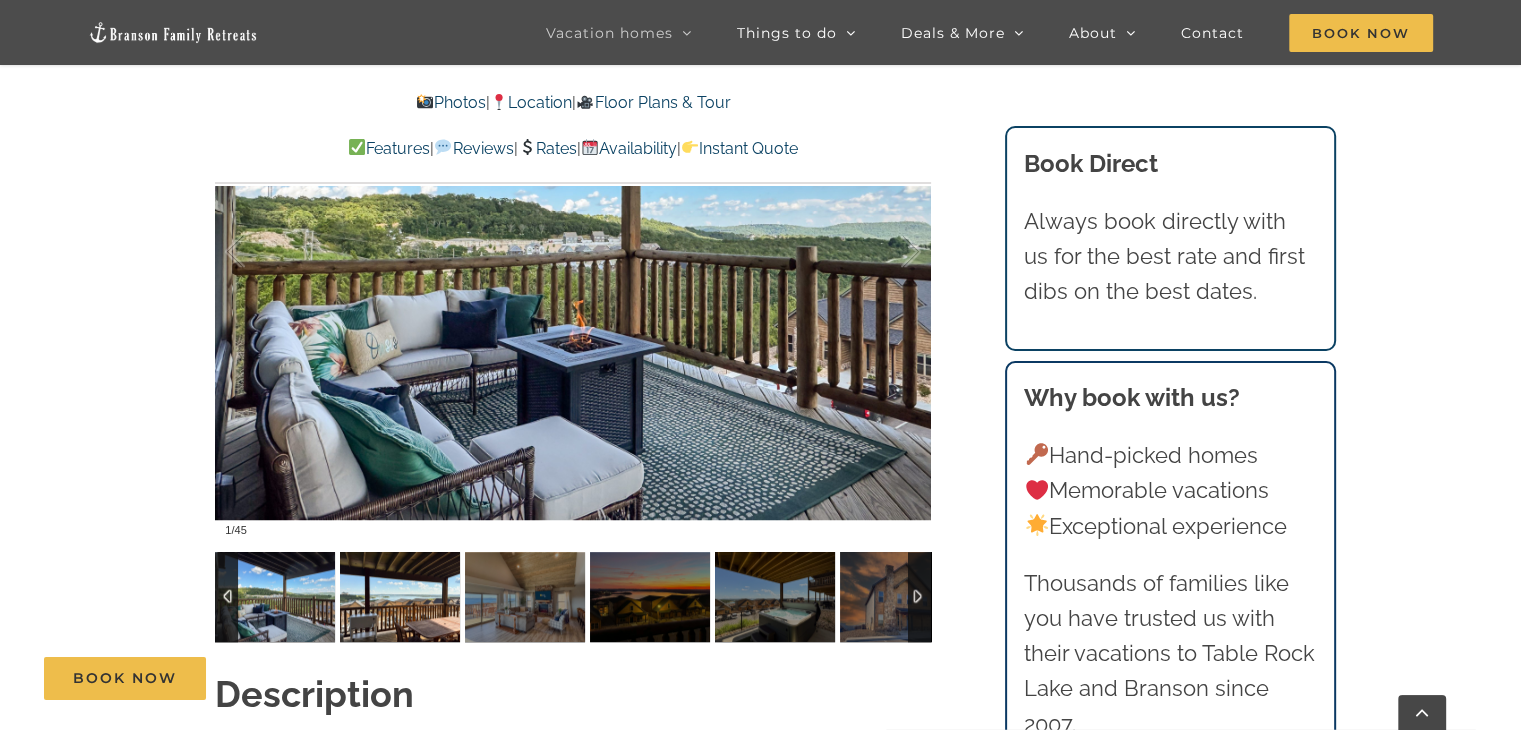 click at bounding box center (400, 597) 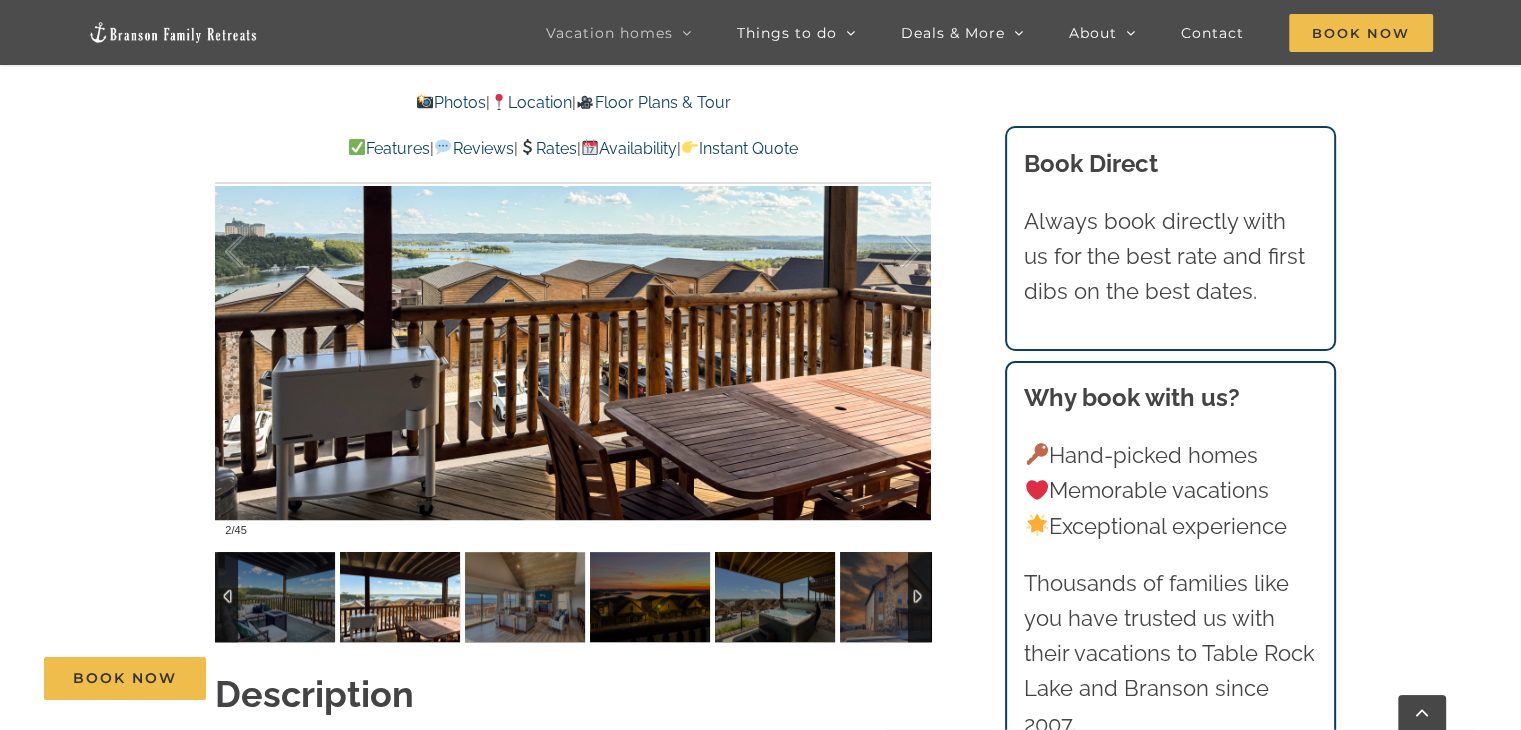 click at bounding box center (400, 597) 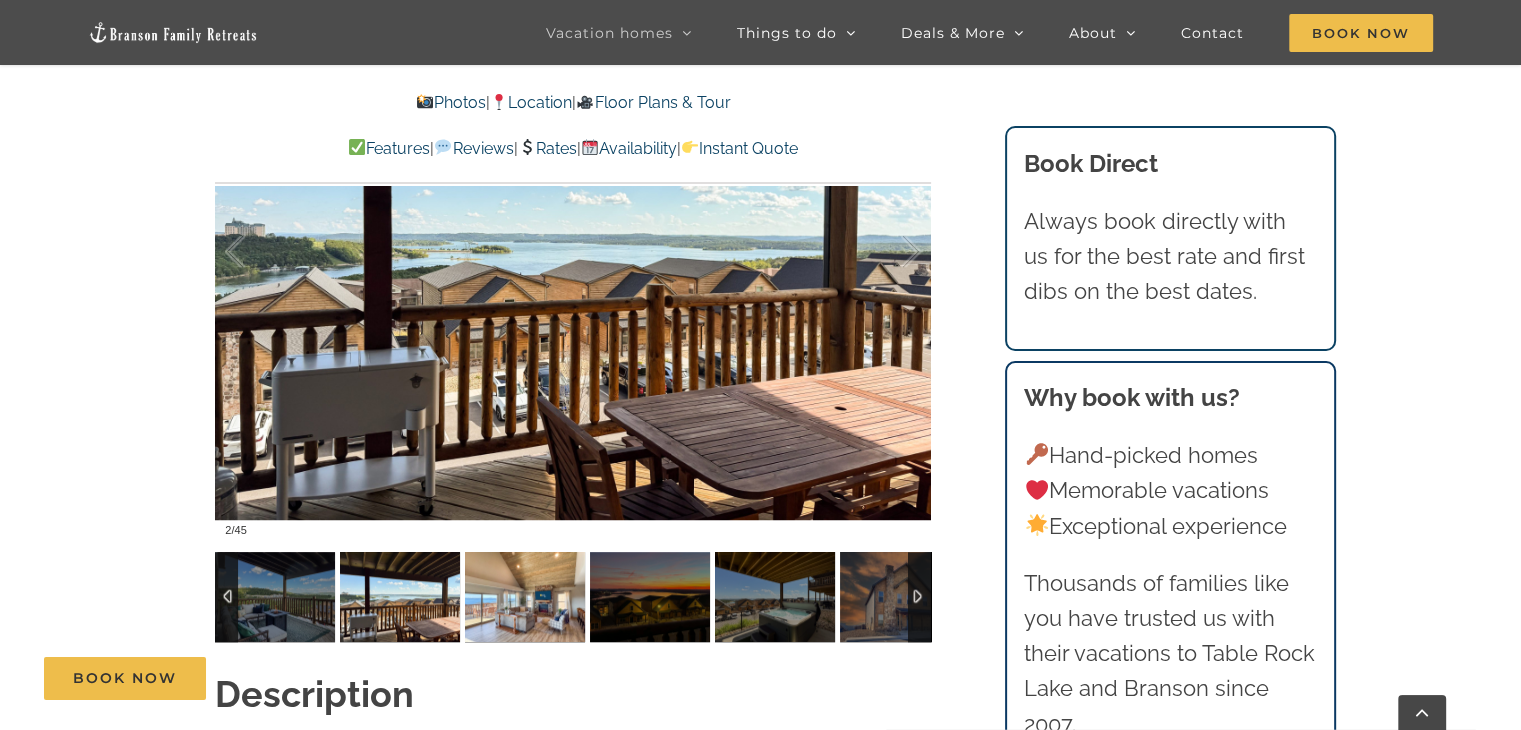 click at bounding box center (525, 597) 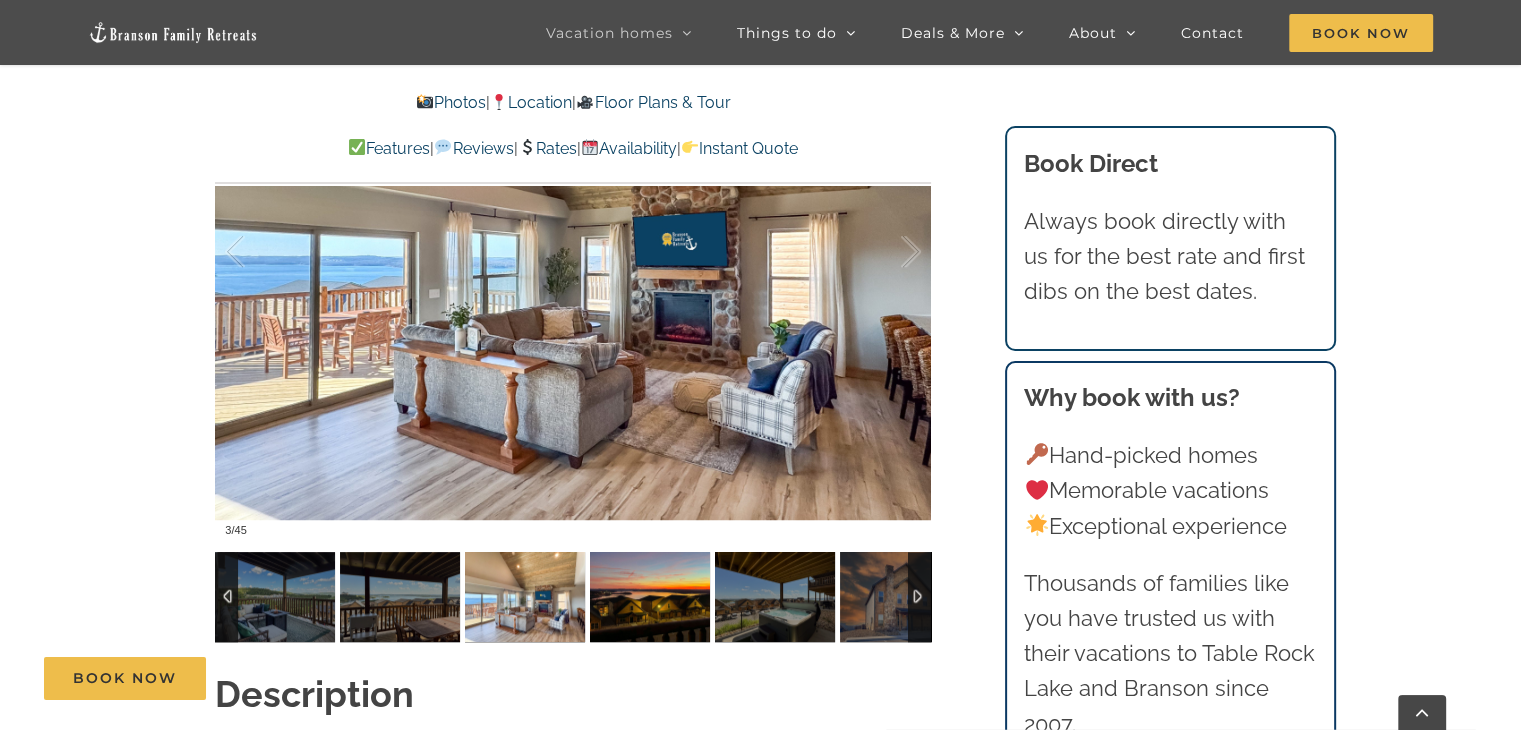 click at bounding box center [650, 597] 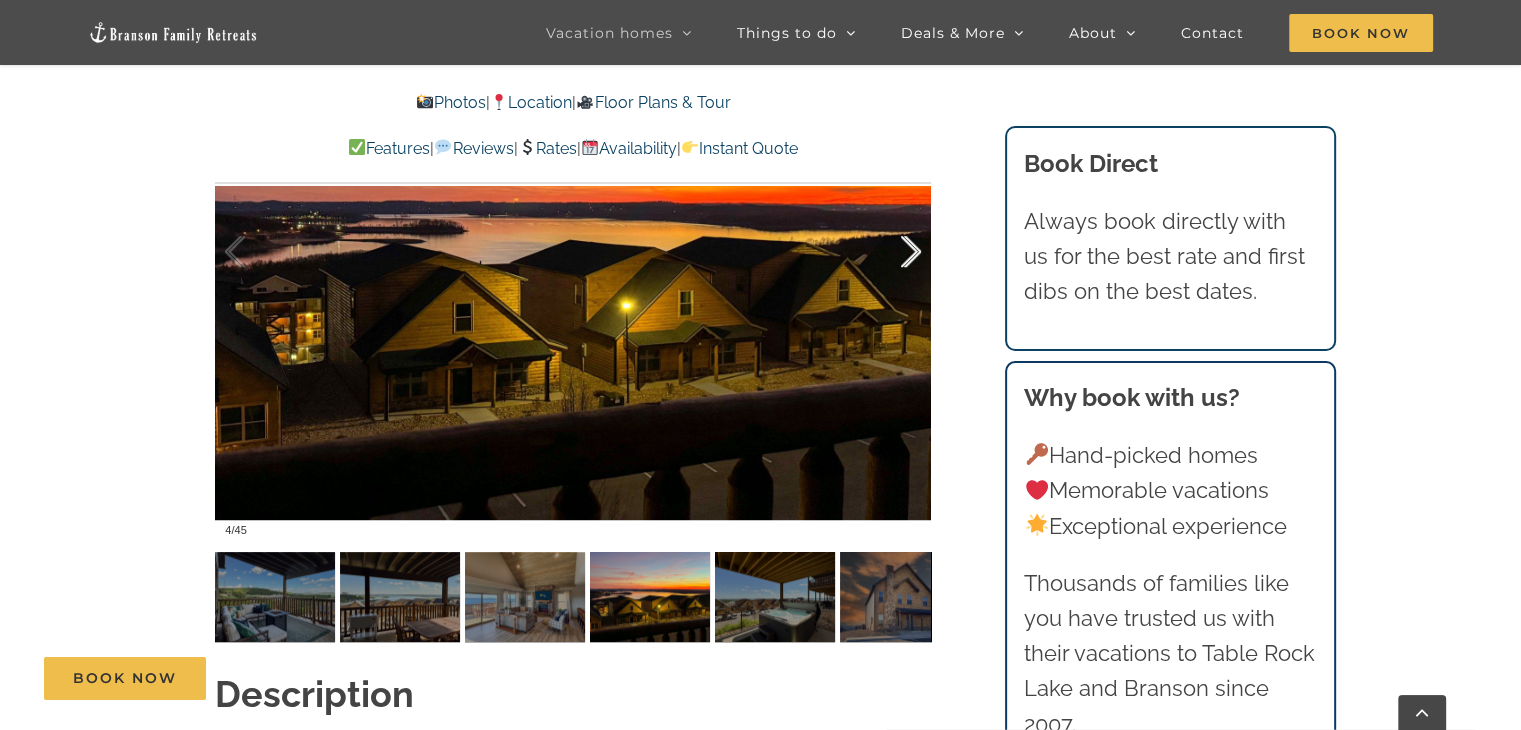 click at bounding box center (890, 252) 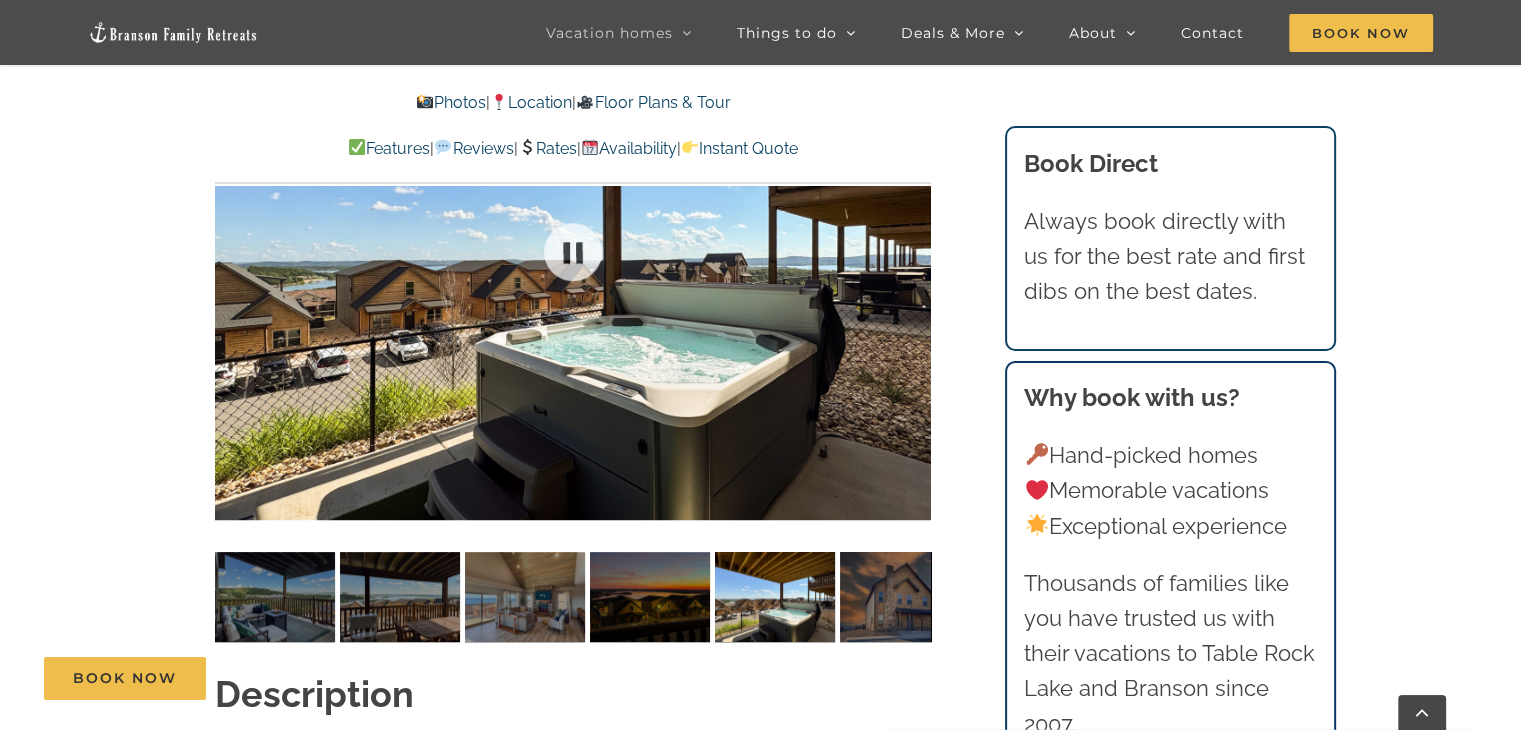 click at bounding box center (573, 251) 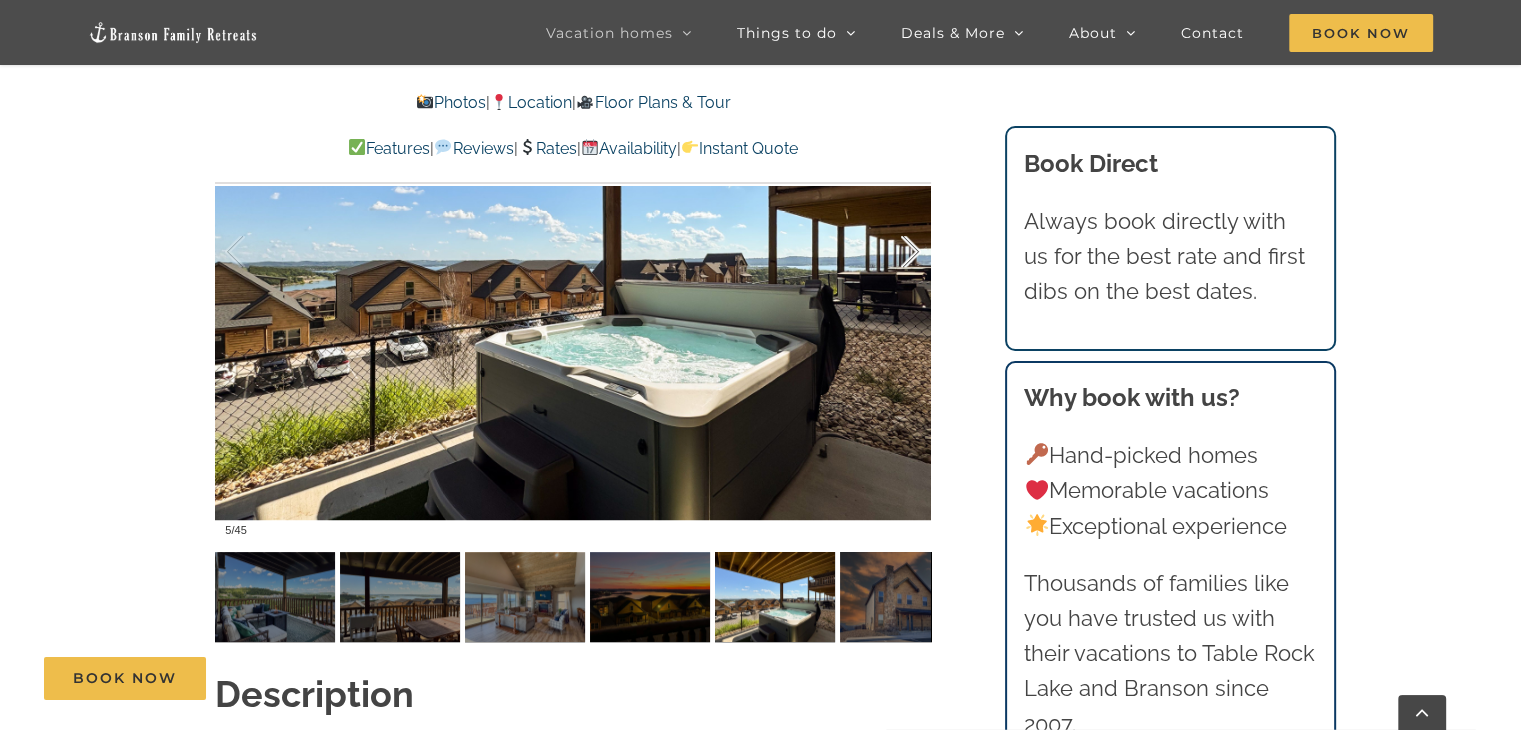 click at bounding box center [890, 252] 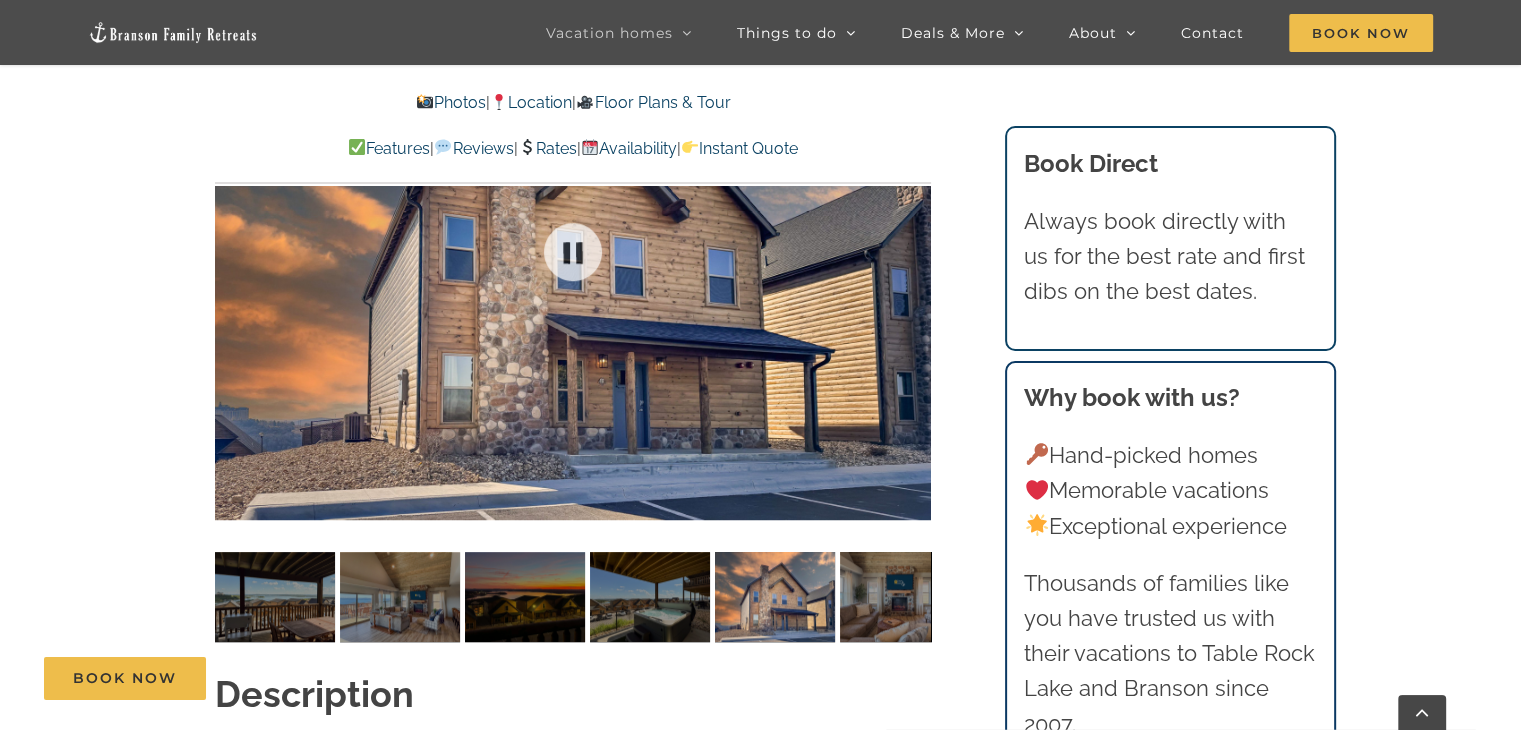 click on "6  /  45" at bounding box center [573, 251] 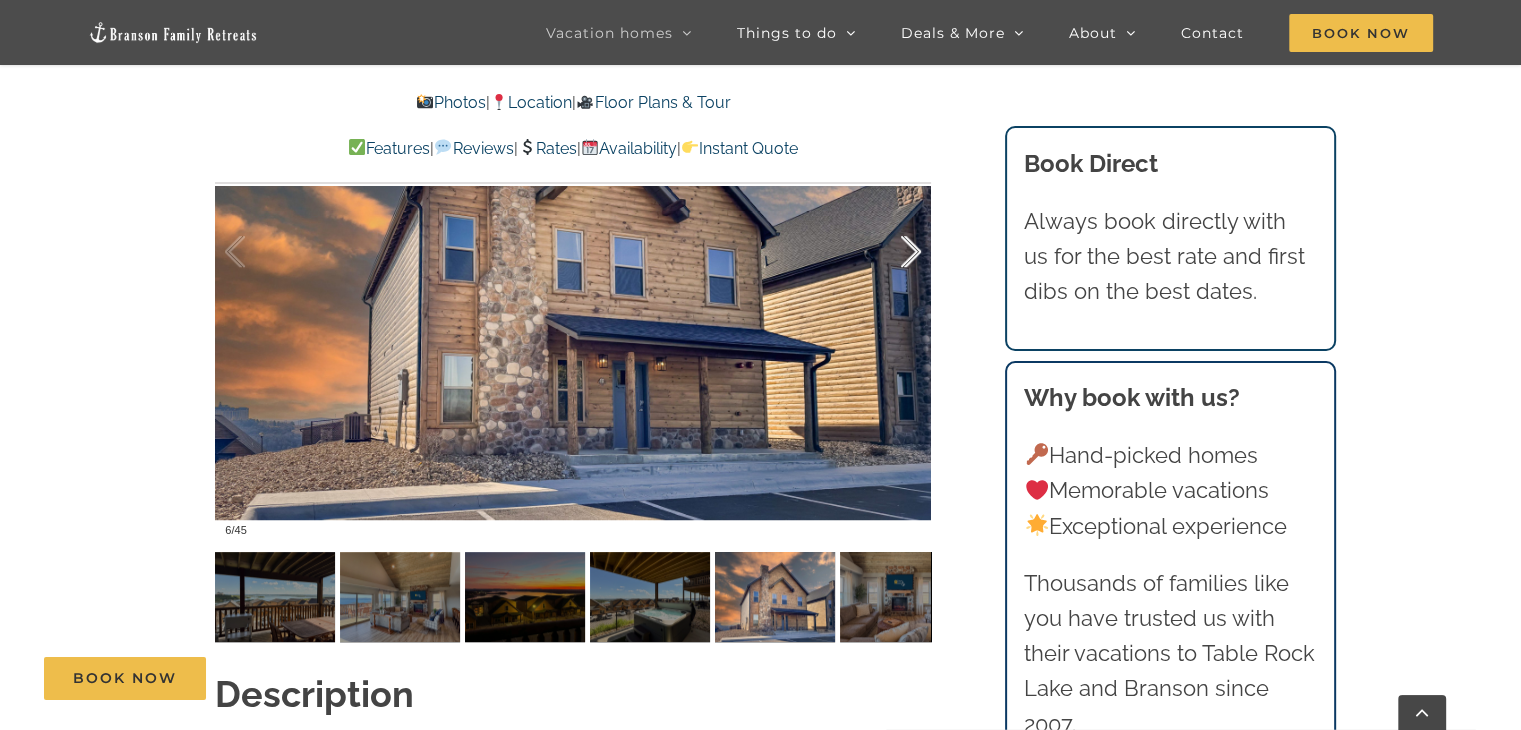 click at bounding box center [890, 252] 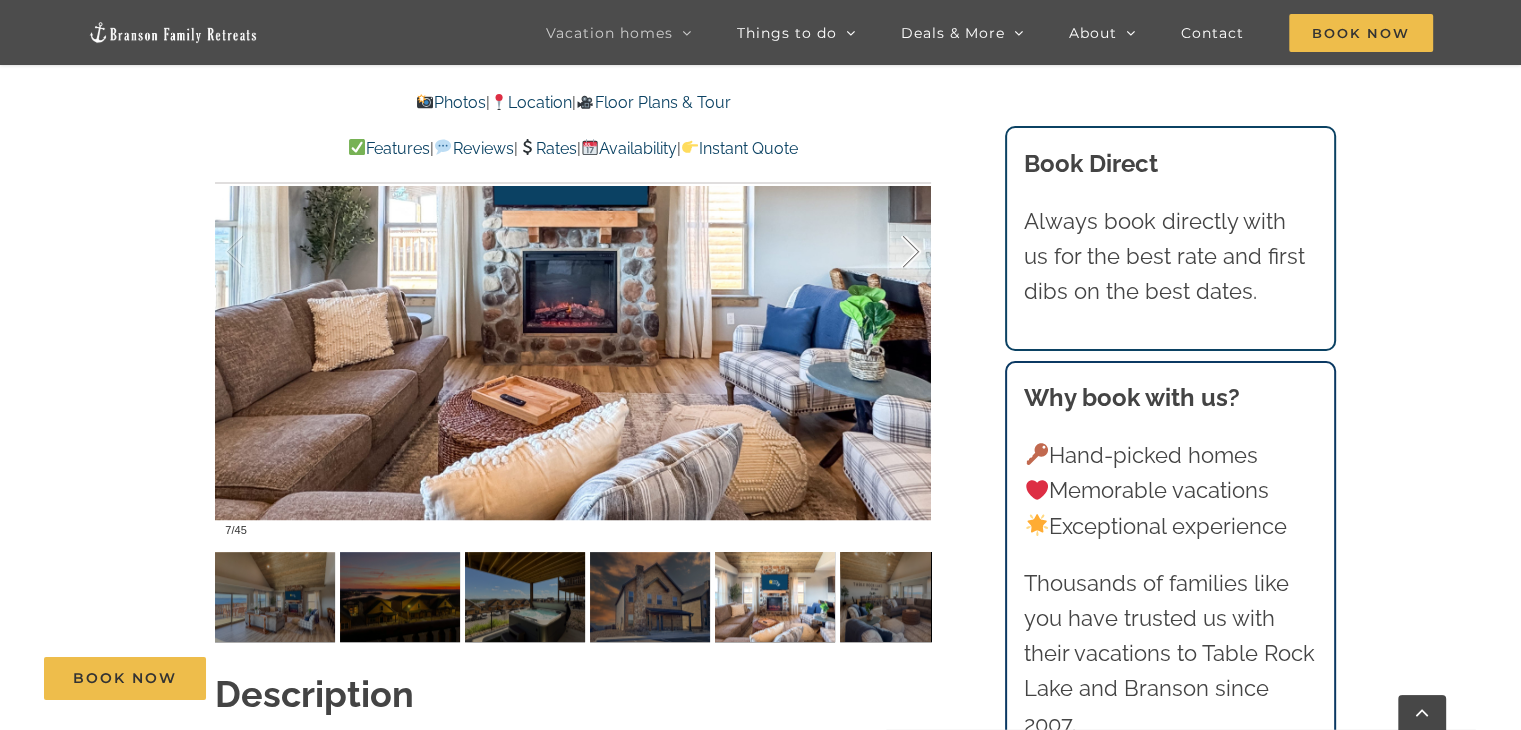 click at bounding box center [890, 252] 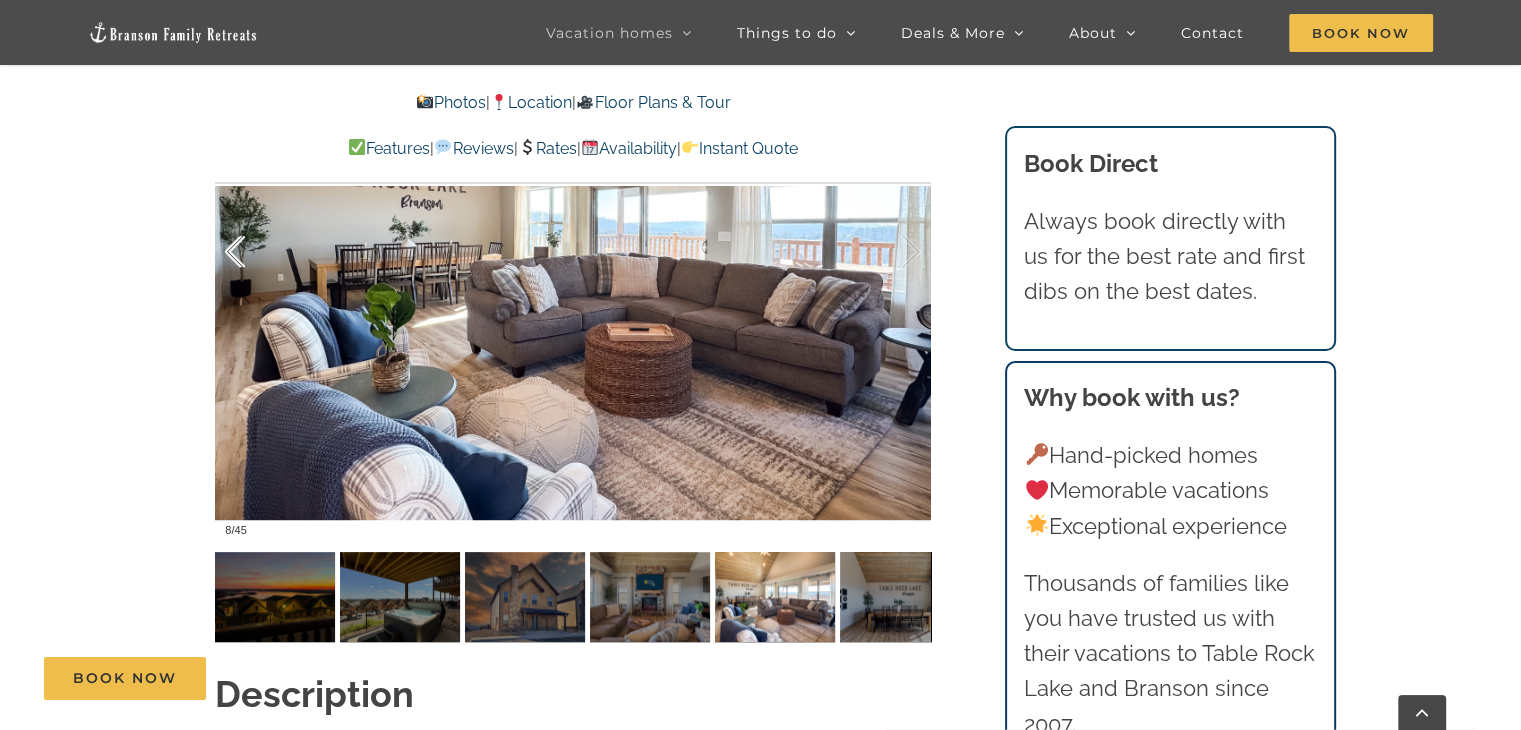 click at bounding box center (256, 252) 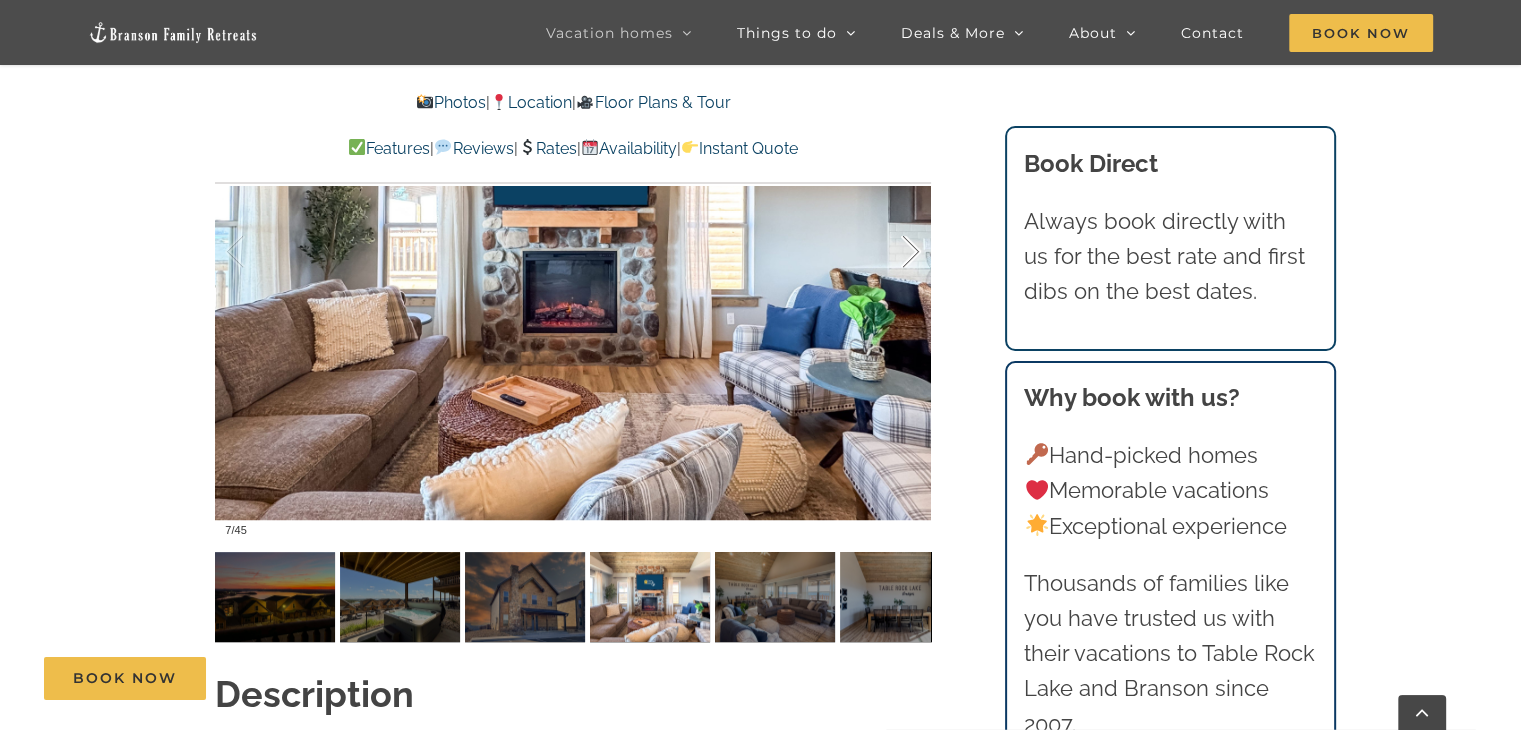 click at bounding box center [890, 252] 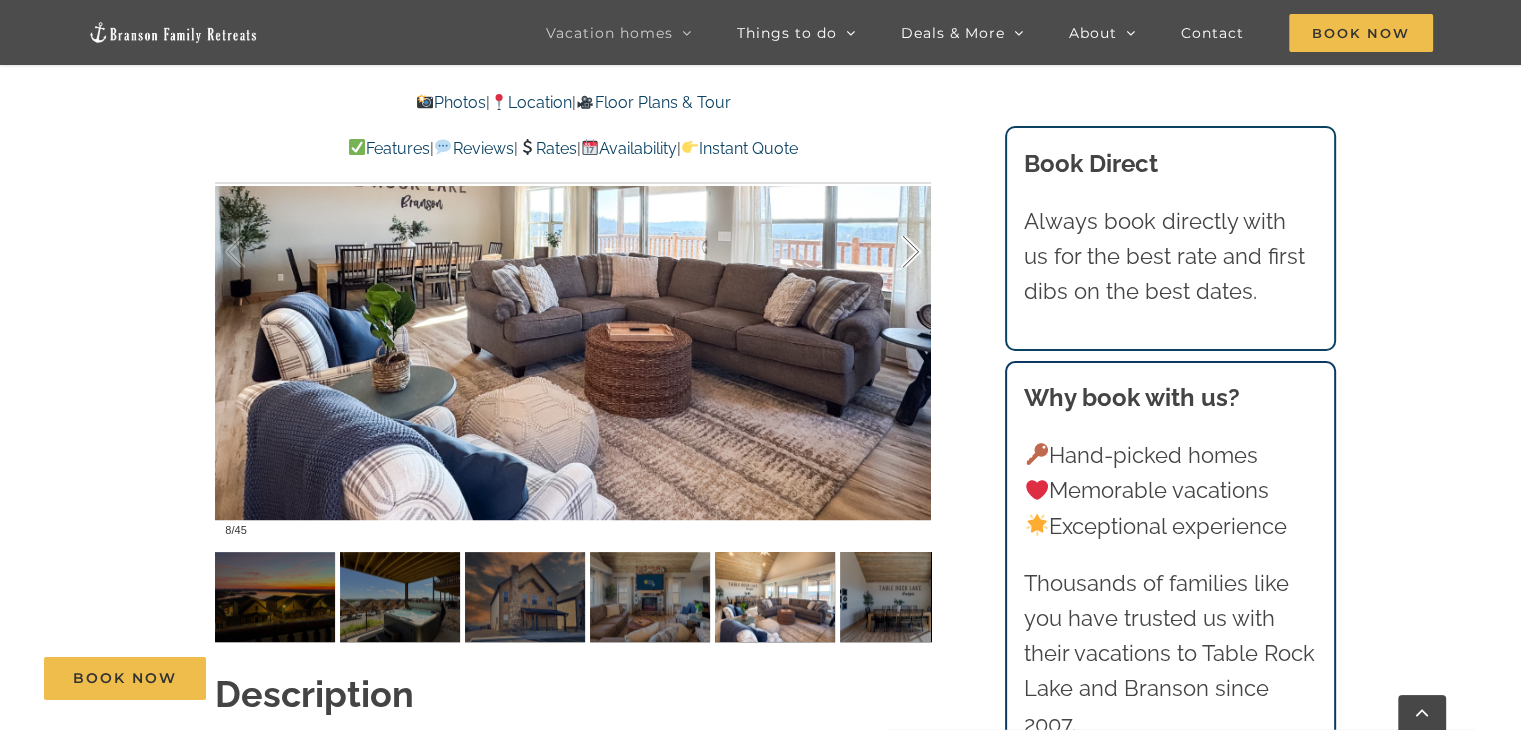 click at bounding box center [890, 252] 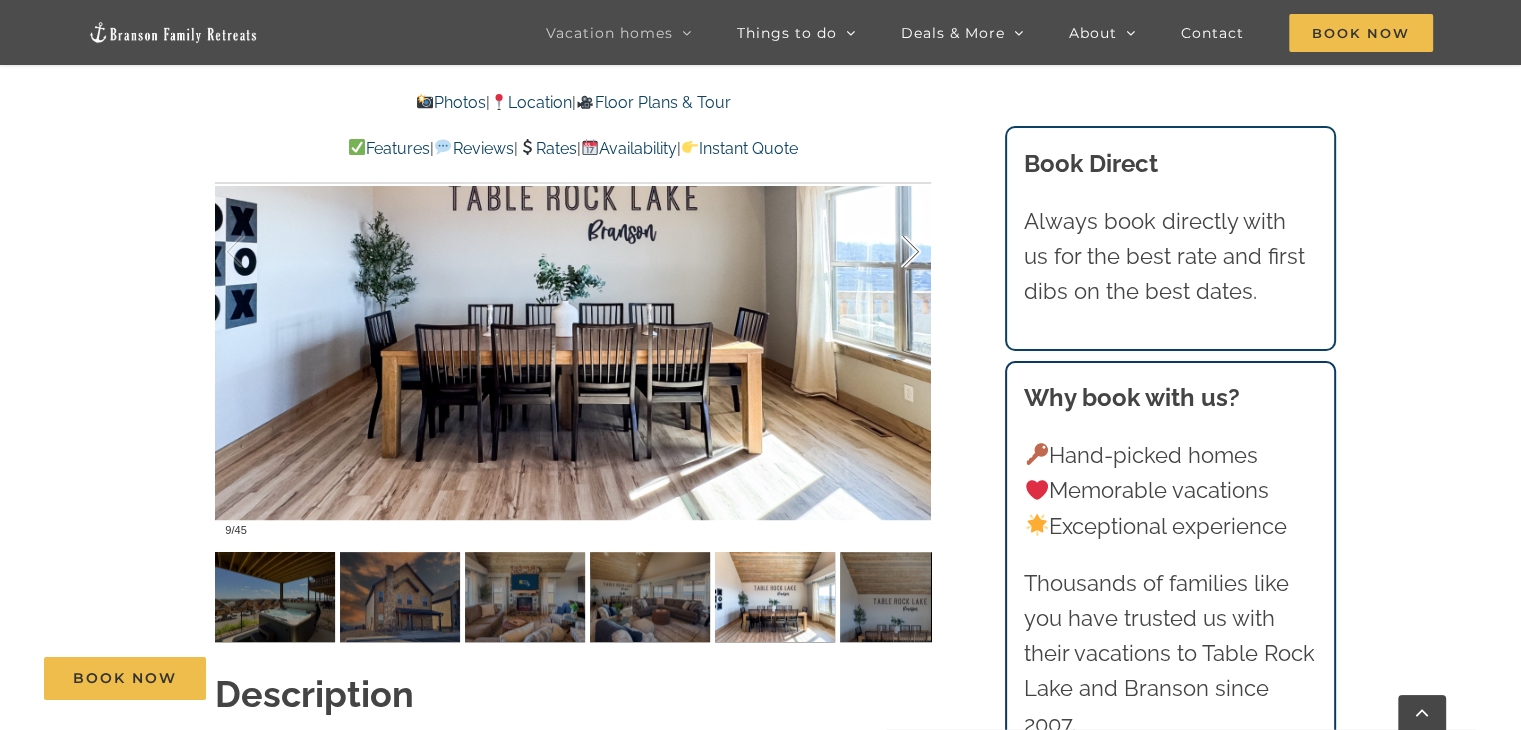 click at bounding box center [890, 252] 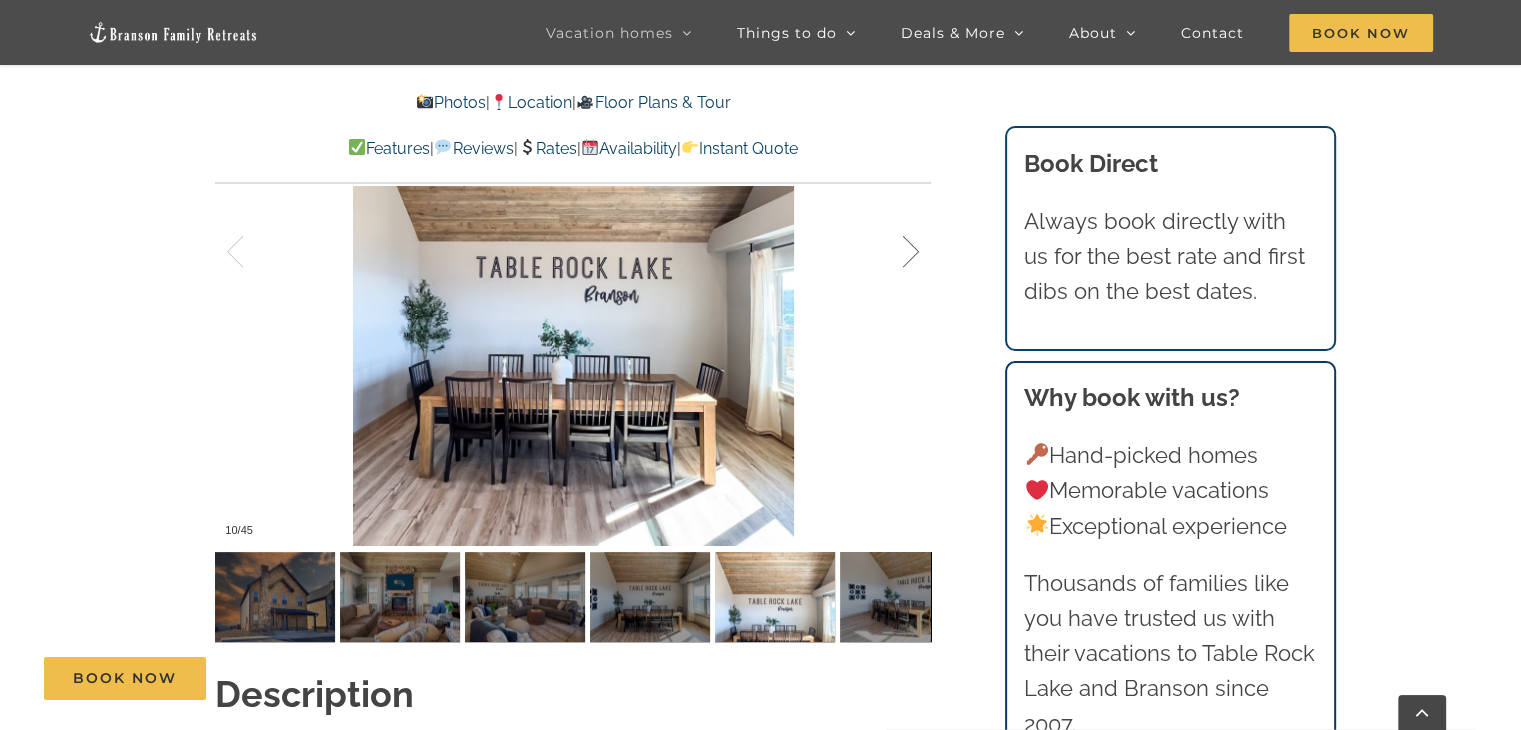 click at bounding box center [890, 252] 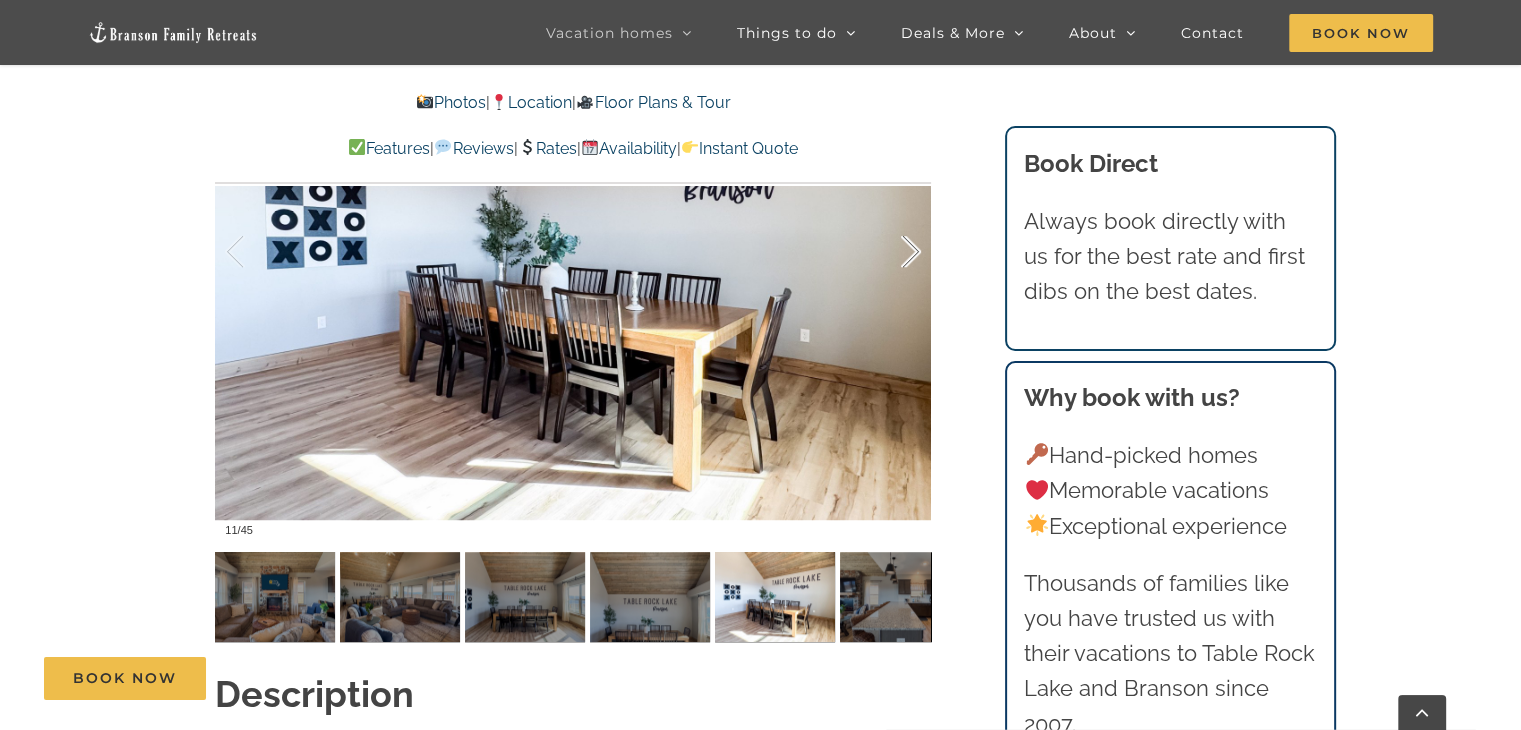 click at bounding box center [890, 252] 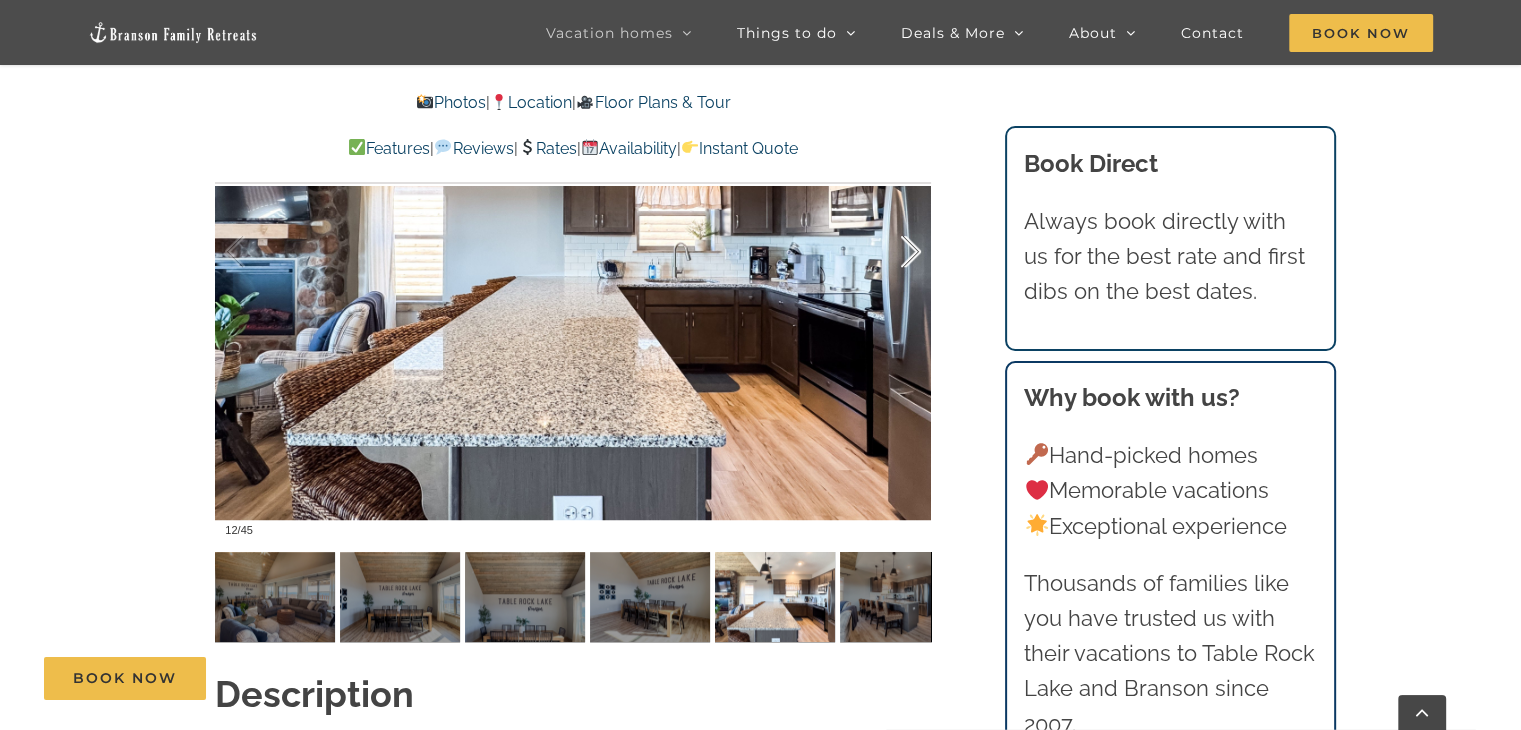 click at bounding box center (890, 252) 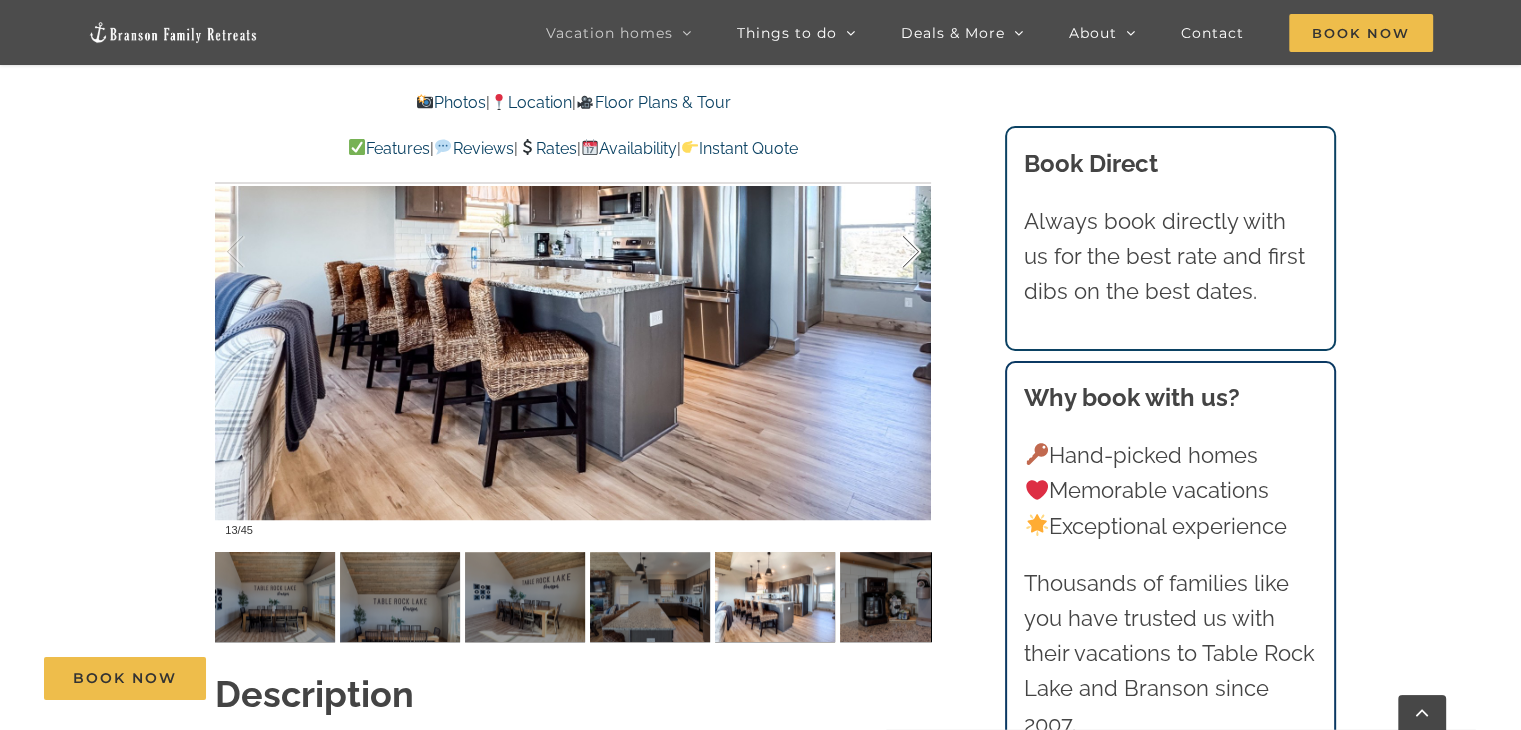 click at bounding box center [890, 252] 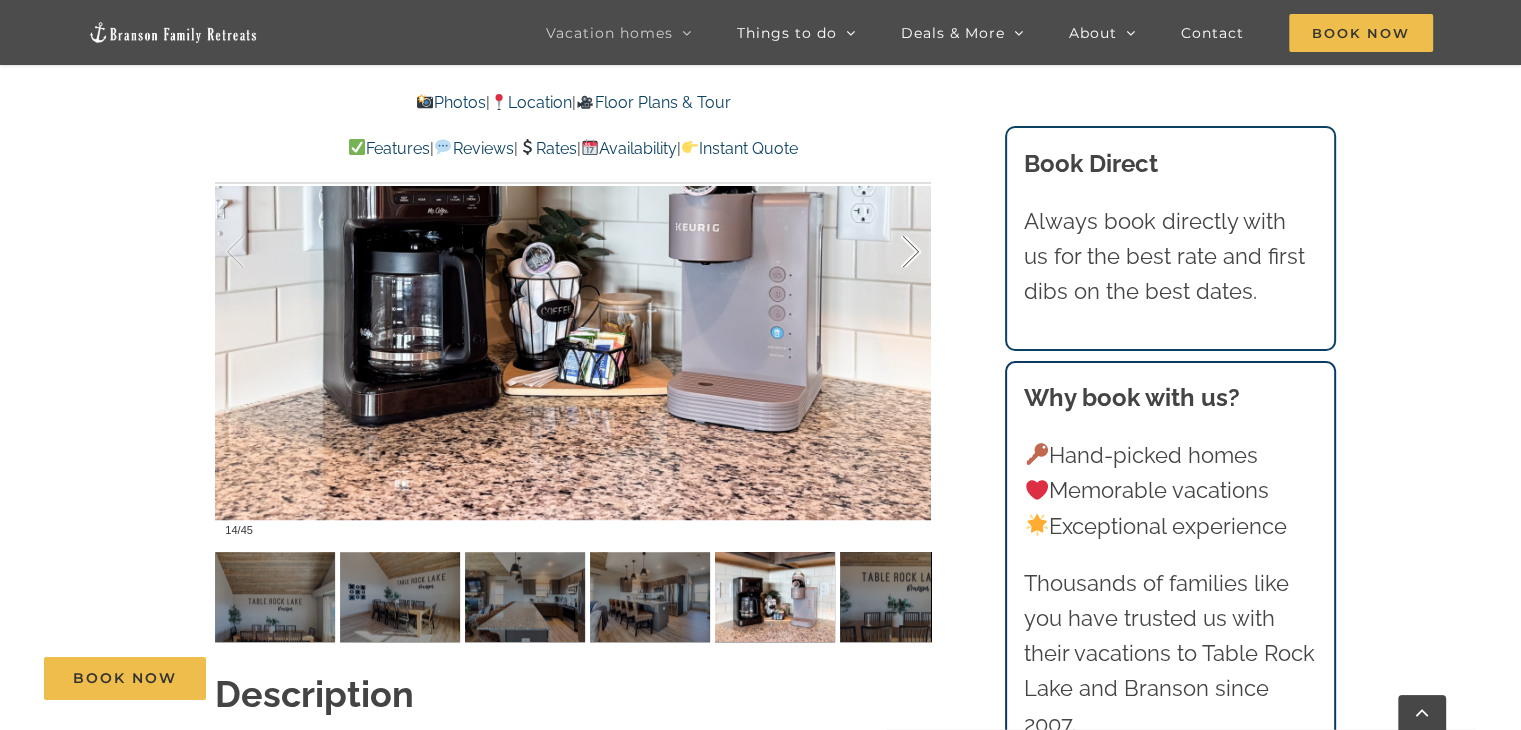 click at bounding box center [890, 252] 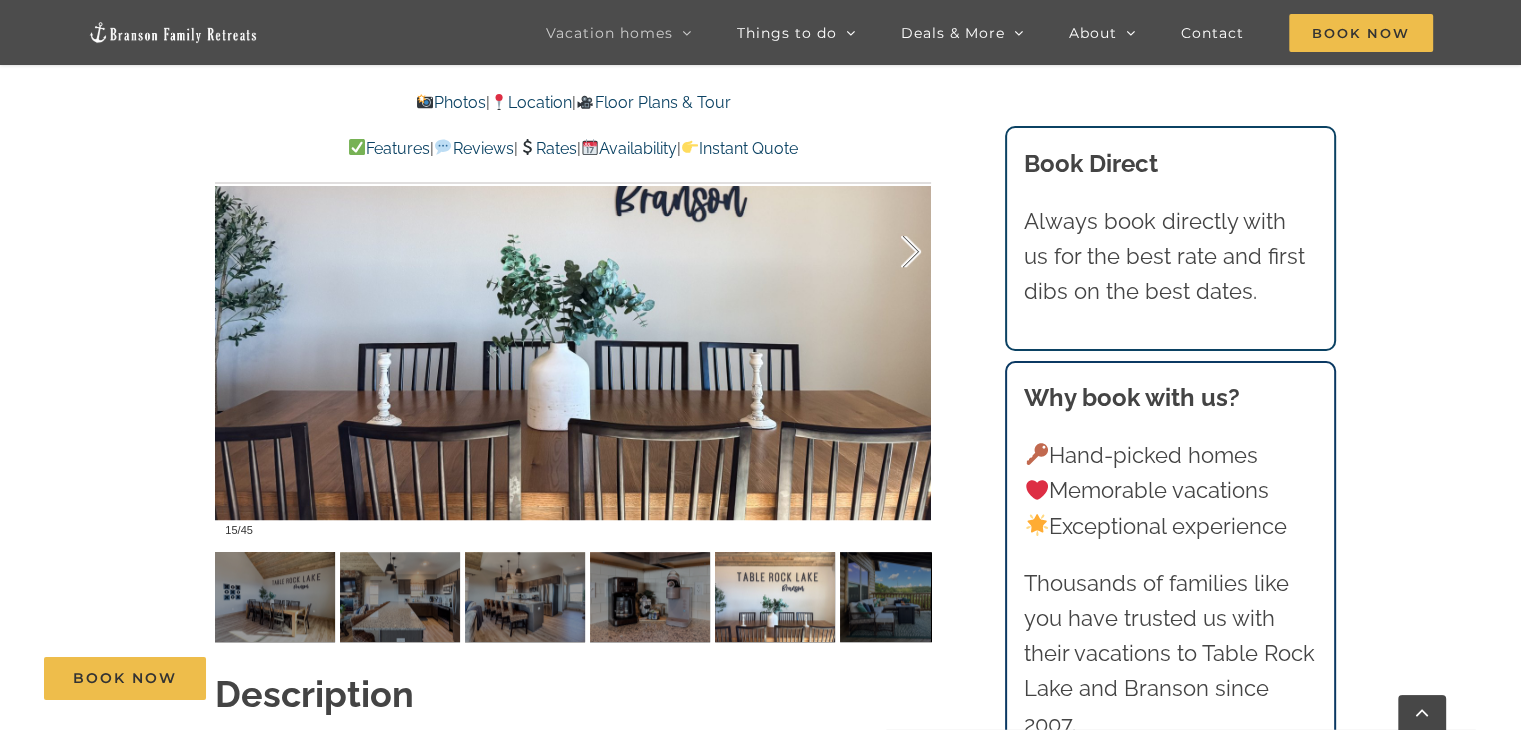 click at bounding box center [890, 252] 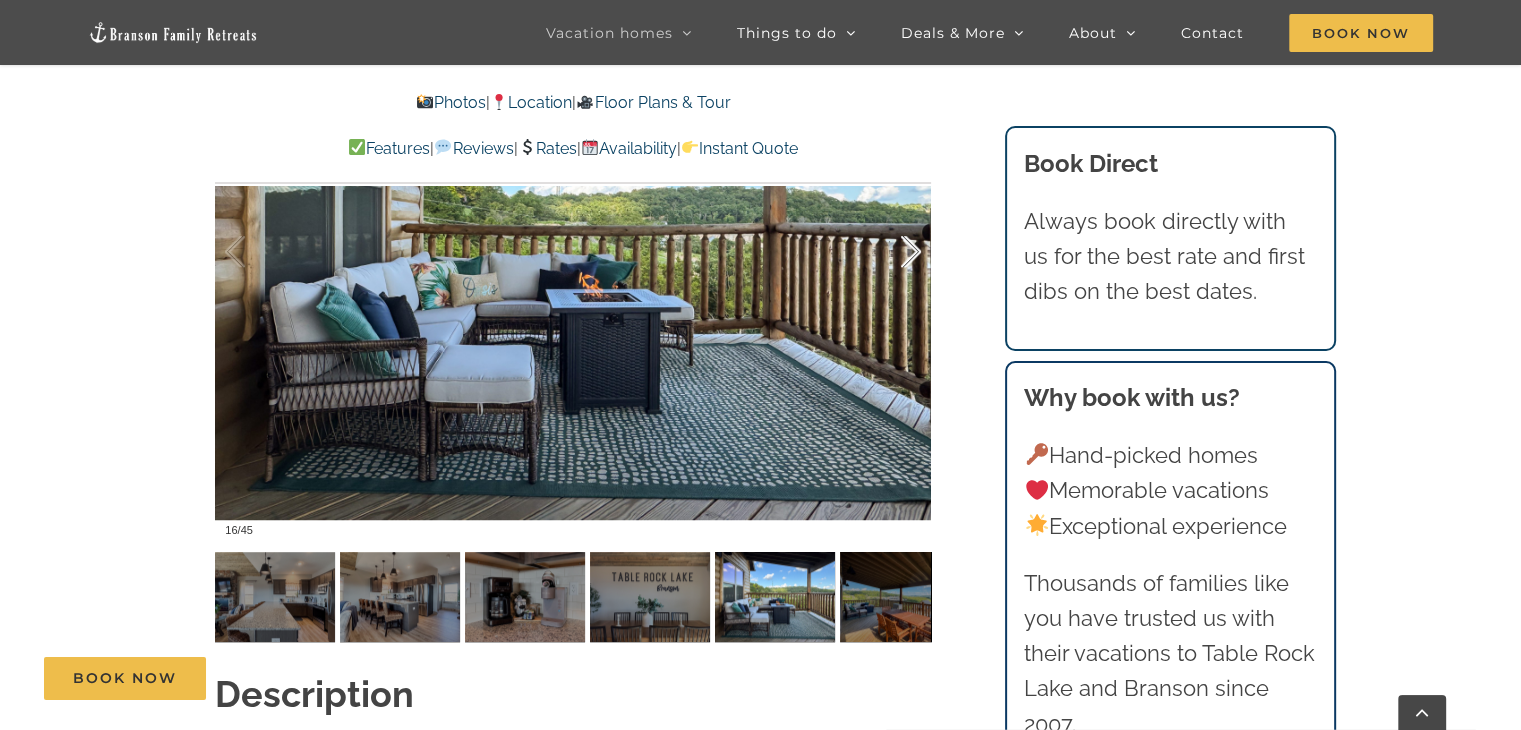 click at bounding box center [890, 252] 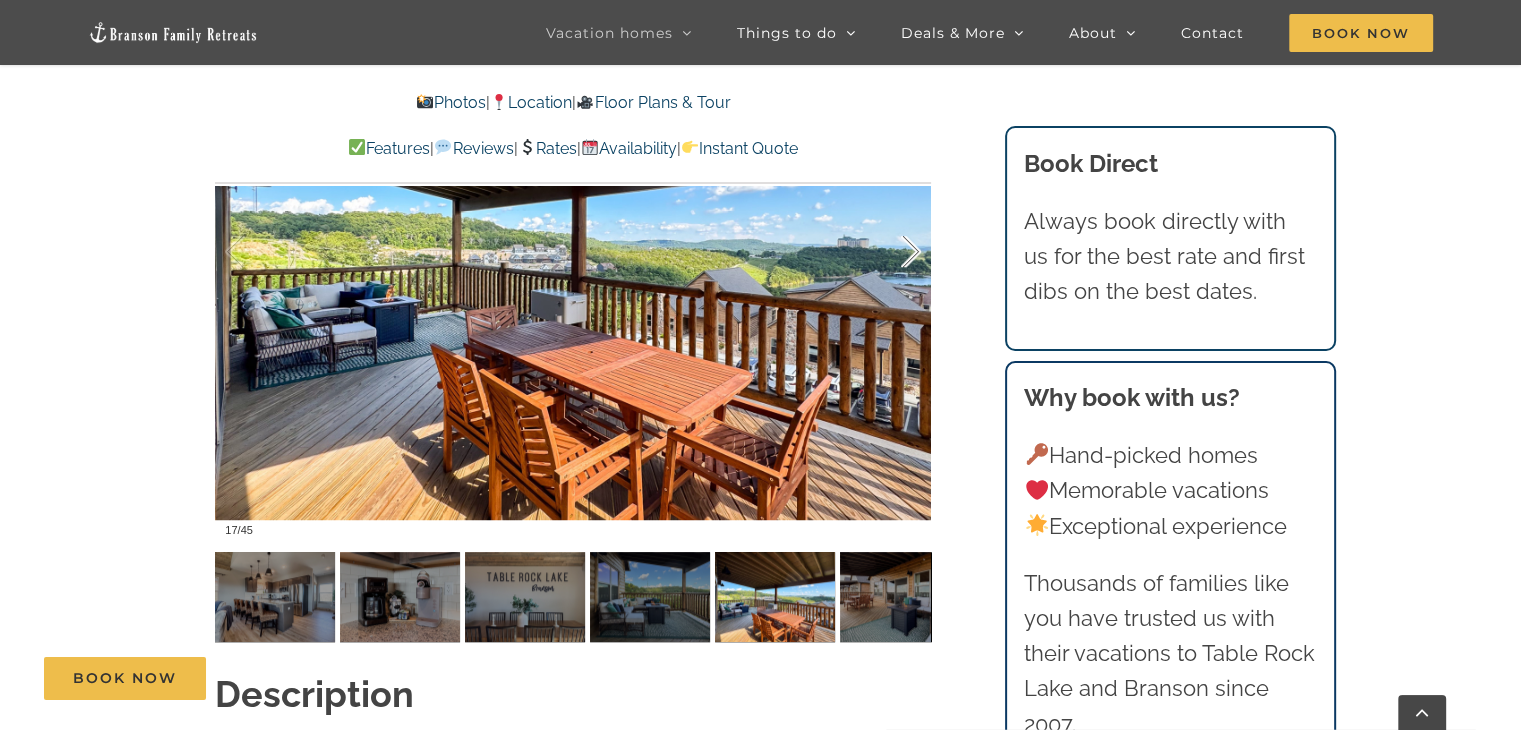 click at bounding box center [890, 252] 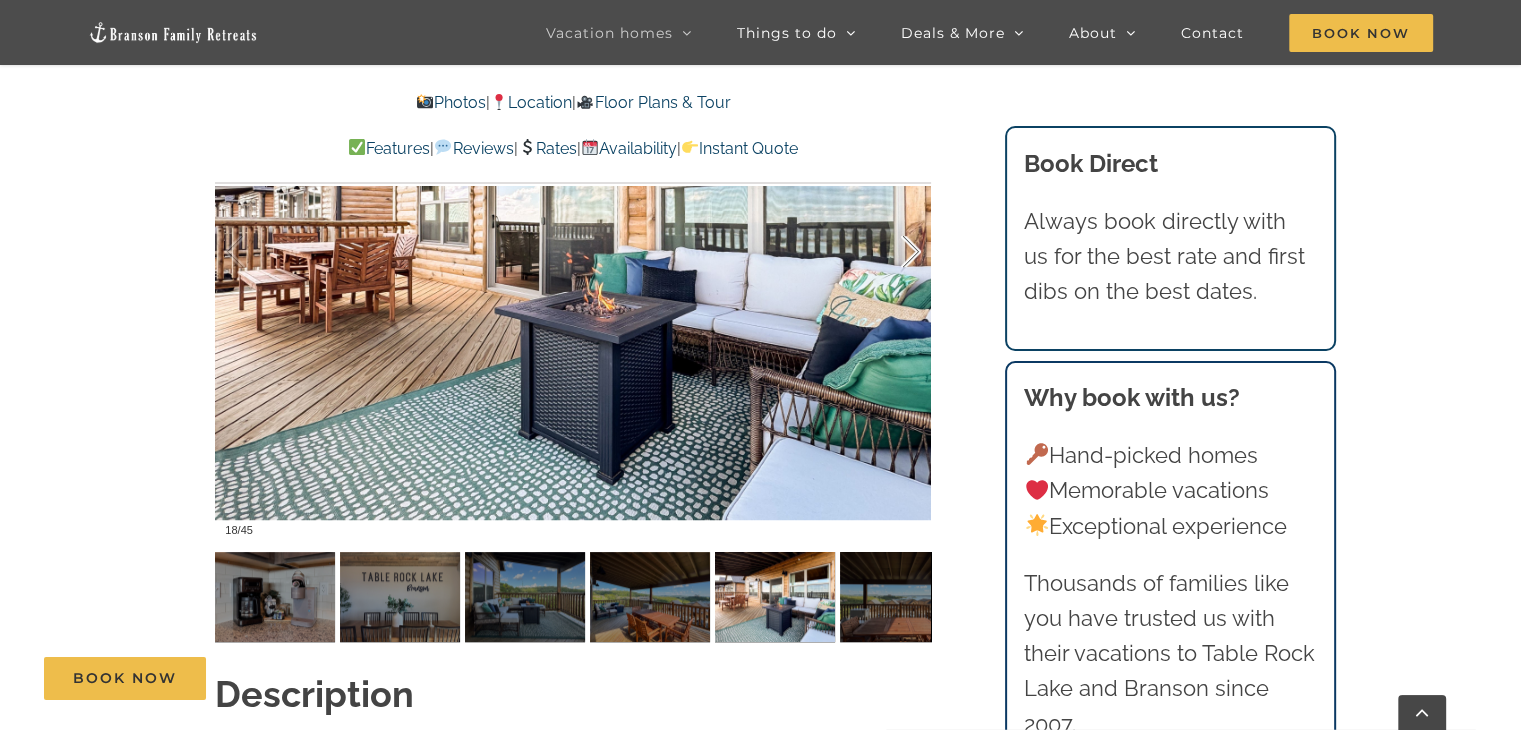 click at bounding box center [890, 252] 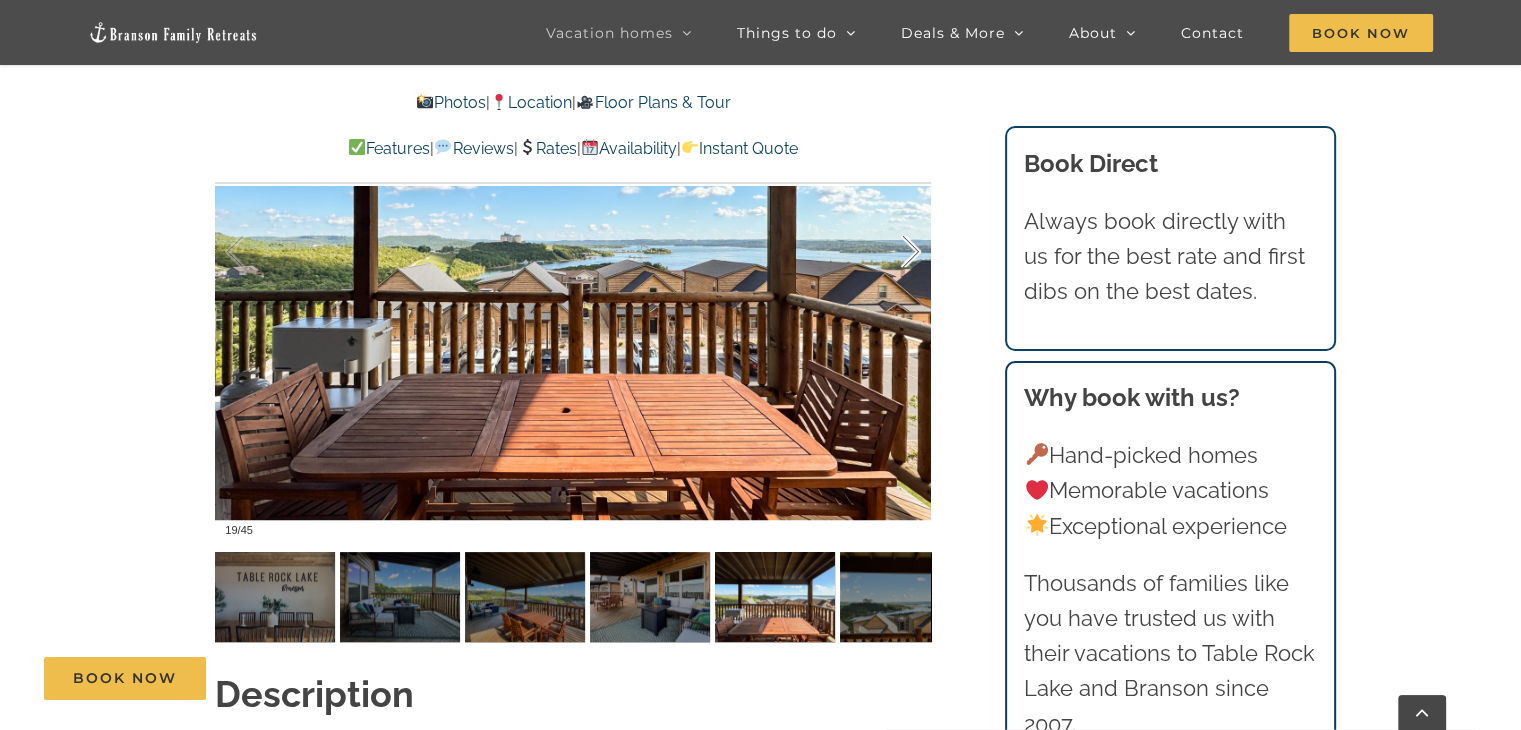 click at bounding box center [890, 252] 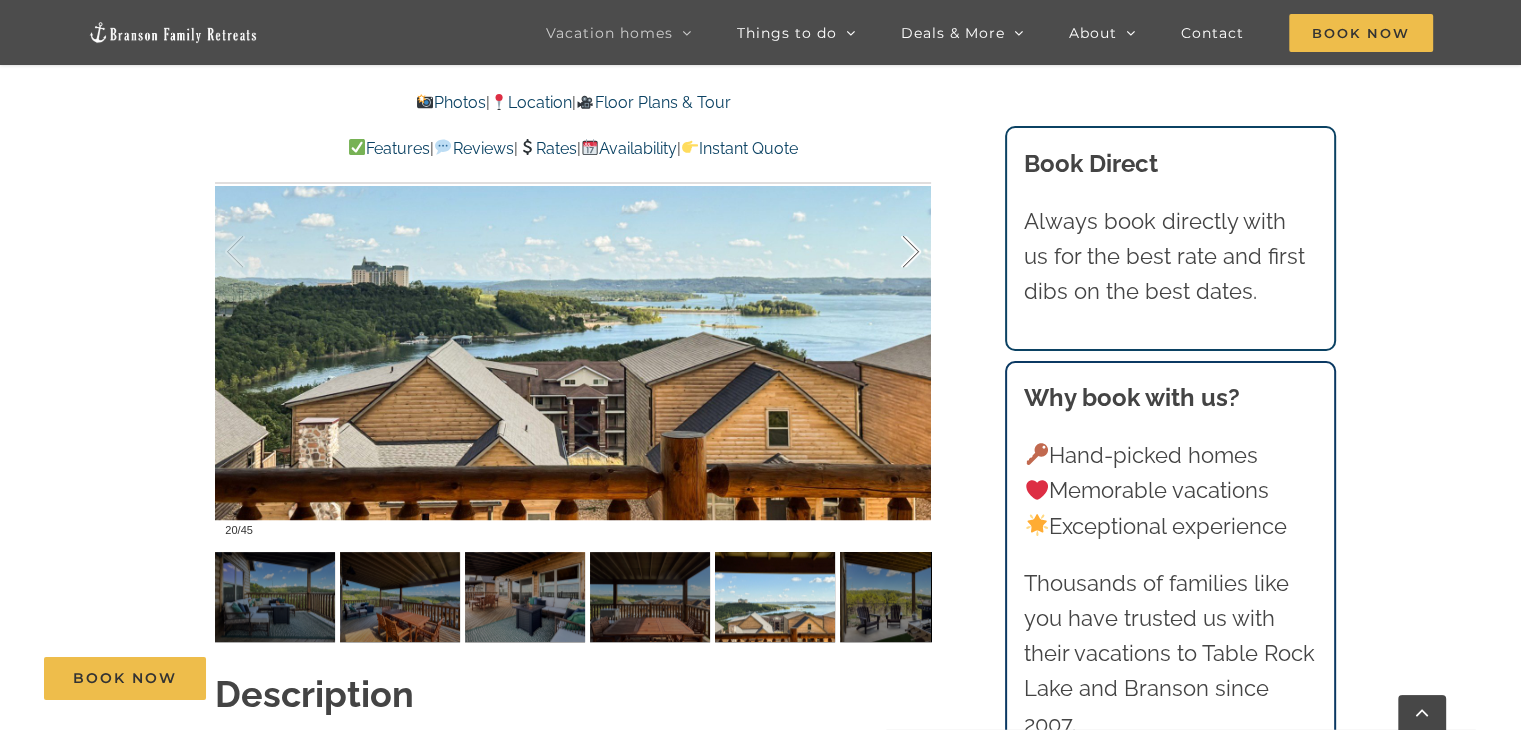 click at bounding box center (890, 252) 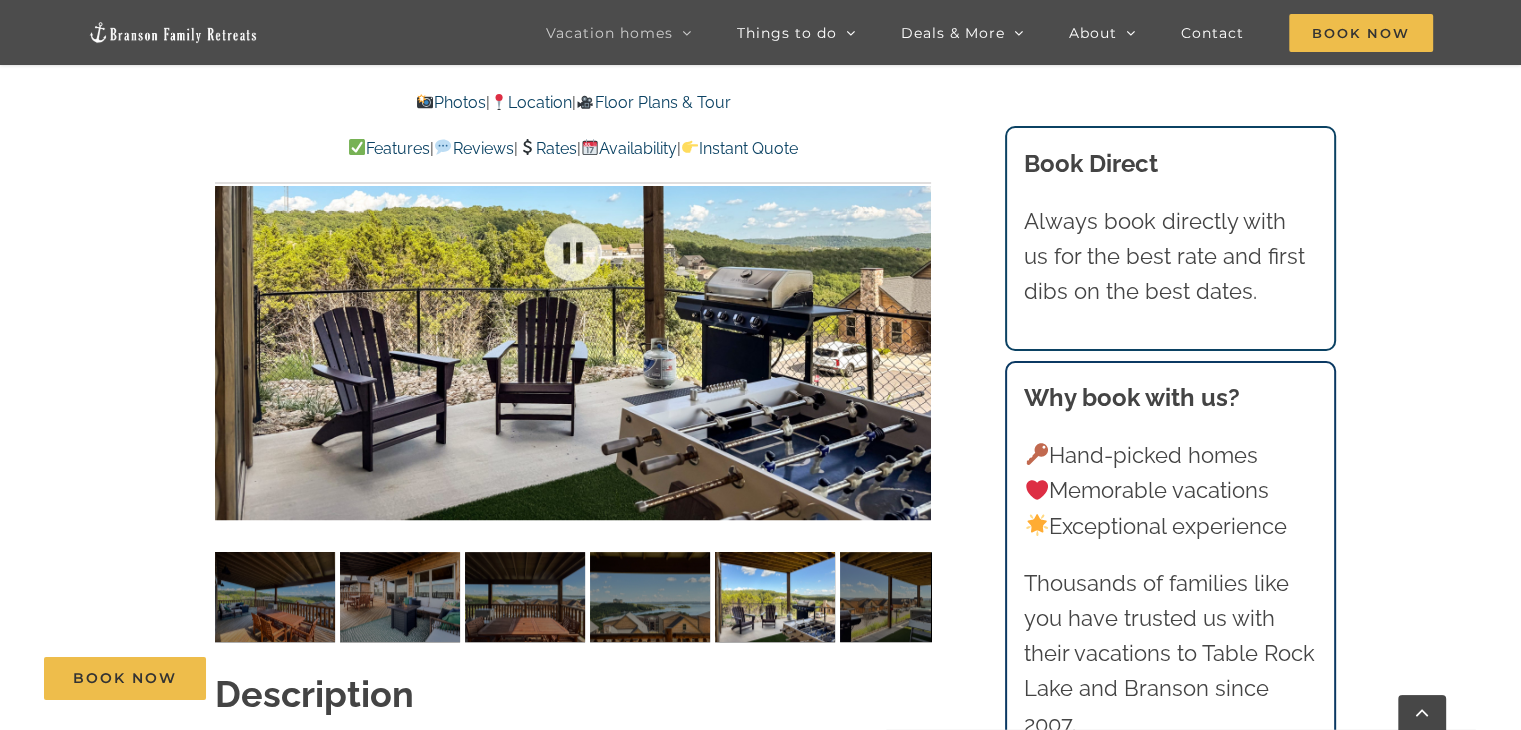 click at bounding box center (573, 251) 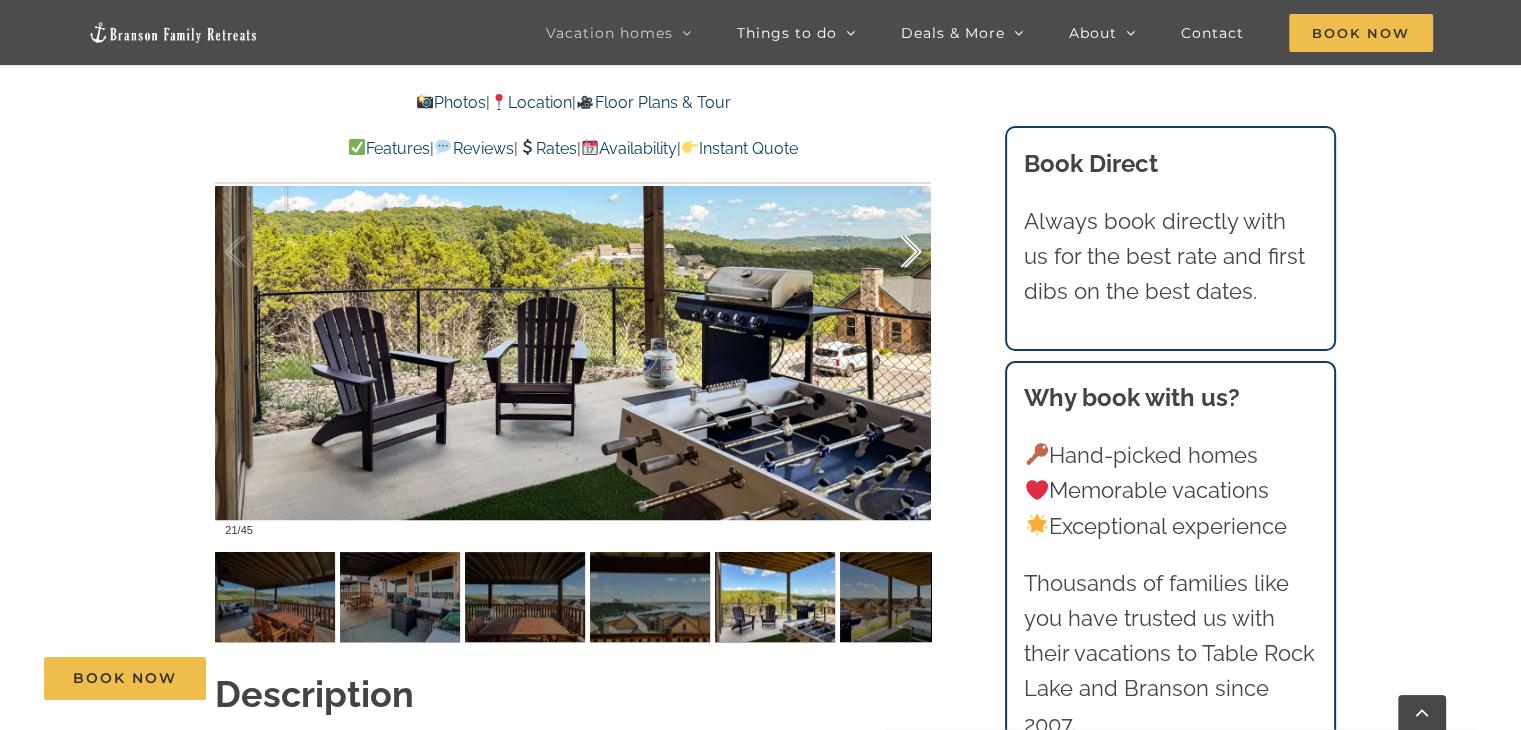 click at bounding box center (890, 252) 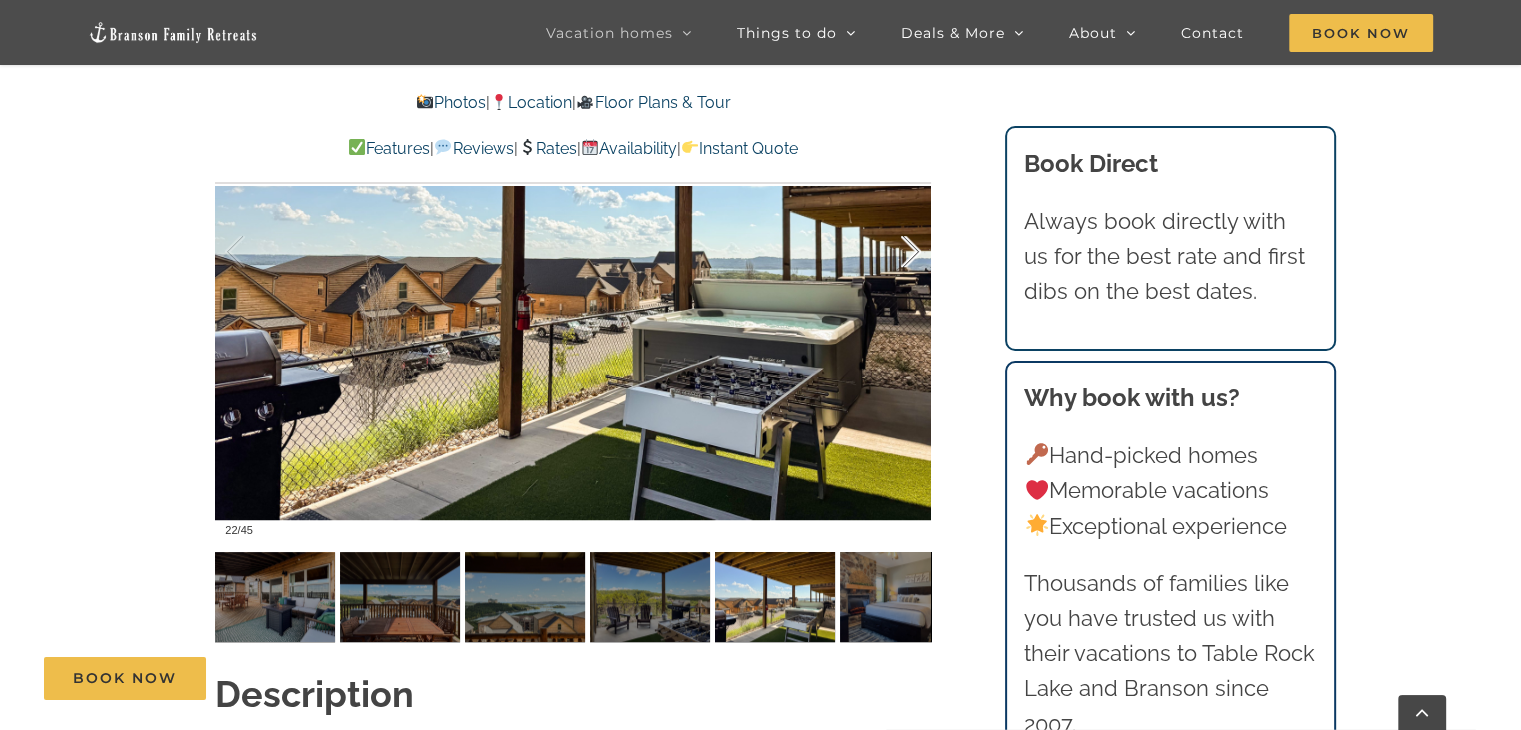 click at bounding box center [890, 252] 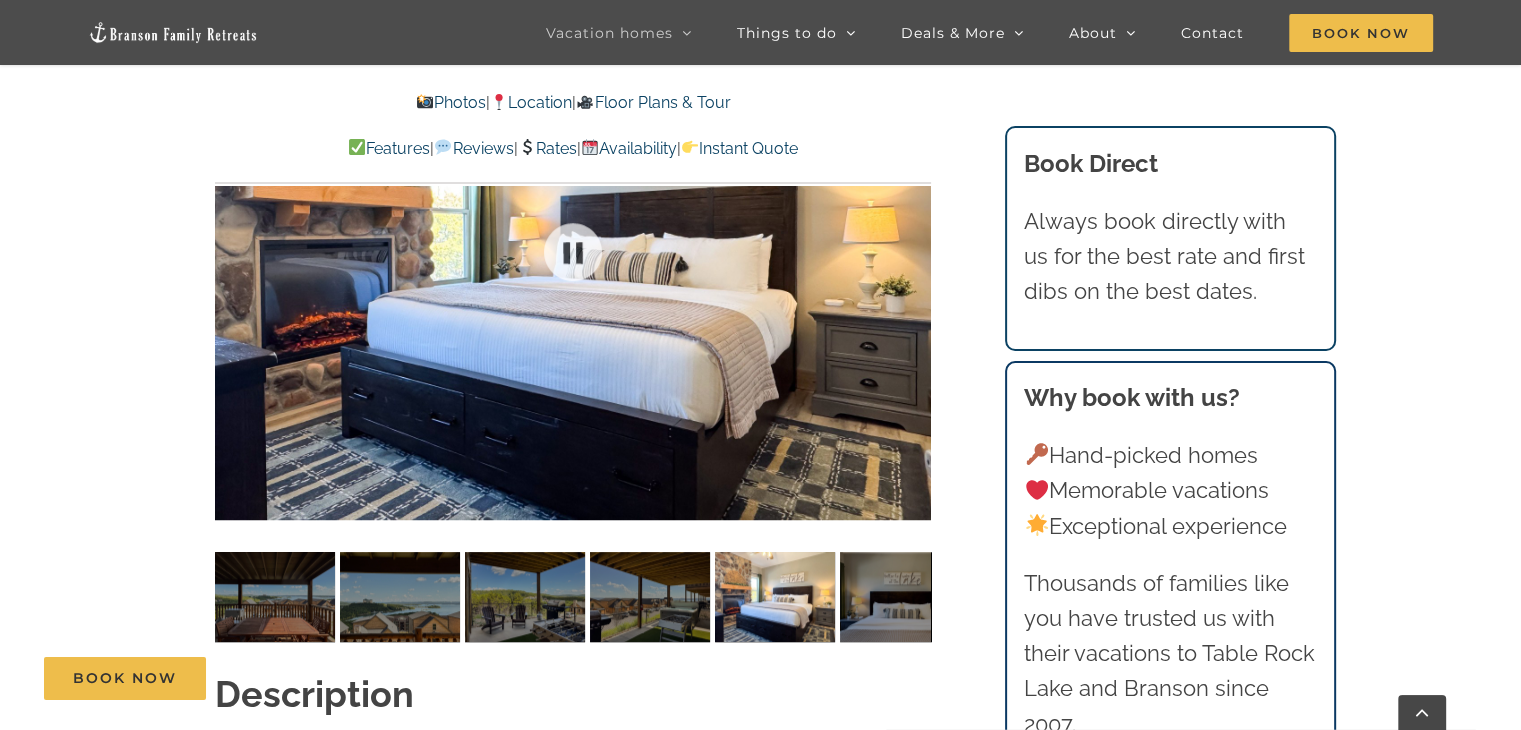 click at bounding box center (573, 251) 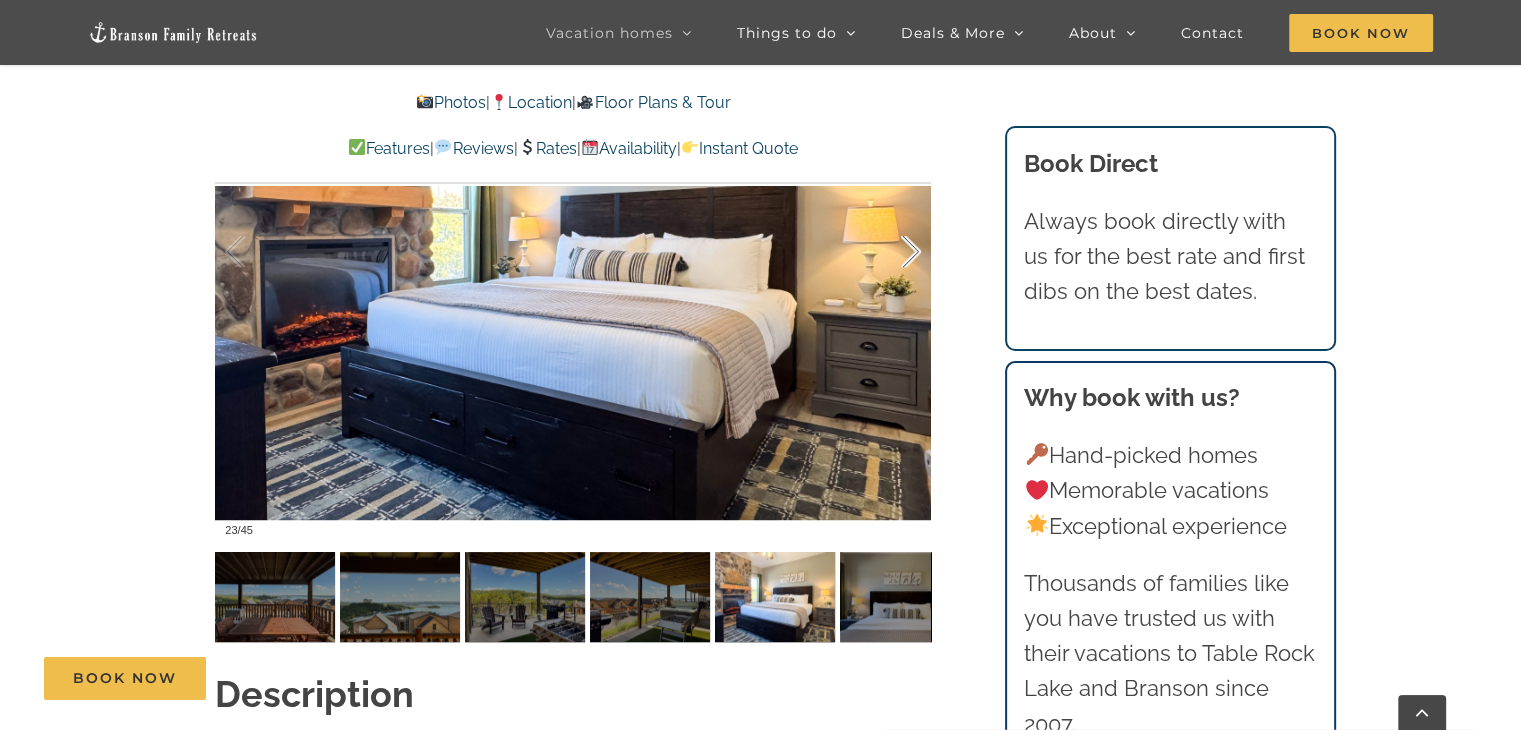 click at bounding box center [890, 252] 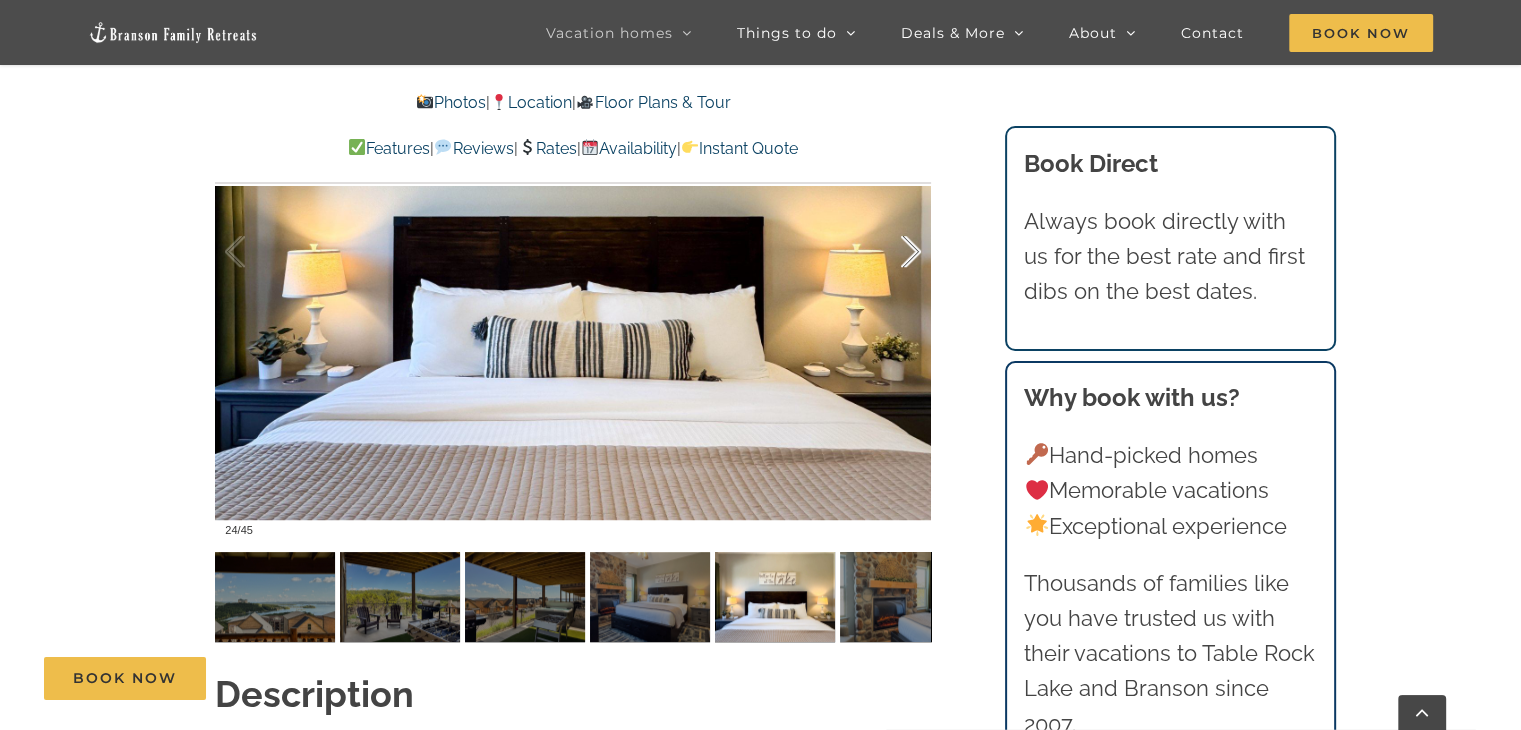 click at bounding box center [890, 252] 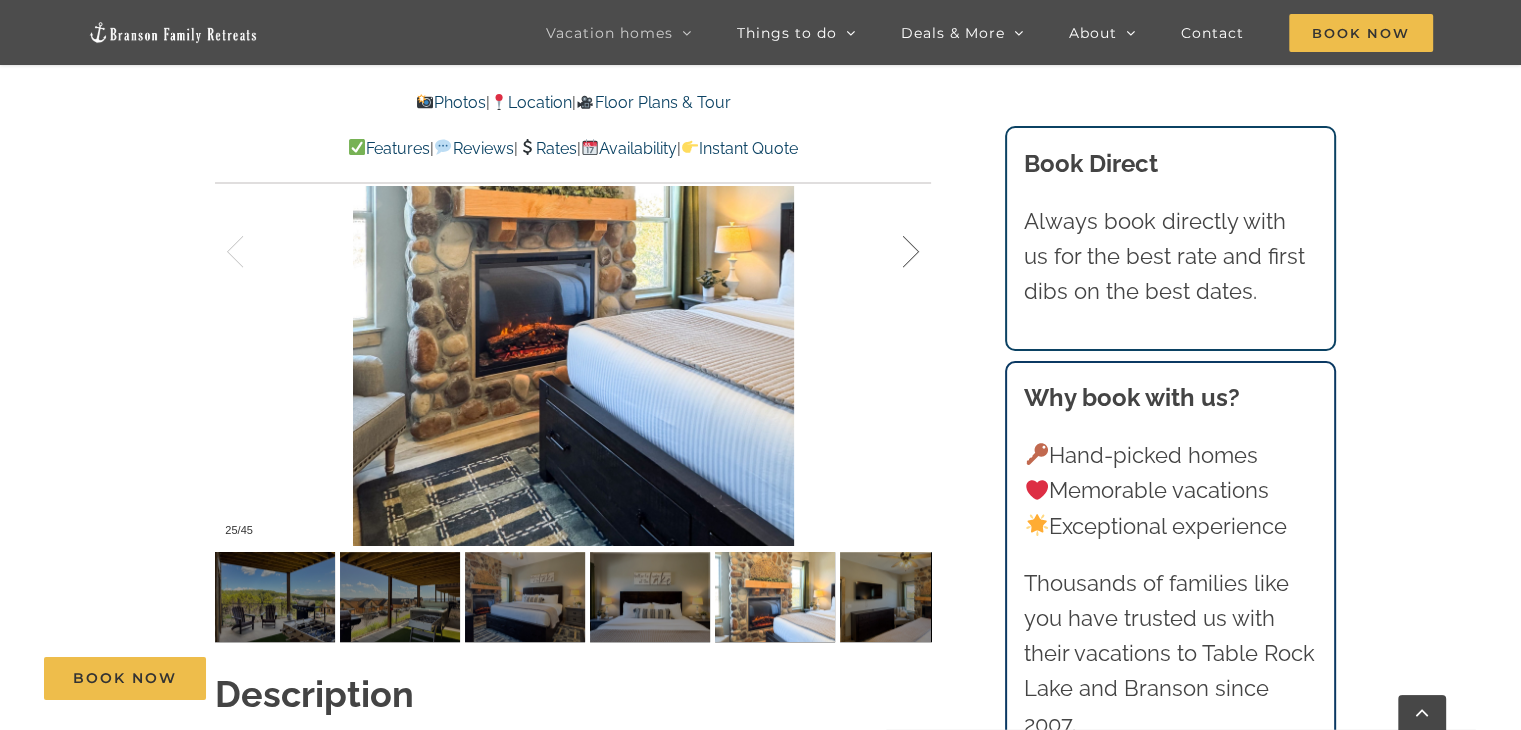 click at bounding box center [890, 252] 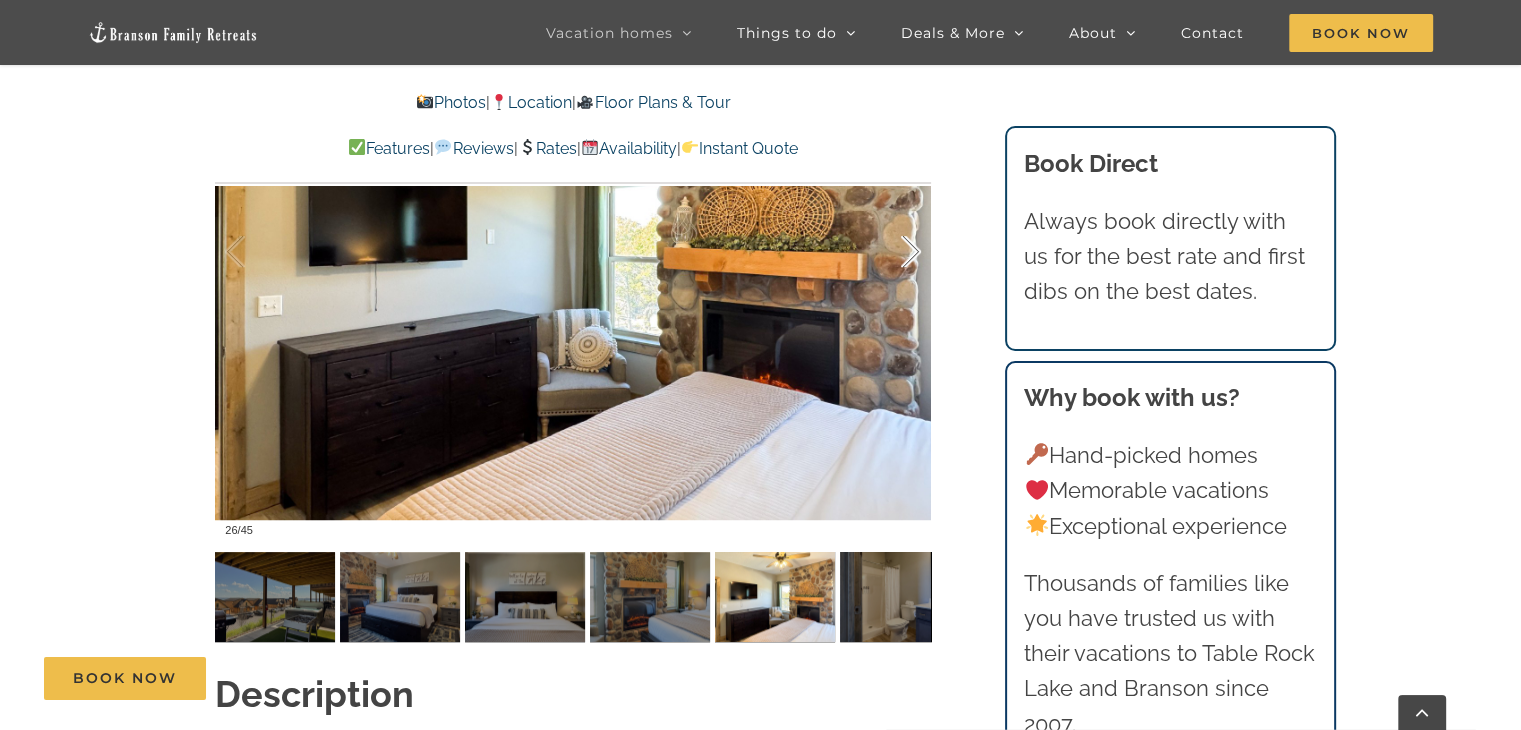 click at bounding box center (890, 252) 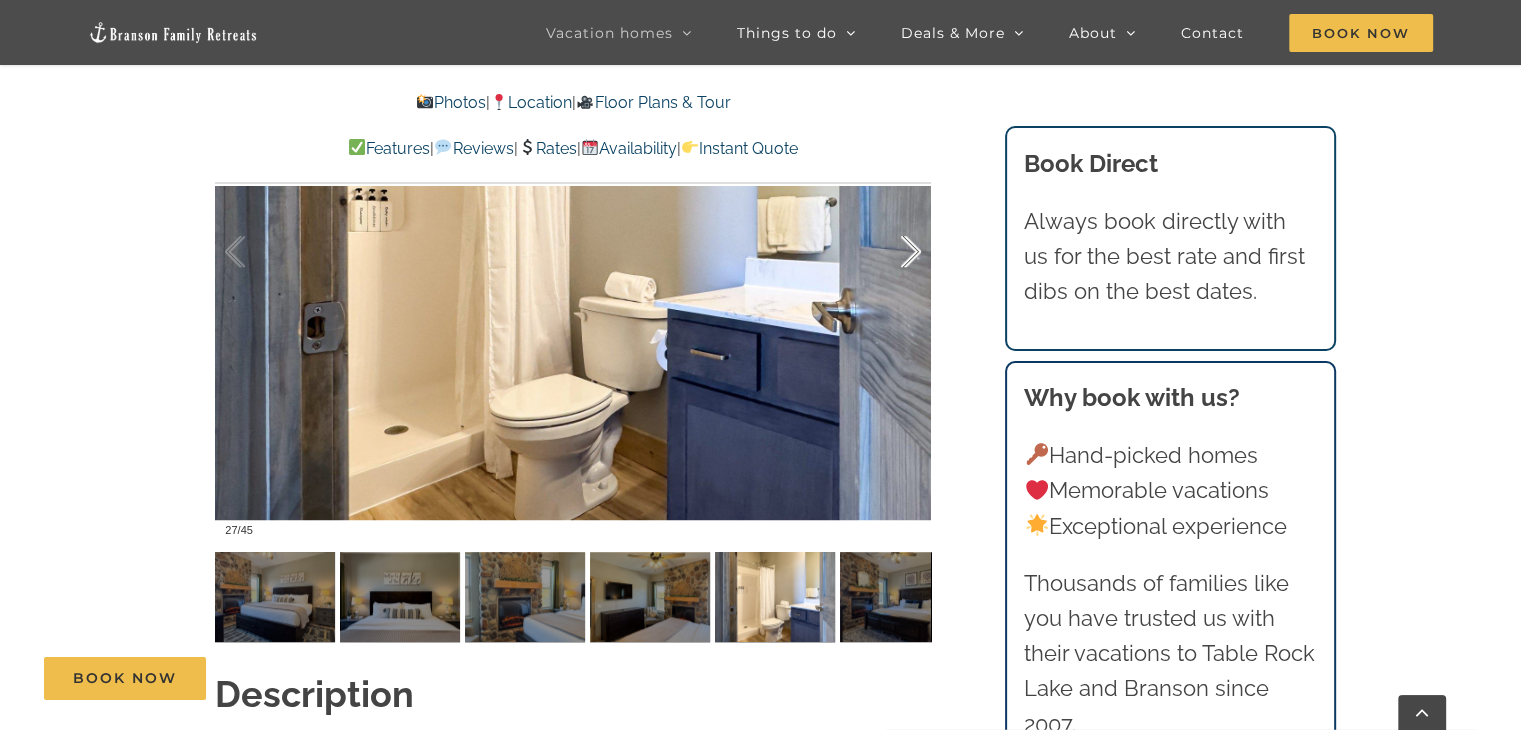 click at bounding box center (890, 252) 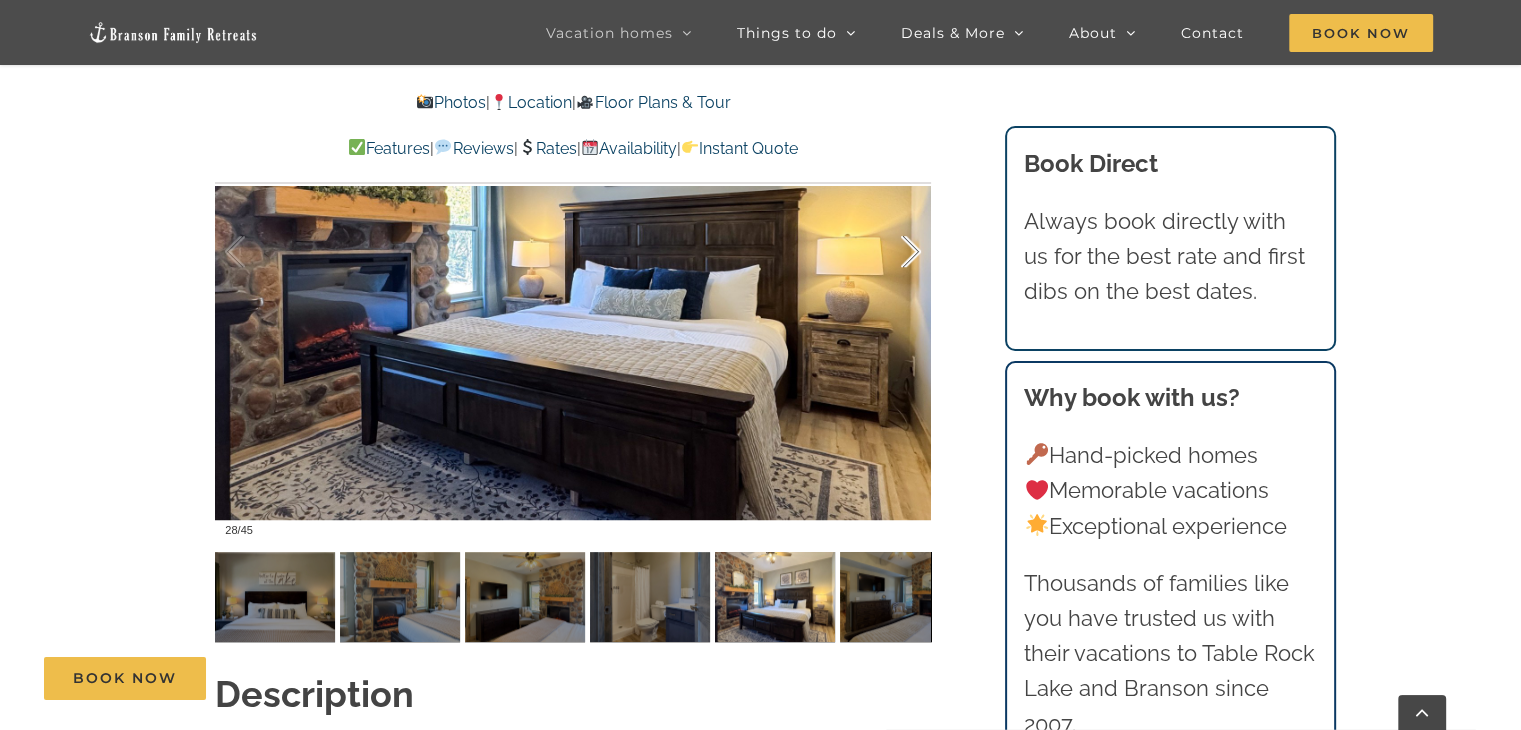 click at bounding box center [890, 252] 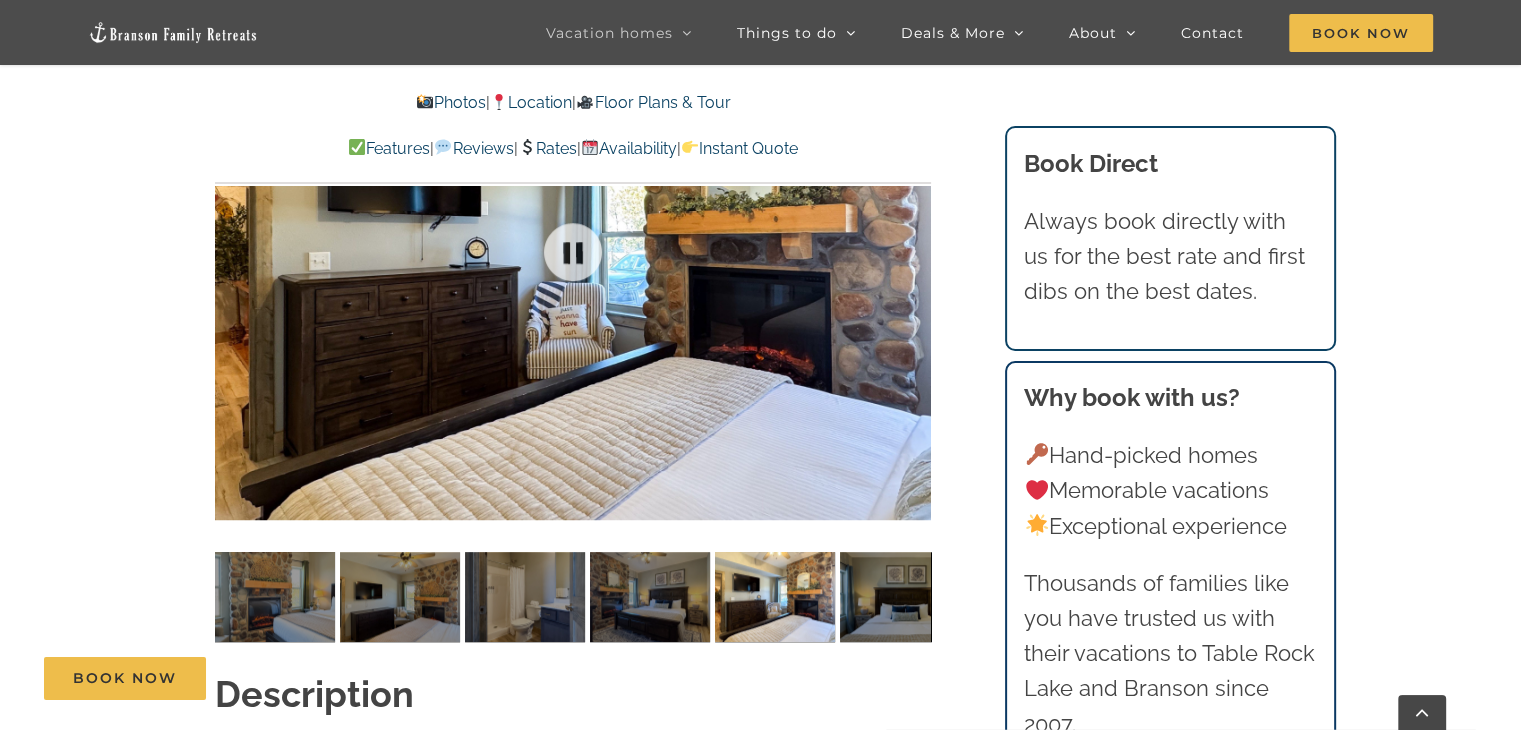 click at bounding box center [573, 251] 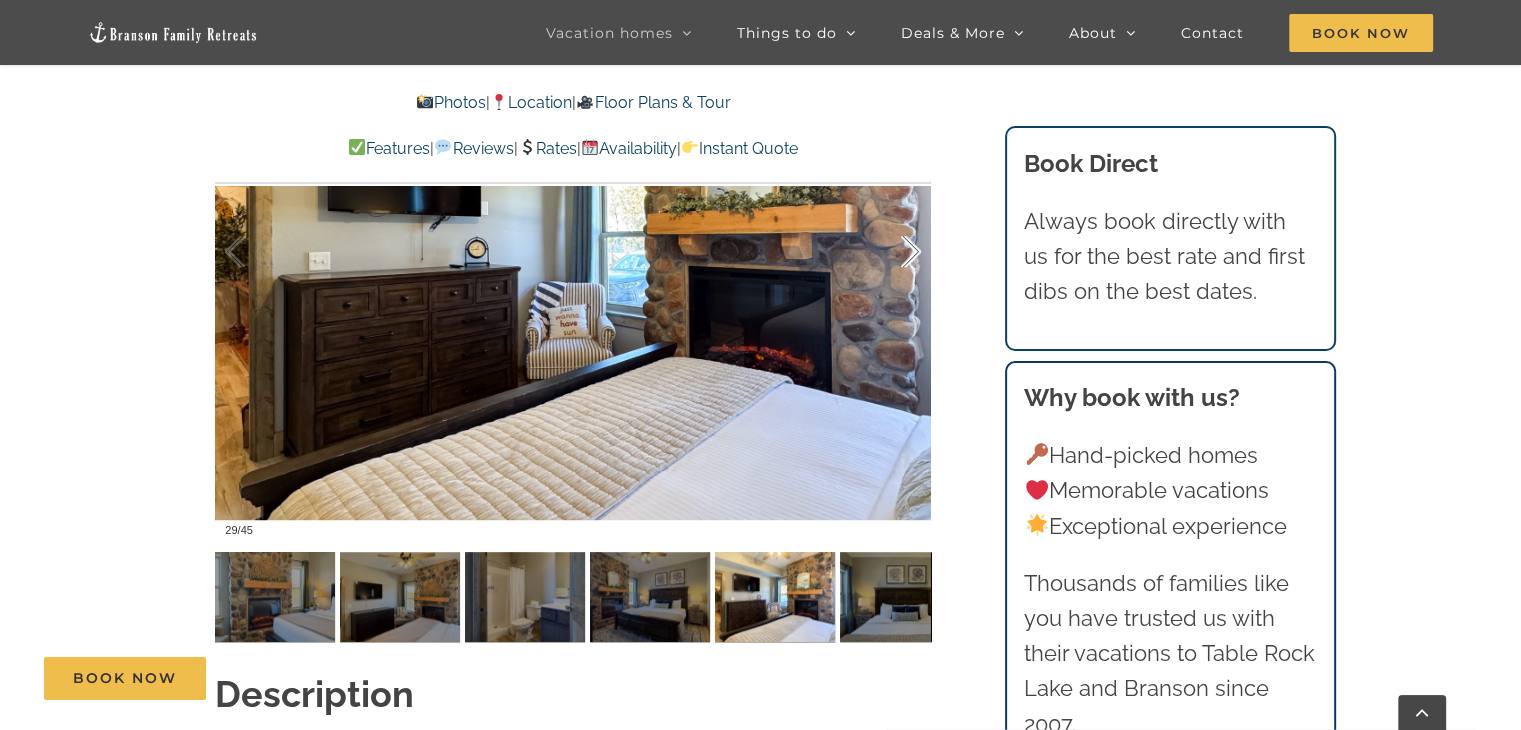 click at bounding box center [890, 252] 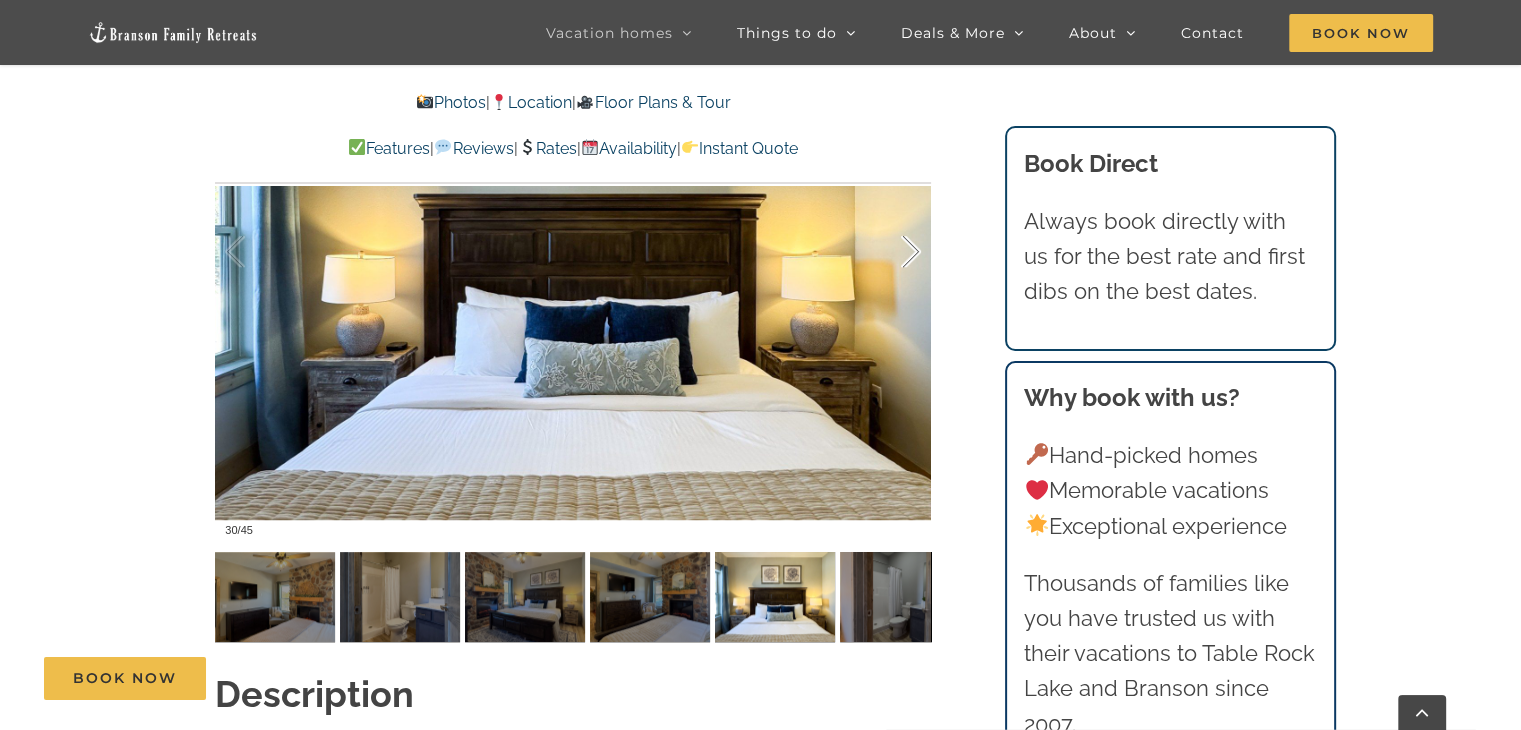 click at bounding box center (890, 252) 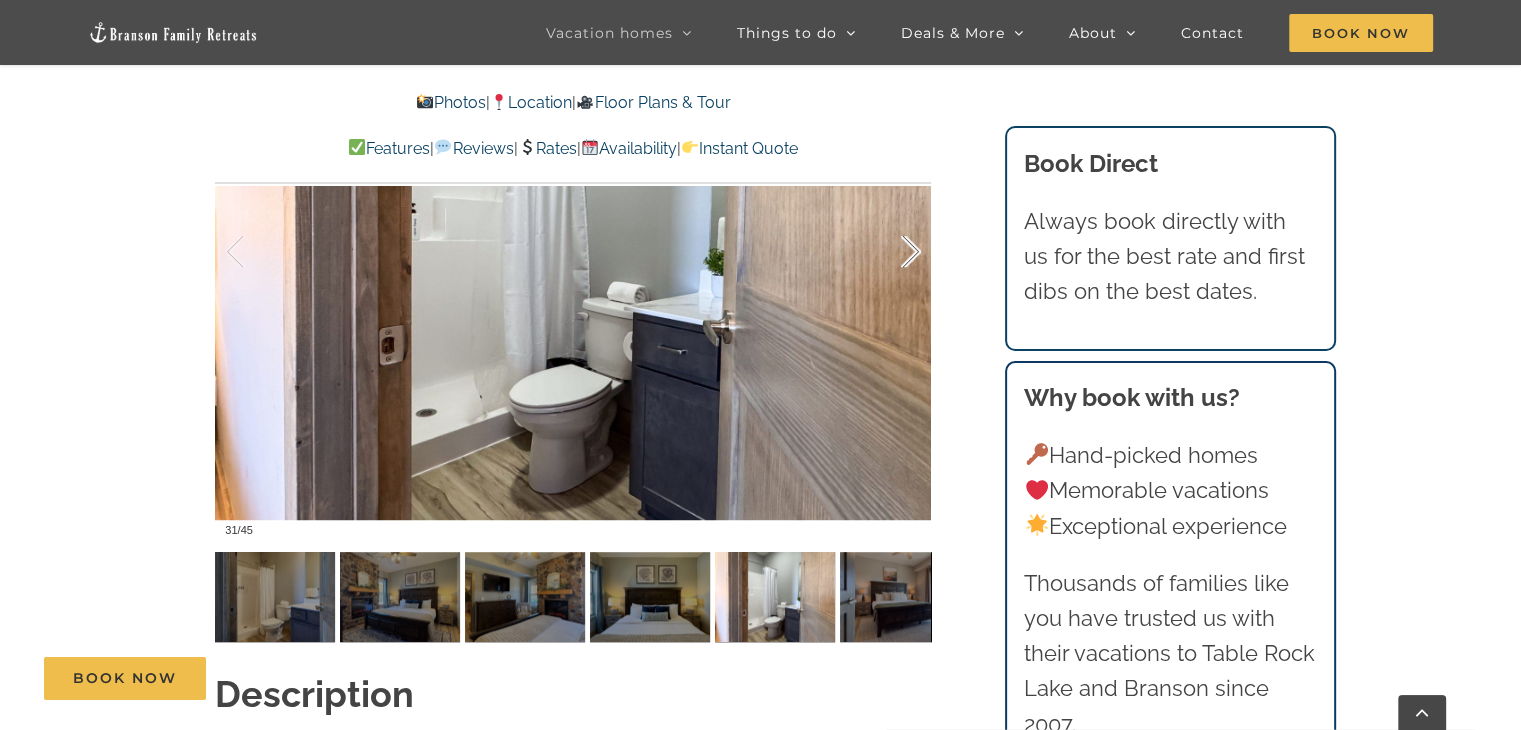 click at bounding box center (890, 252) 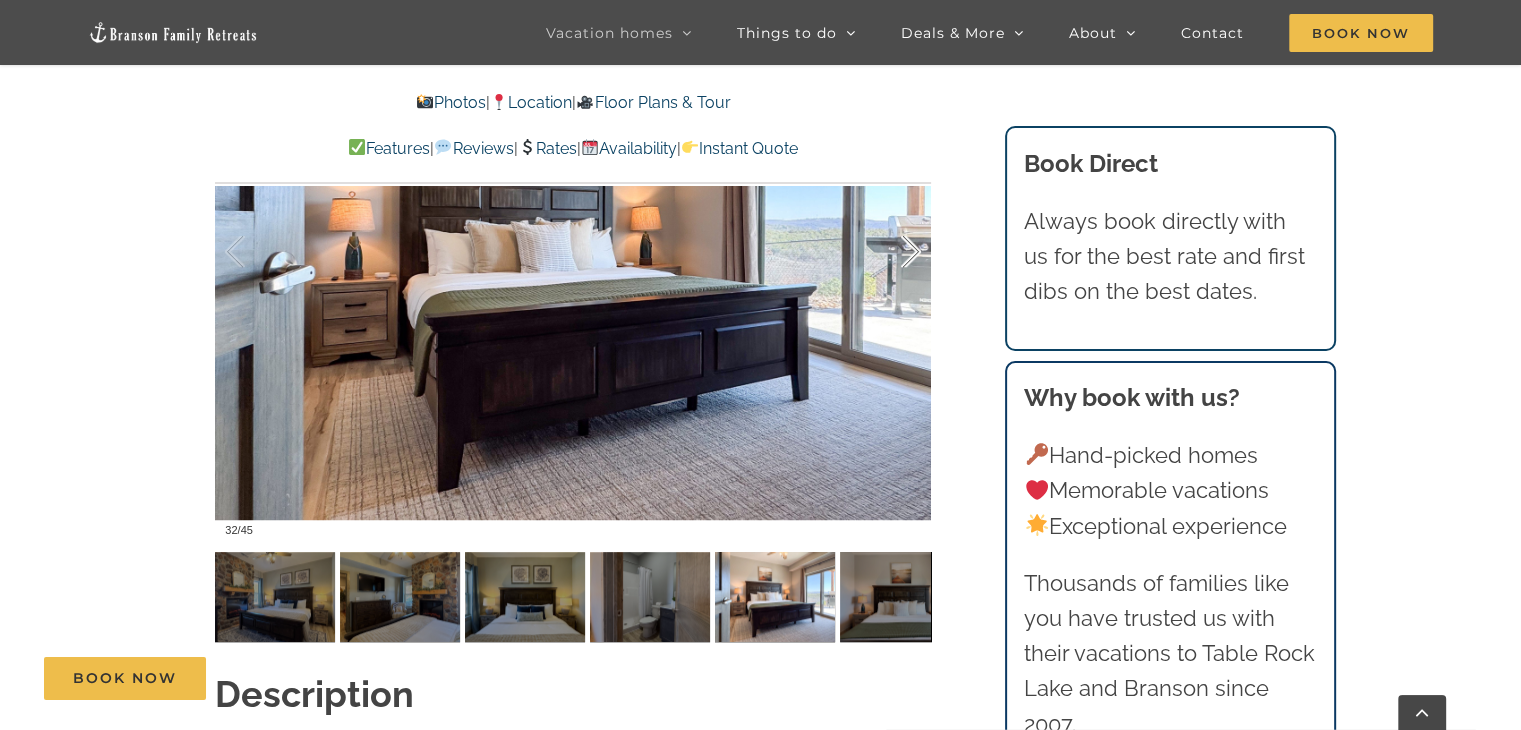click at bounding box center (890, 252) 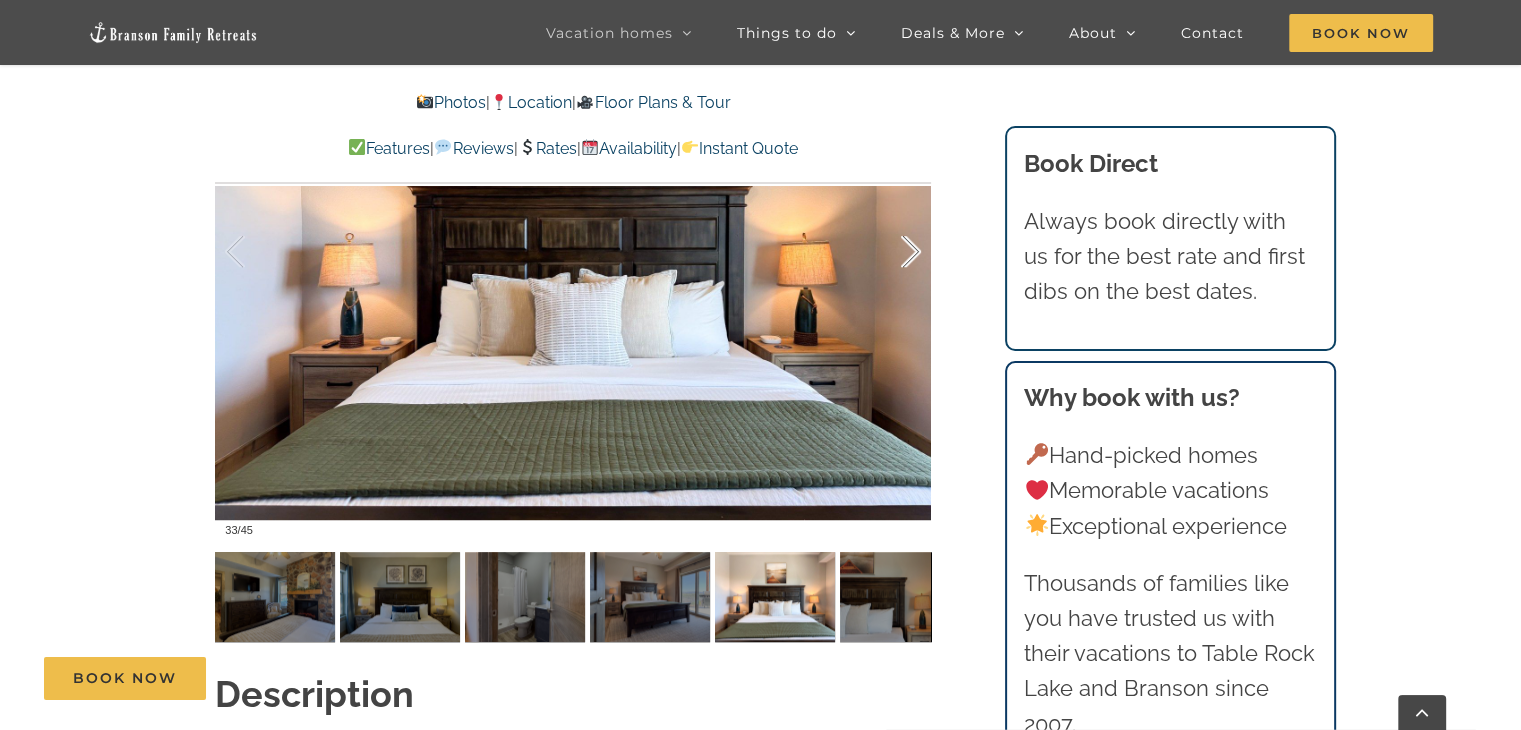 click at bounding box center [890, 252] 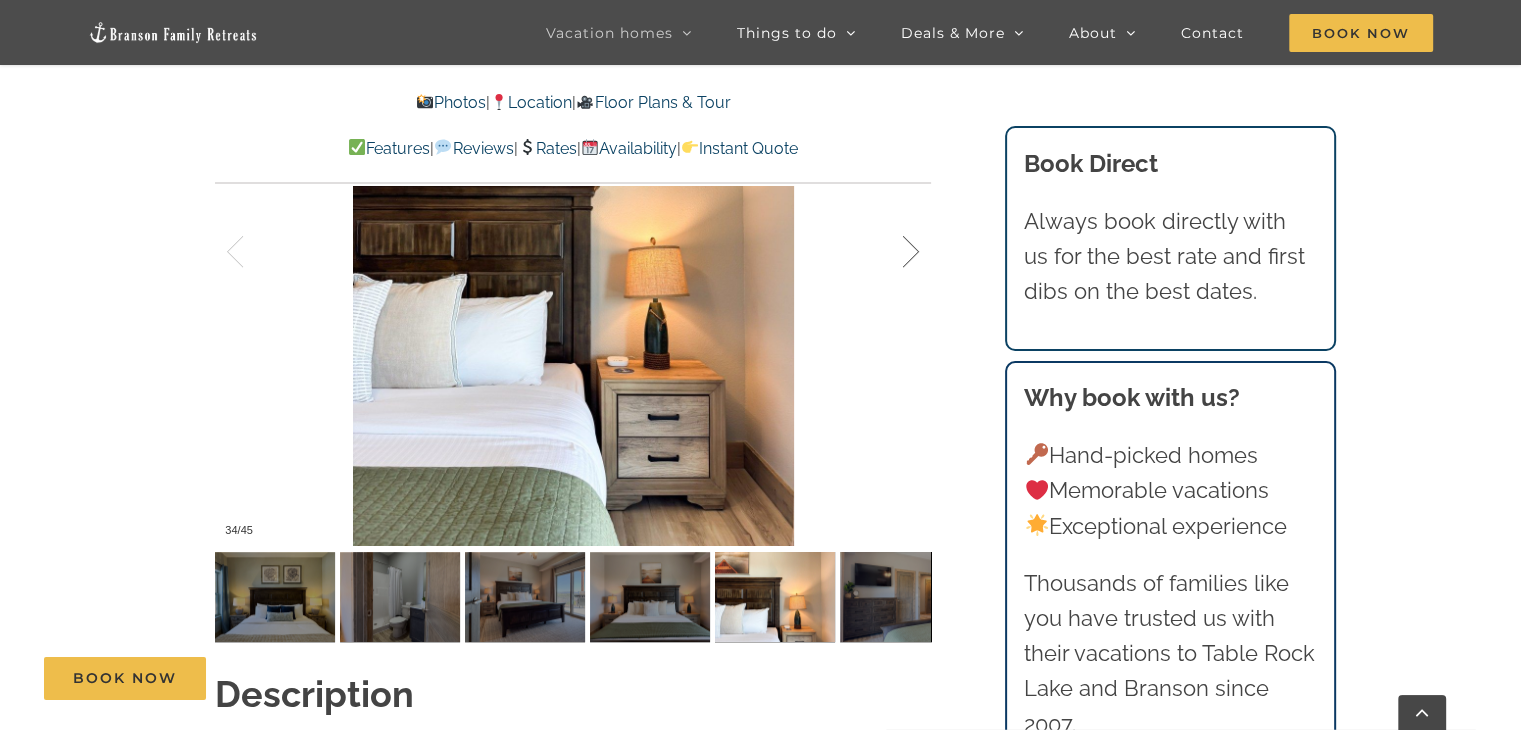 click at bounding box center (890, 252) 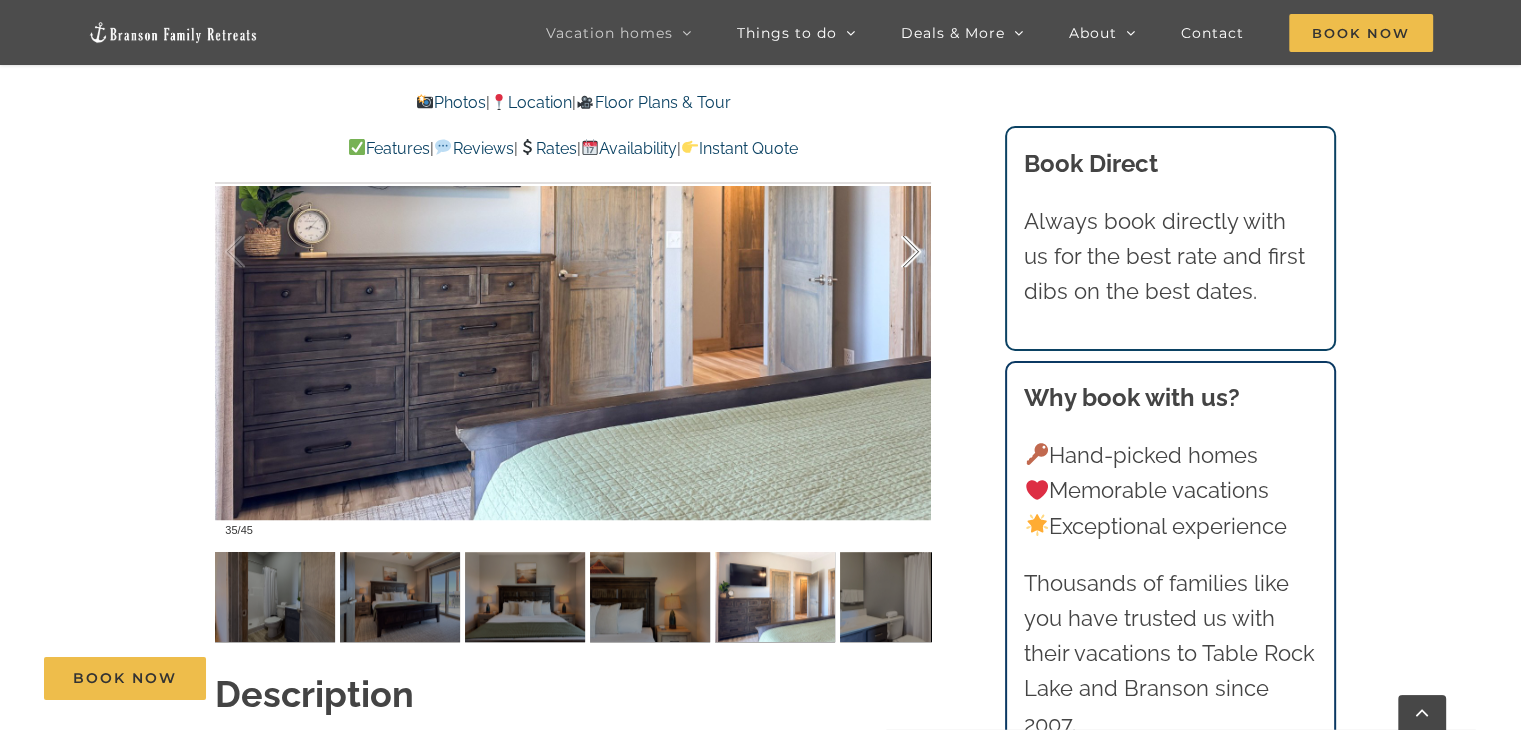 click at bounding box center (890, 252) 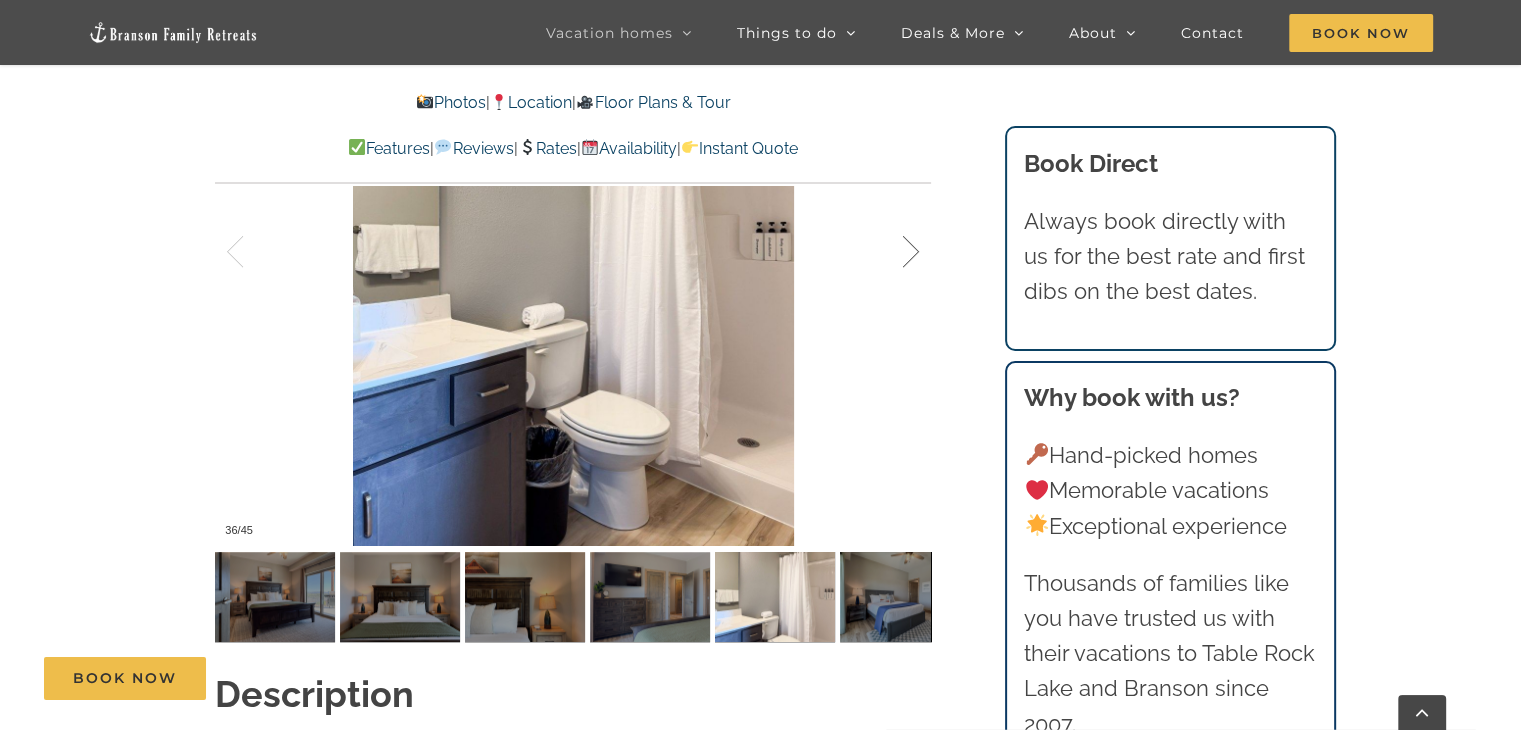 click at bounding box center (890, 252) 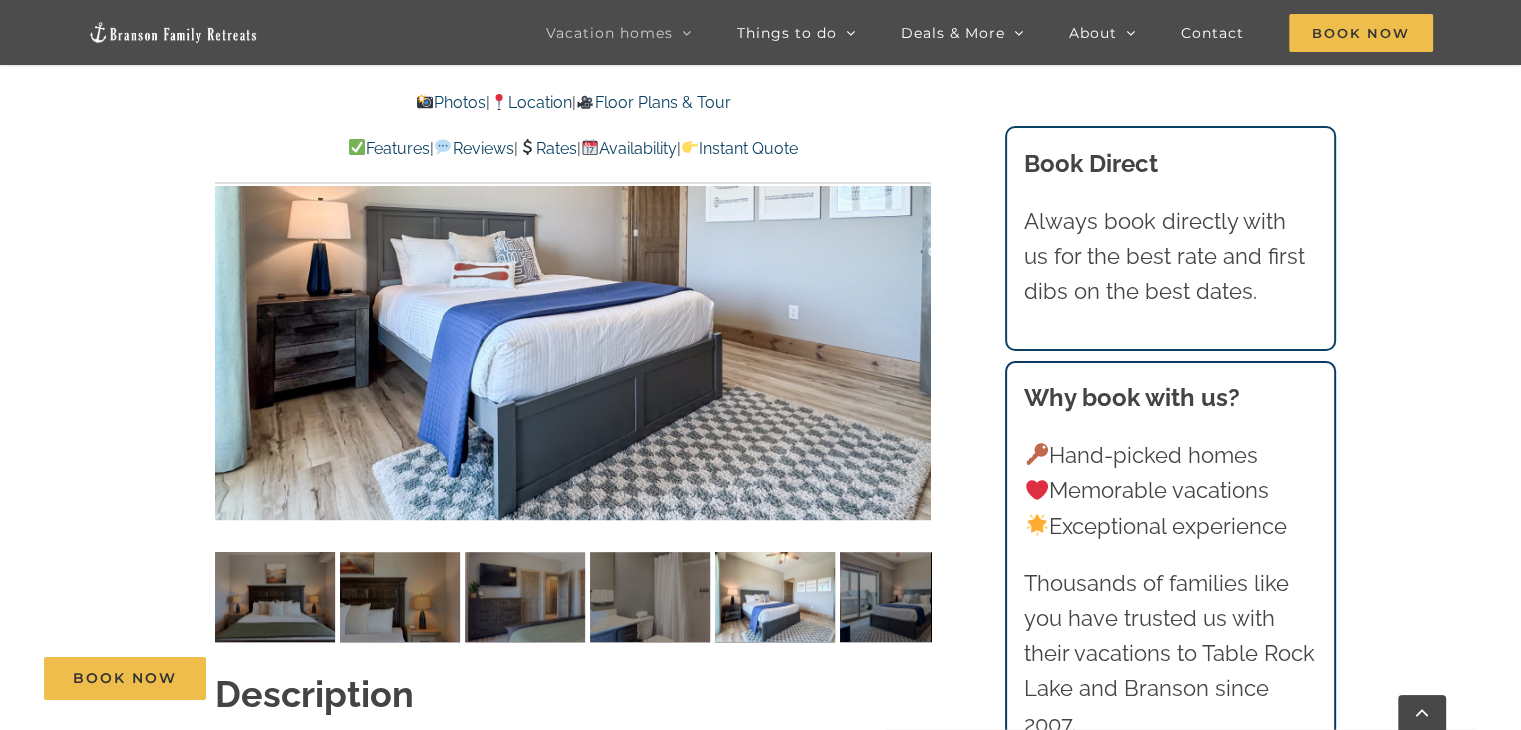 click on "37  /  45" at bounding box center [573, 251] 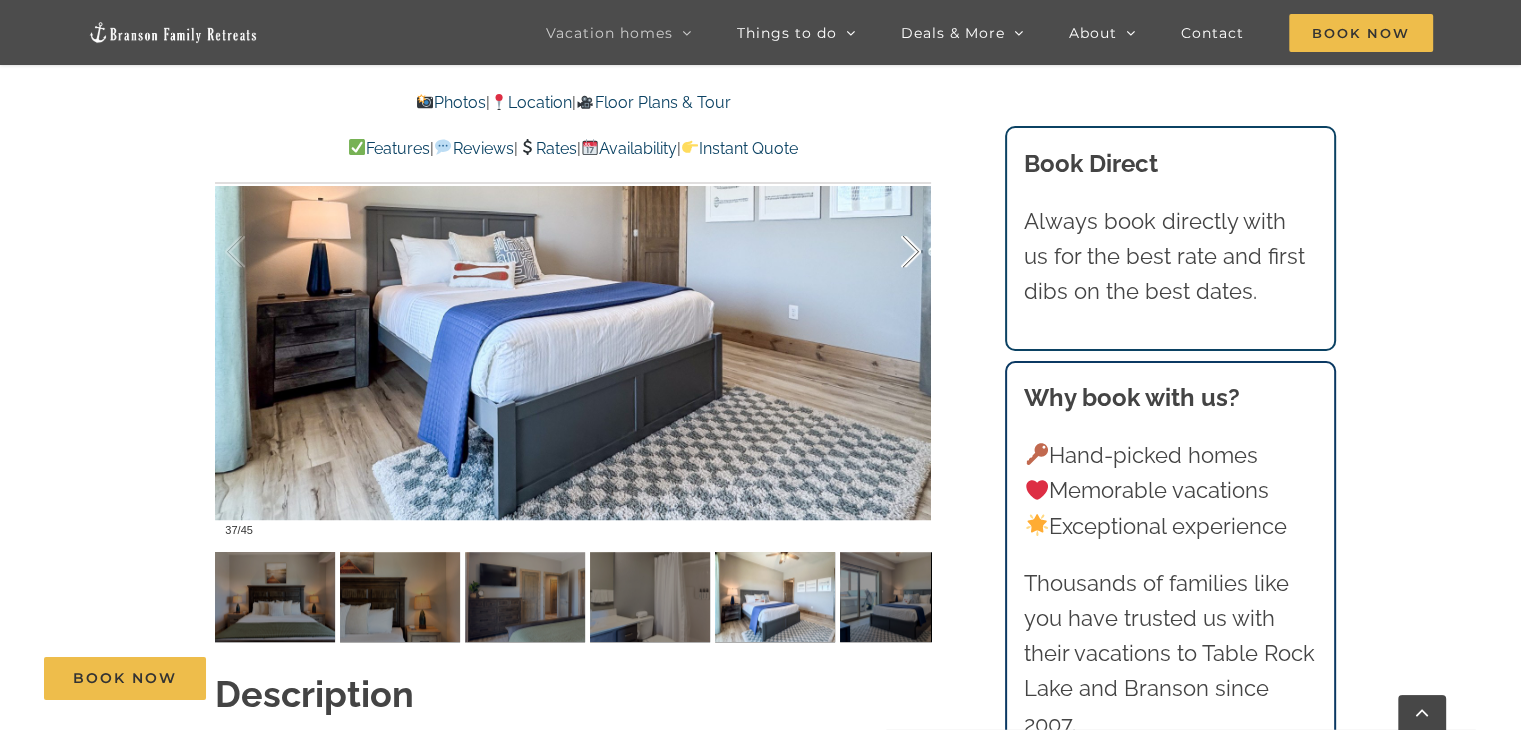 click at bounding box center [890, 252] 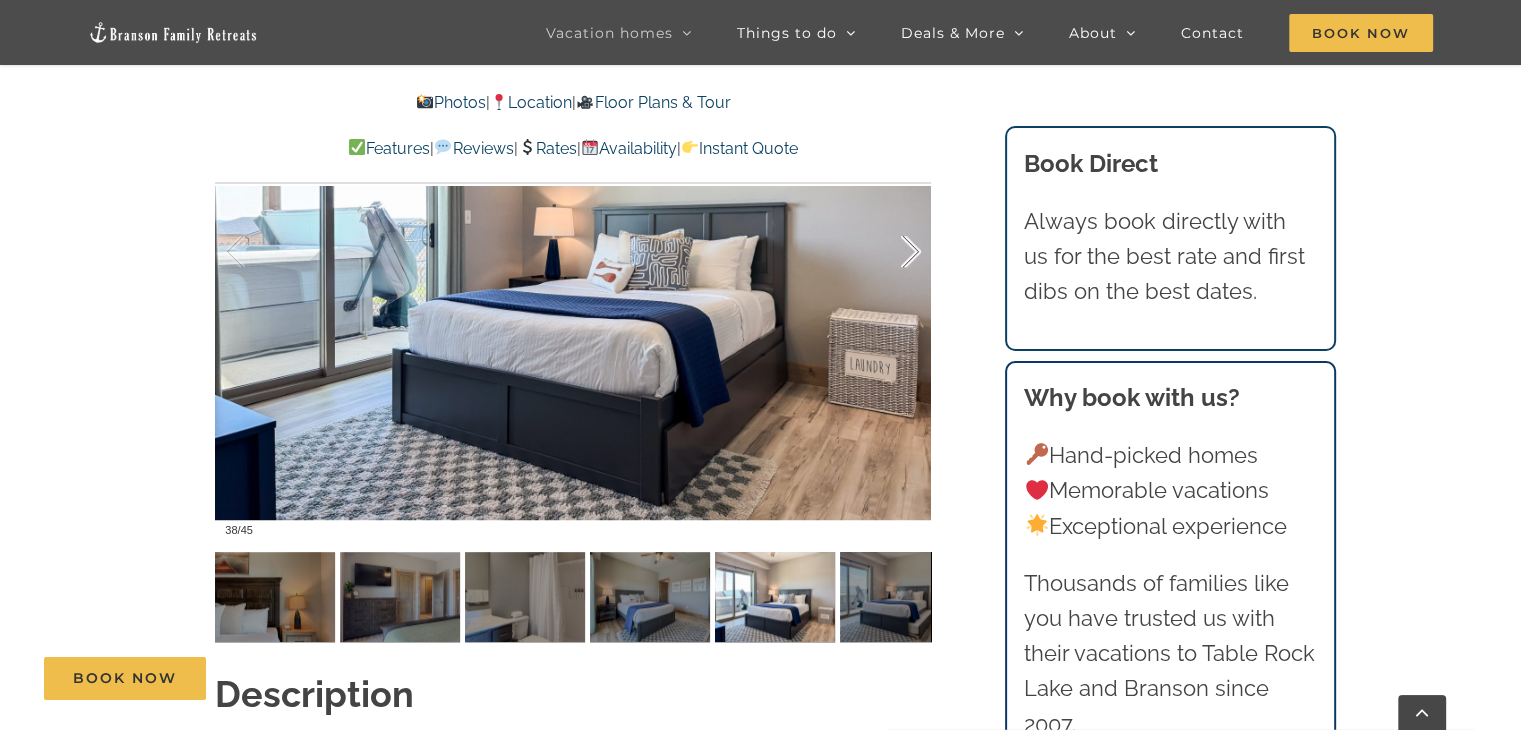 click at bounding box center (890, 252) 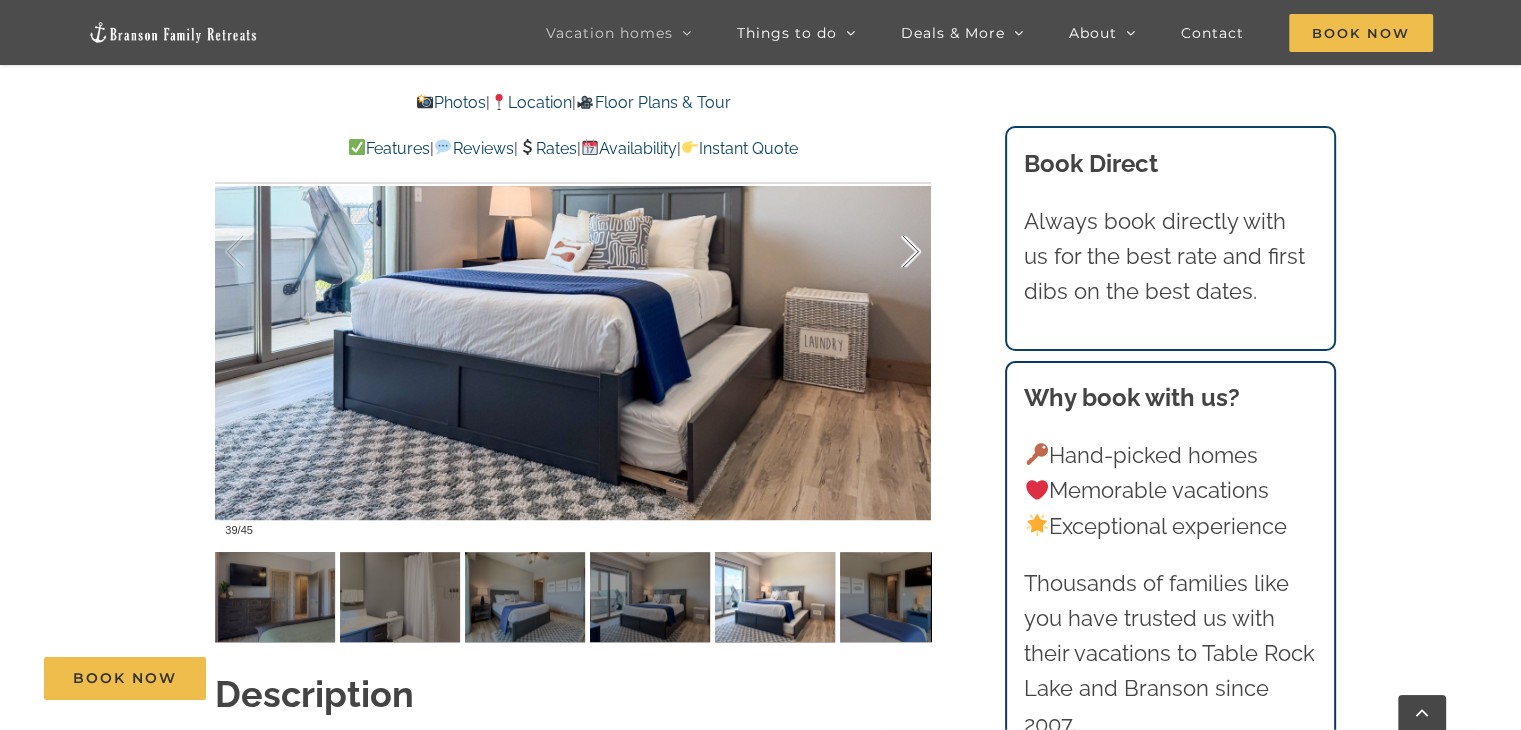 click at bounding box center [890, 252] 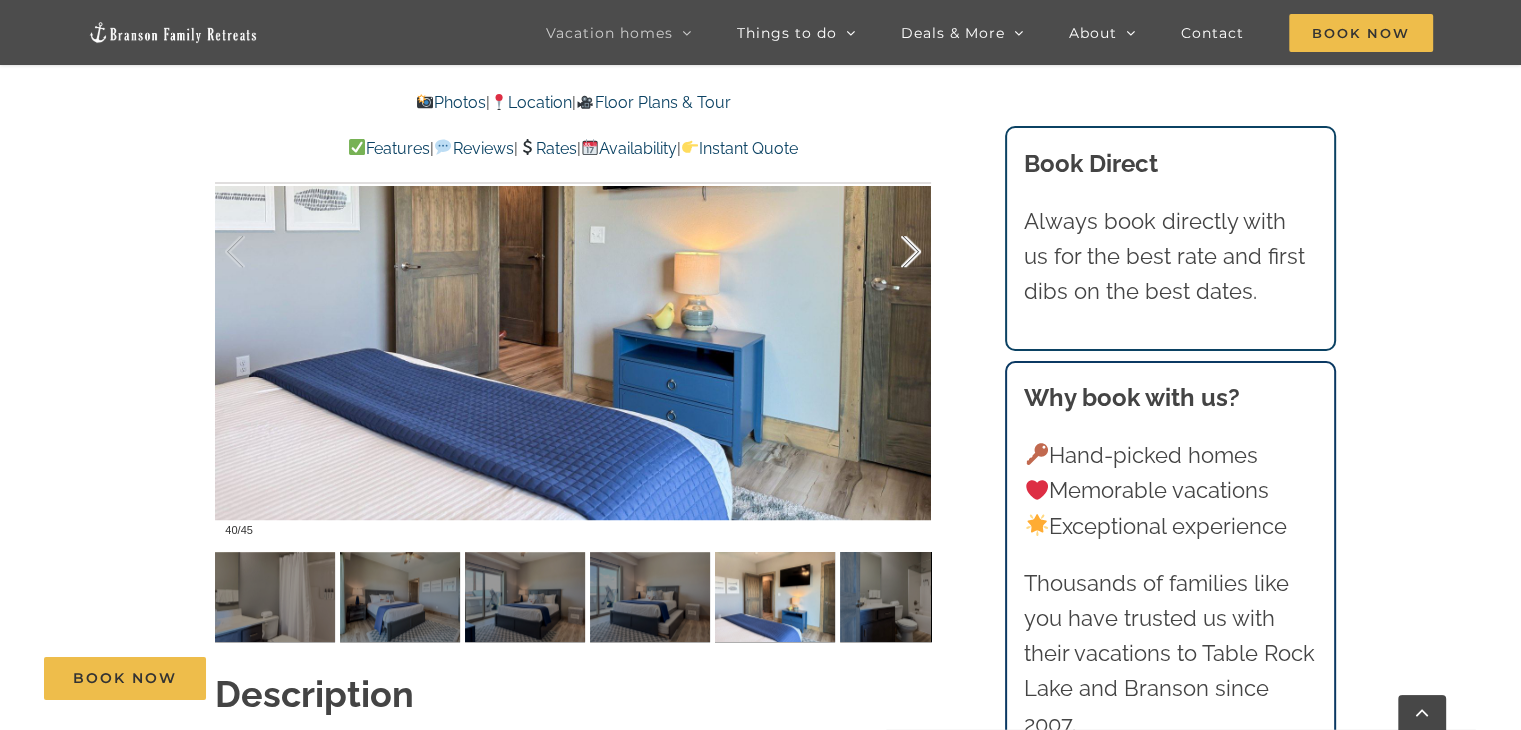 click at bounding box center [890, 252] 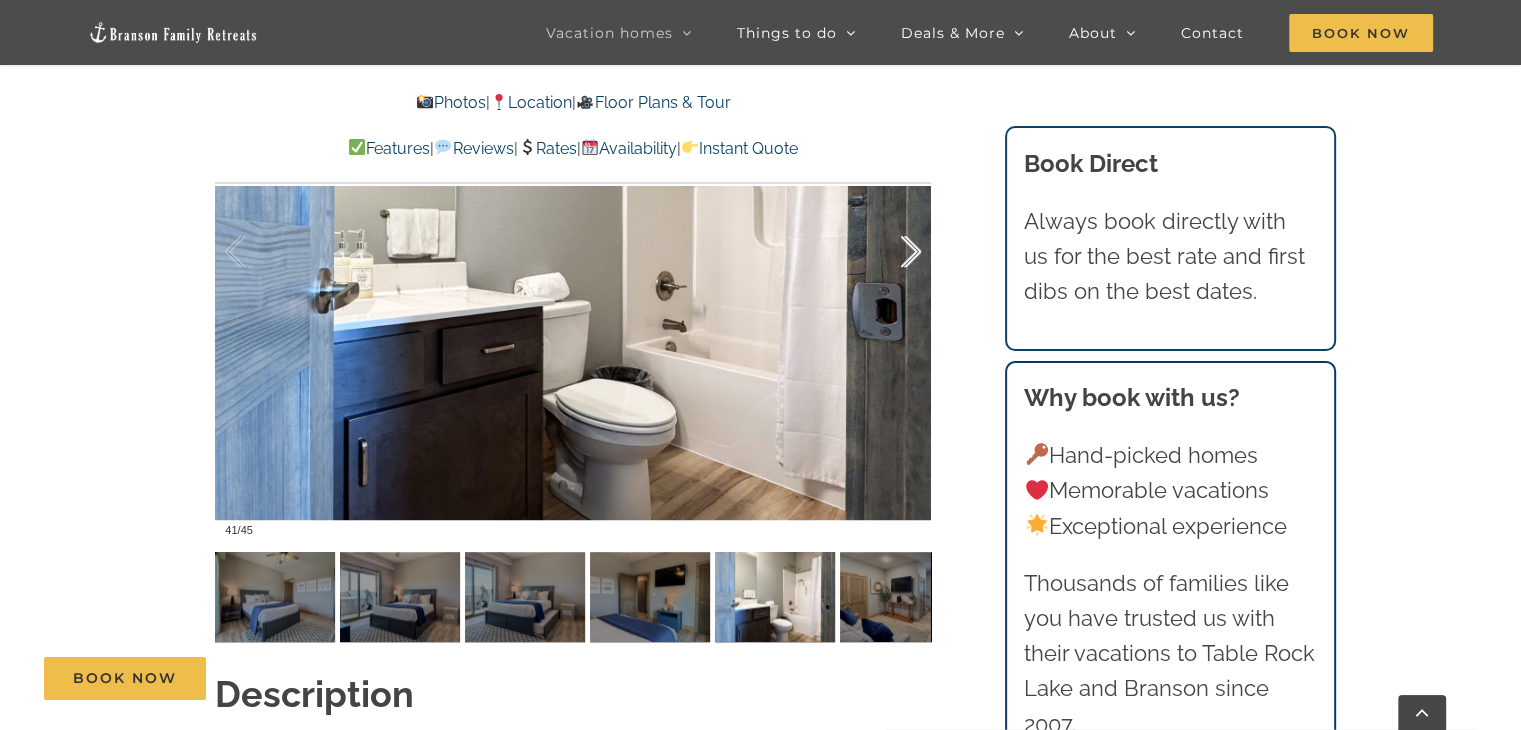 click at bounding box center [890, 252] 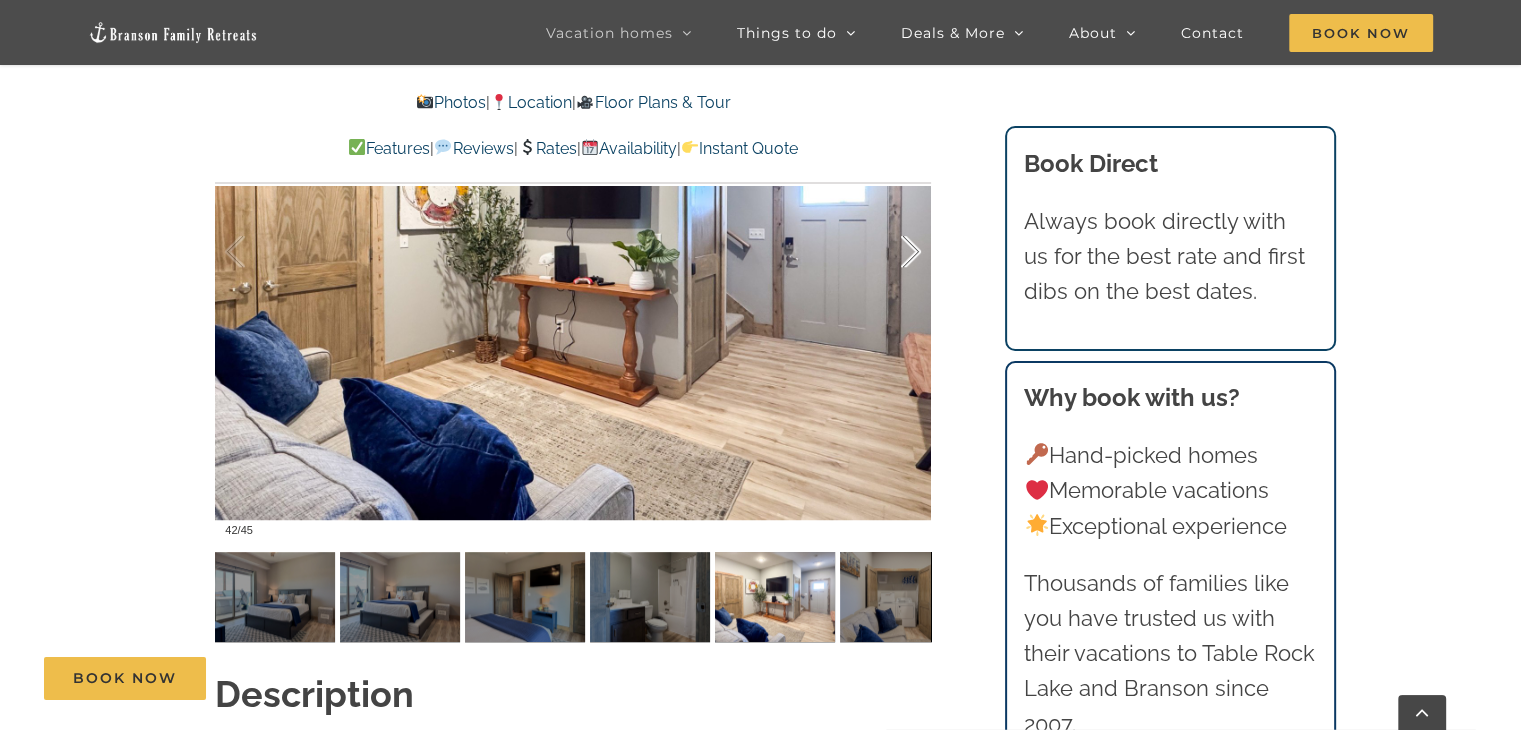 click at bounding box center [890, 252] 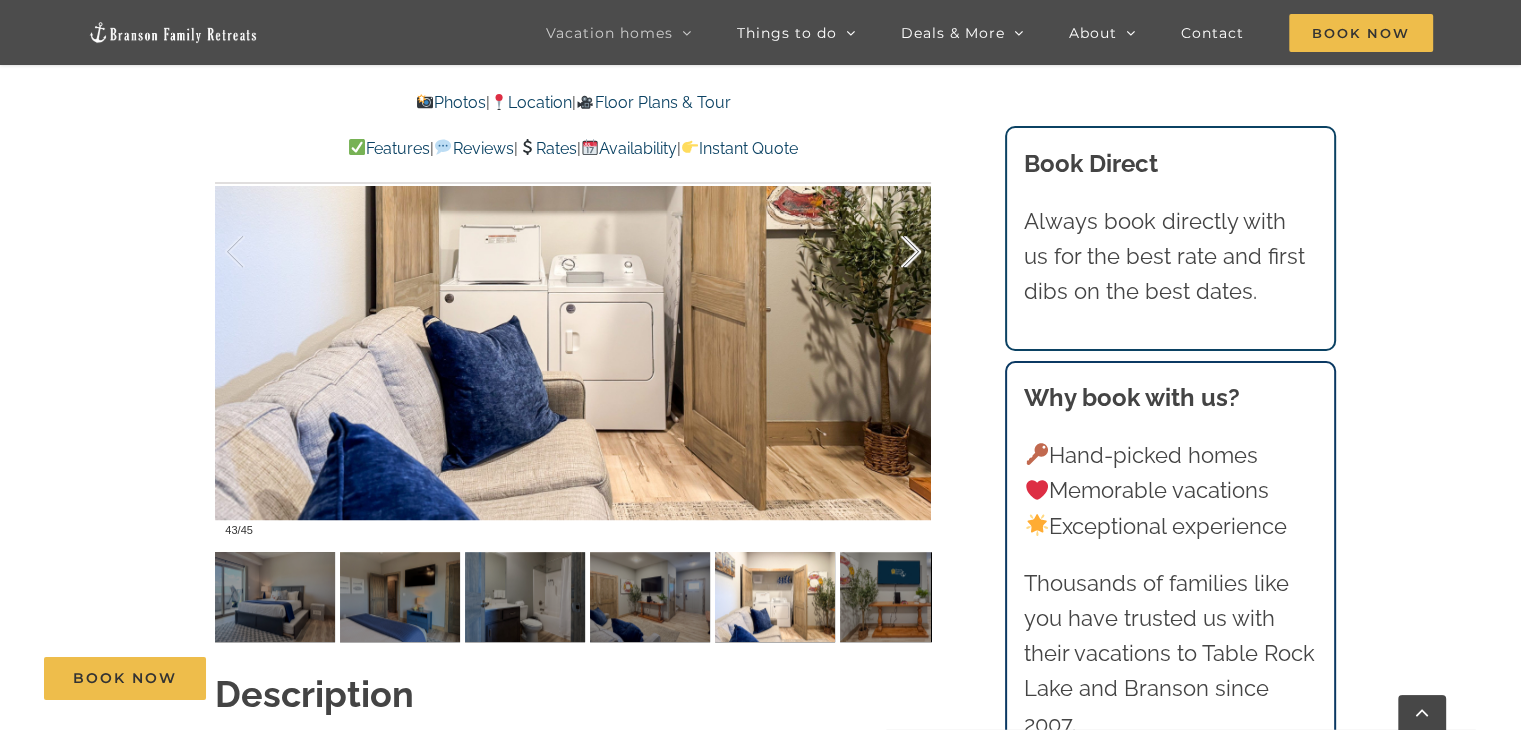 click at bounding box center (890, 252) 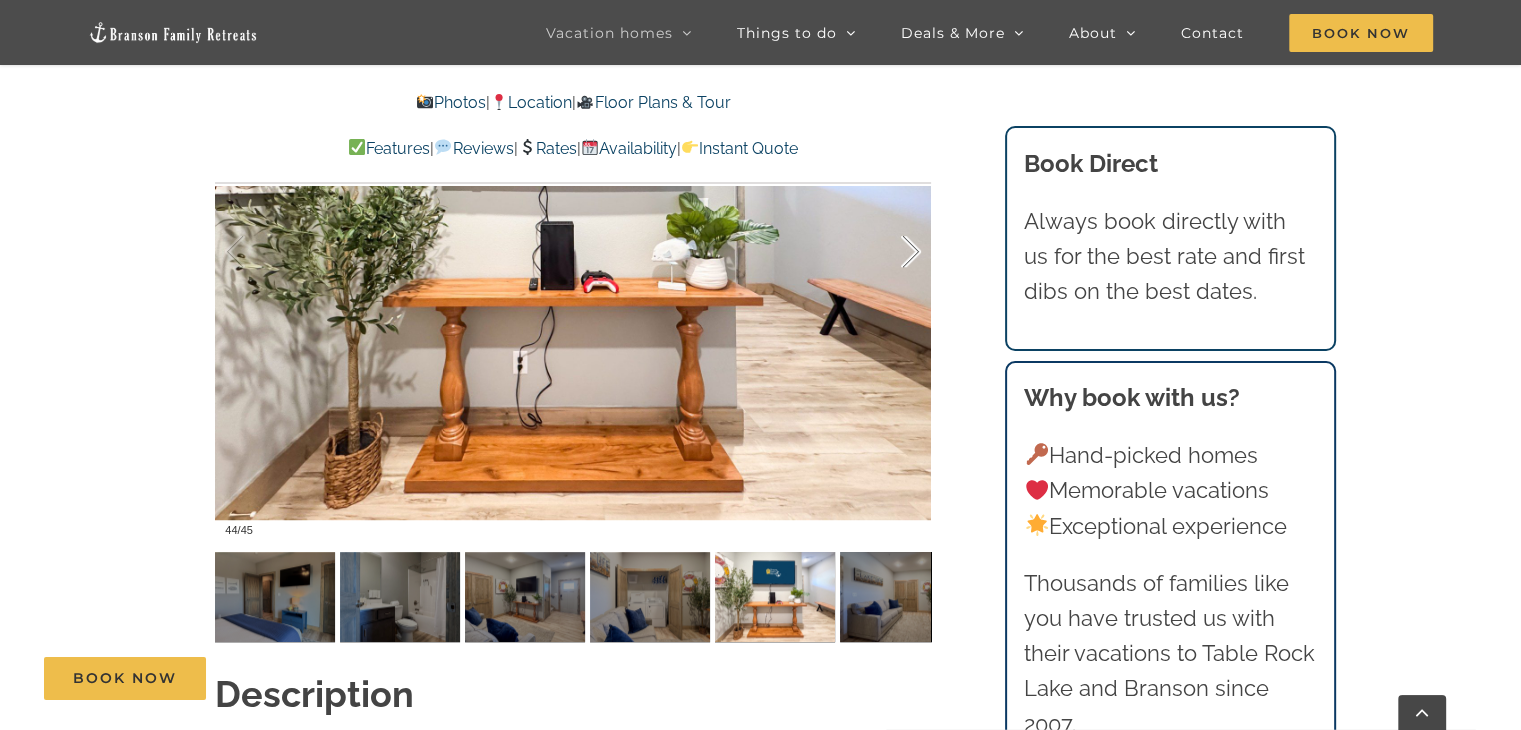 click at bounding box center (890, 252) 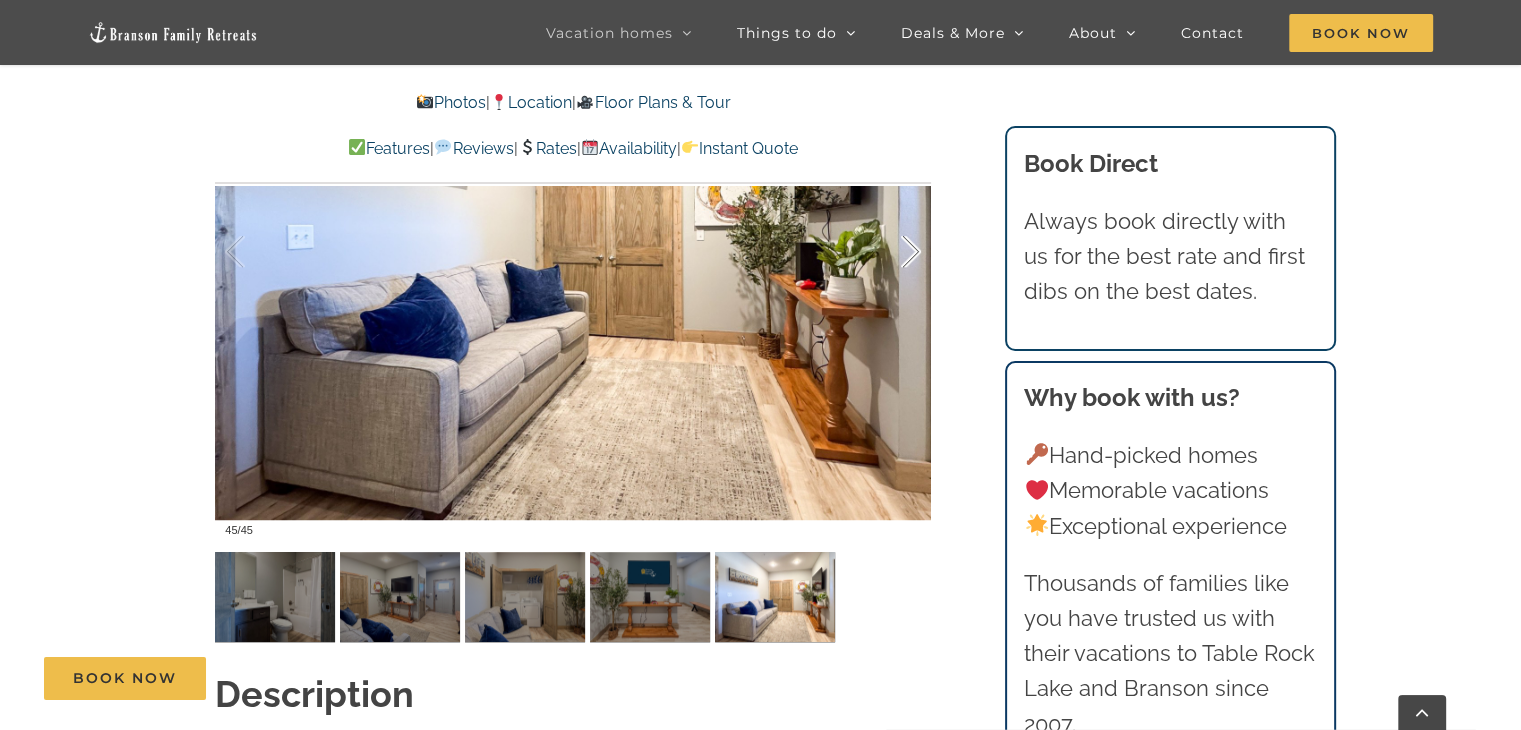 click at bounding box center (890, 252) 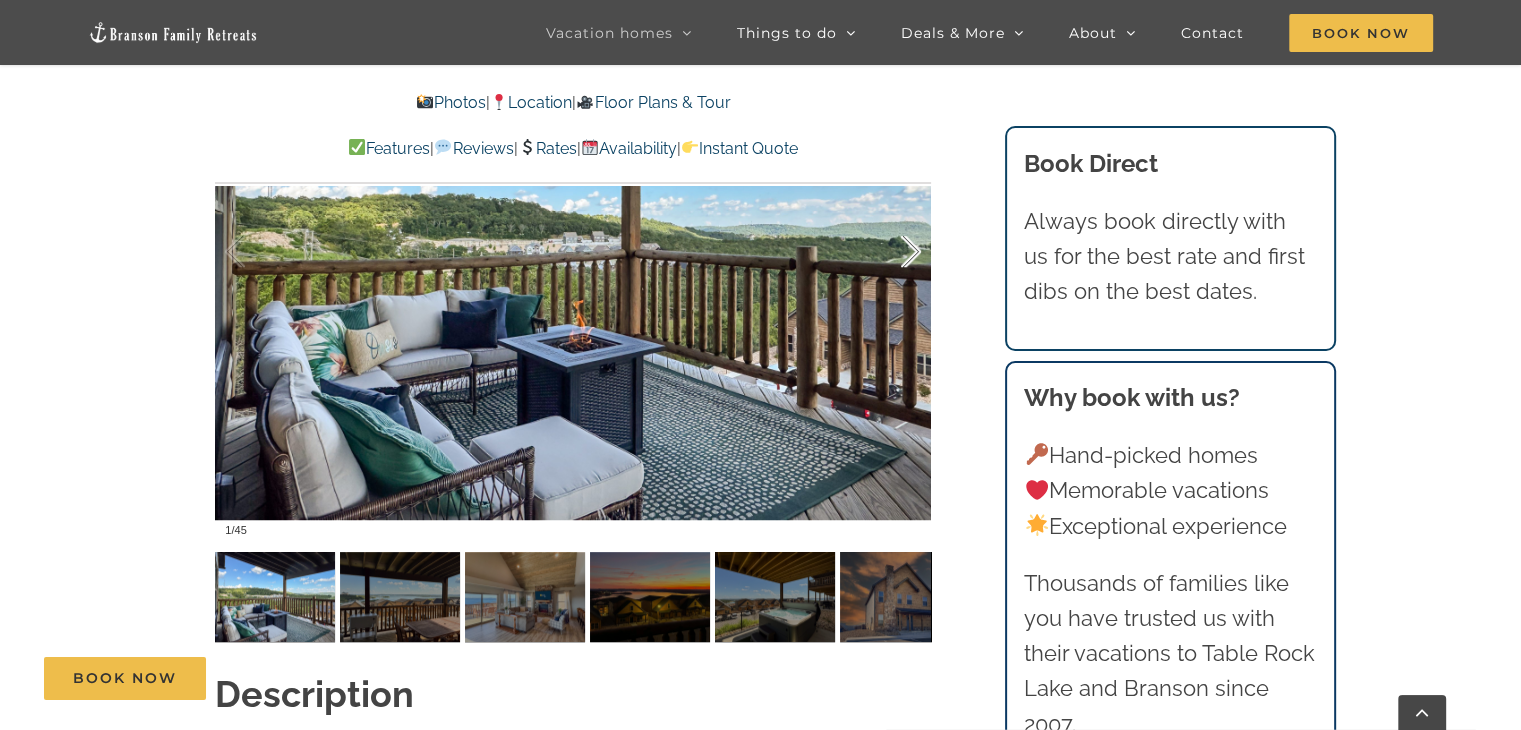 click at bounding box center [890, 252] 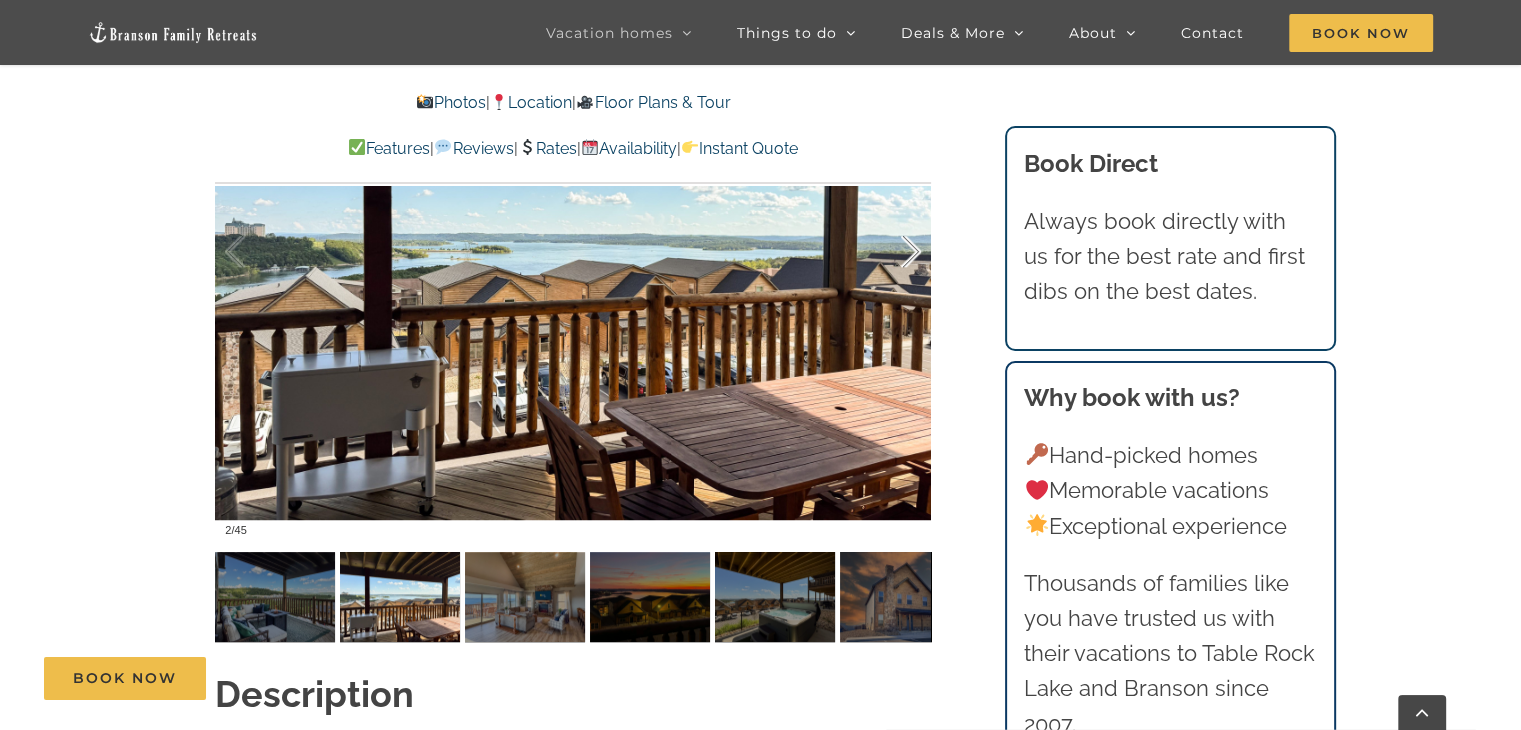 click at bounding box center [890, 252] 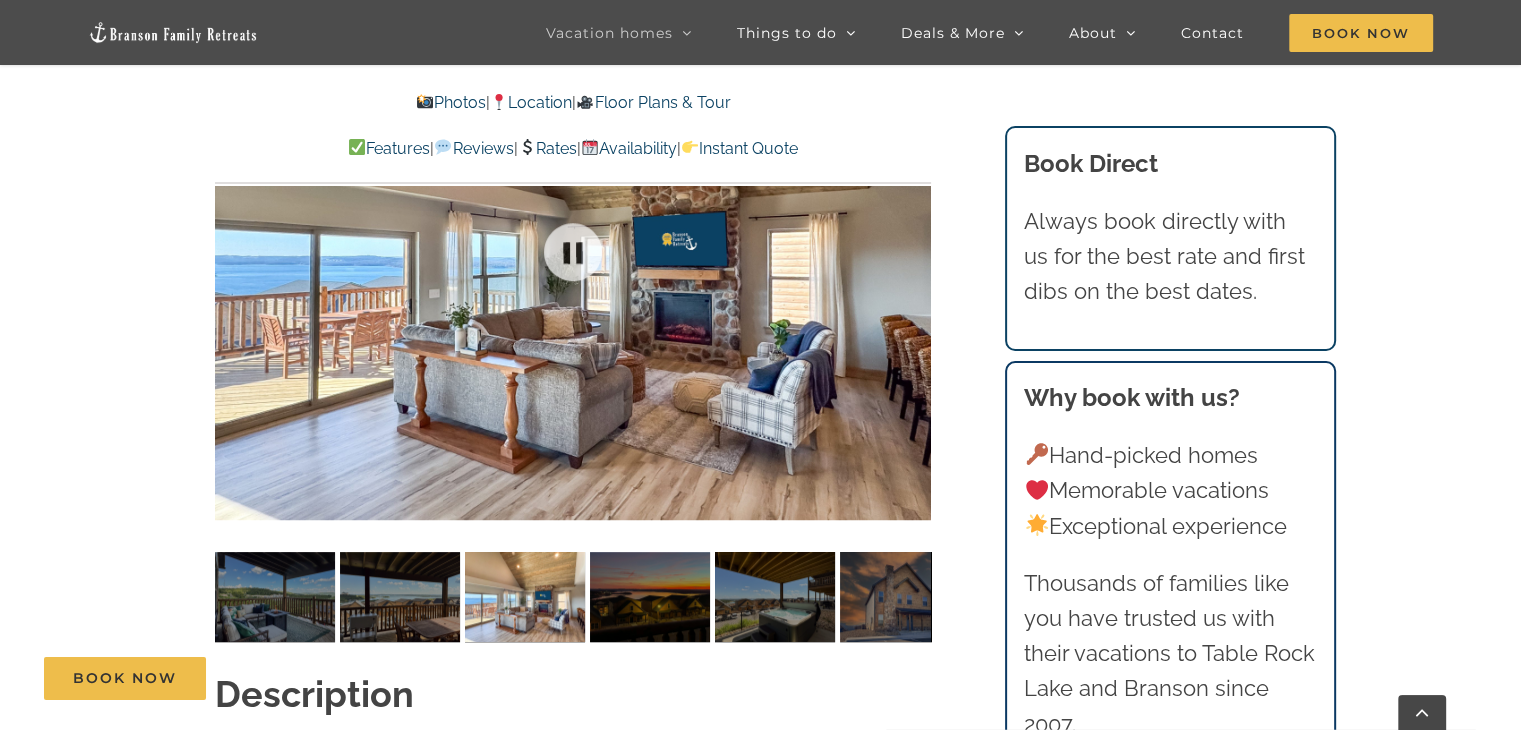 click at bounding box center [573, 251] 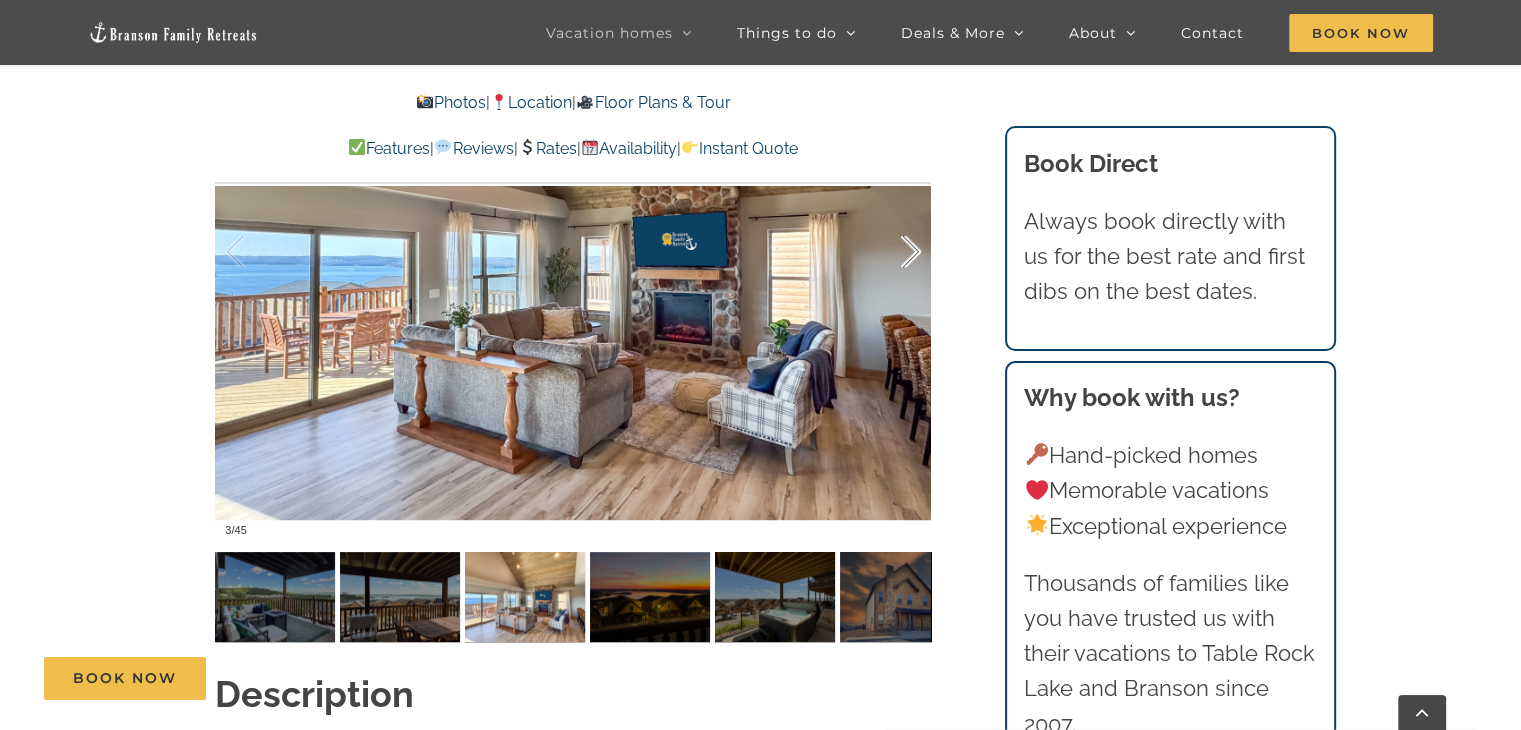 click at bounding box center (890, 252) 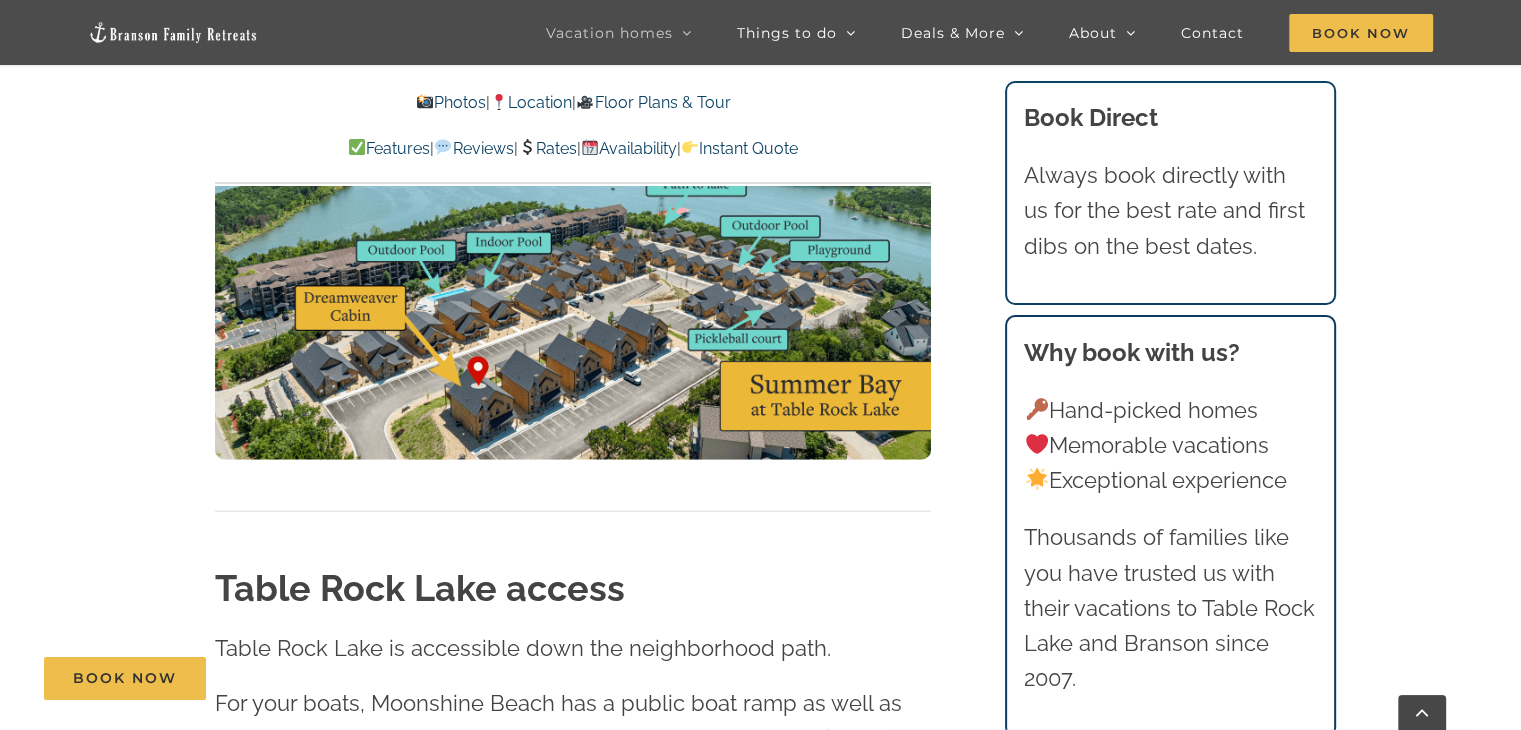 scroll, scrollTop: 5150, scrollLeft: 0, axis: vertical 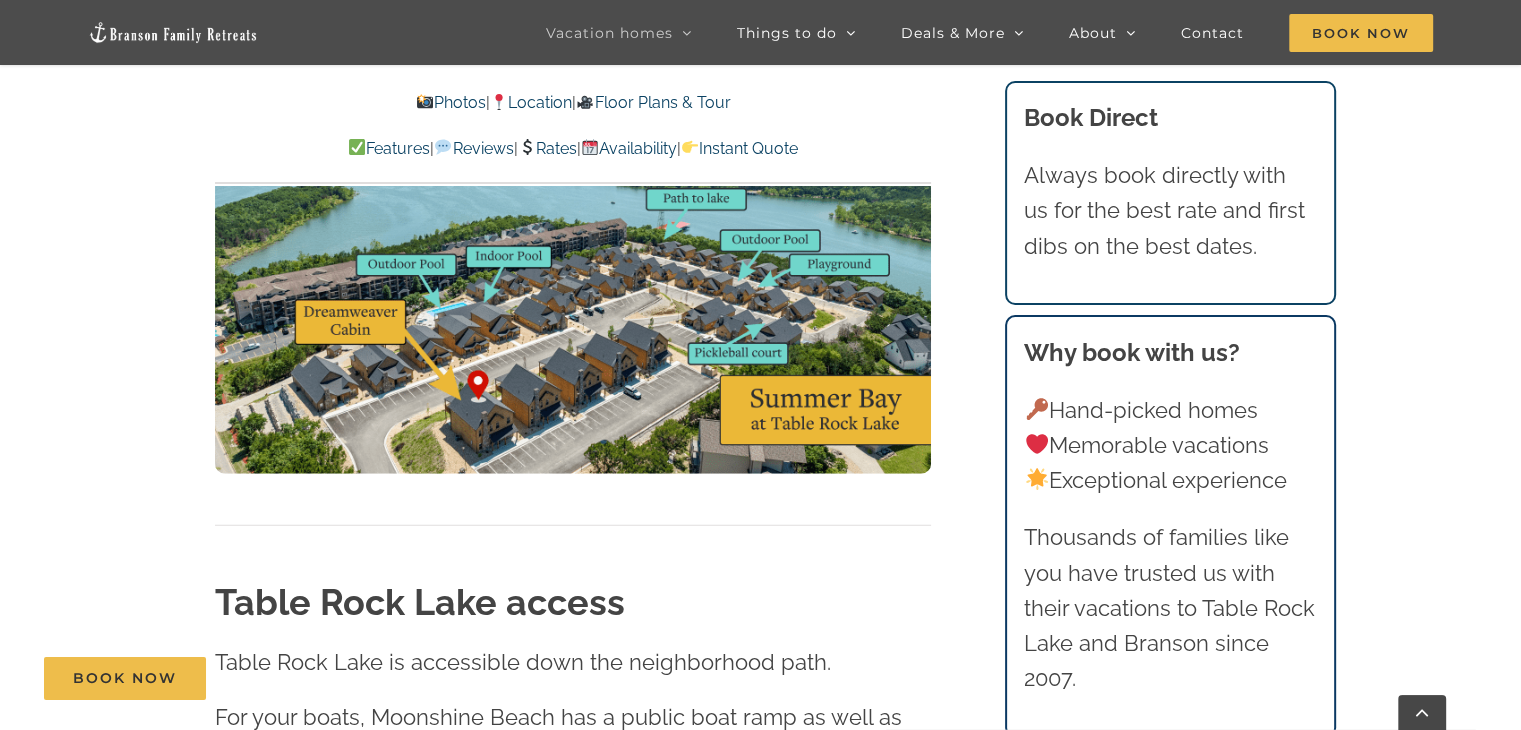click at bounding box center [573, 272] 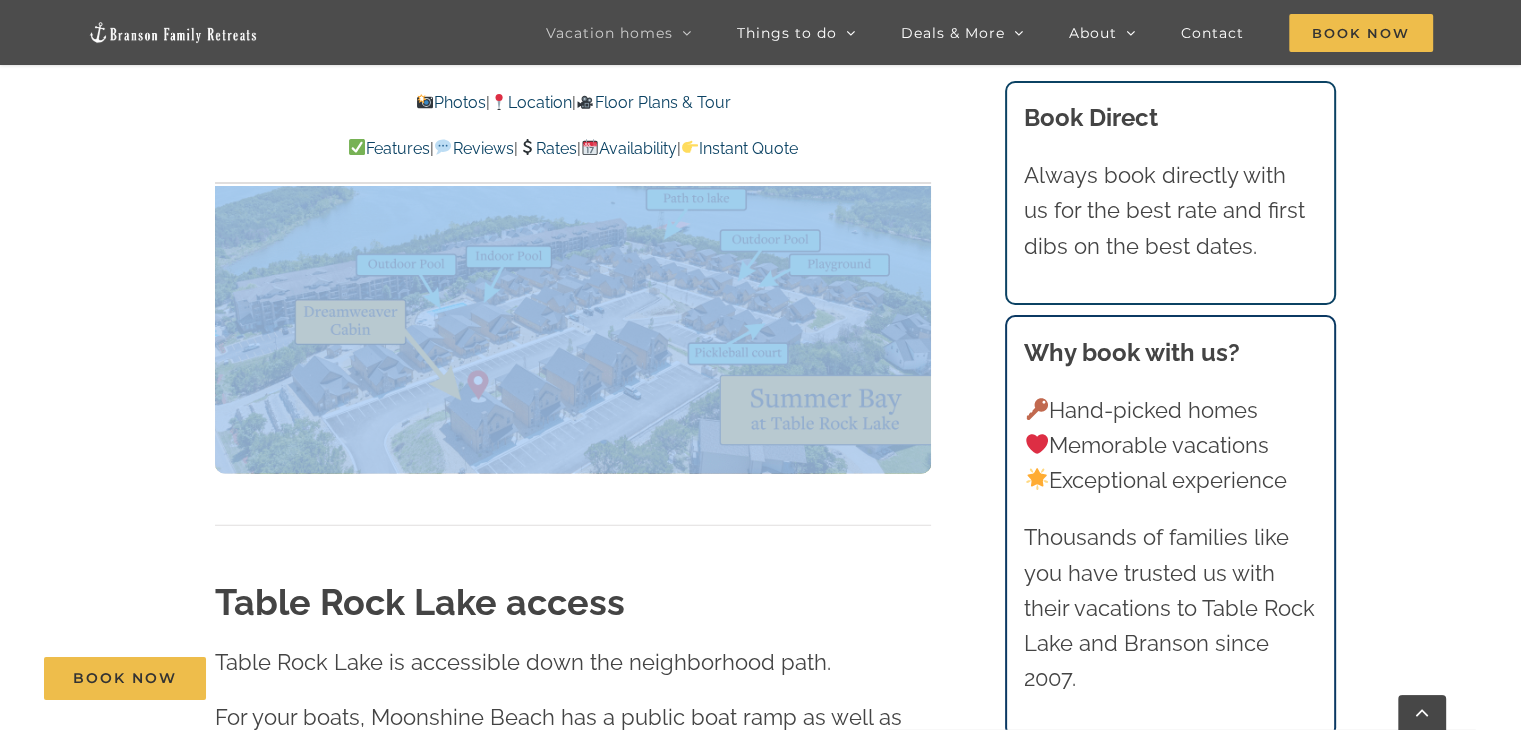 click on "Location: Summer Bay
Swimming Pools
Our neighborhood outdoor swimming pools are a short walk or quick drive down the street. There are (2) outdoor pools and (1) heated indoor pool.
Playground and Pickleball
Lakeside vibes" at bounding box center [574, -315] 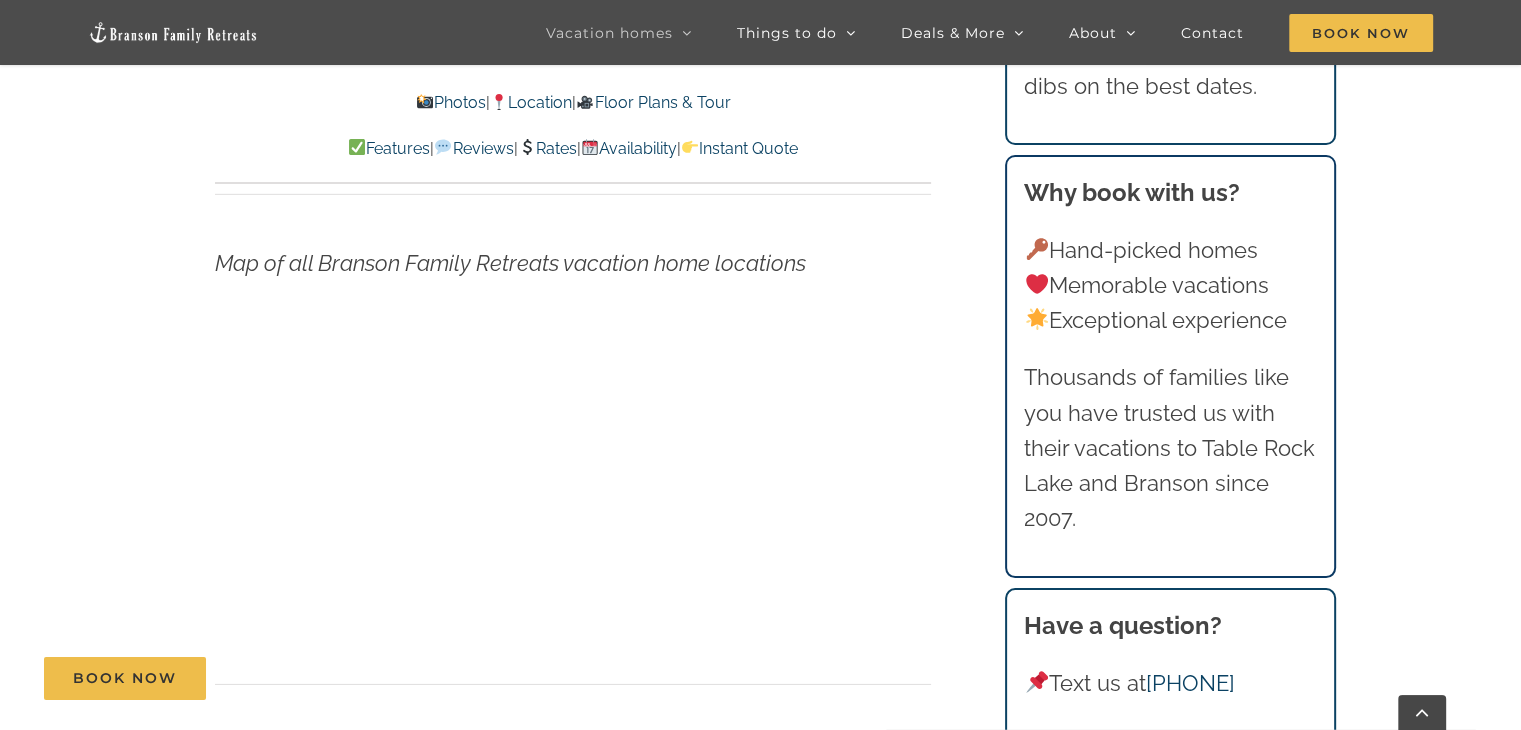 scroll, scrollTop: 6390, scrollLeft: 0, axis: vertical 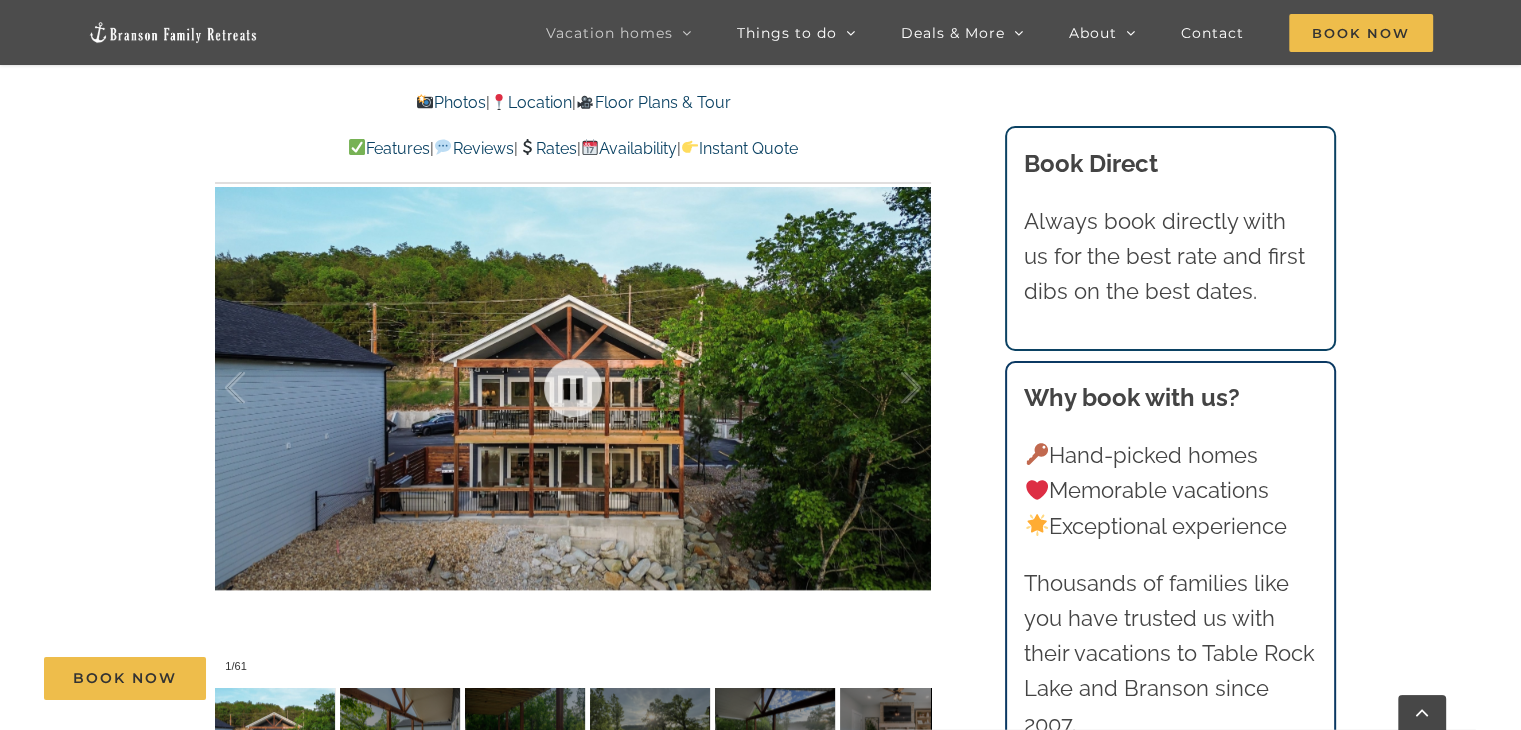 click at bounding box center [573, 388] 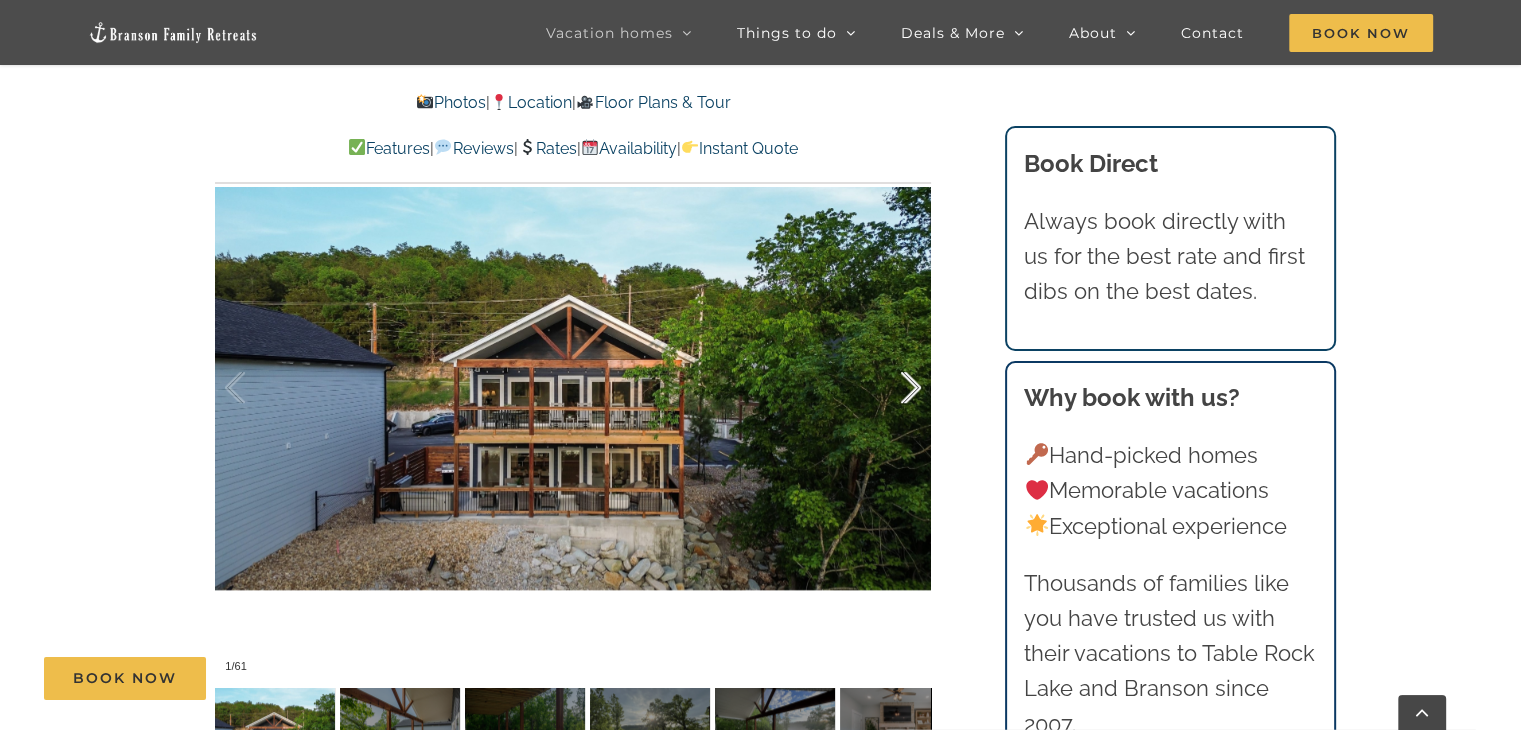 click at bounding box center [890, 388] 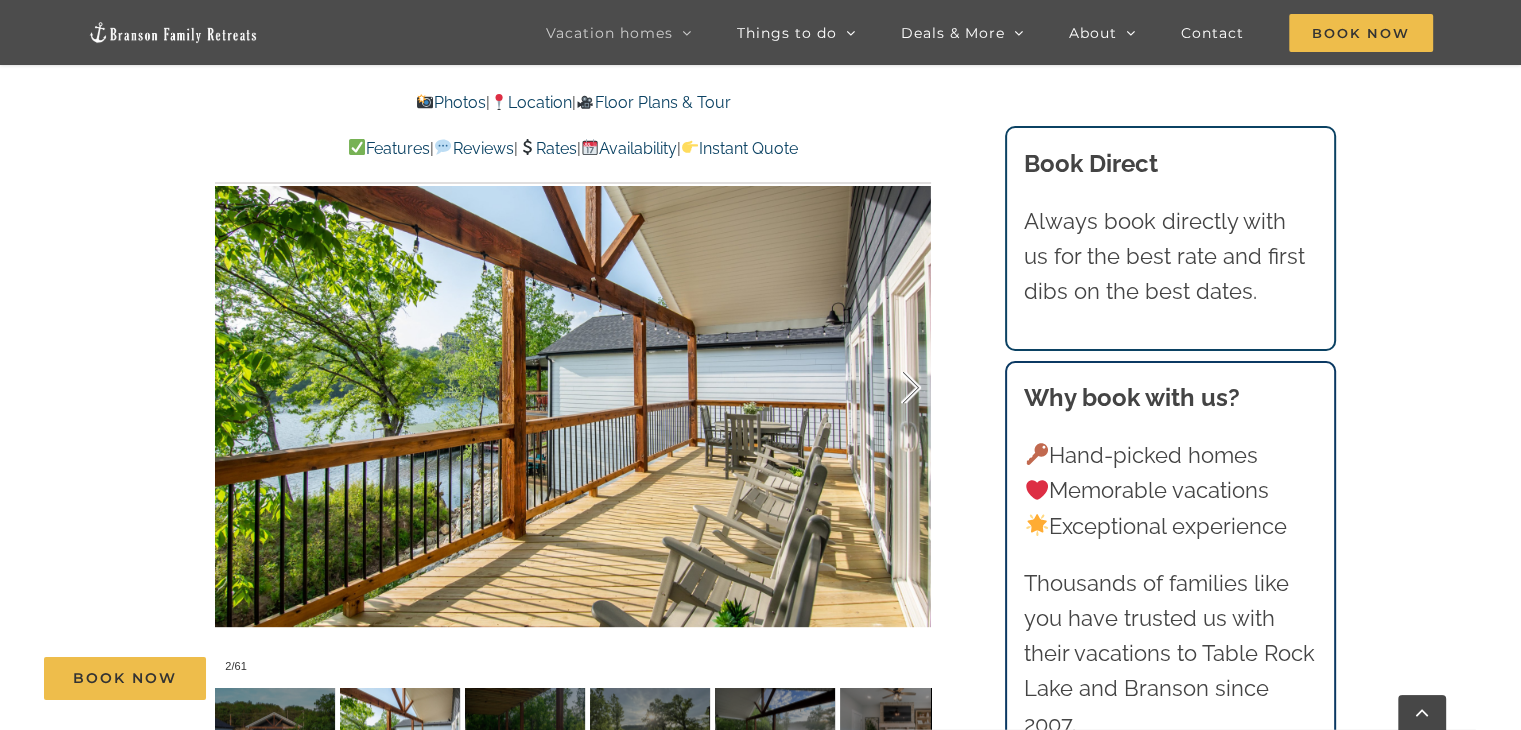 click on "2  /  61" at bounding box center [573, 388] 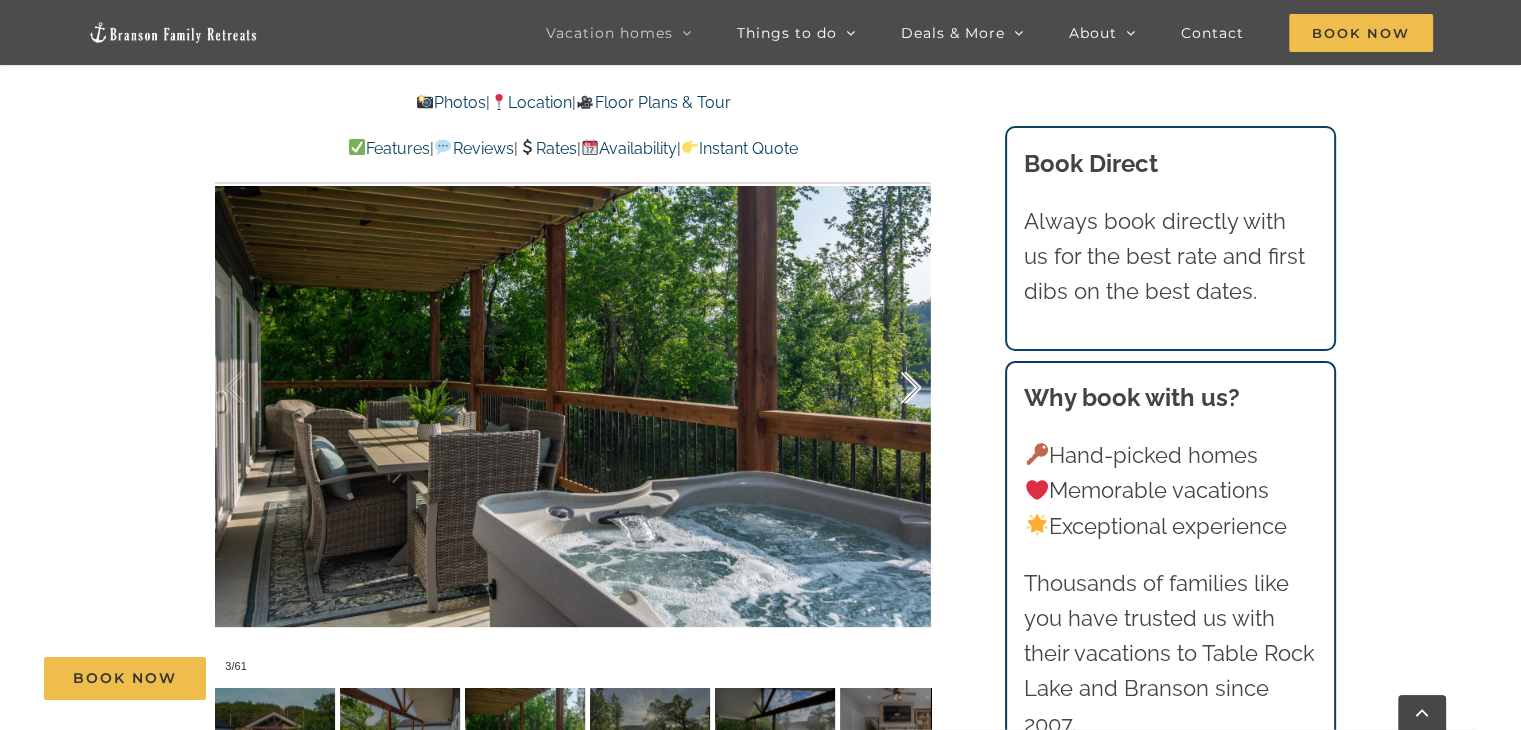 click at bounding box center (890, 388) 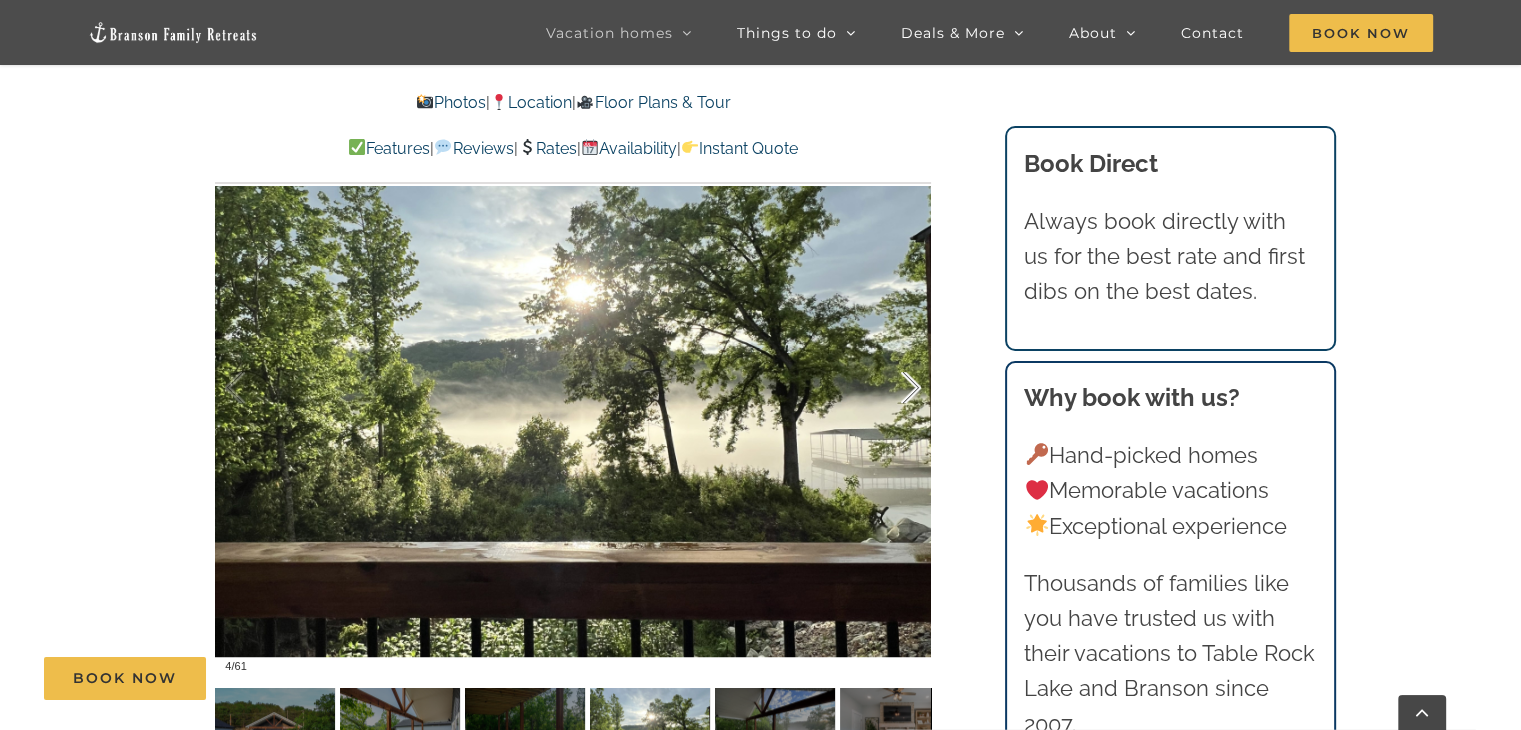 click at bounding box center [890, 388] 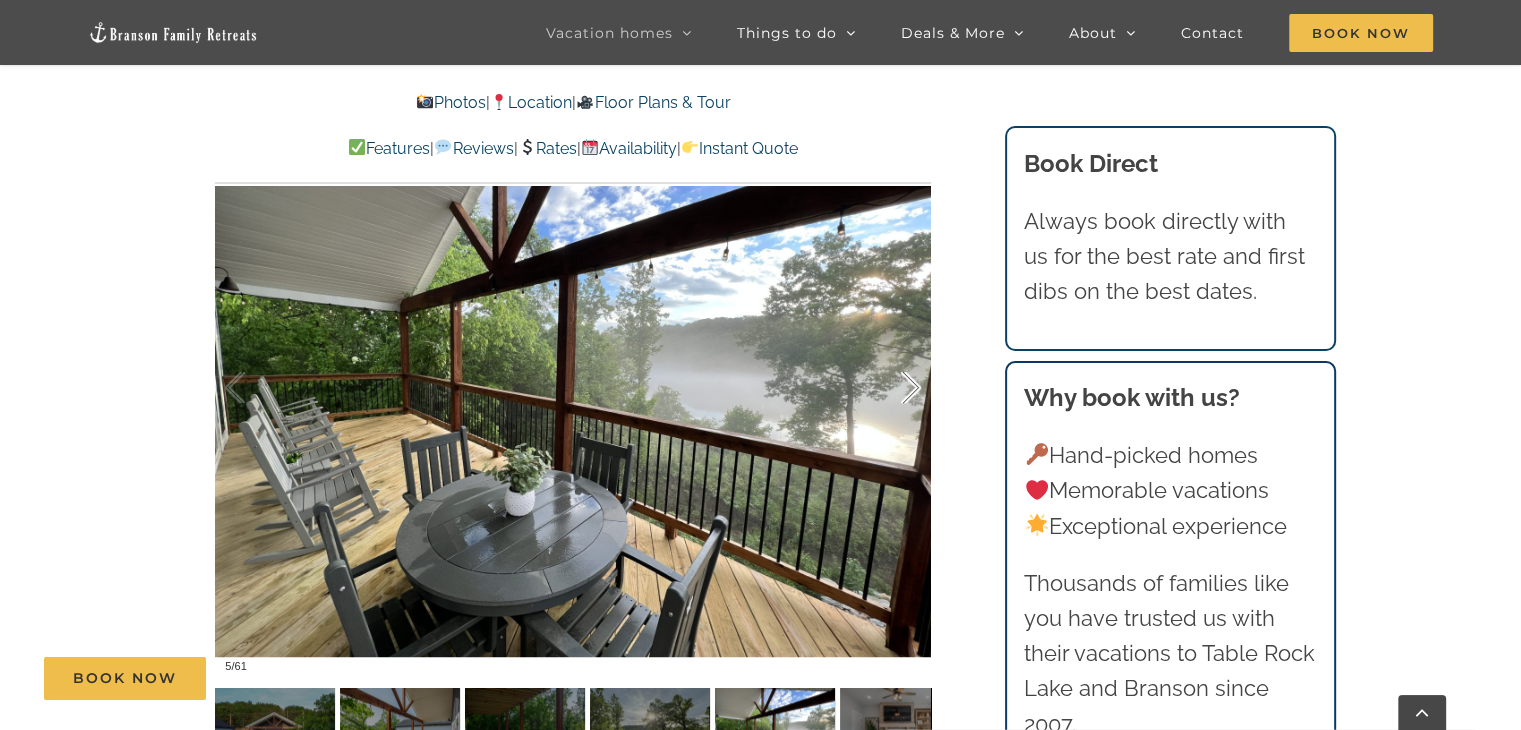 click at bounding box center [890, 388] 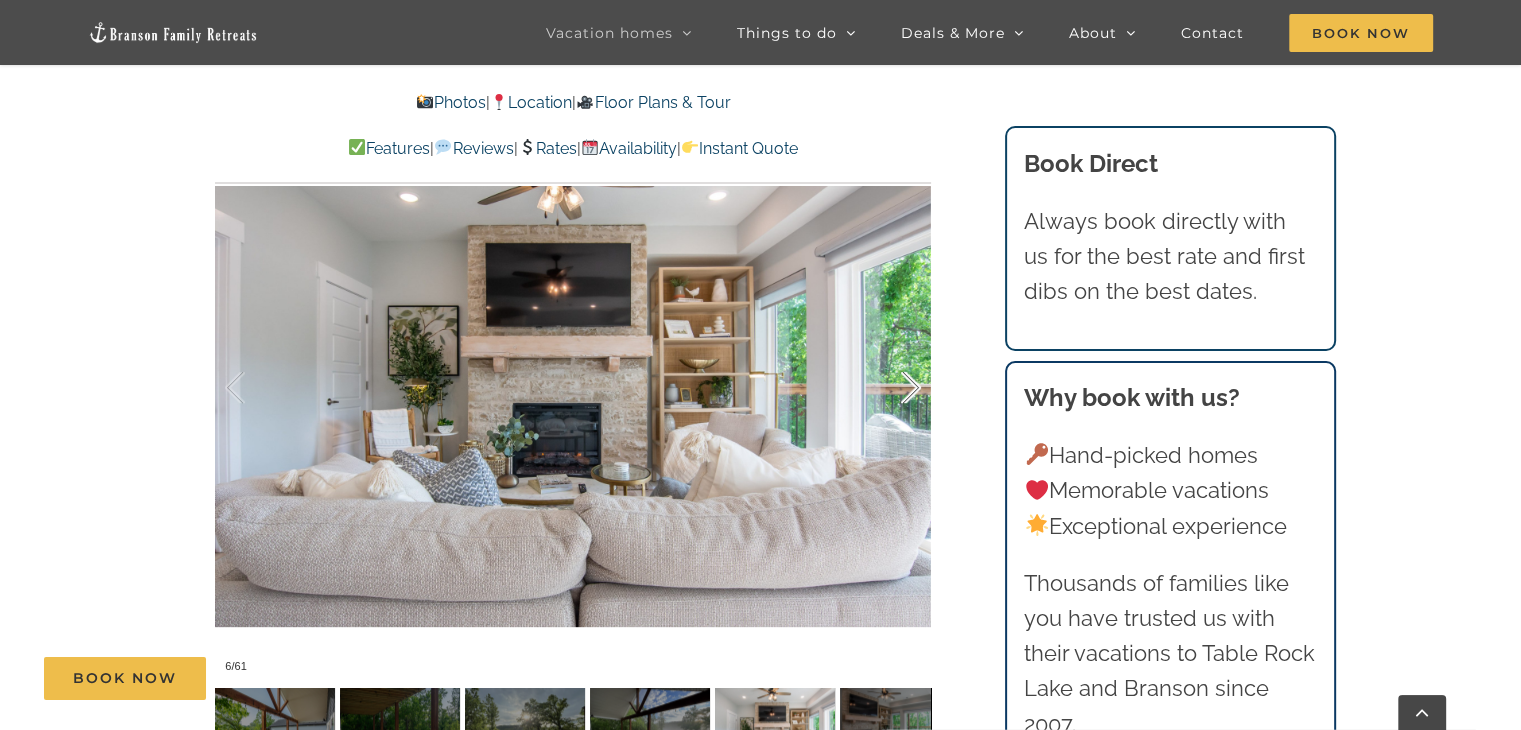 click at bounding box center (890, 388) 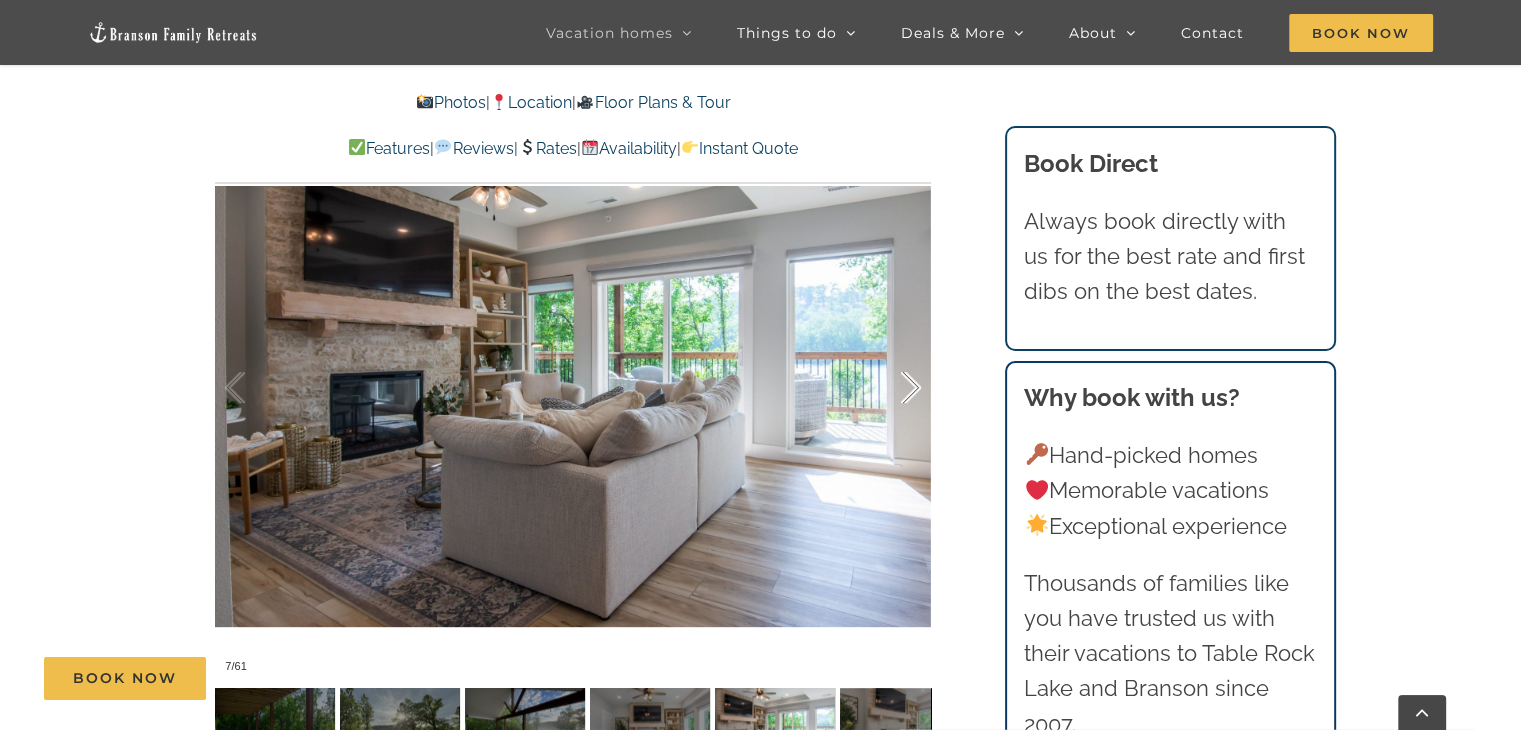click at bounding box center (890, 388) 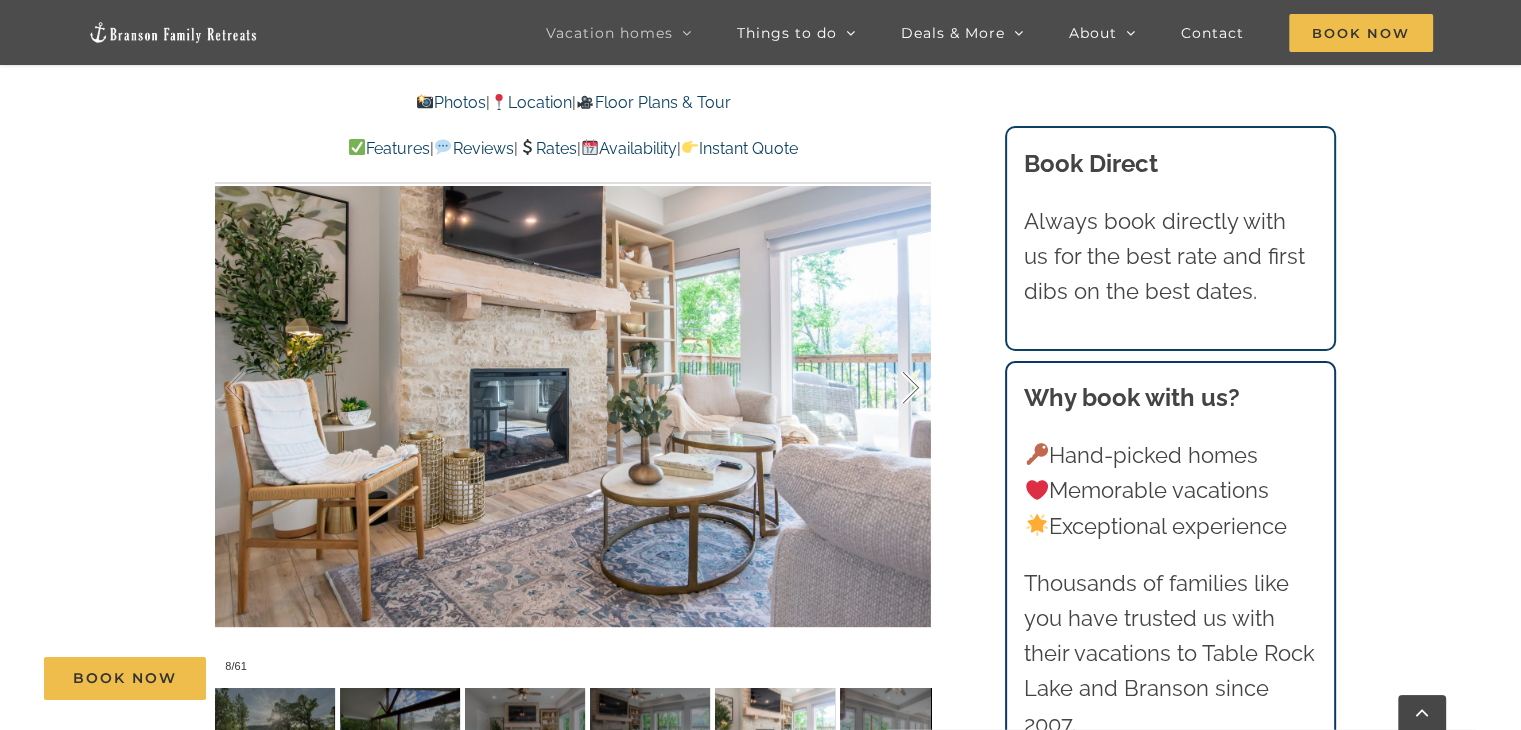 click at bounding box center [890, 388] 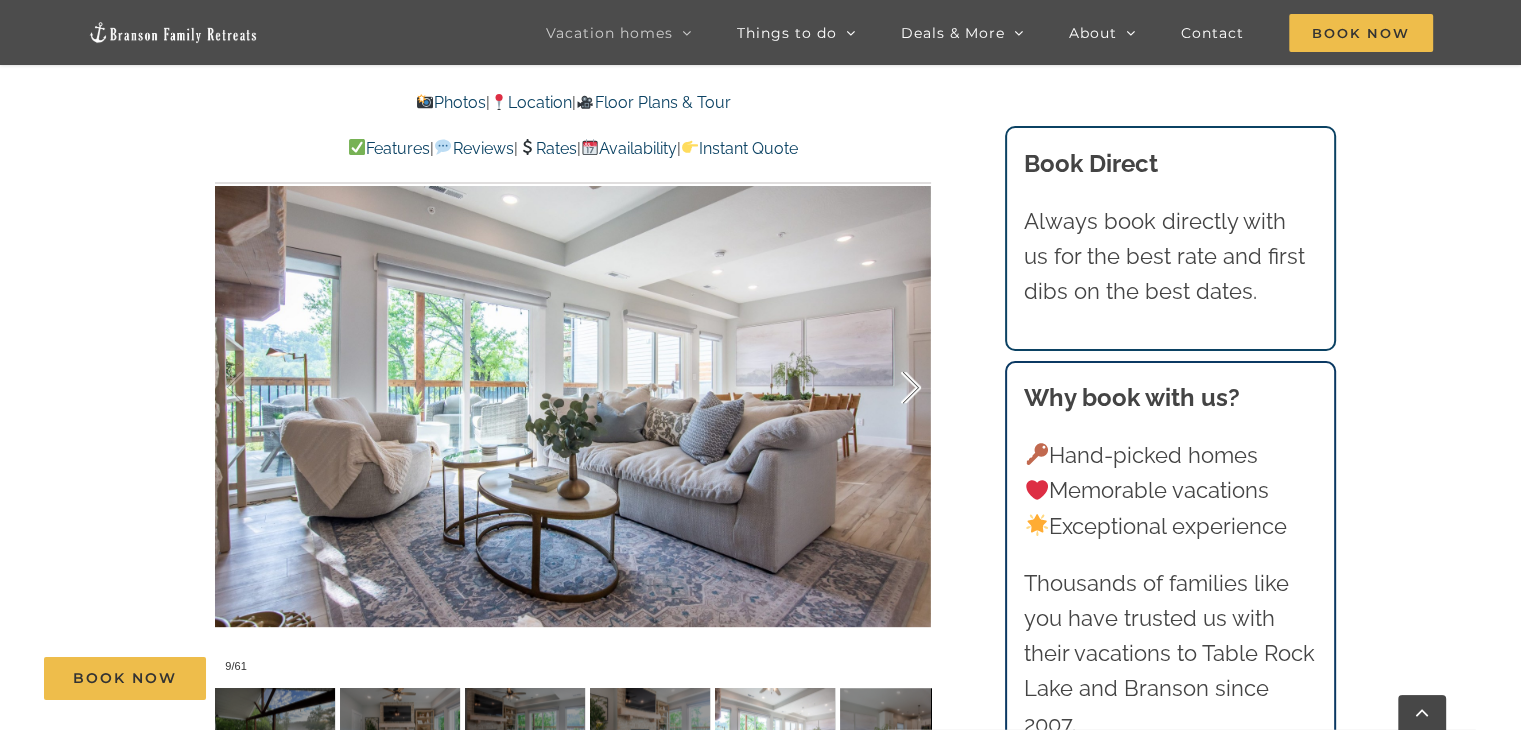 click at bounding box center [890, 388] 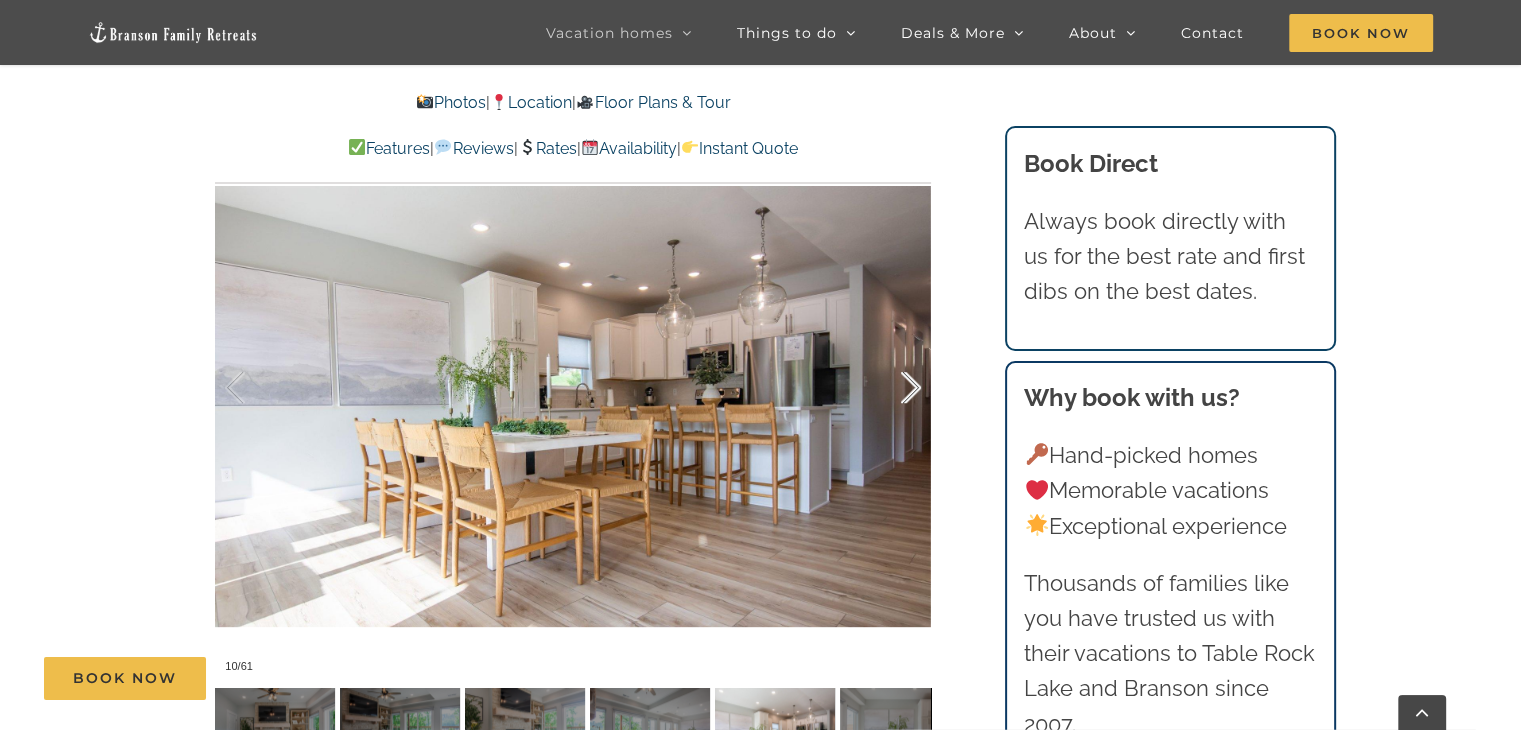 click at bounding box center (890, 388) 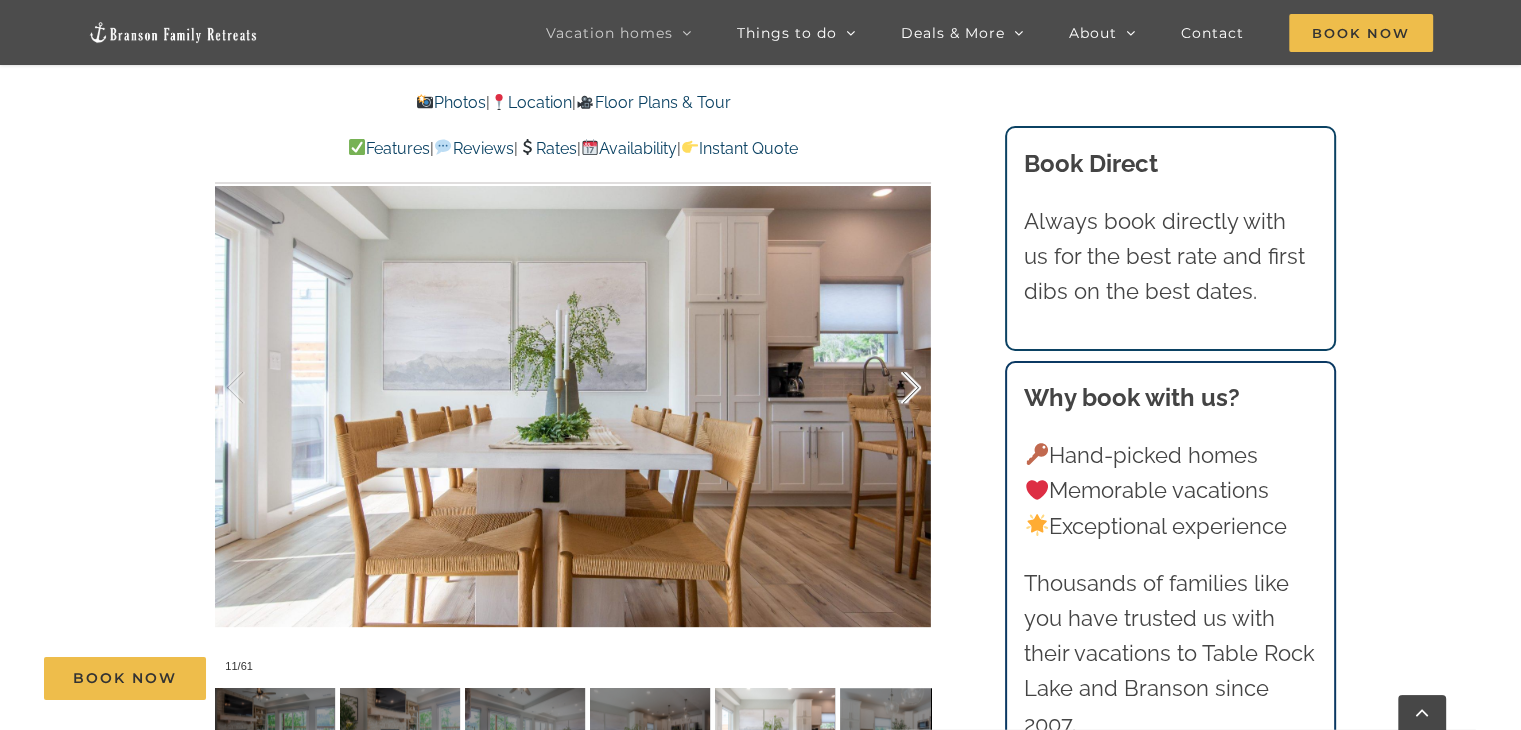 click at bounding box center [890, 388] 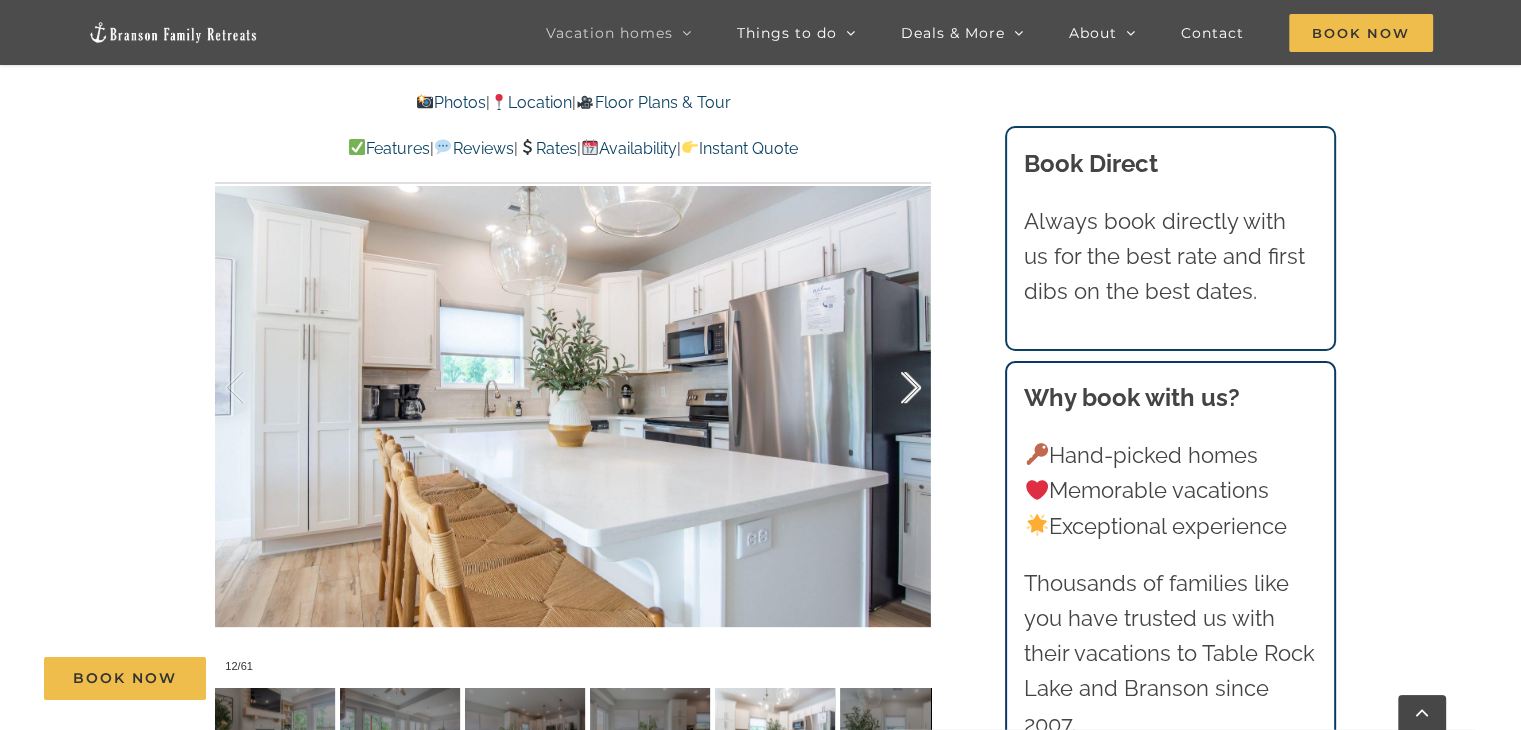 click at bounding box center (890, 388) 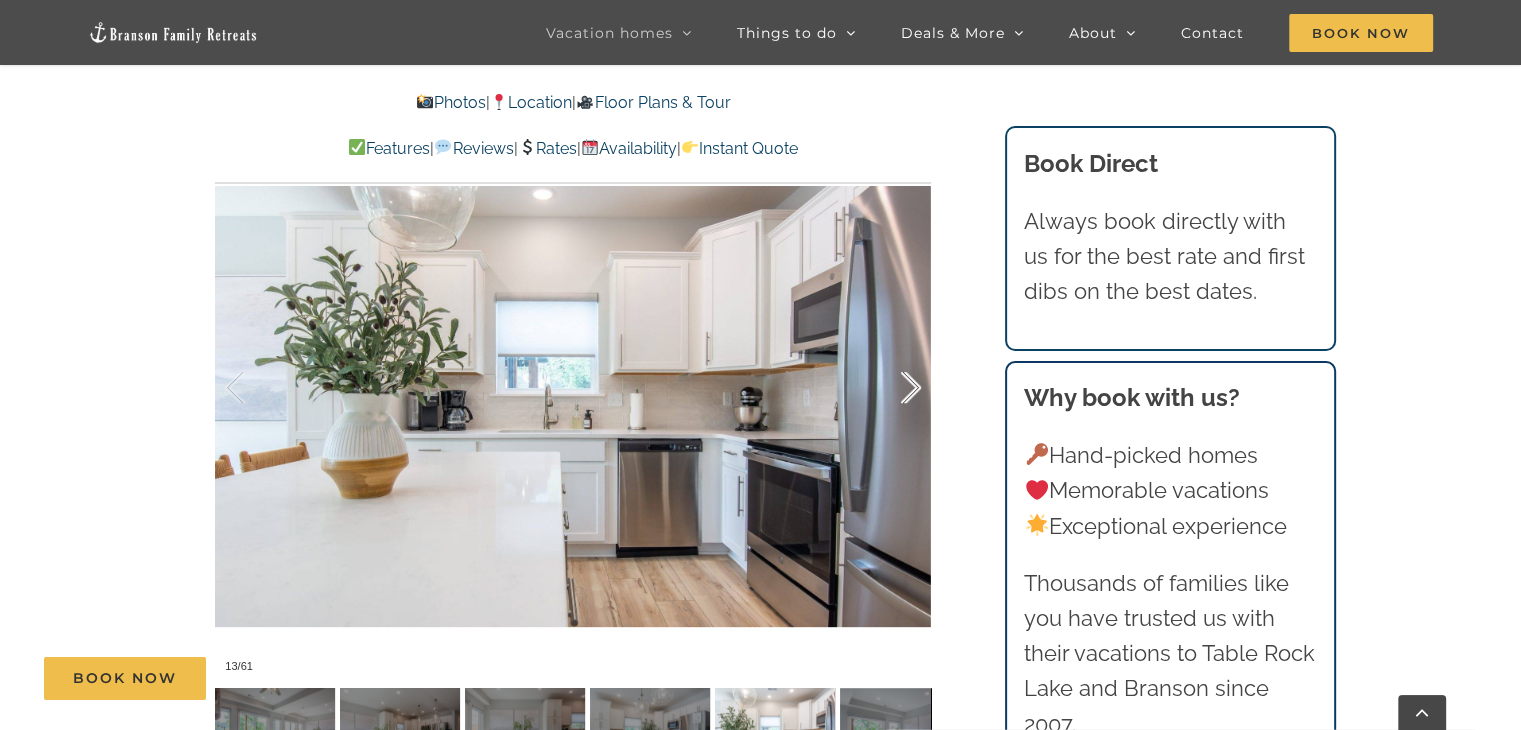 click at bounding box center (890, 388) 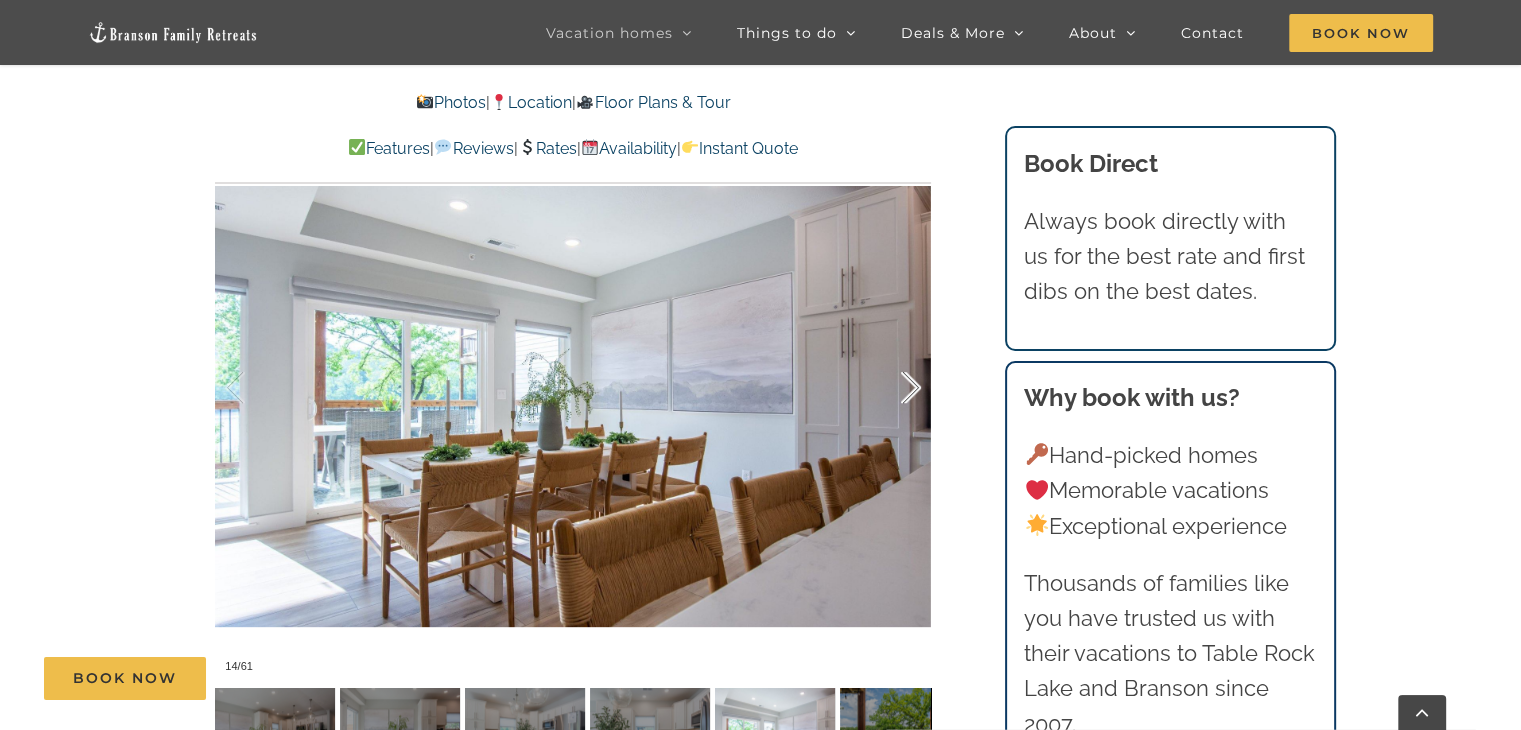 click at bounding box center [890, 388] 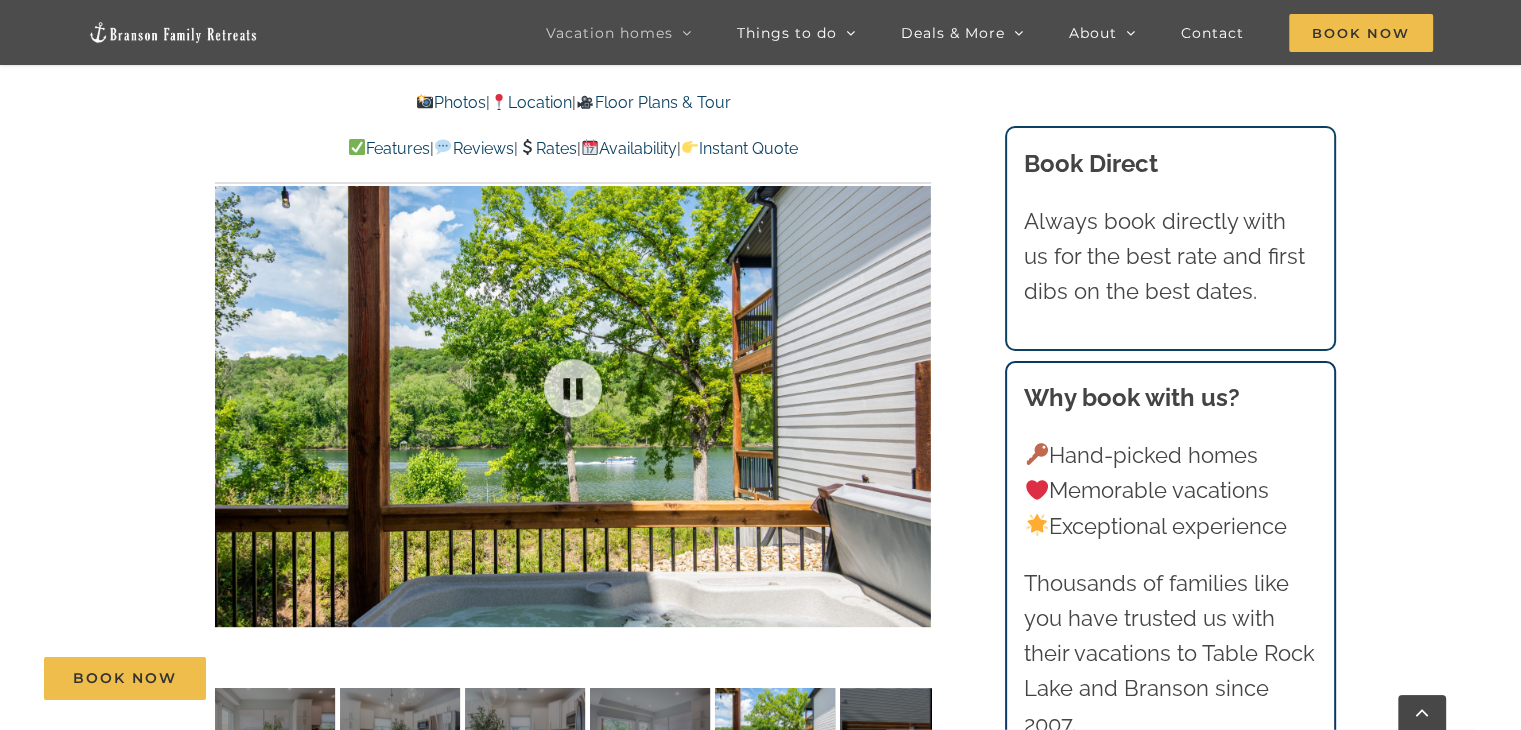click at bounding box center (573, 388) 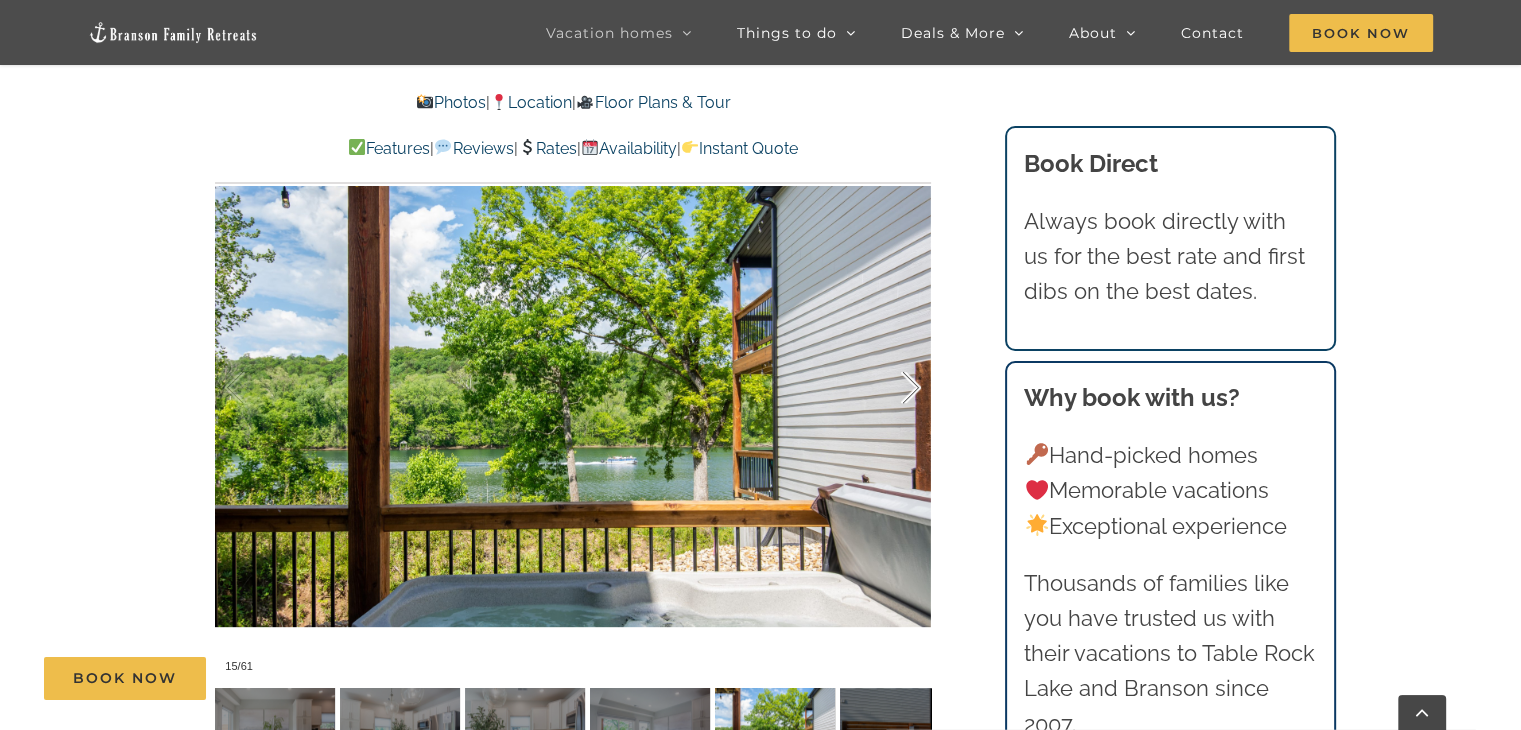 click at bounding box center (890, 388) 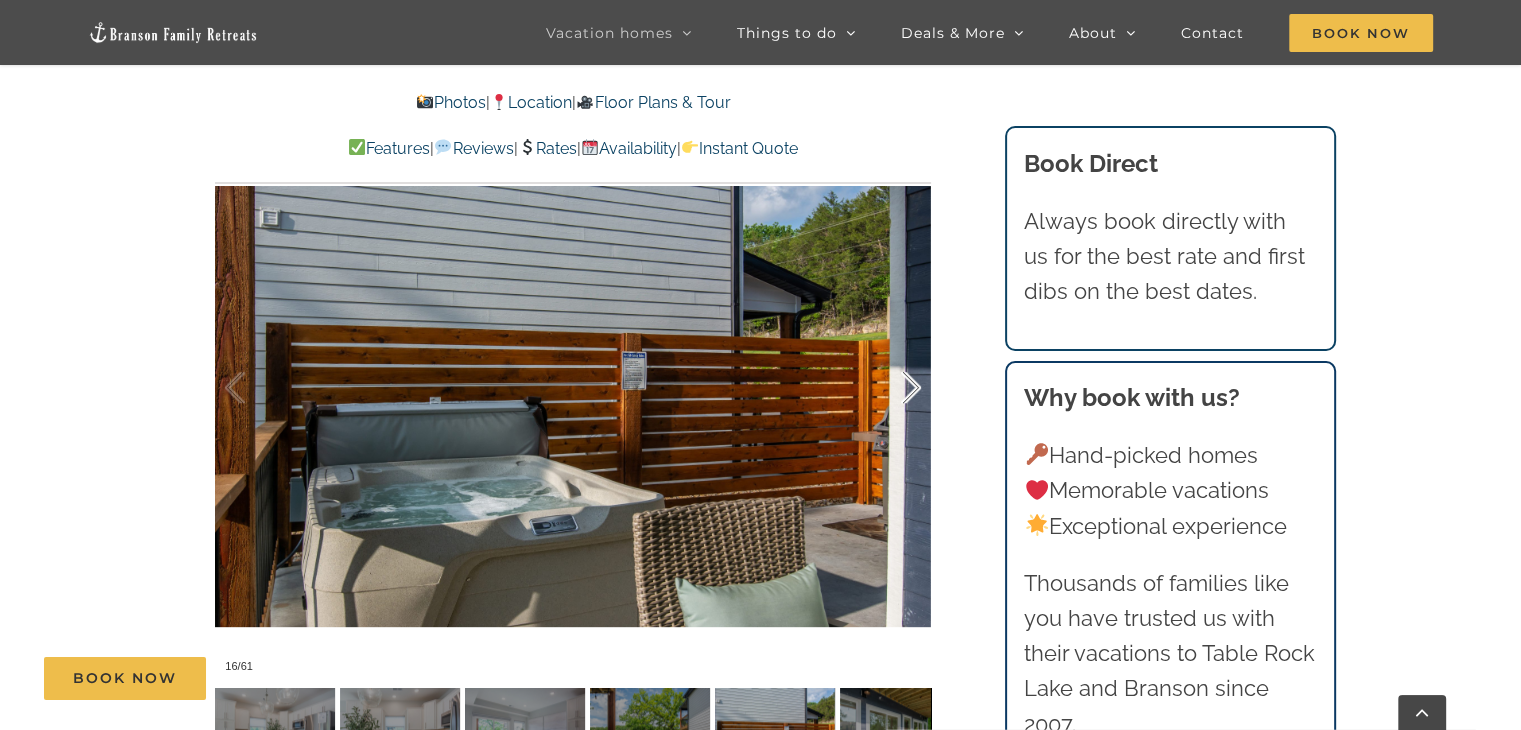 click at bounding box center [890, 388] 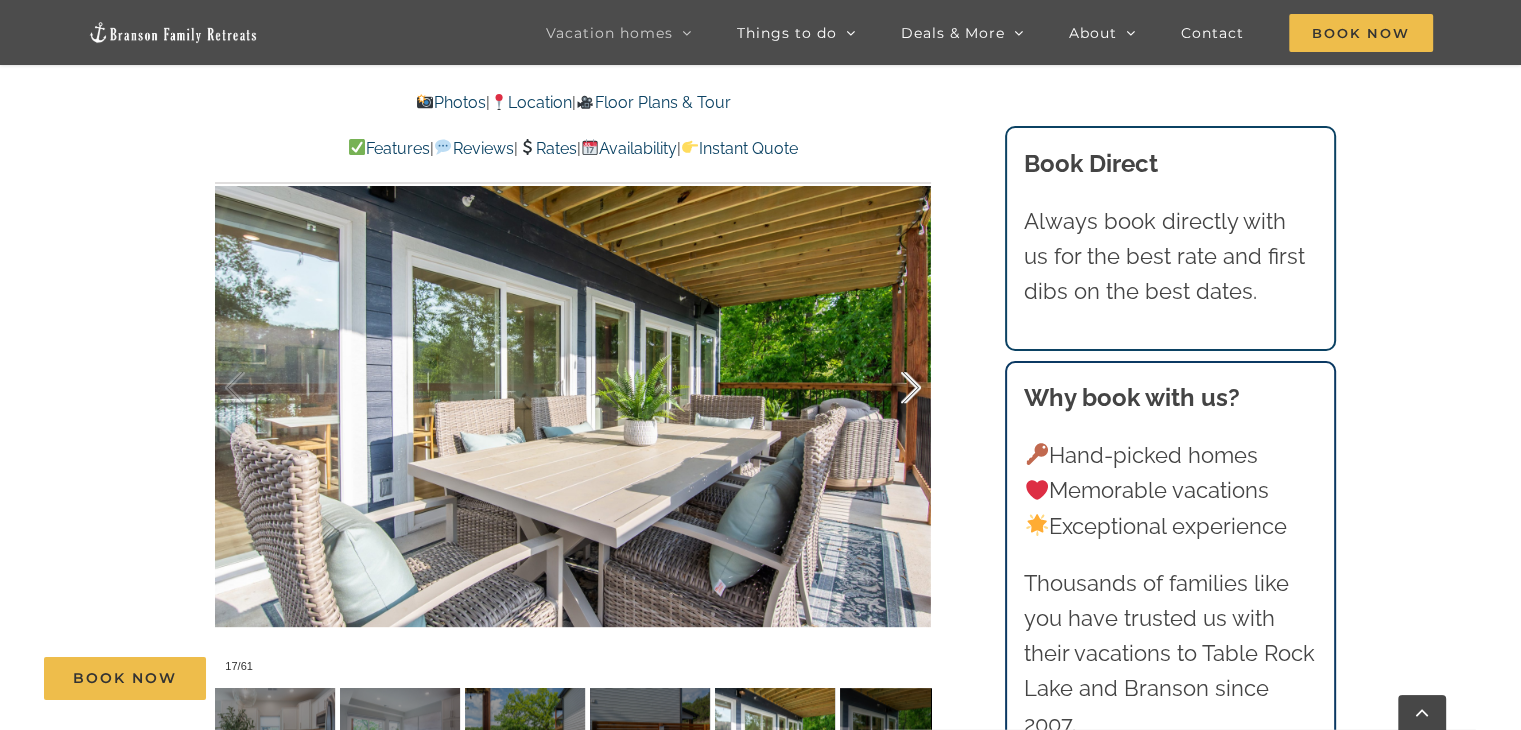 click at bounding box center [890, 388] 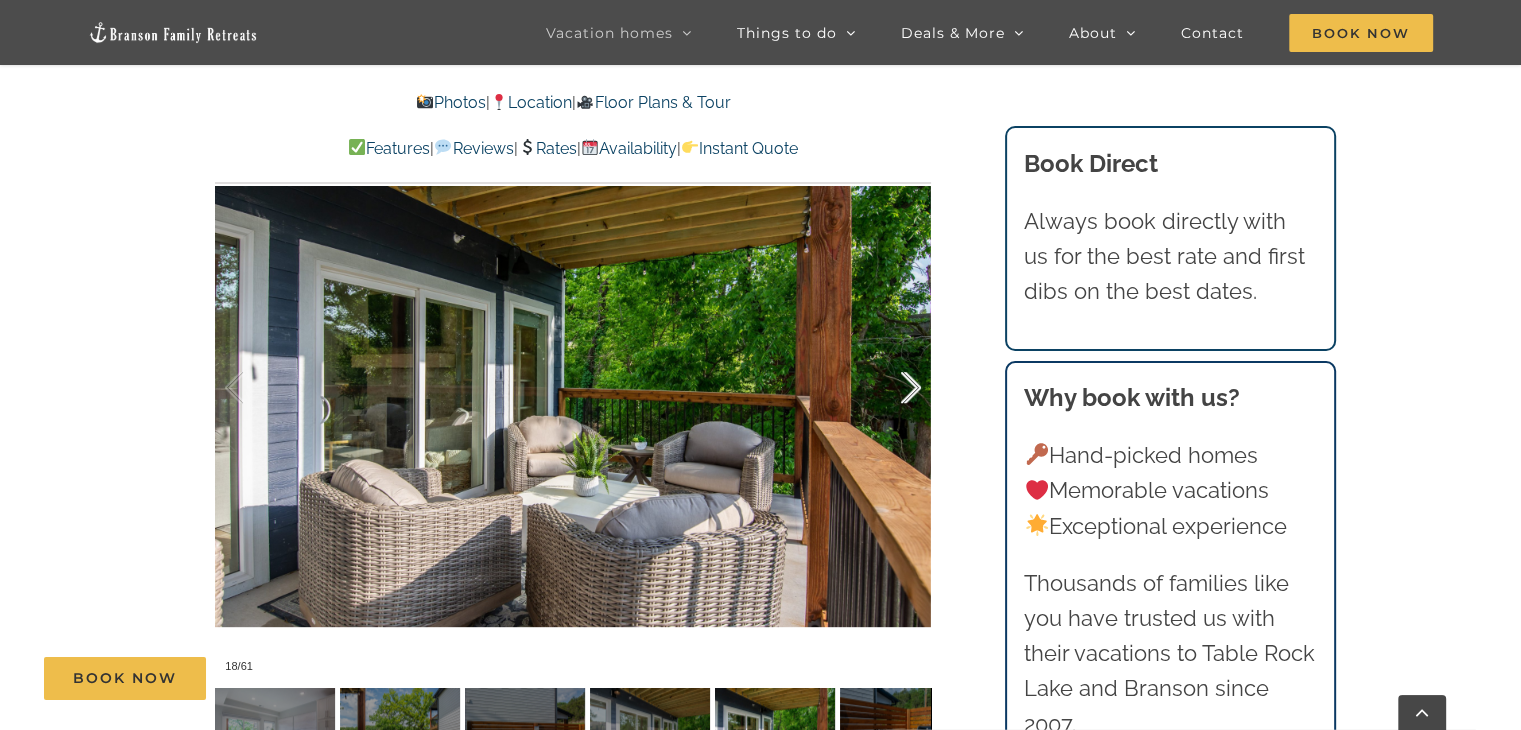 click at bounding box center (890, 388) 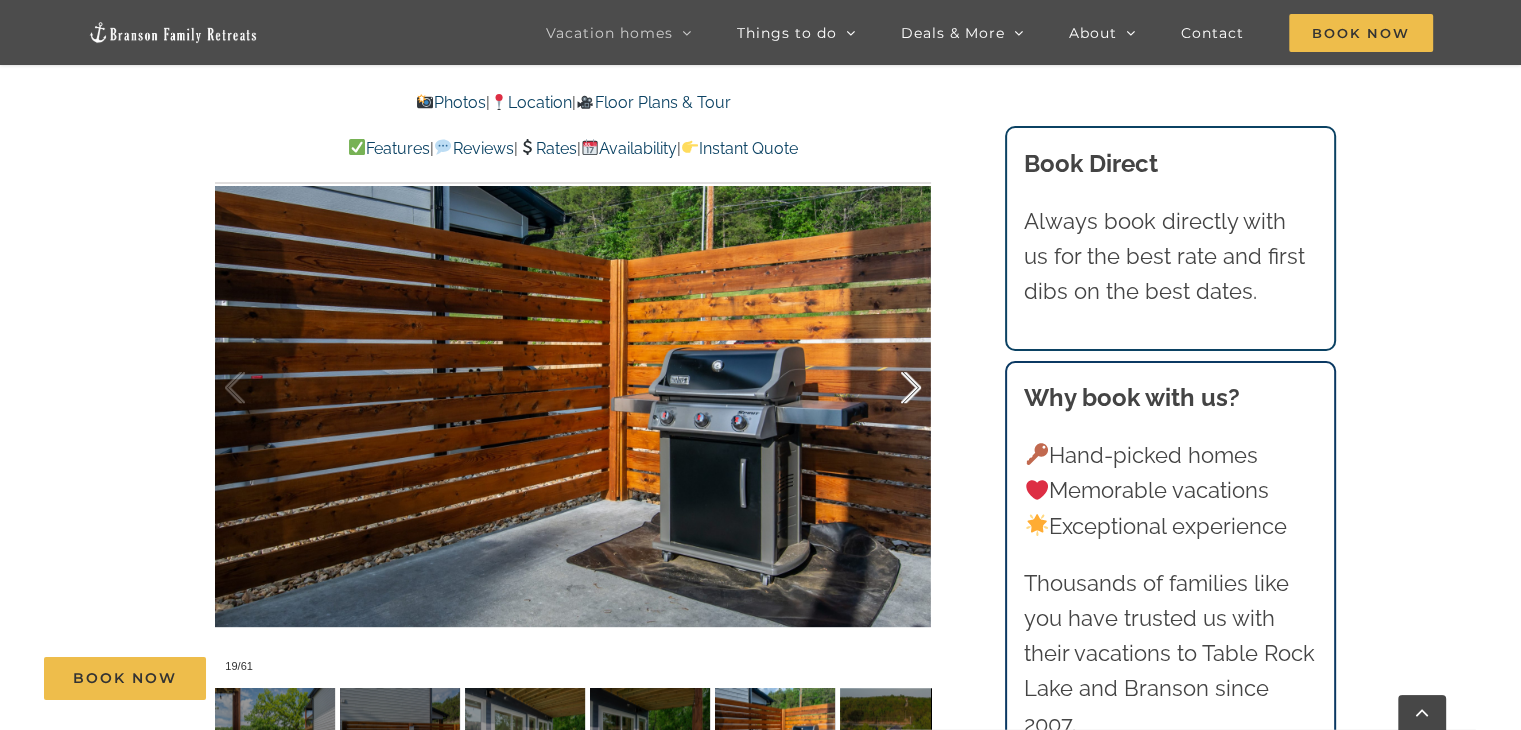 click at bounding box center (890, 388) 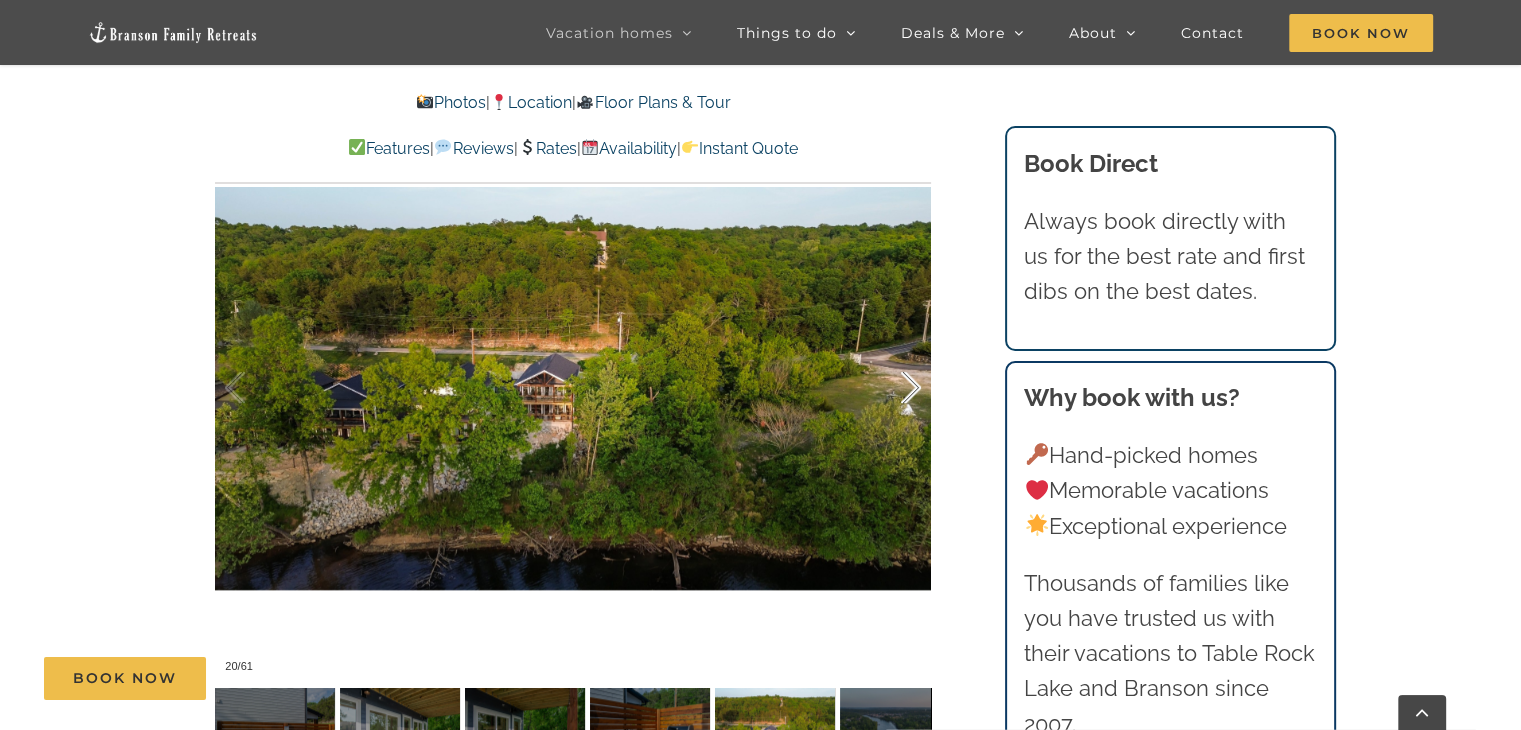 click at bounding box center [890, 388] 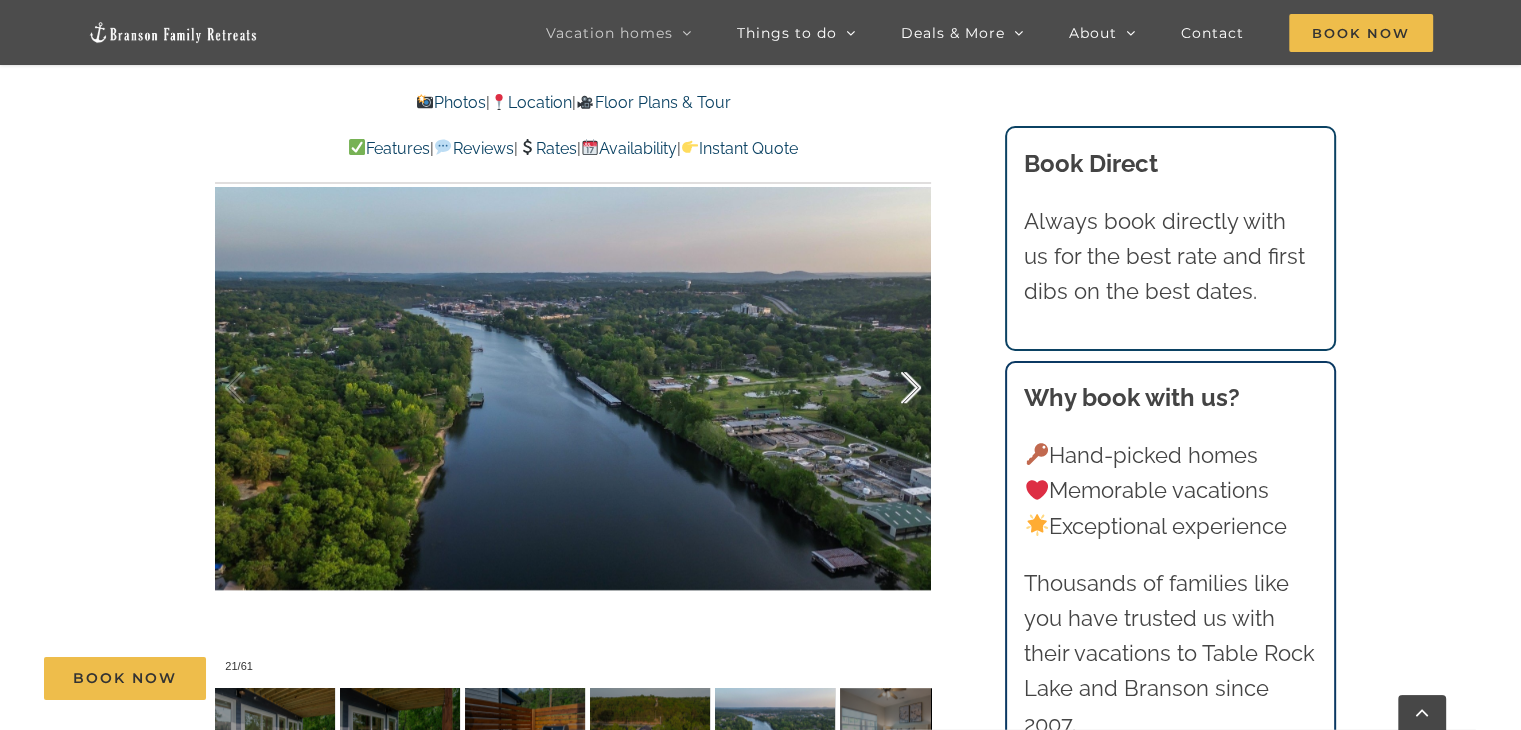 click at bounding box center [890, 388] 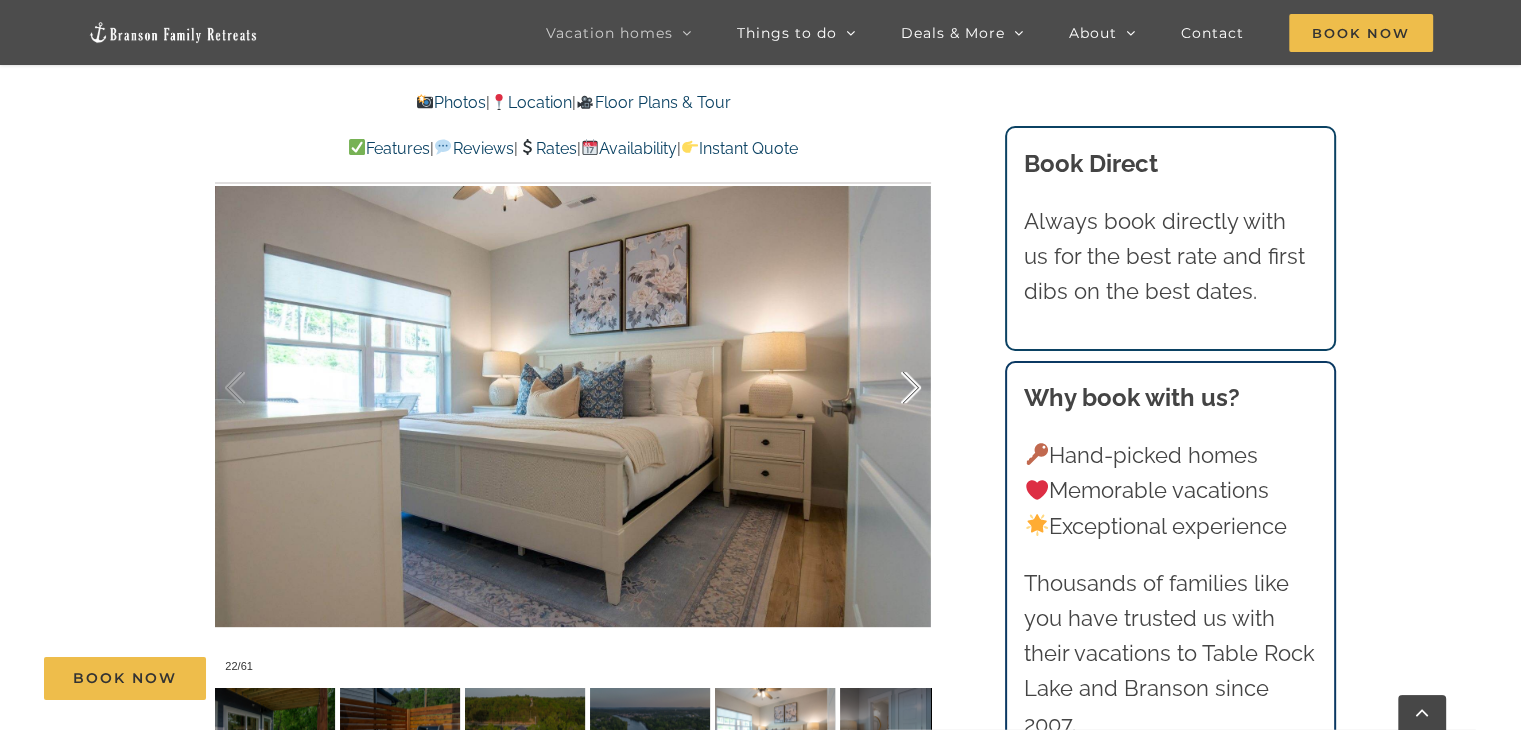 click at bounding box center (890, 388) 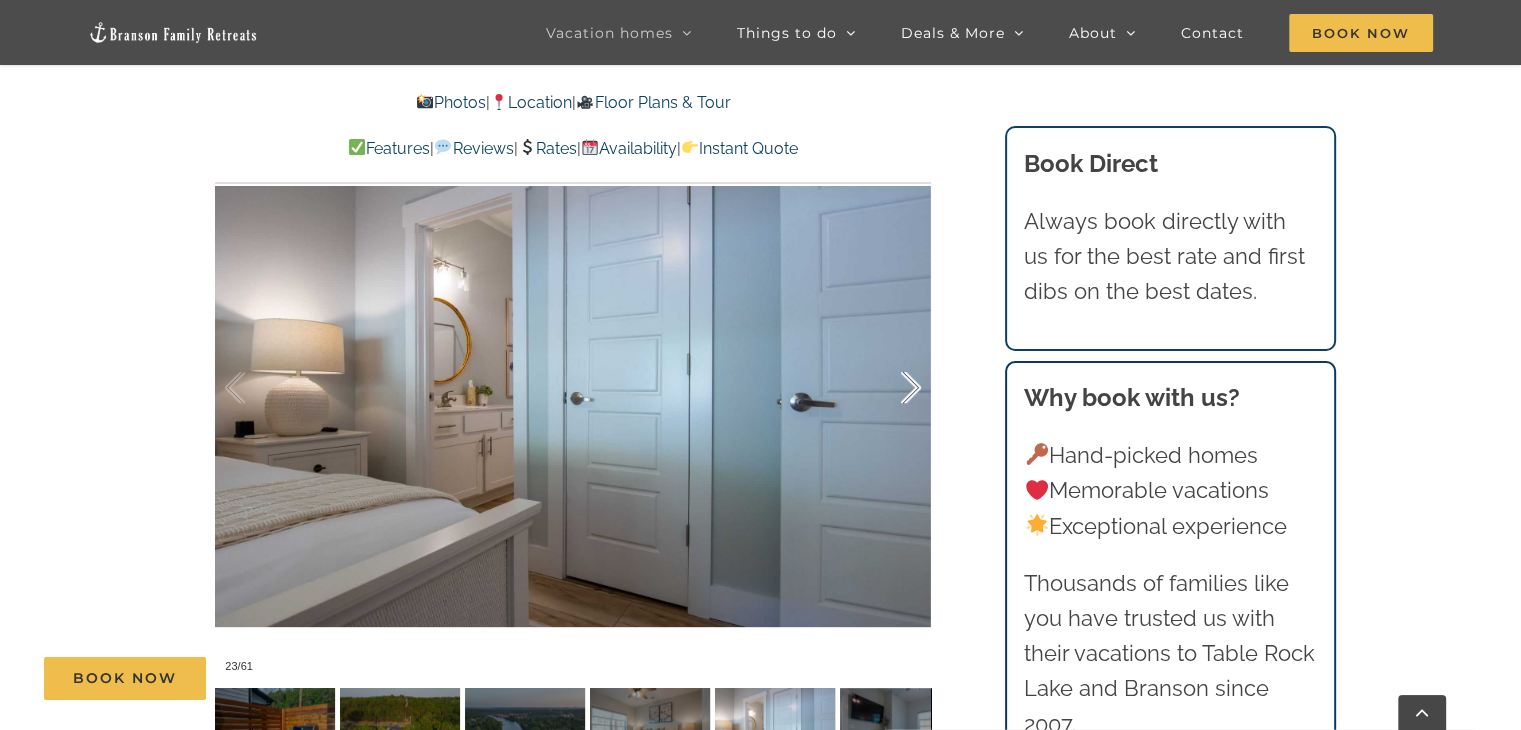 click at bounding box center [890, 388] 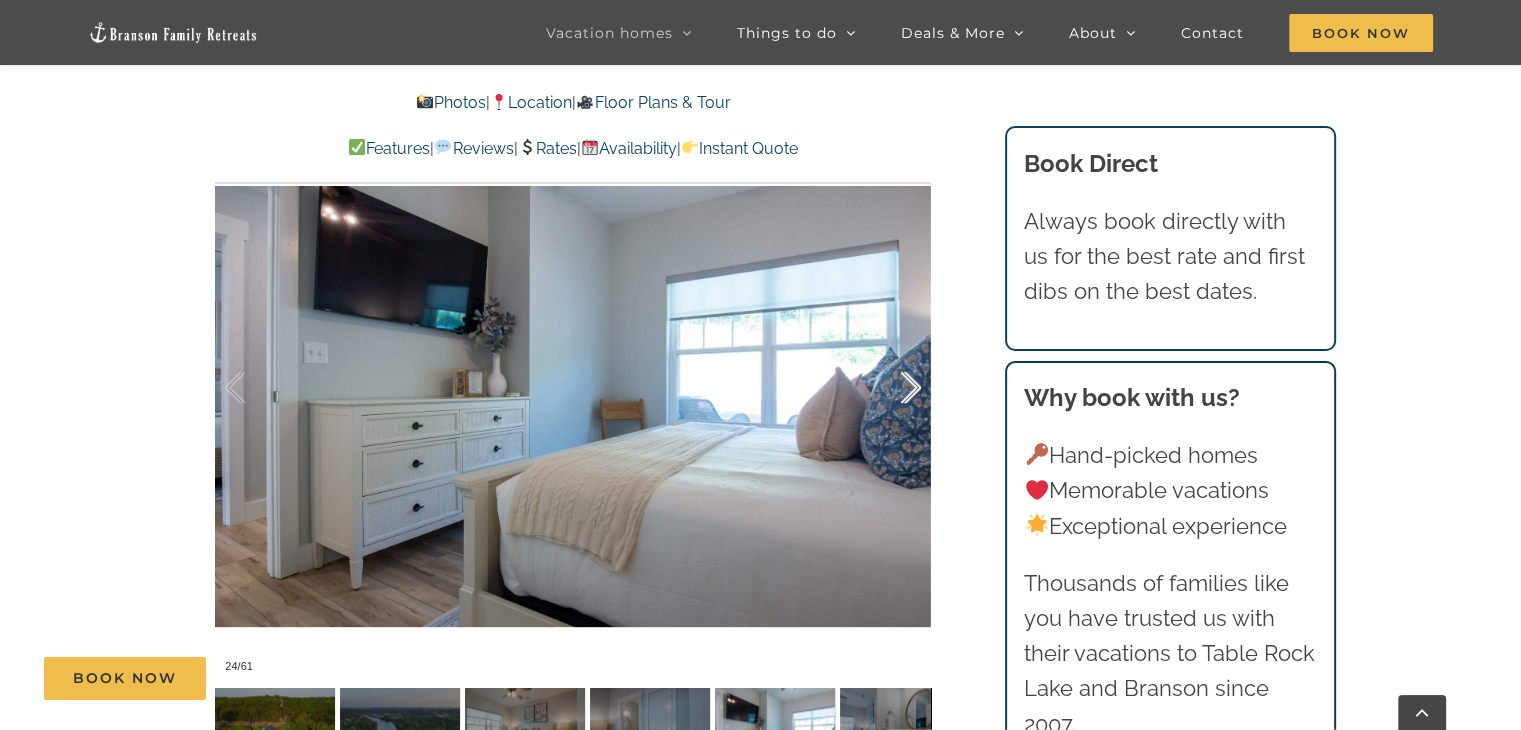 click at bounding box center (890, 388) 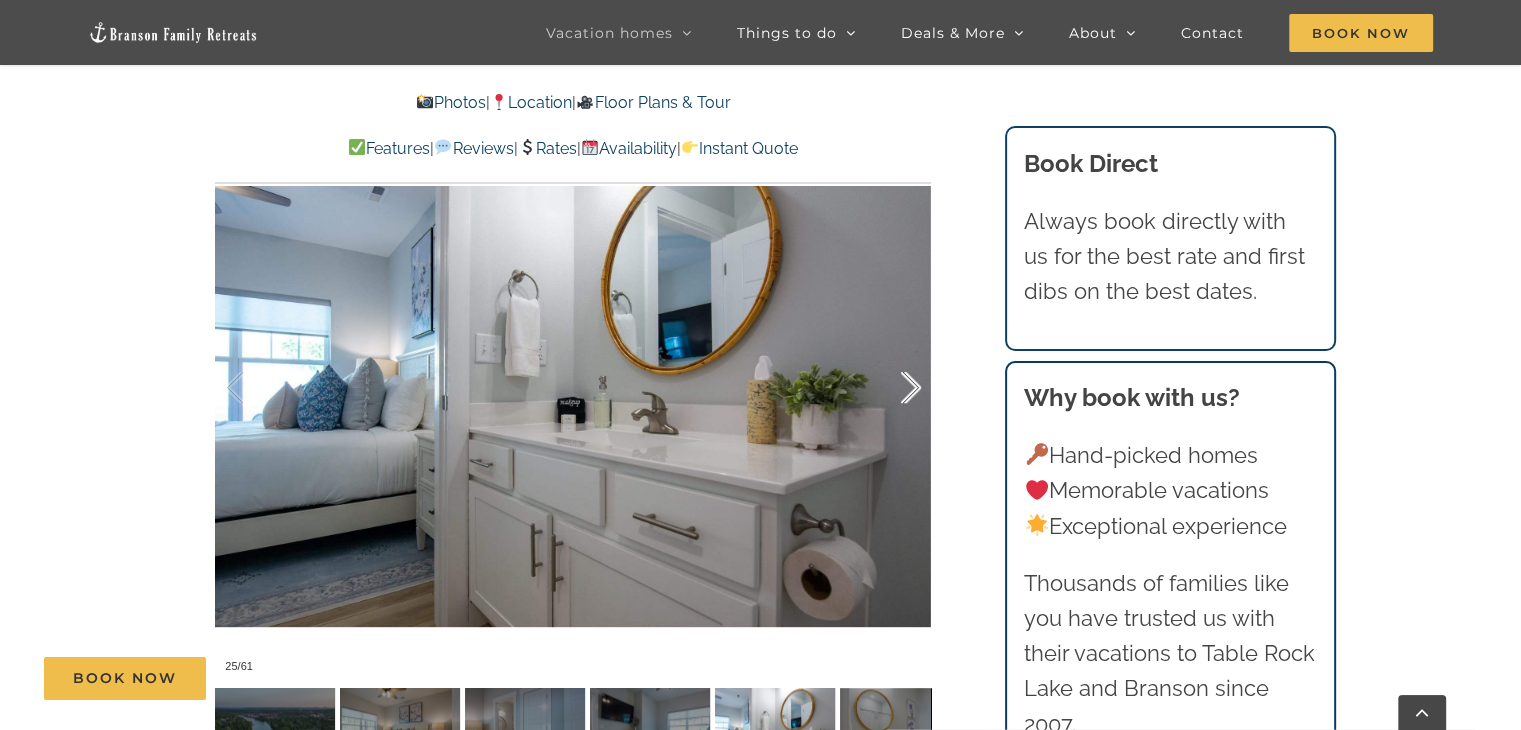 click at bounding box center [890, 388] 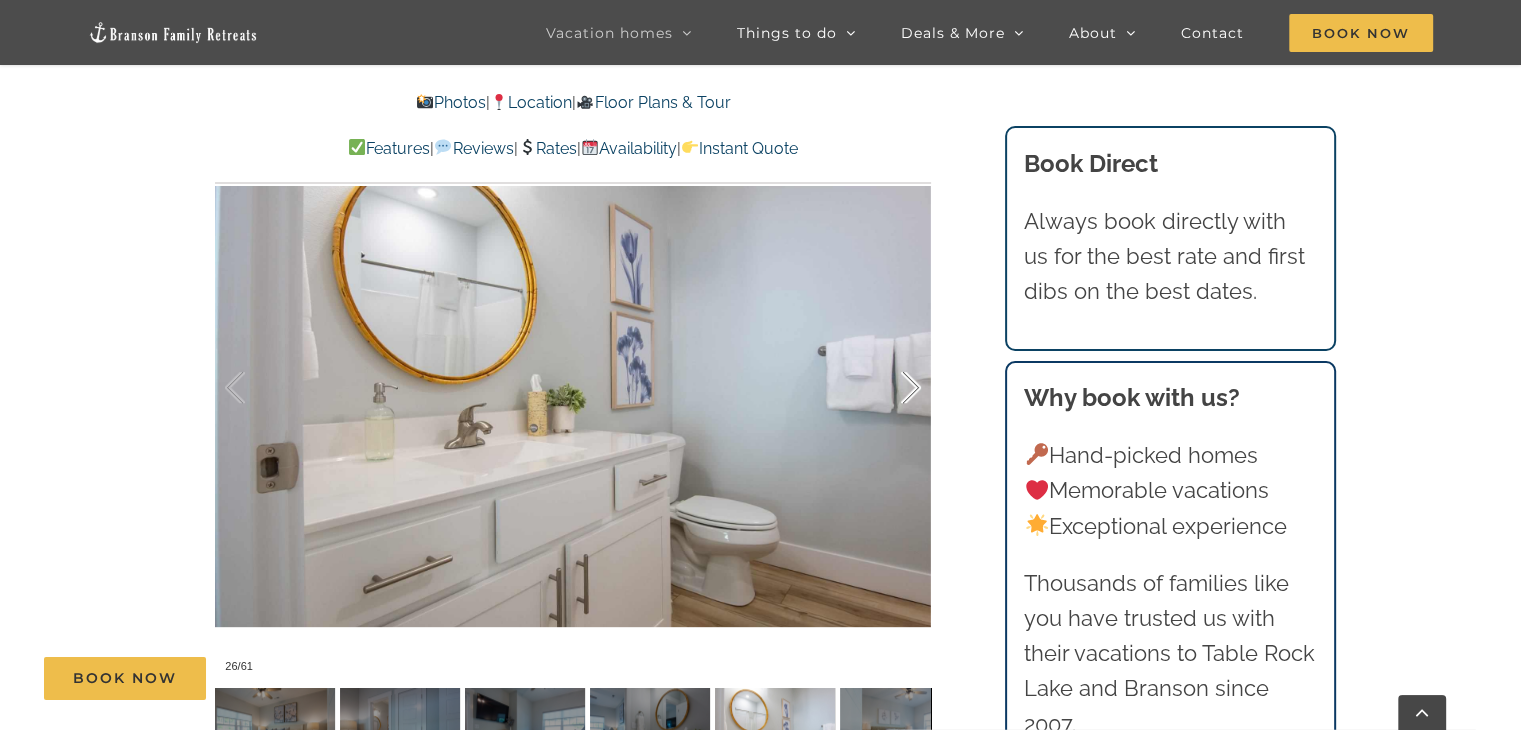 click at bounding box center [890, 388] 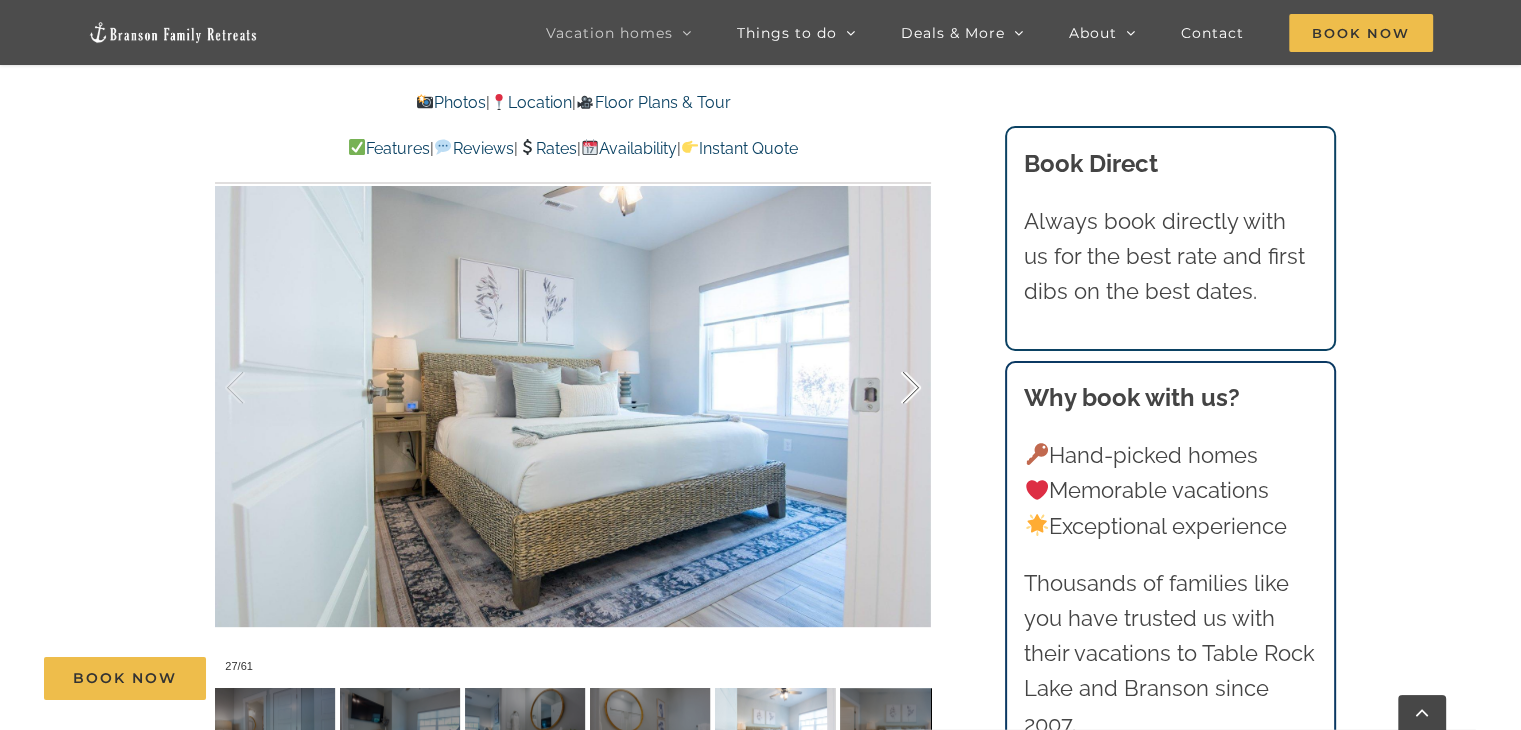 click at bounding box center (890, 388) 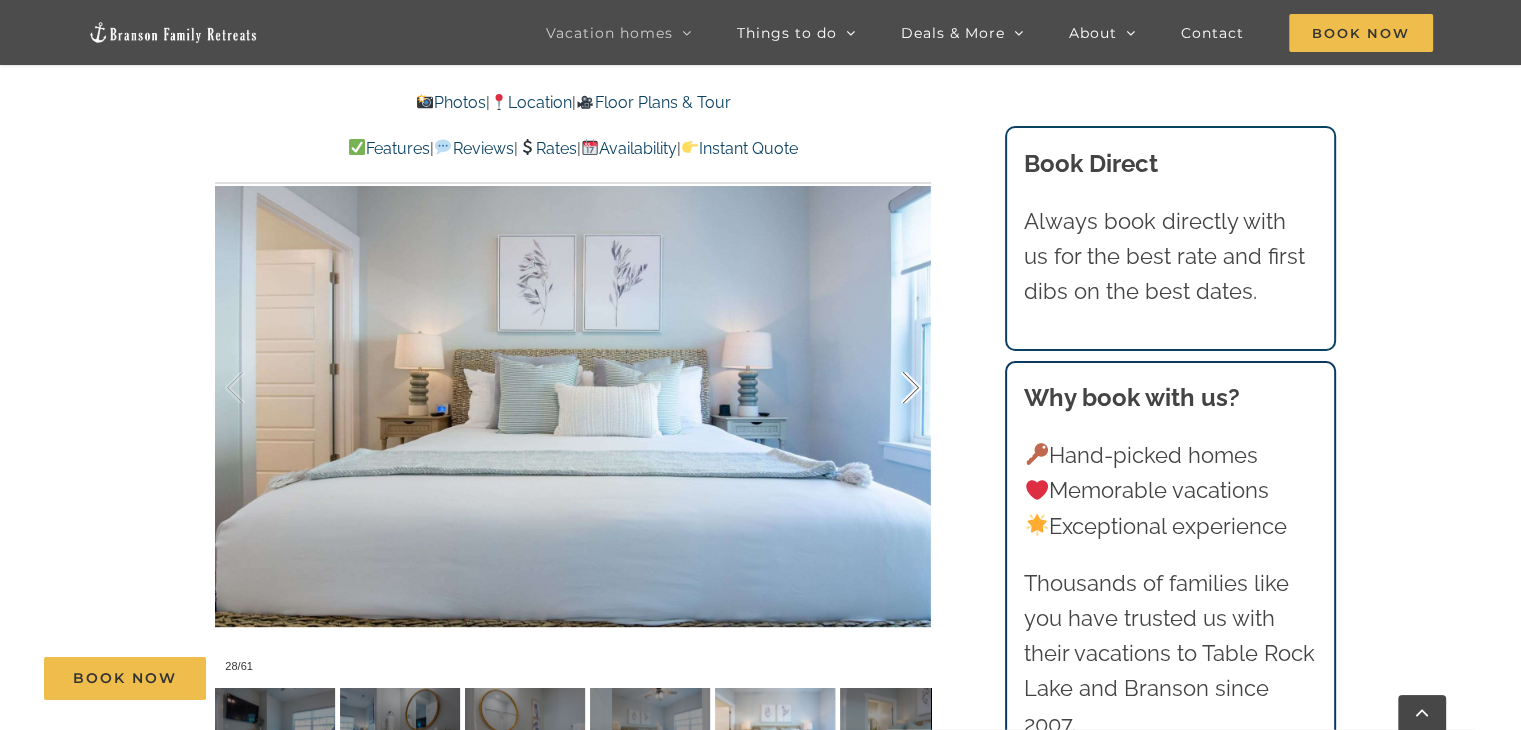 click at bounding box center [890, 388] 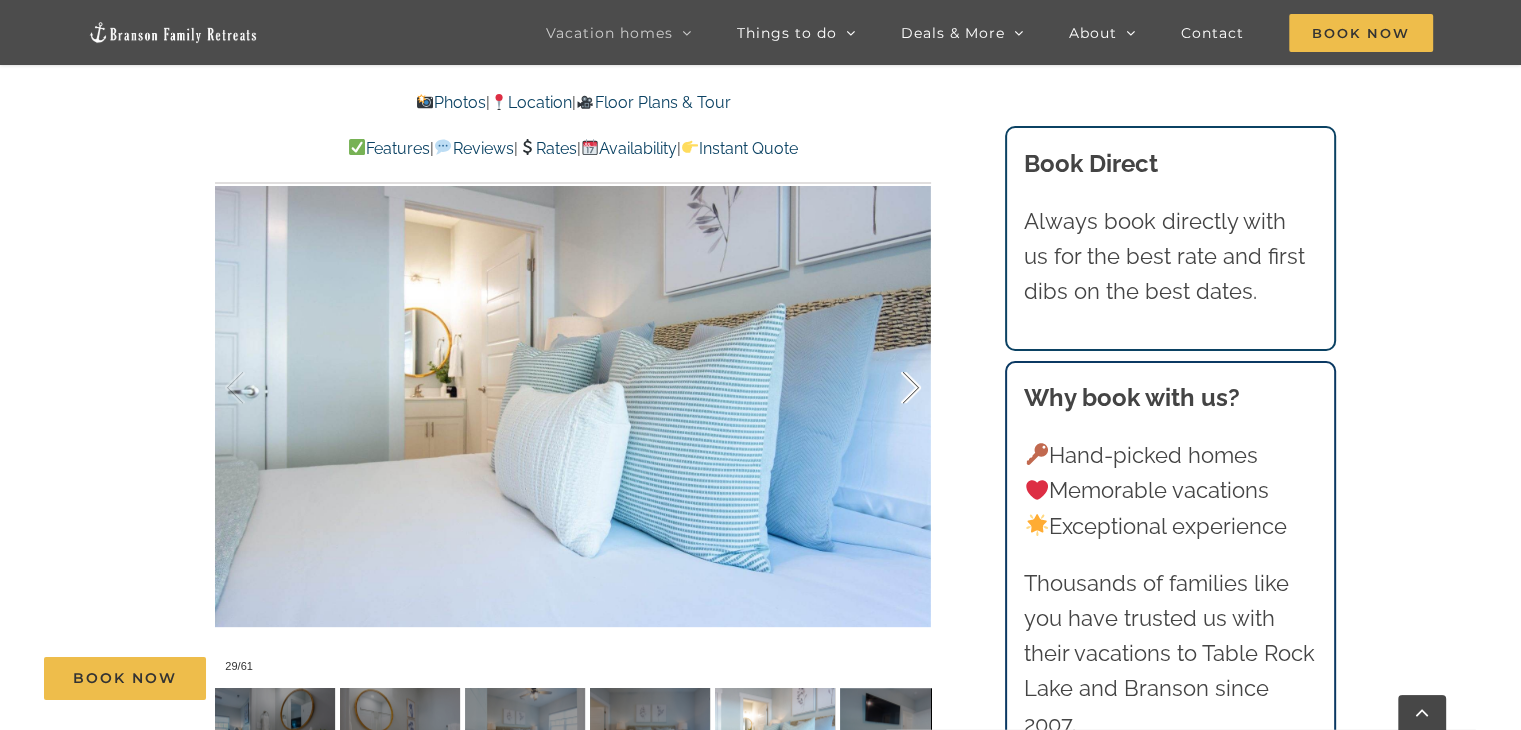 click at bounding box center (890, 388) 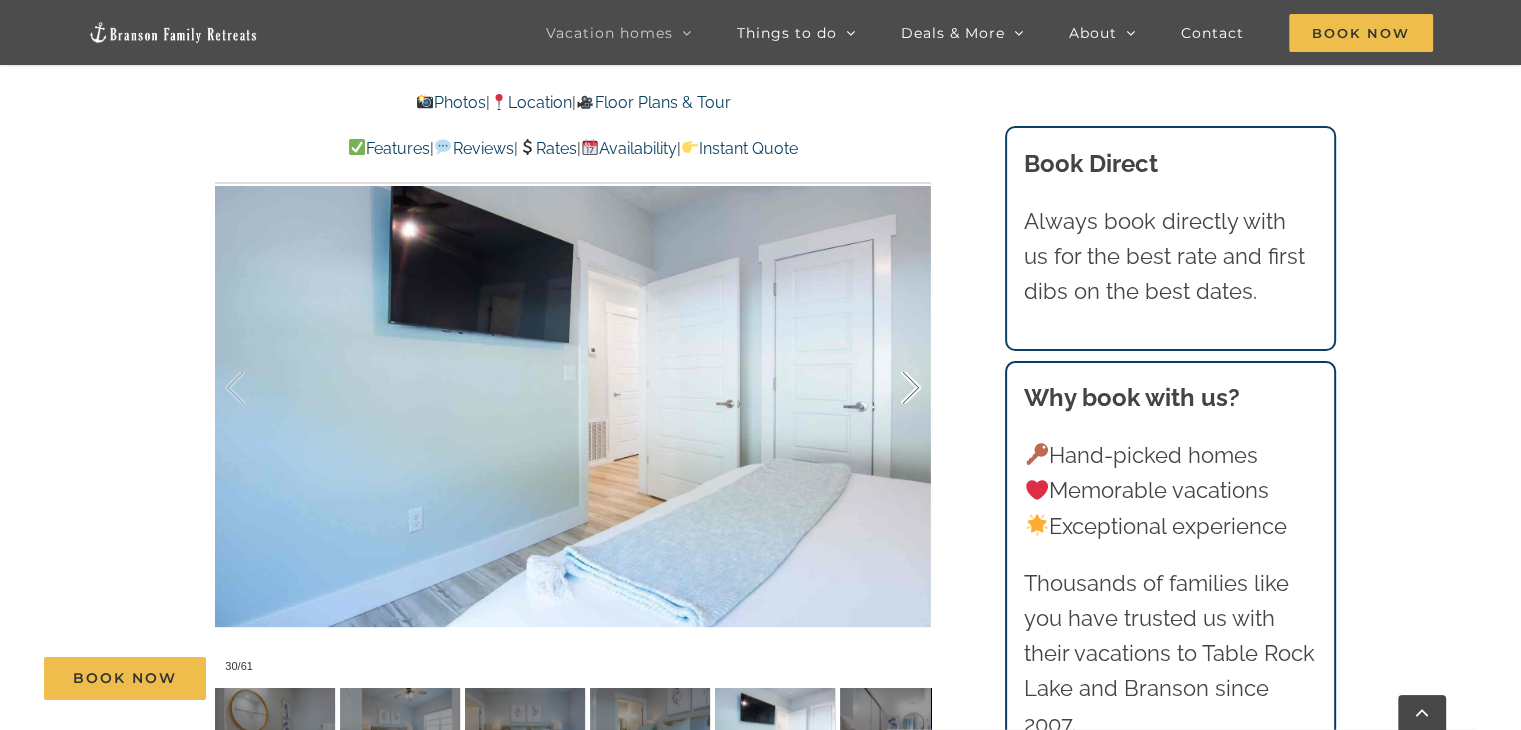 click at bounding box center [890, 388] 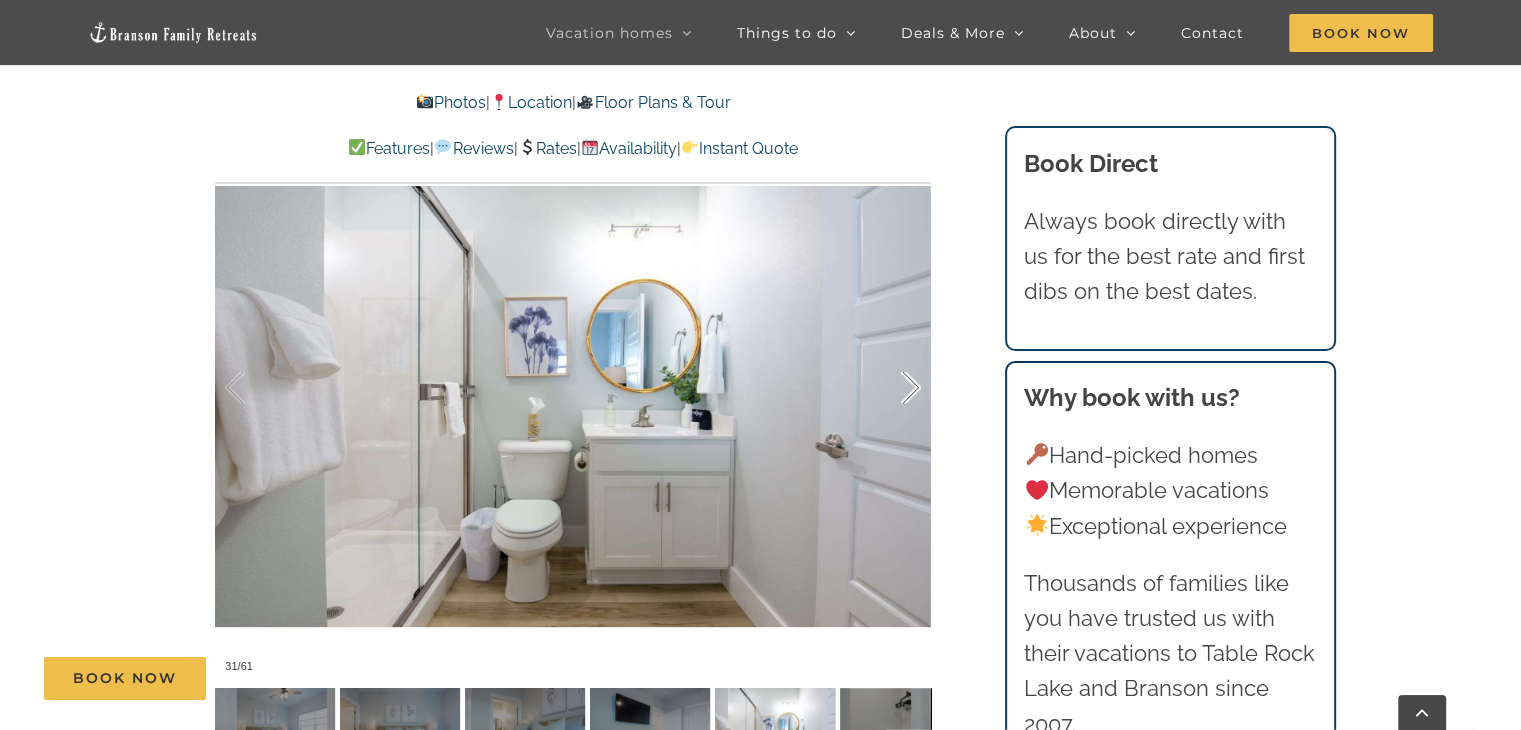 click at bounding box center (890, 388) 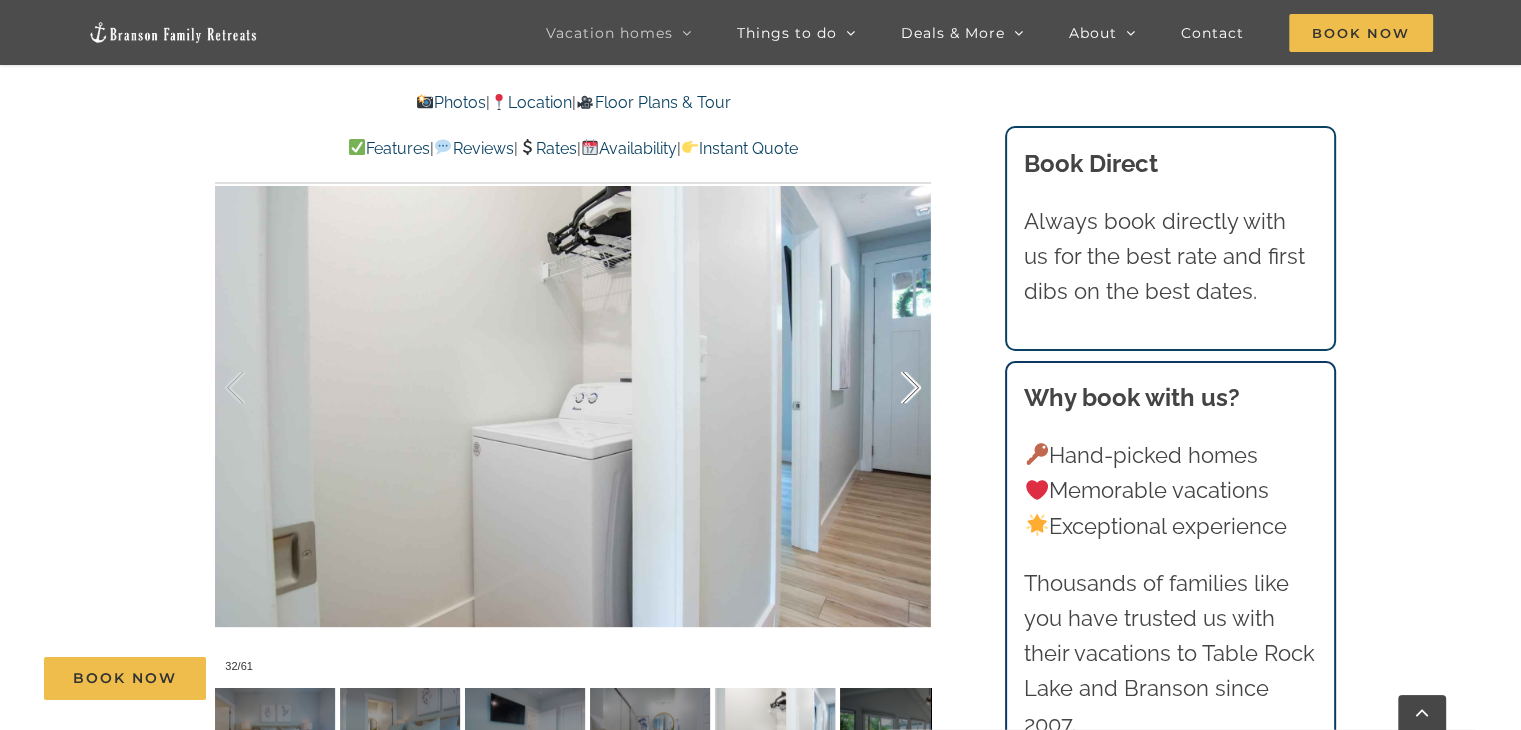 click at bounding box center (890, 388) 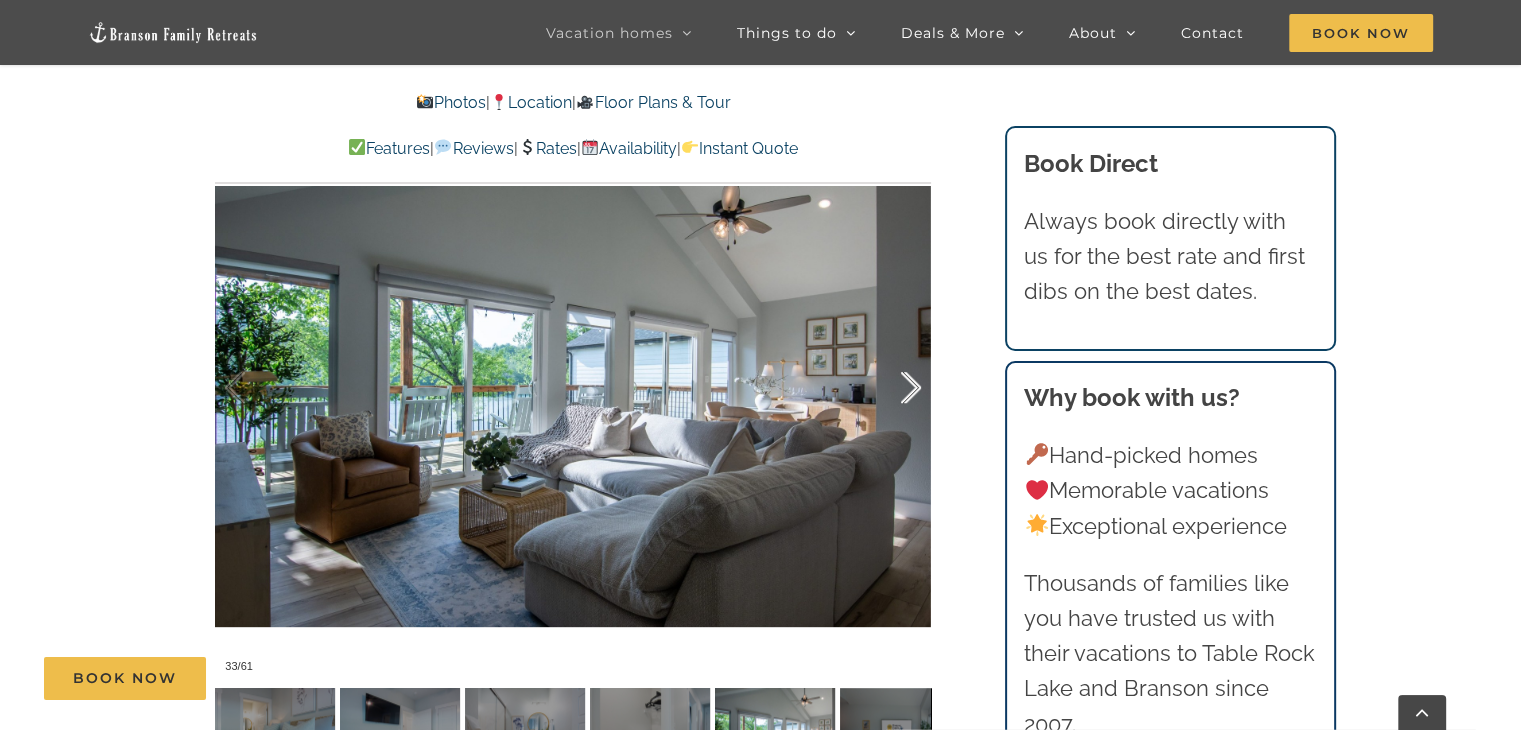 click at bounding box center (890, 388) 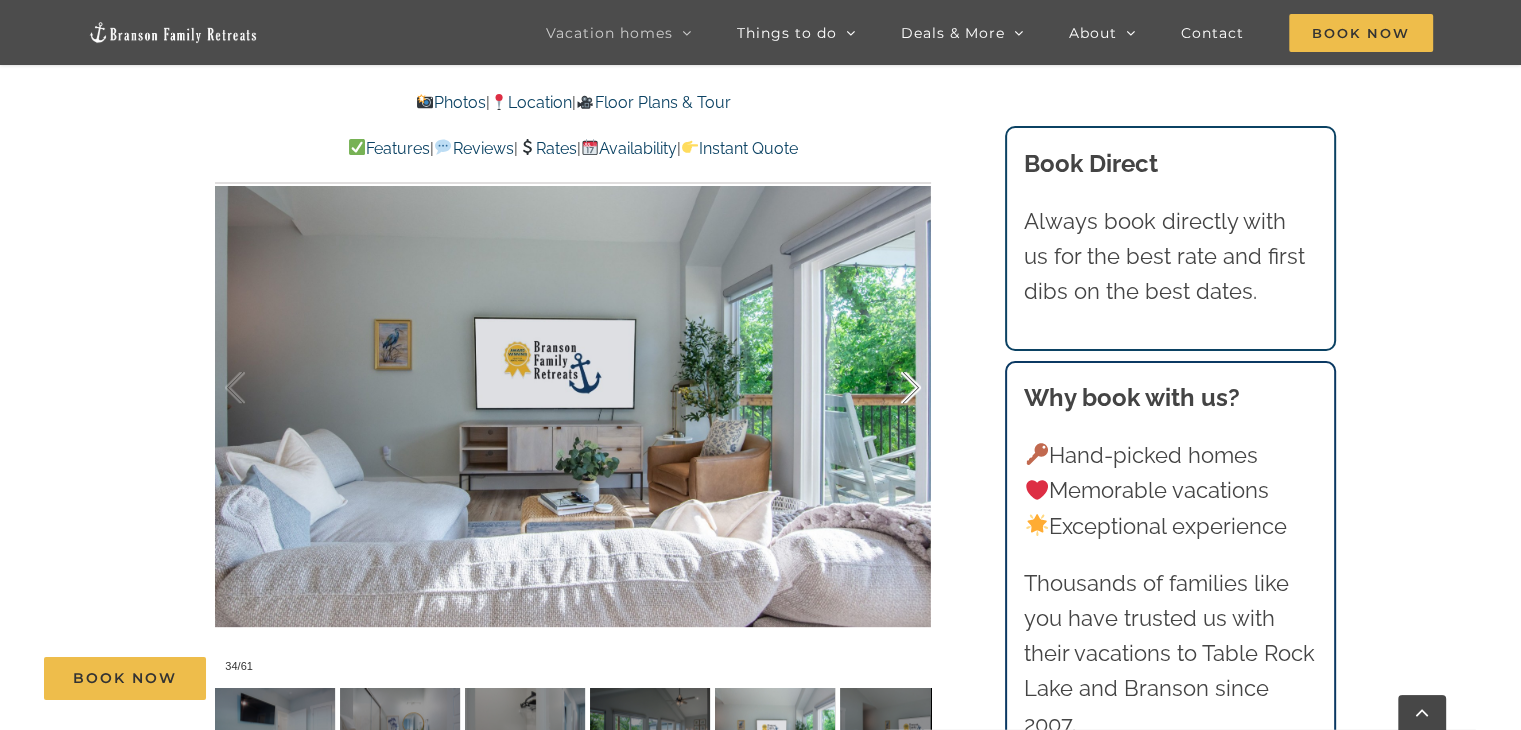 click at bounding box center [890, 388] 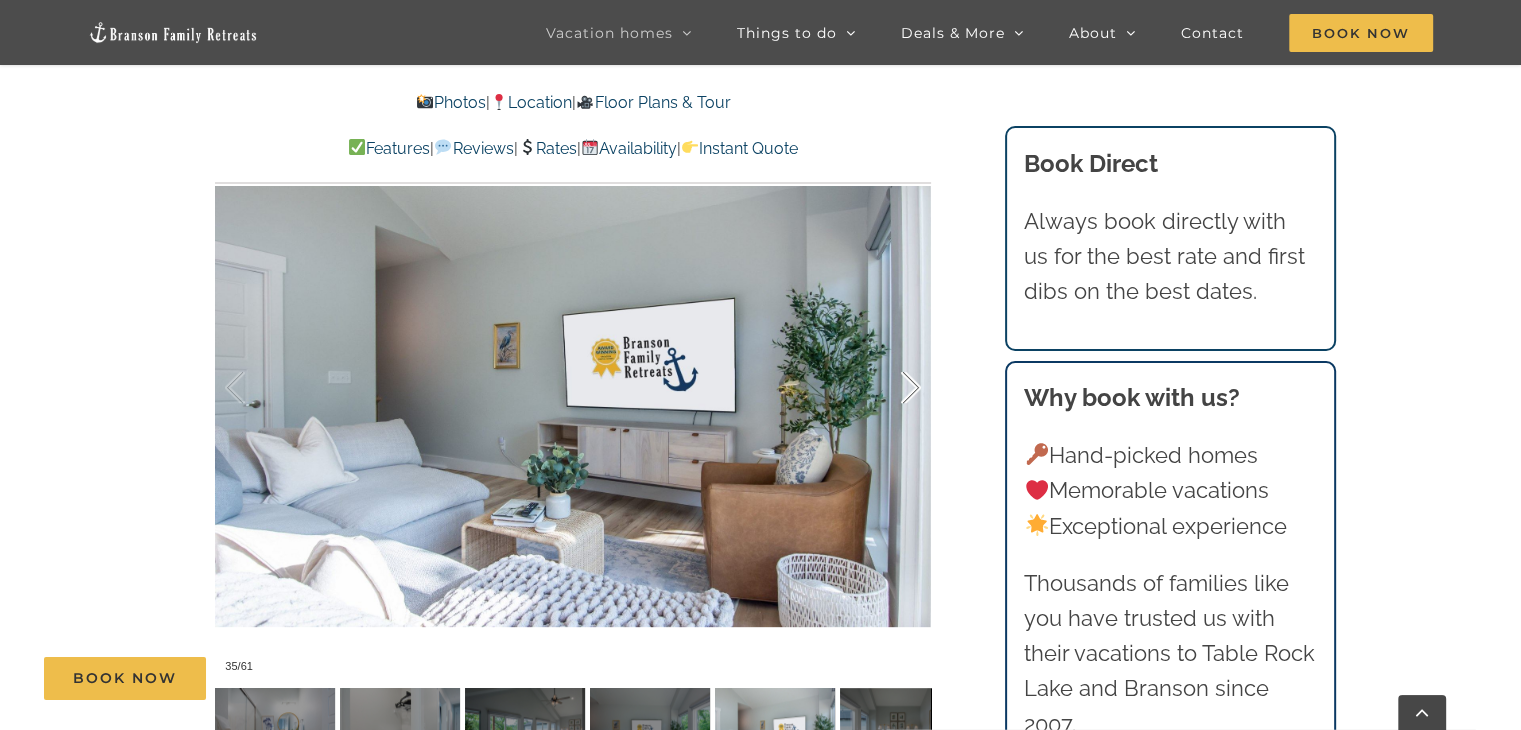 click at bounding box center [890, 388] 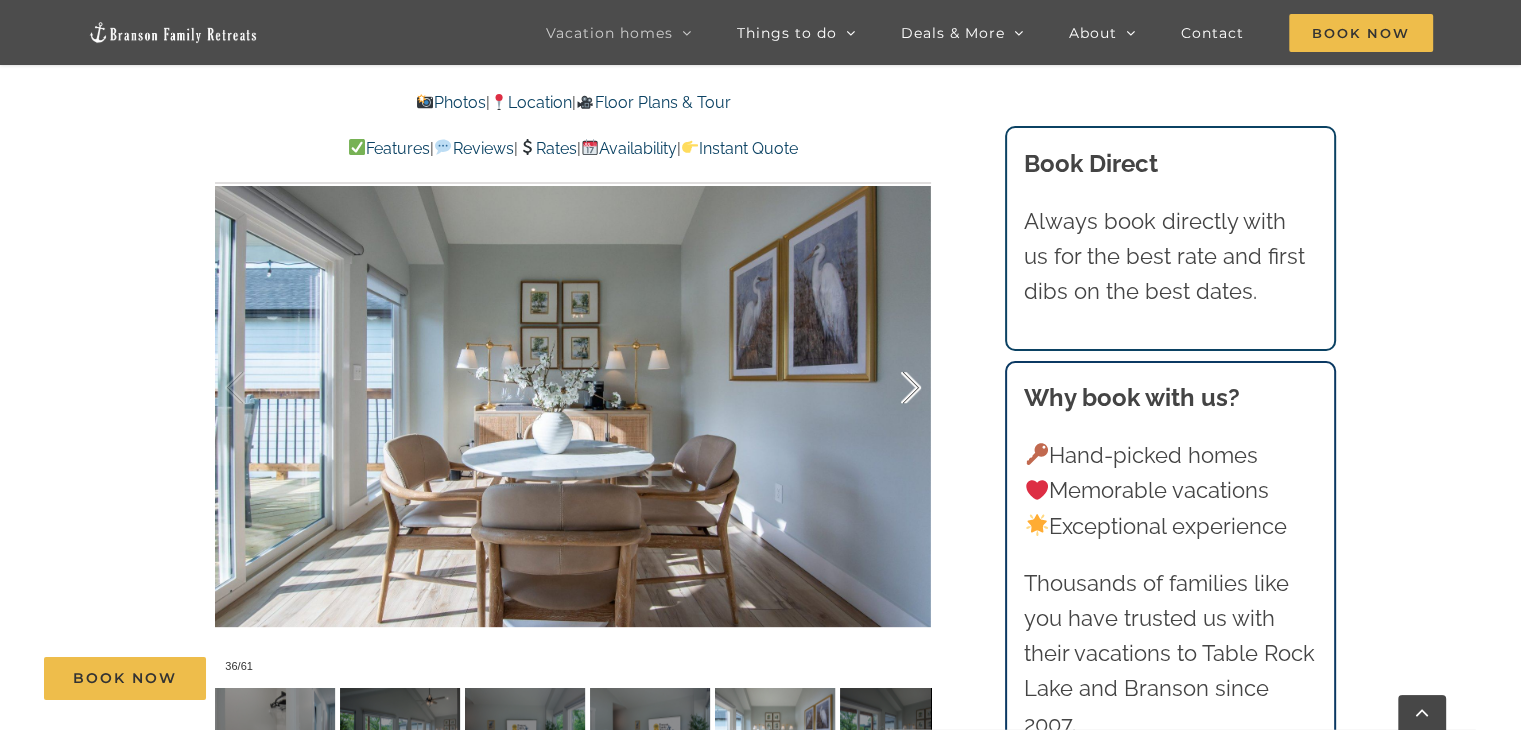 click at bounding box center [890, 388] 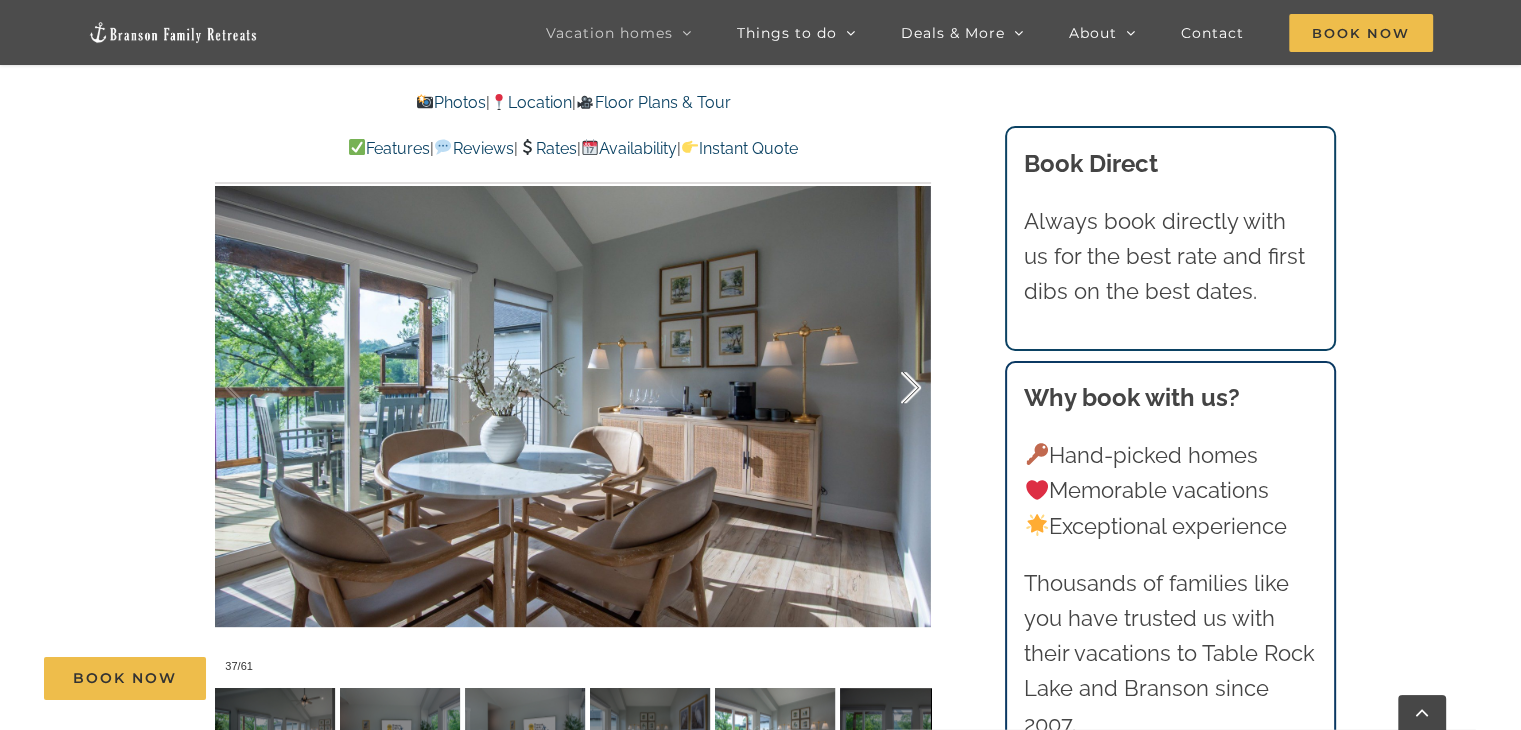 click at bounding box center [890, 388] 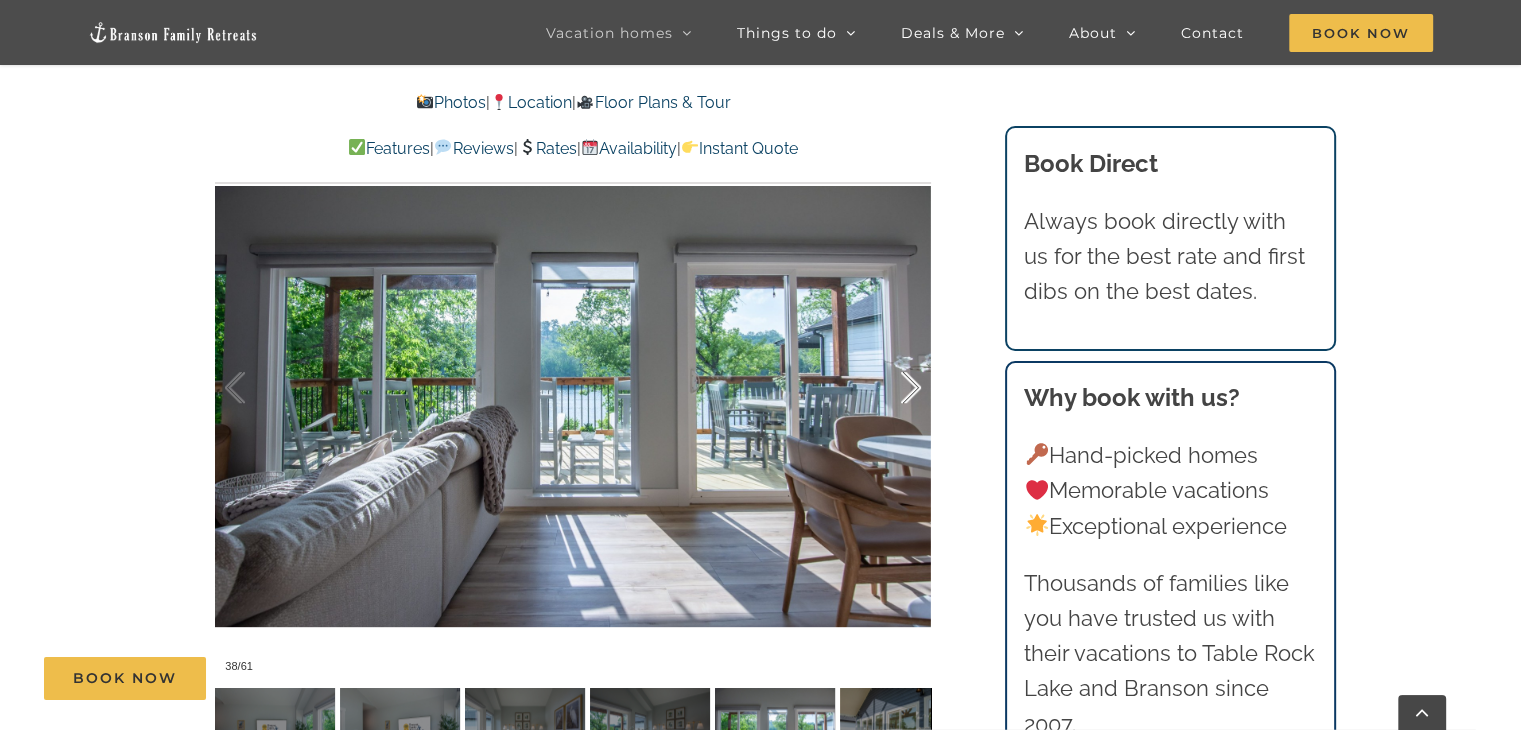 click at bounding box center [890, 388] 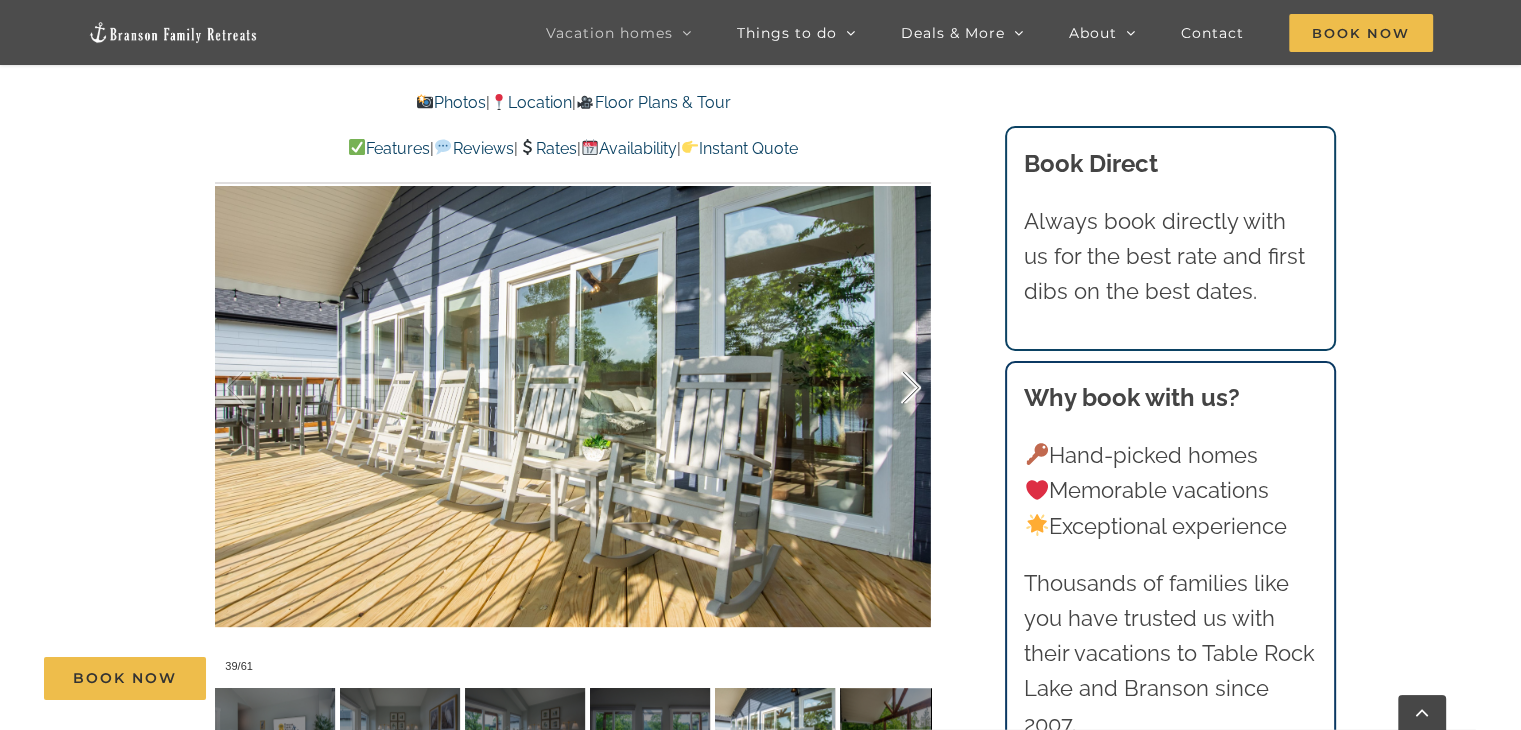 click at bounding box center [890, 388] 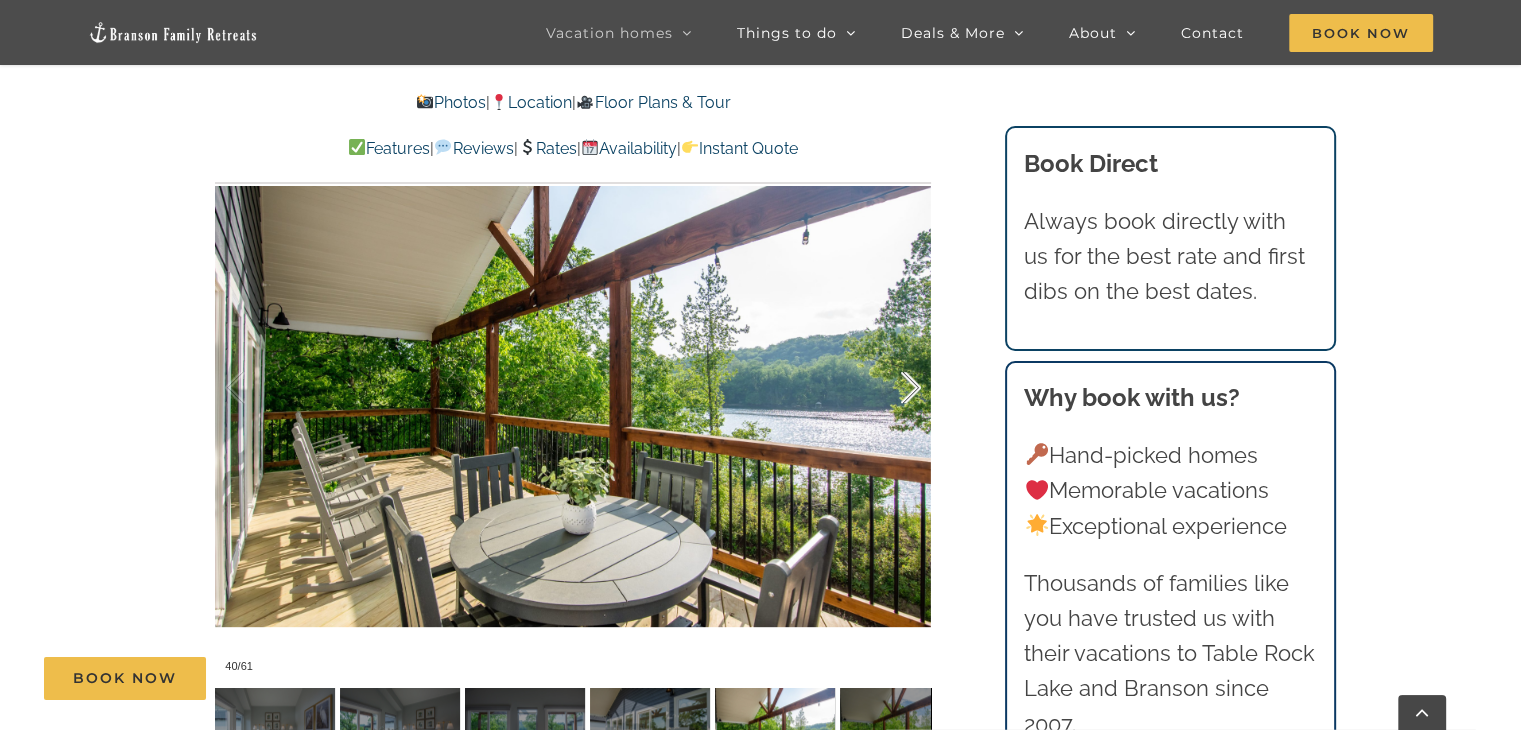 click at bounding box center (890, 388) 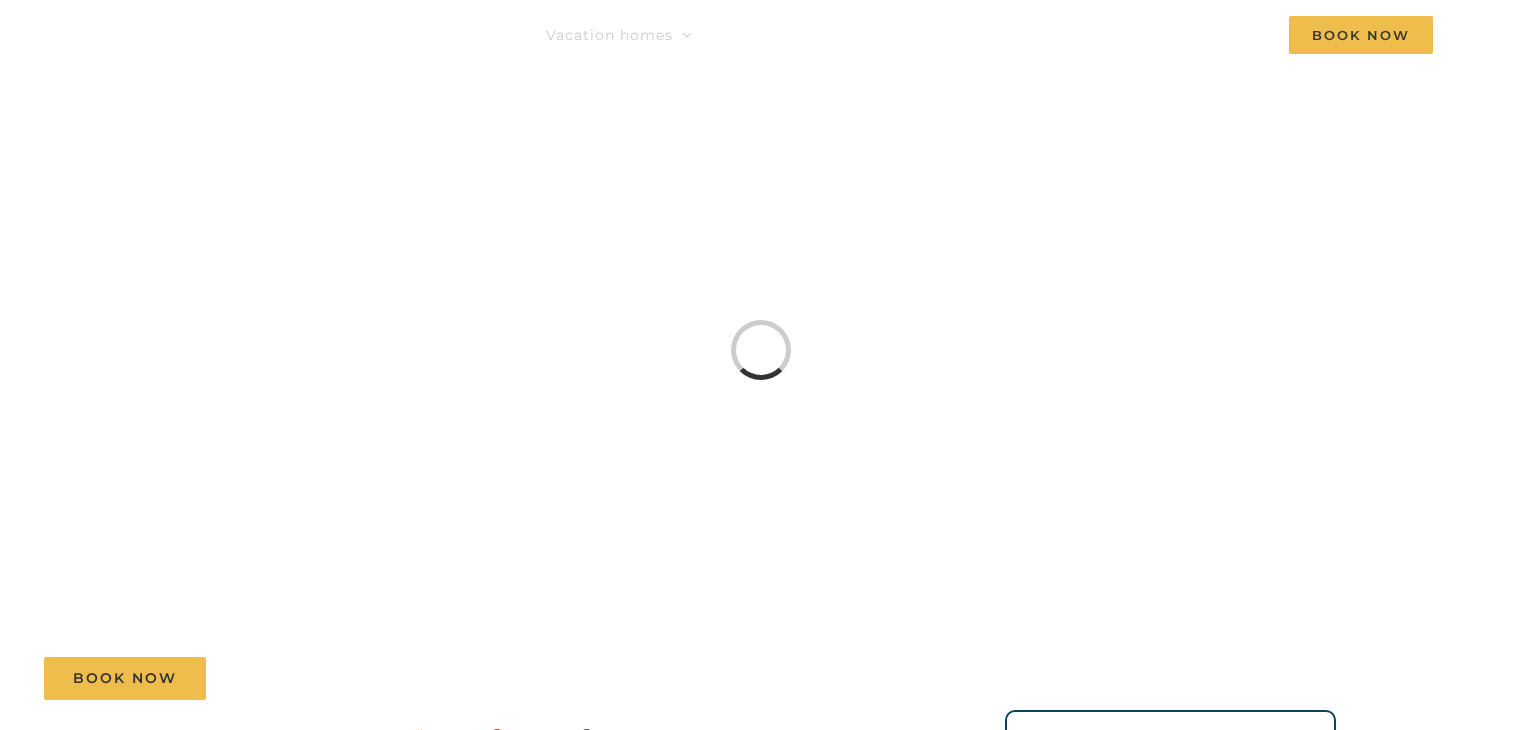 scroll, scrollTop: 0, scrollLeft: 0, axis: both 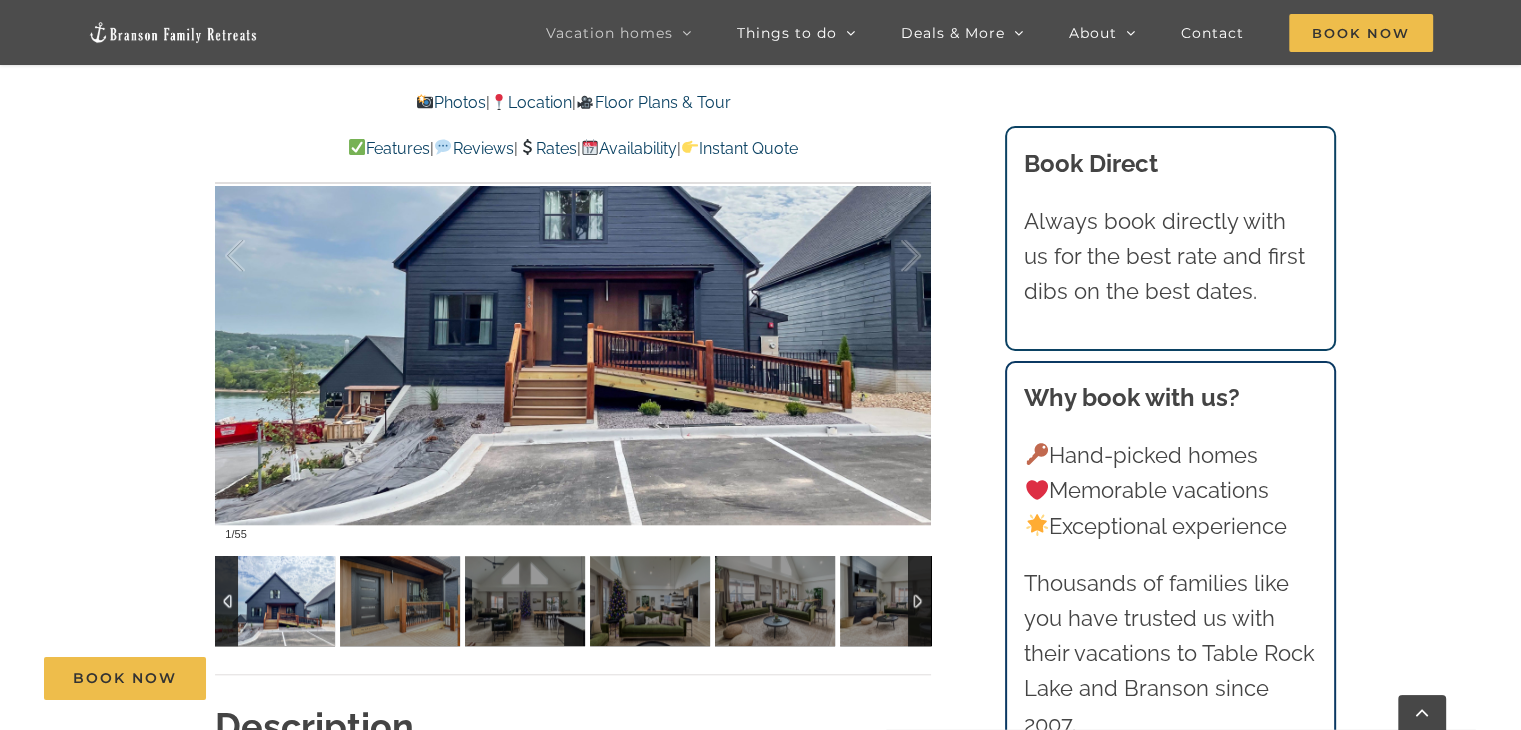 click at bounding box center (573, 256) 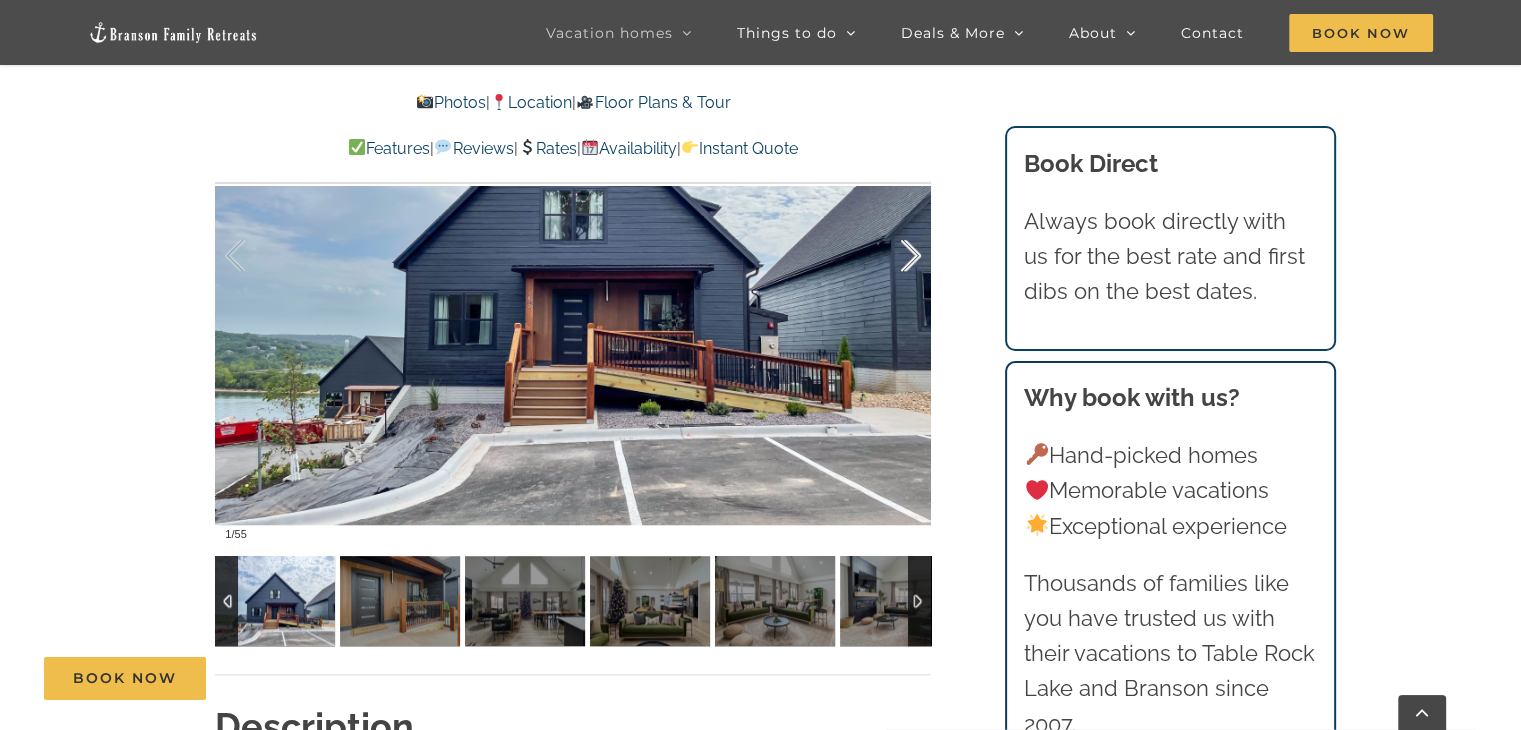 click at bounding box center (890, 256) 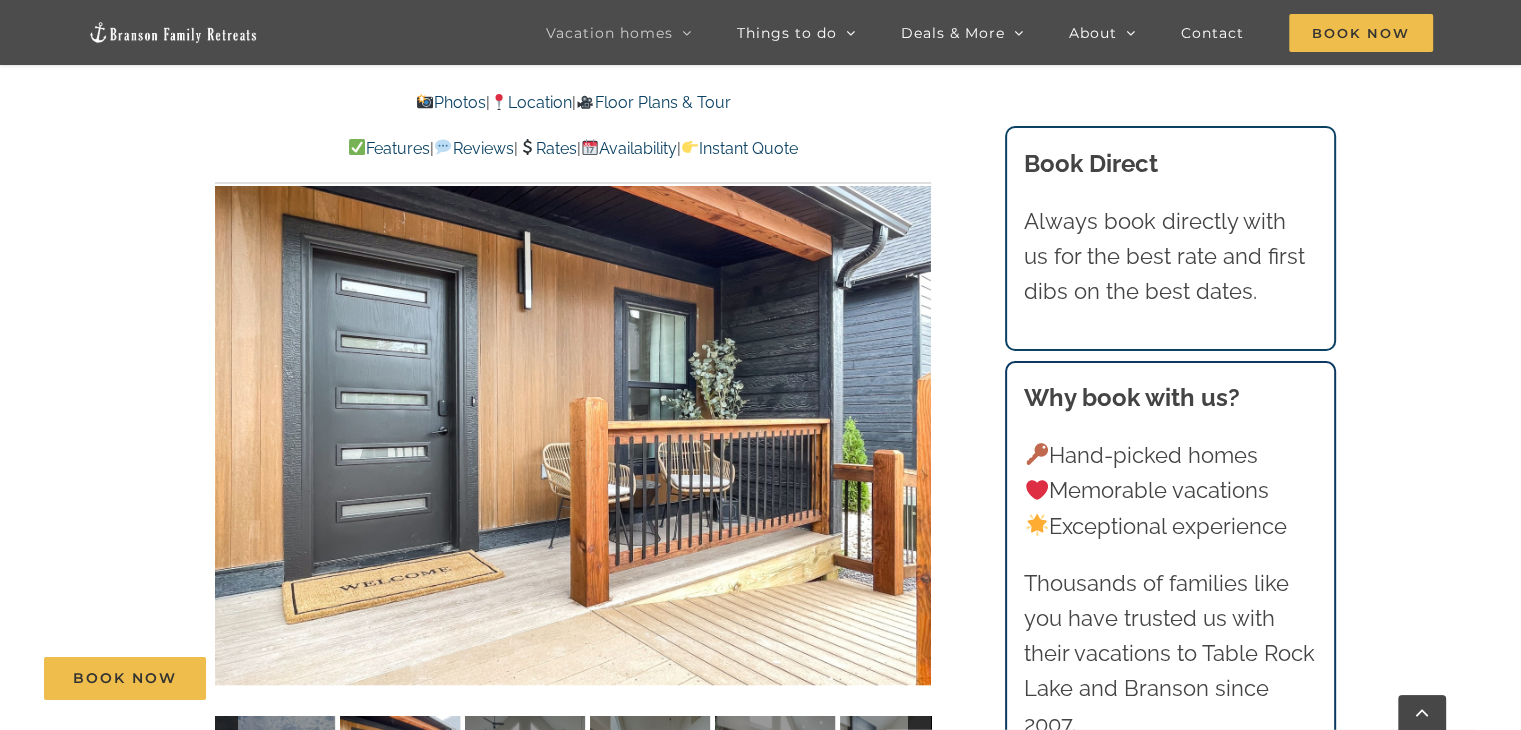 scroll, scrollTop: 1395, scrollLeft: 0, axis: vertical 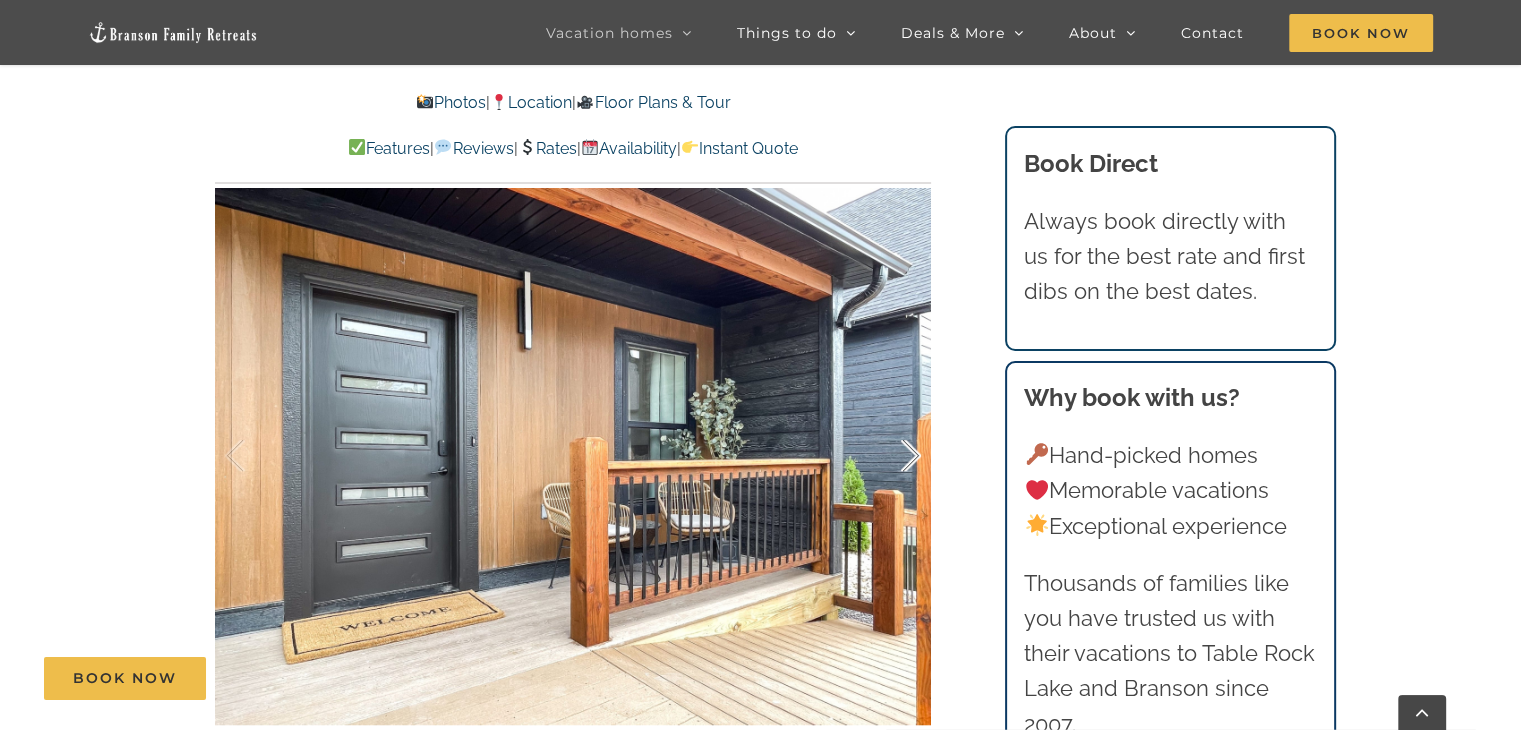 click at bounding box center (890, 456) 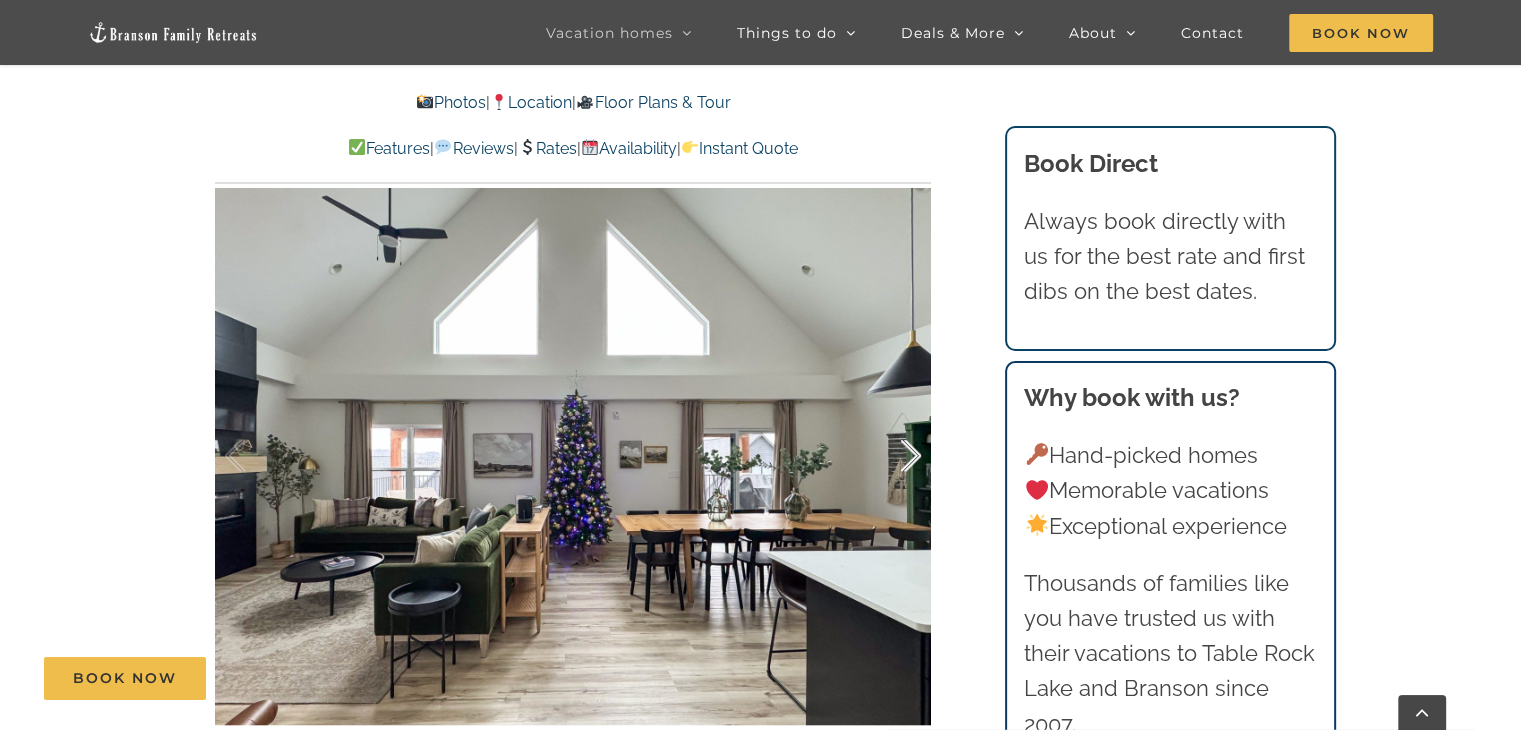 click at bounding box center [890, 456] 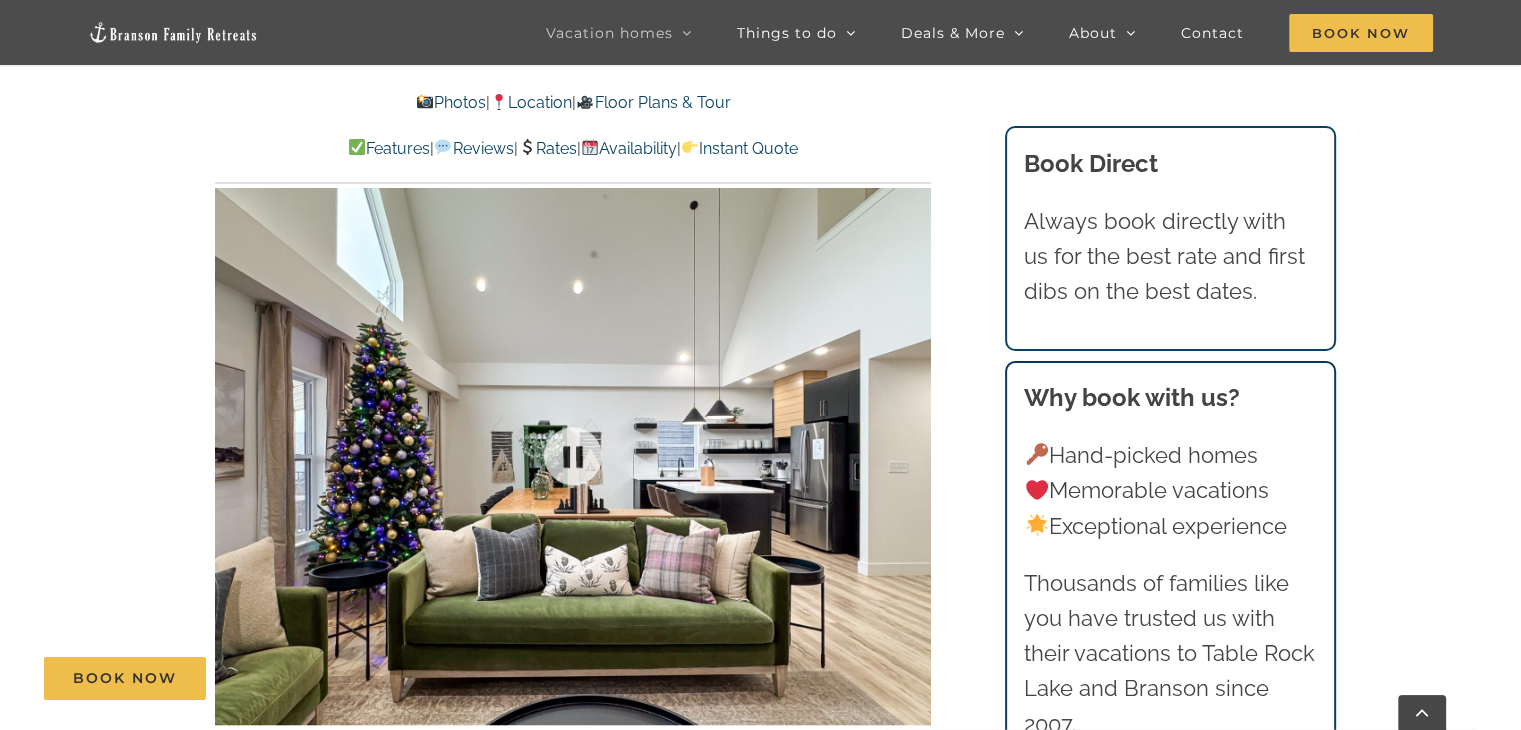 click at bounding box center (573, 456) 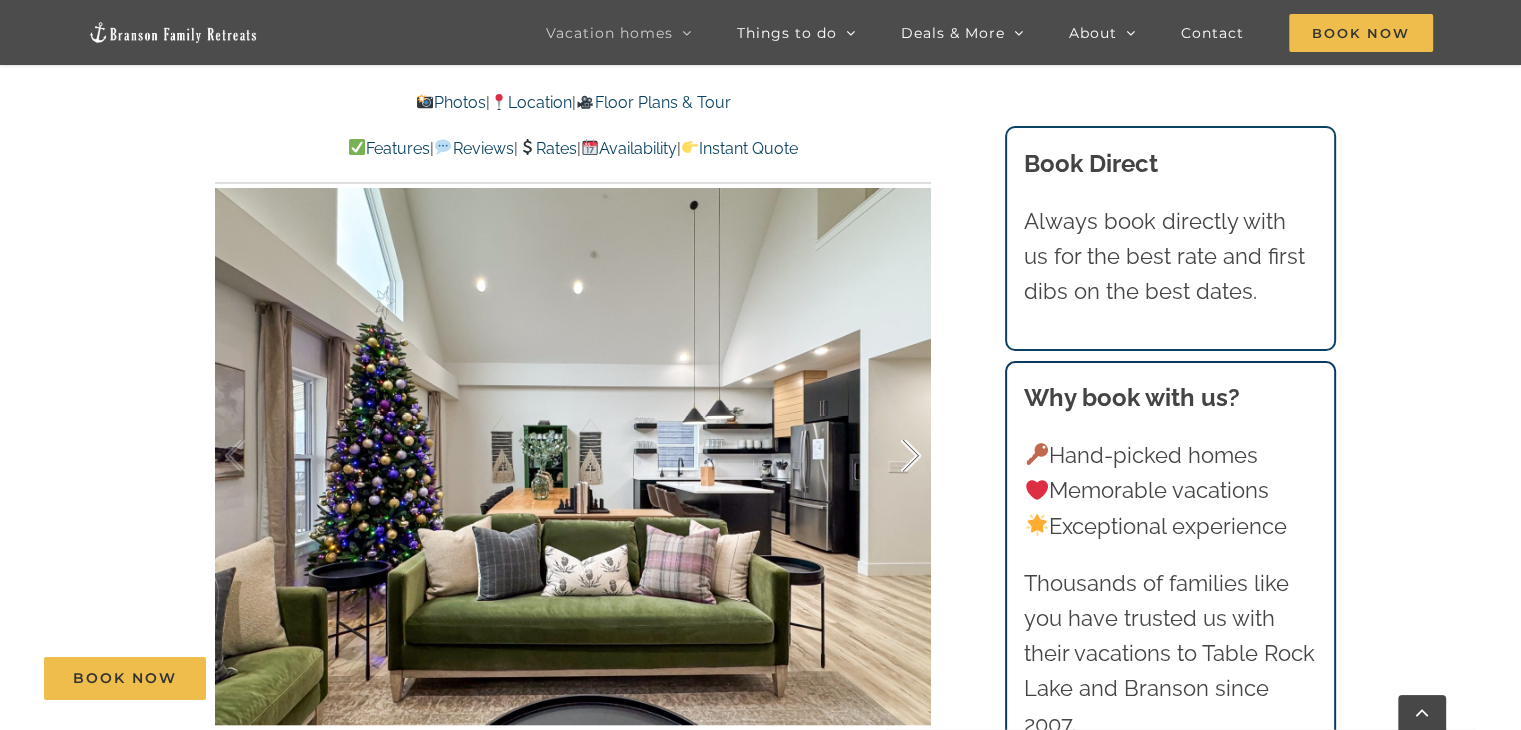 click at bounding box center (890, 456) 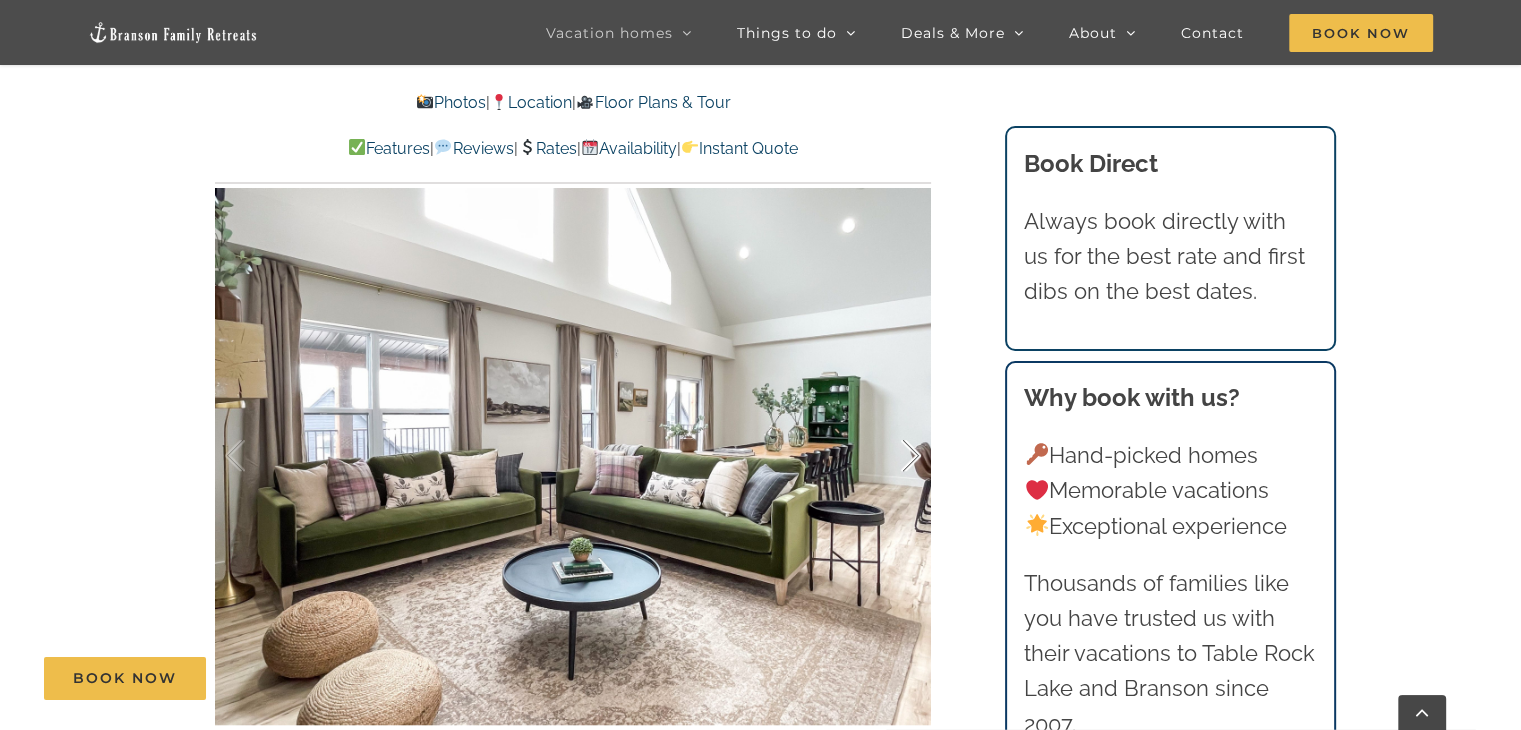 click at bounding box center (890, 456) 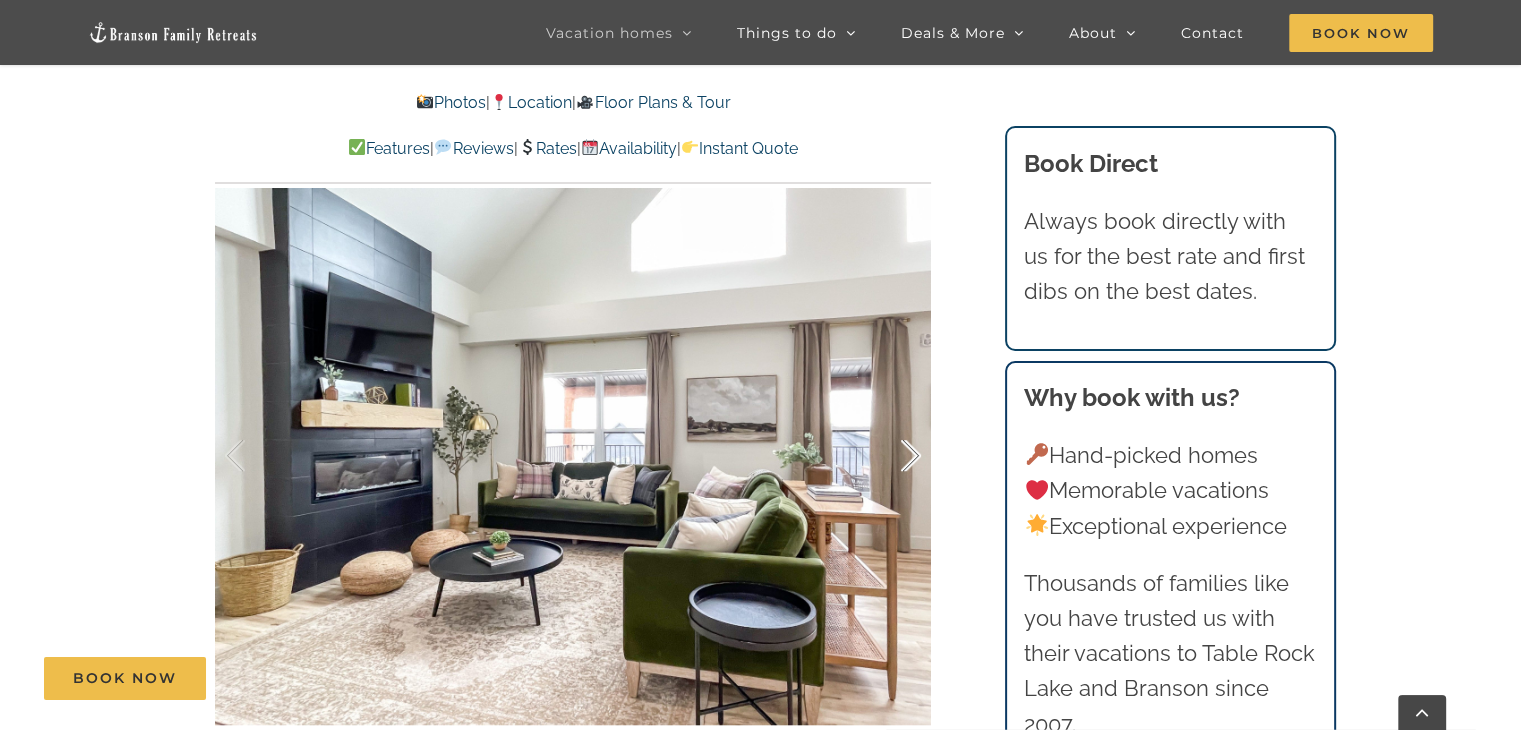 click at bounding box center (890, 456) 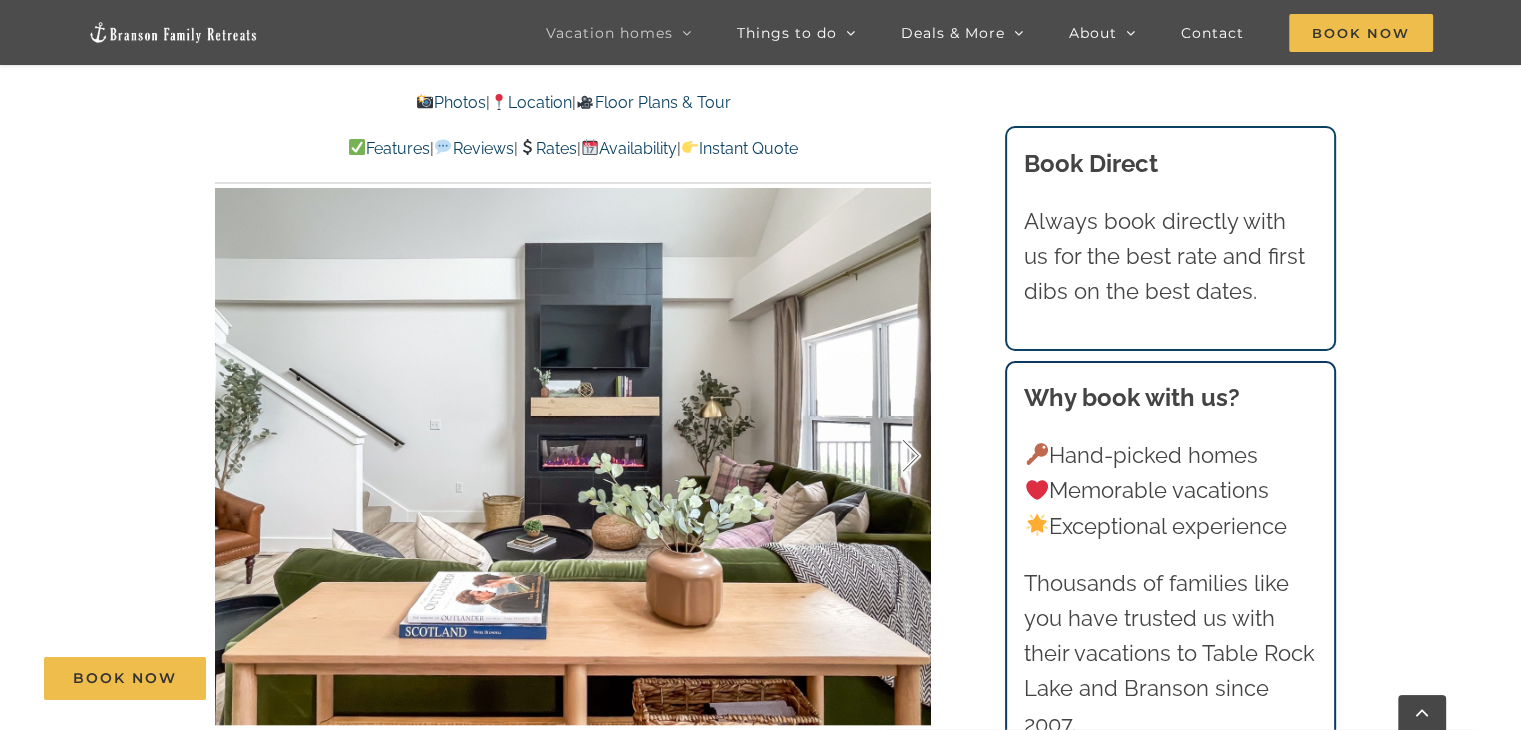 click at bounding box center (890, 456) 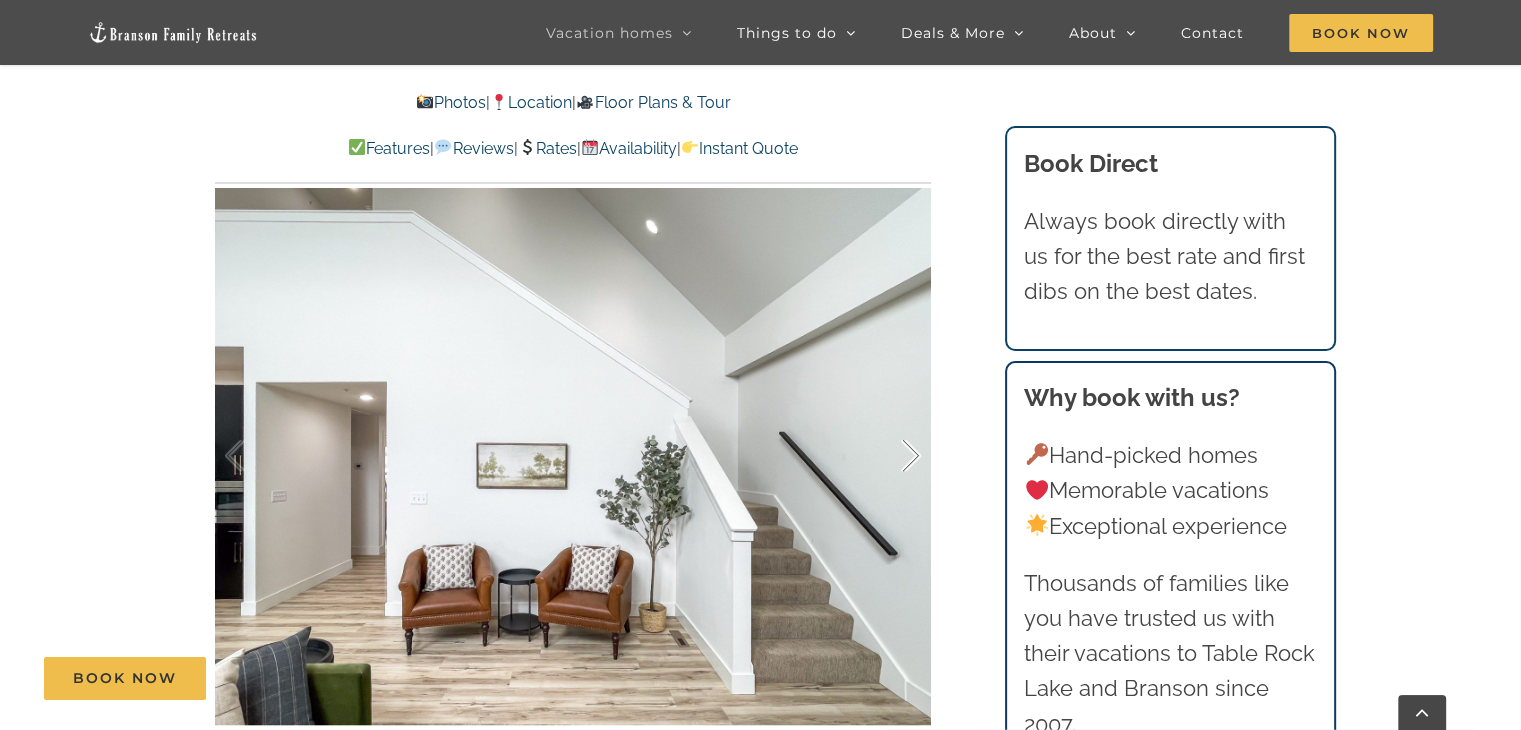click at bounding box center (890, 456) 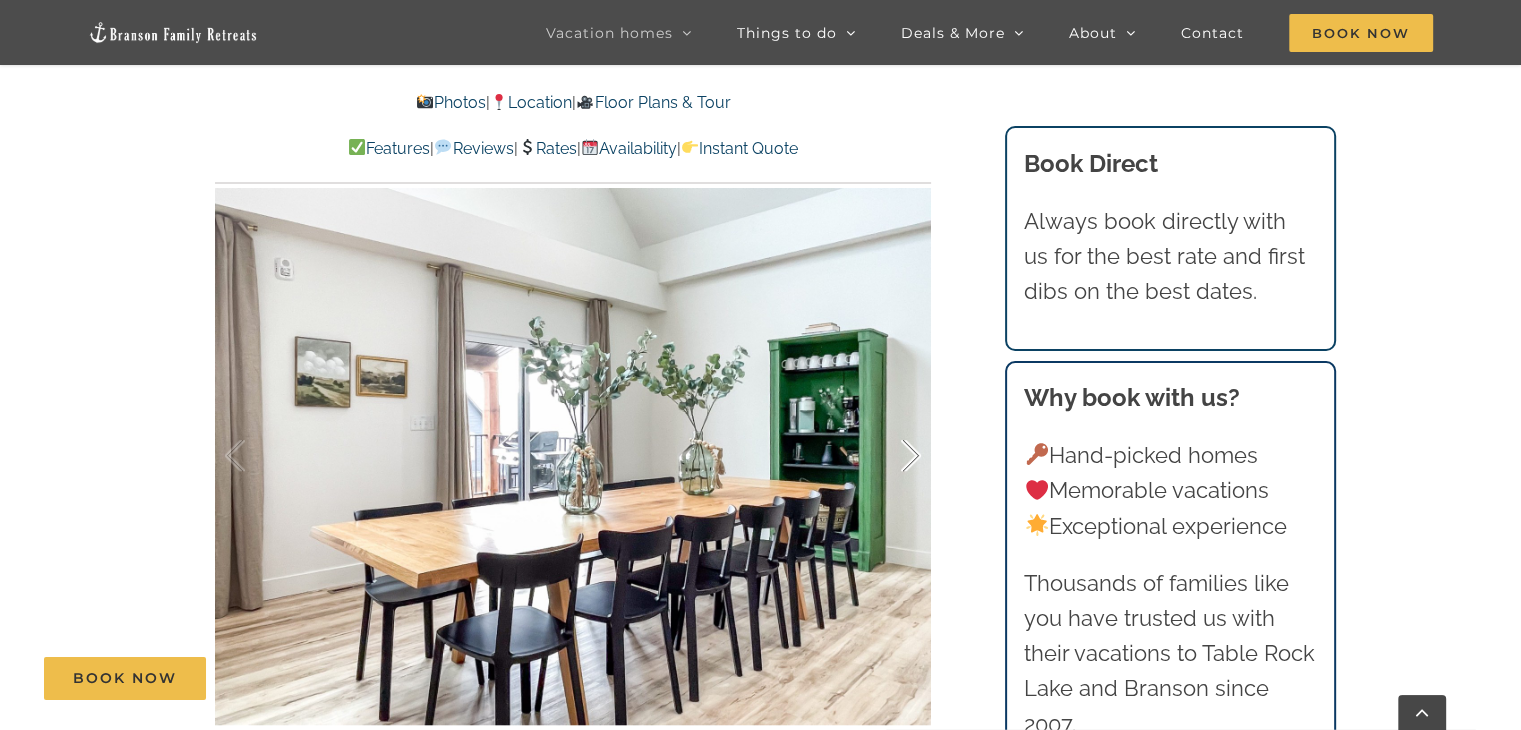 click at bounding box center [890, 456] 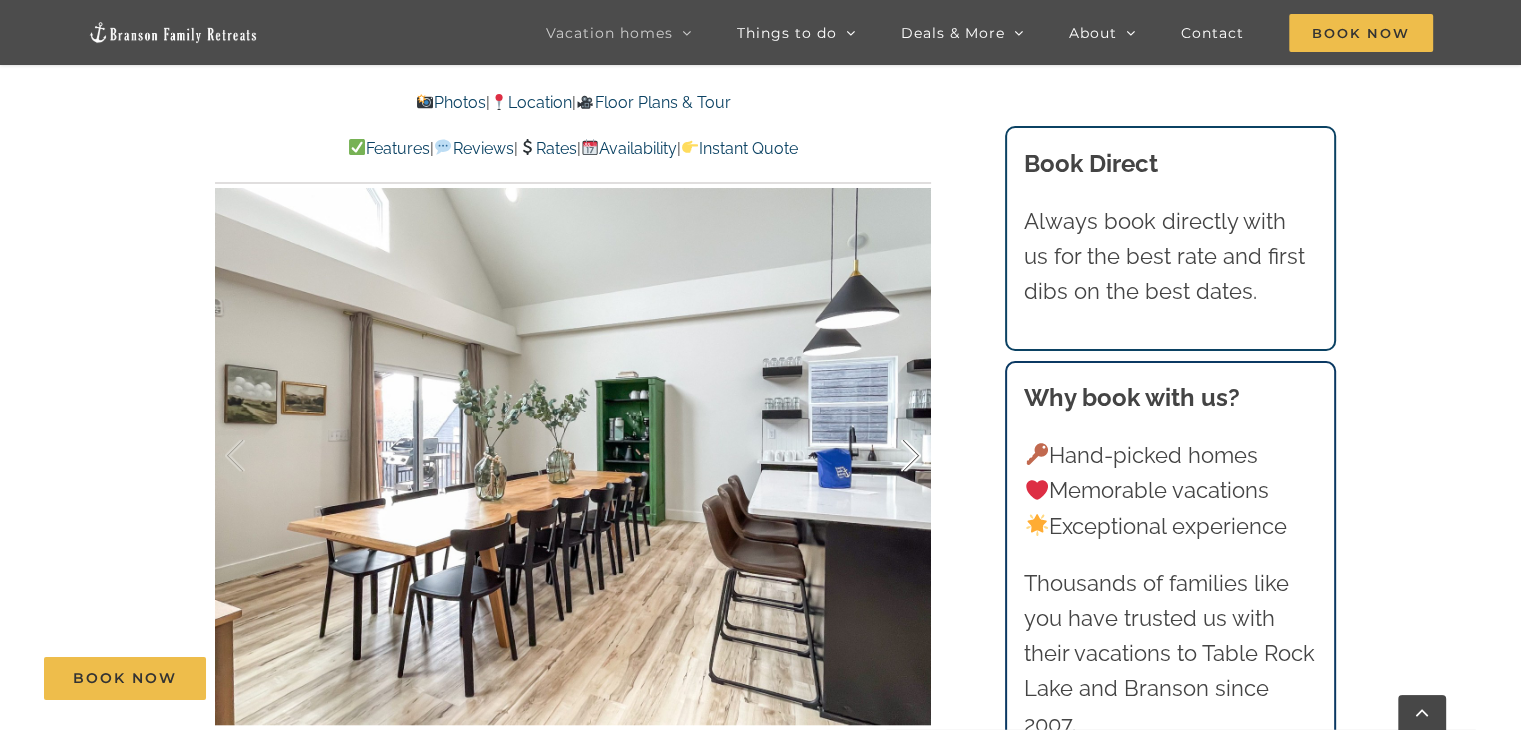 click at bounding box center [890, 456] 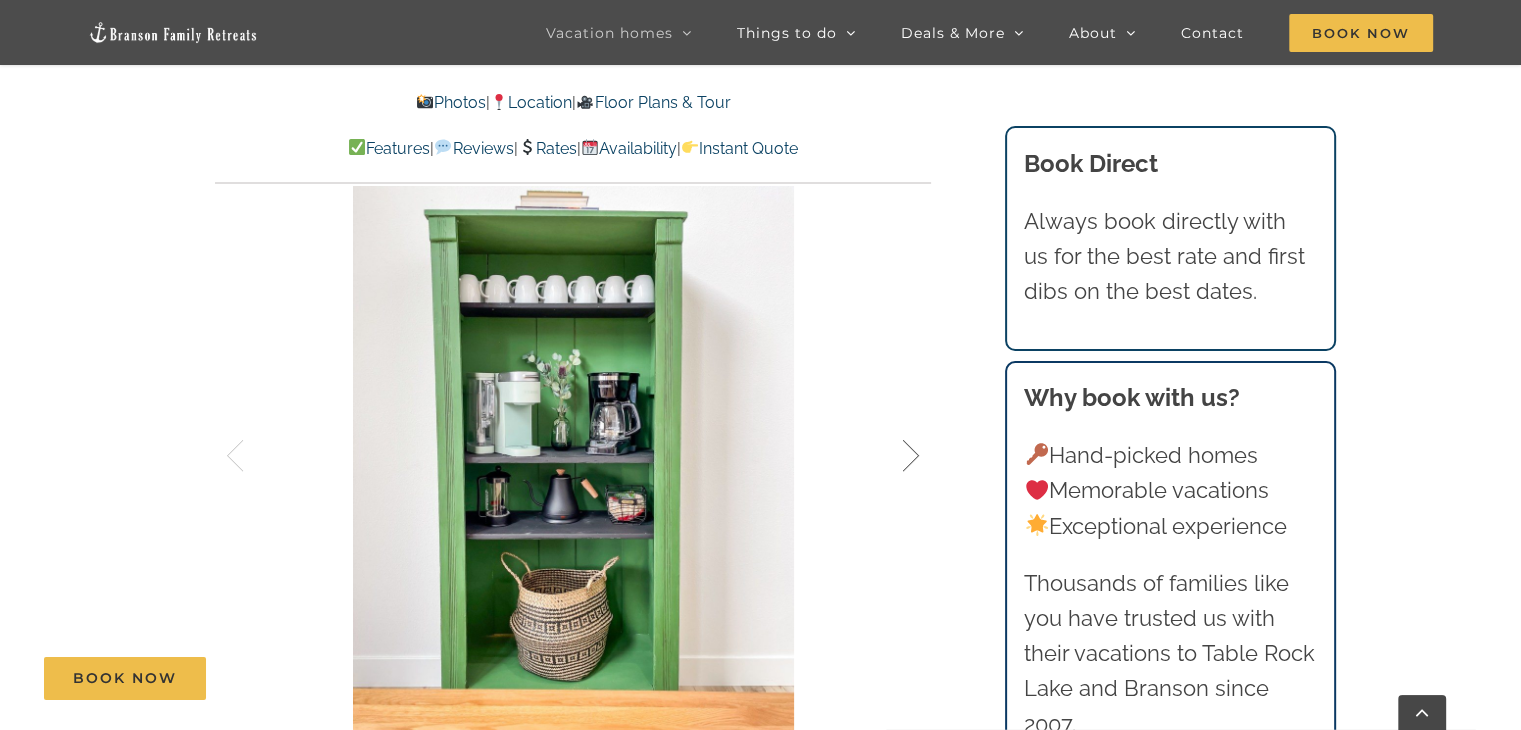 click at bounding box center [890, 456] 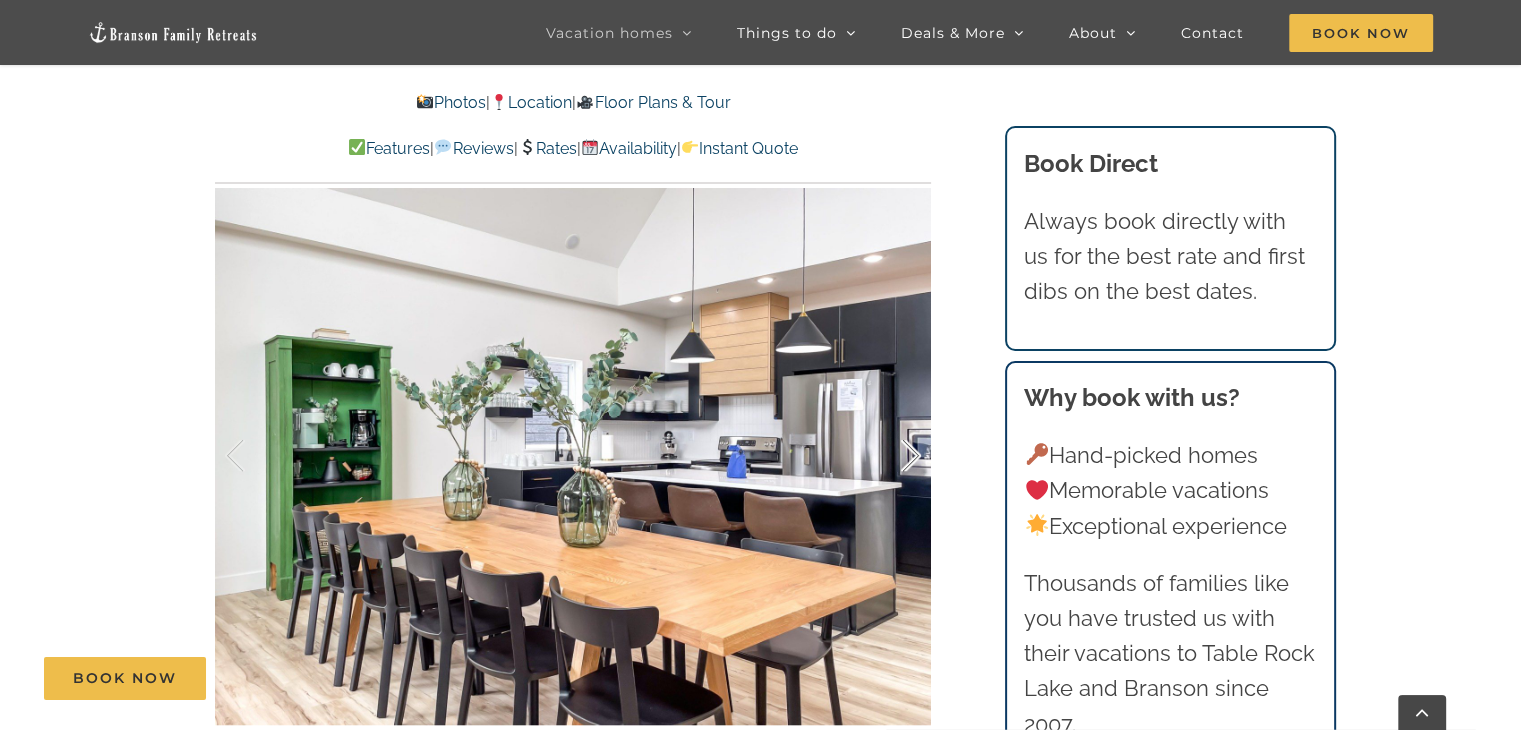 click at bounding box center (890, 456) 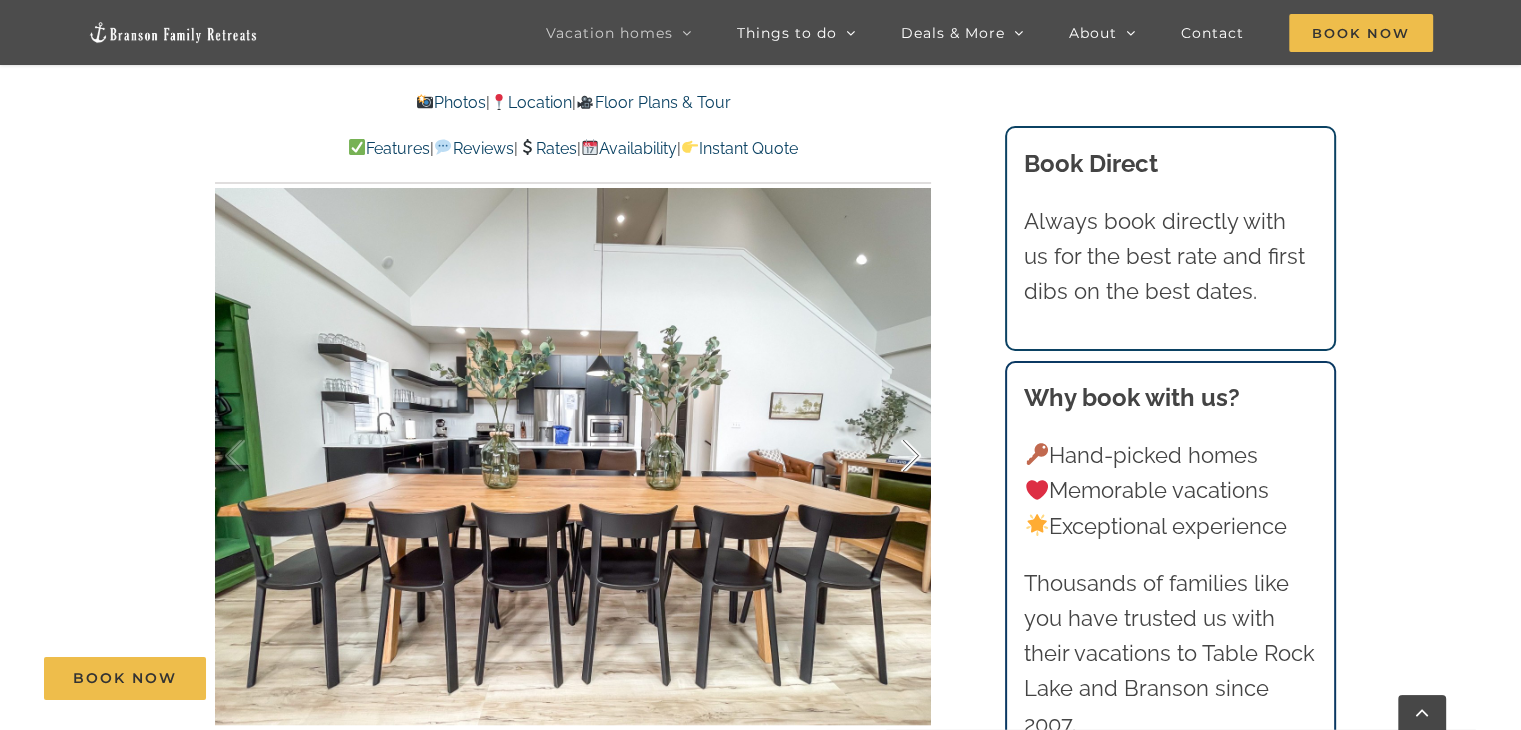 click at bounding box center [890, 456] 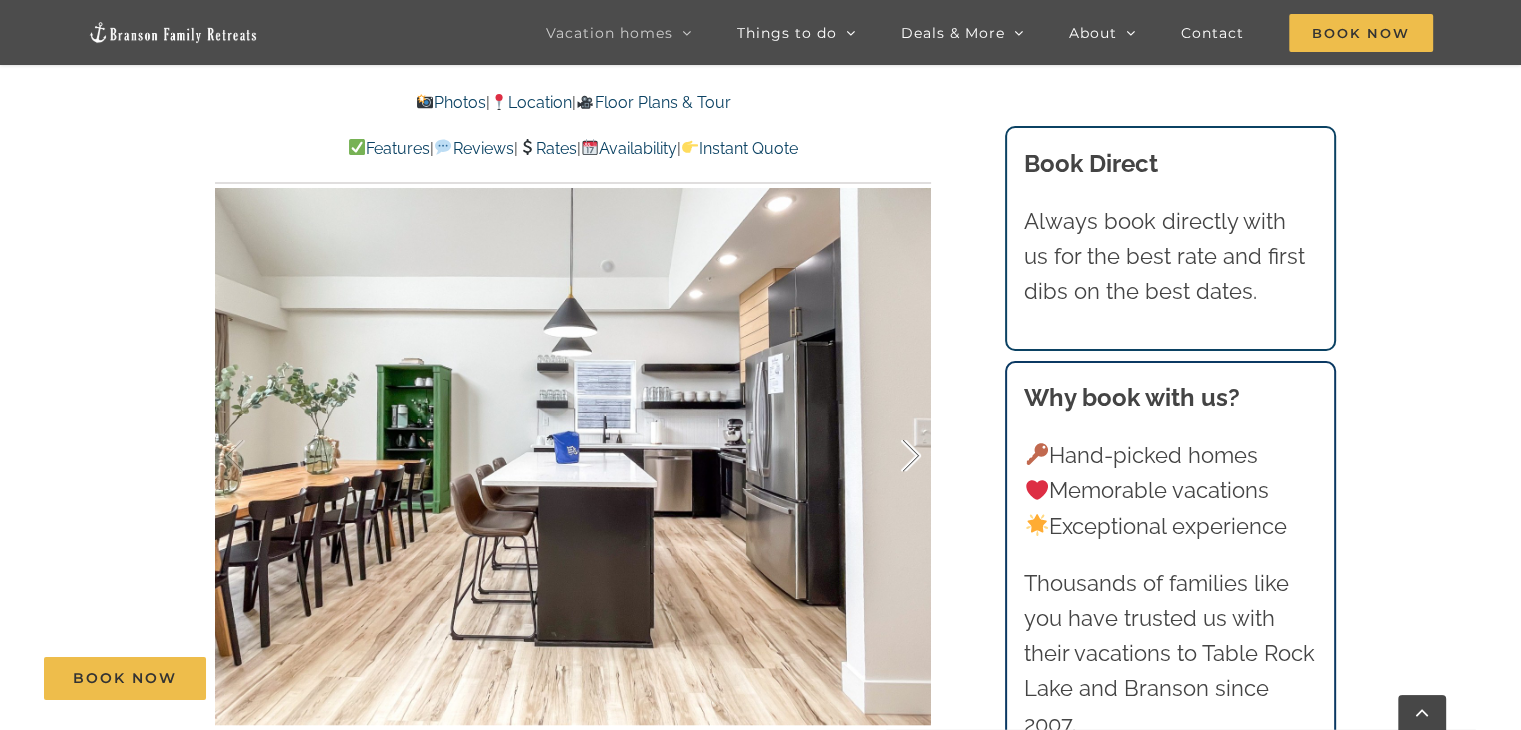 click at bounding box center (890, 456) 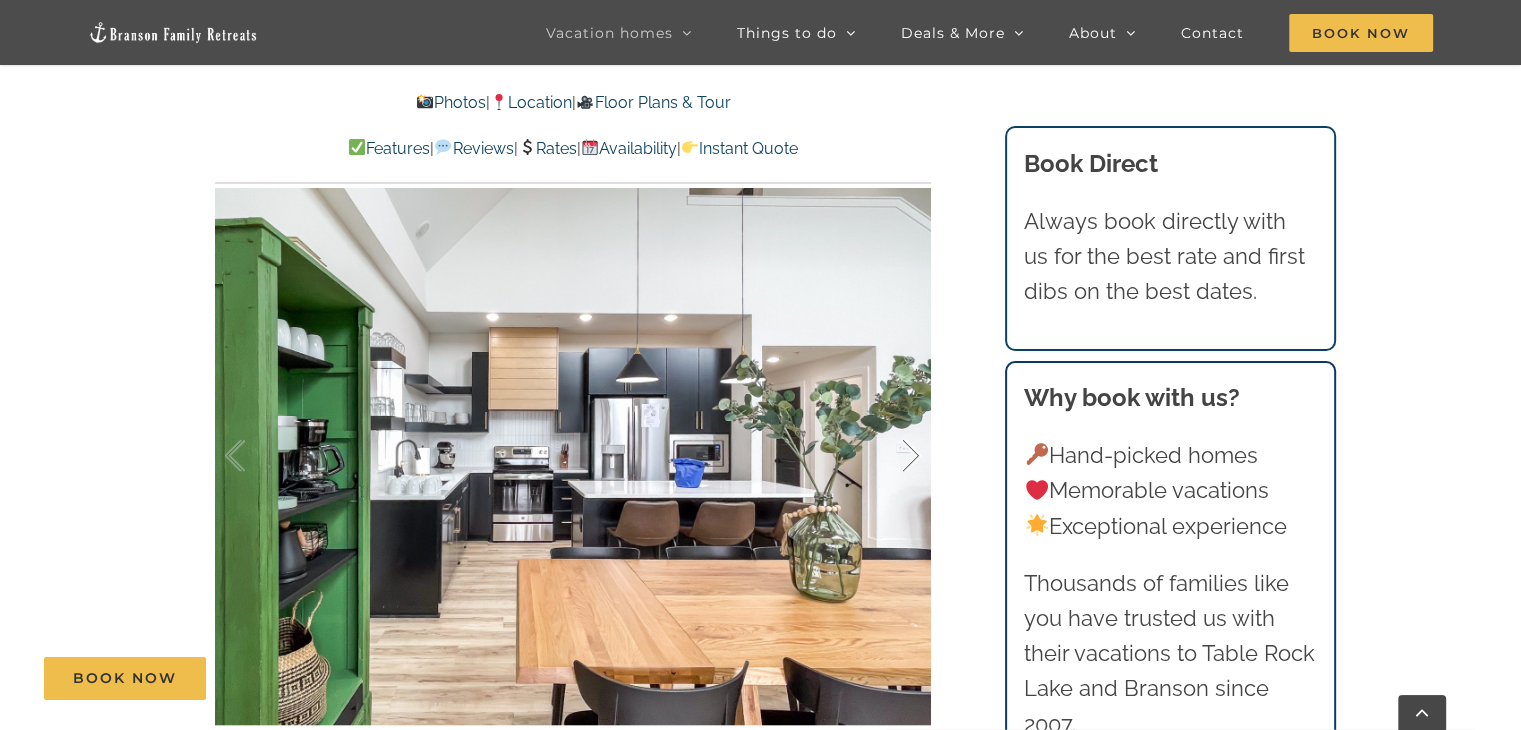 click at bounding box center [890, 456] 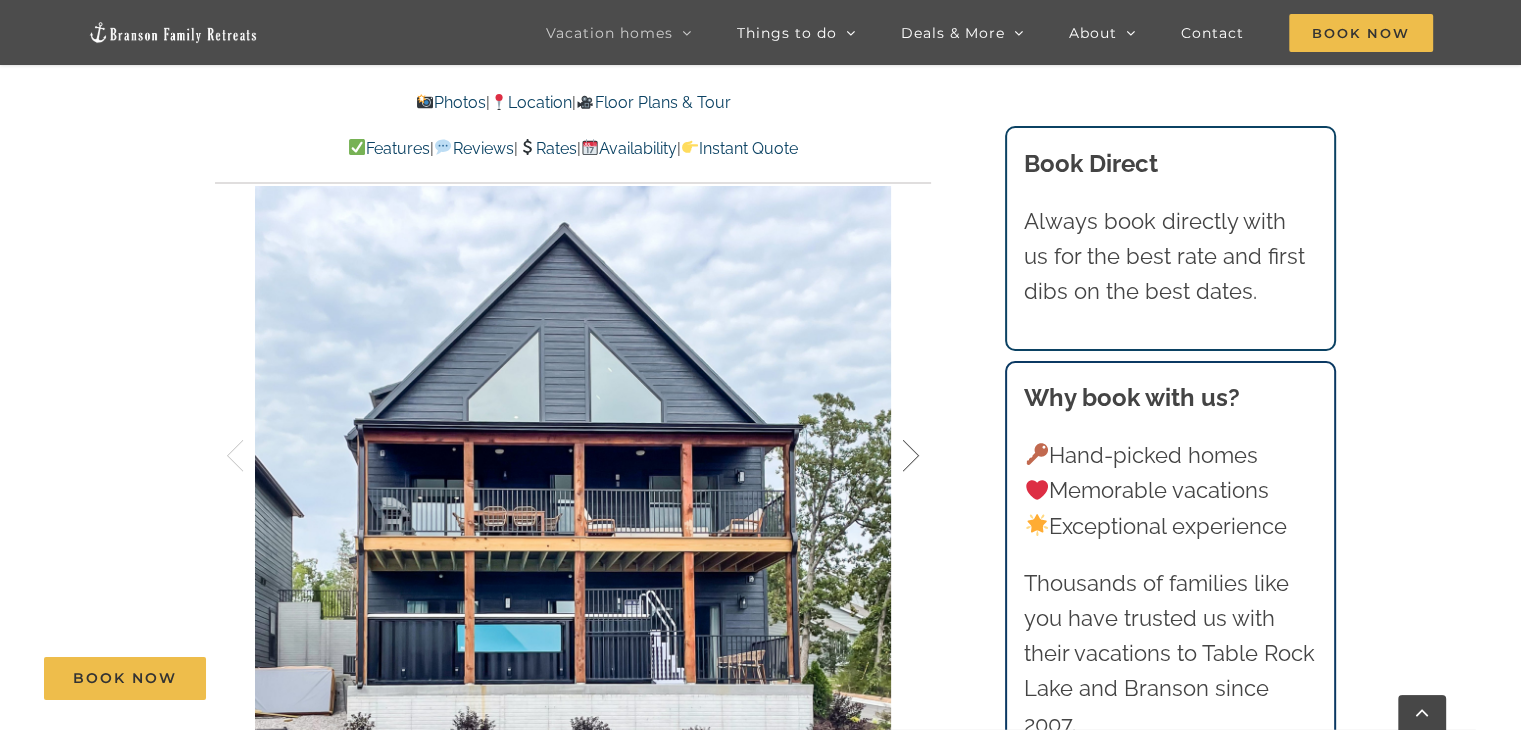 click at bounding box center (890, 456) 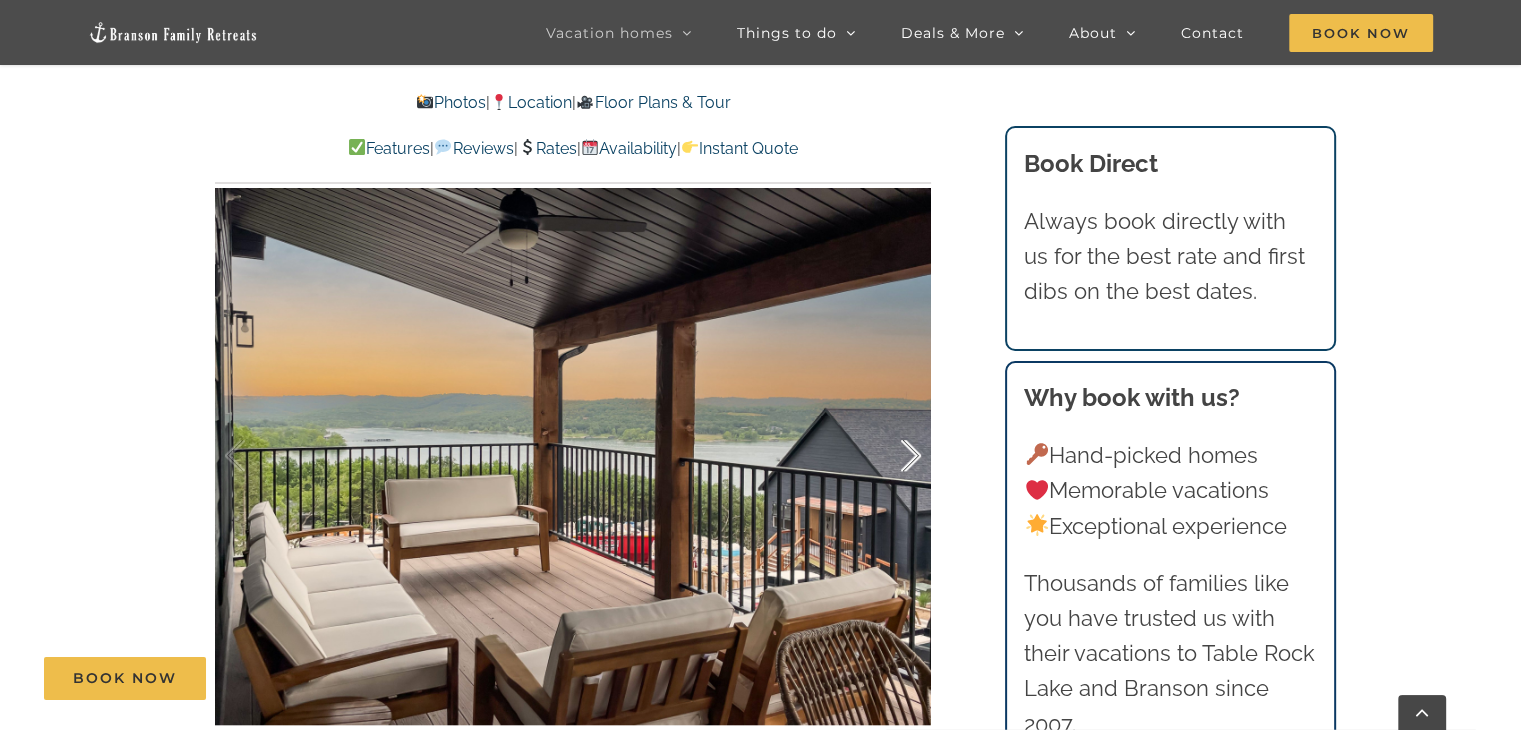 click at bounding box center (890, 456) 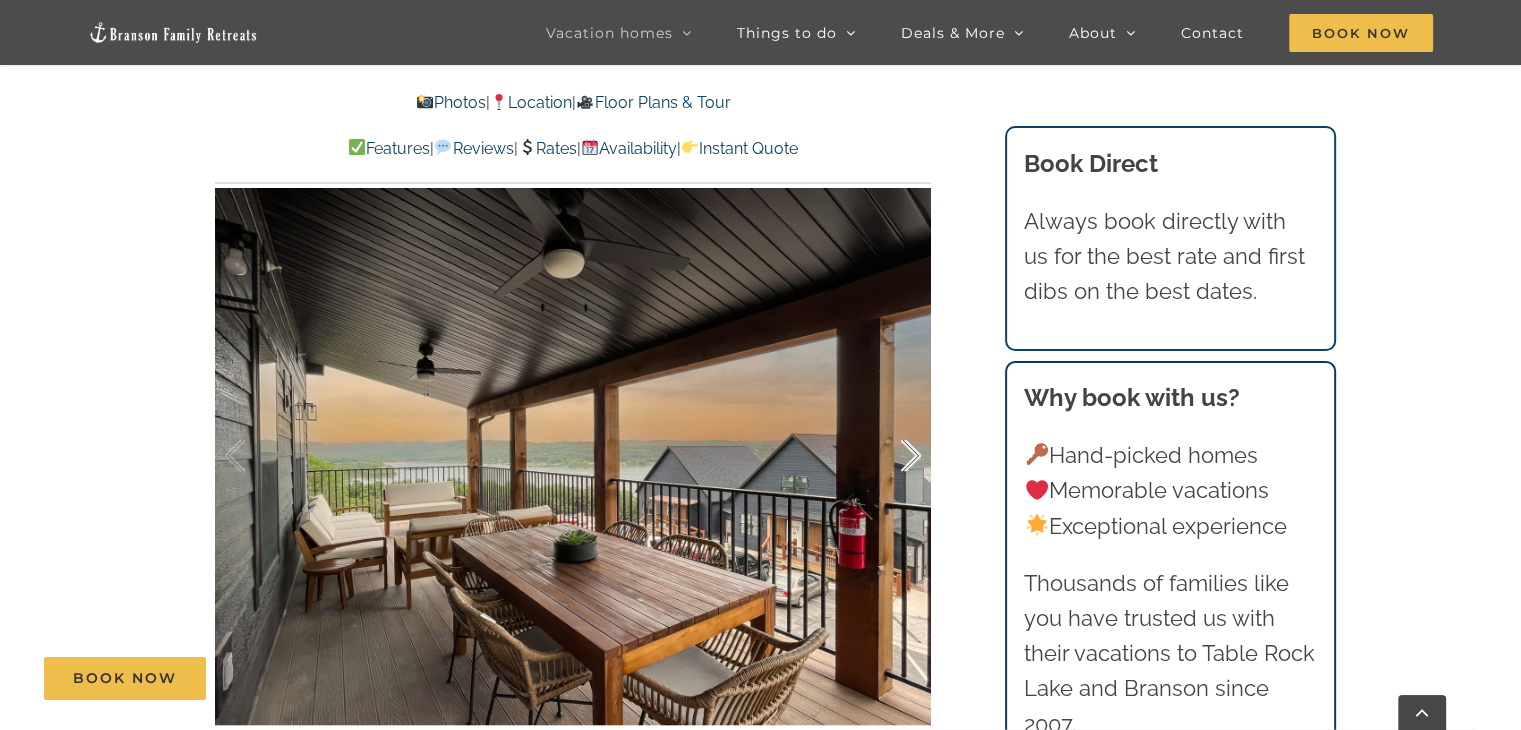 click at bounding box center [890, 456] 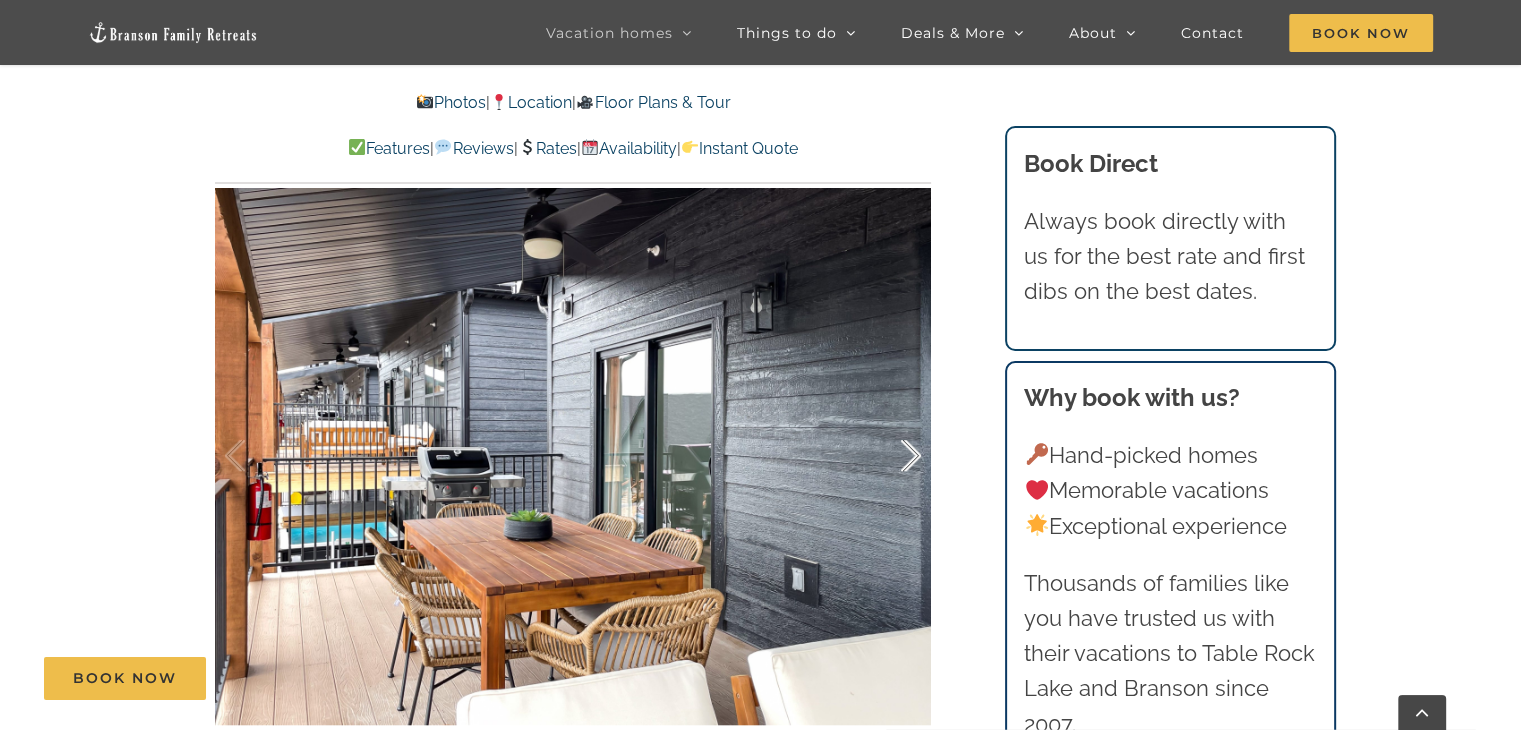 click at bounding box center (890, 456) 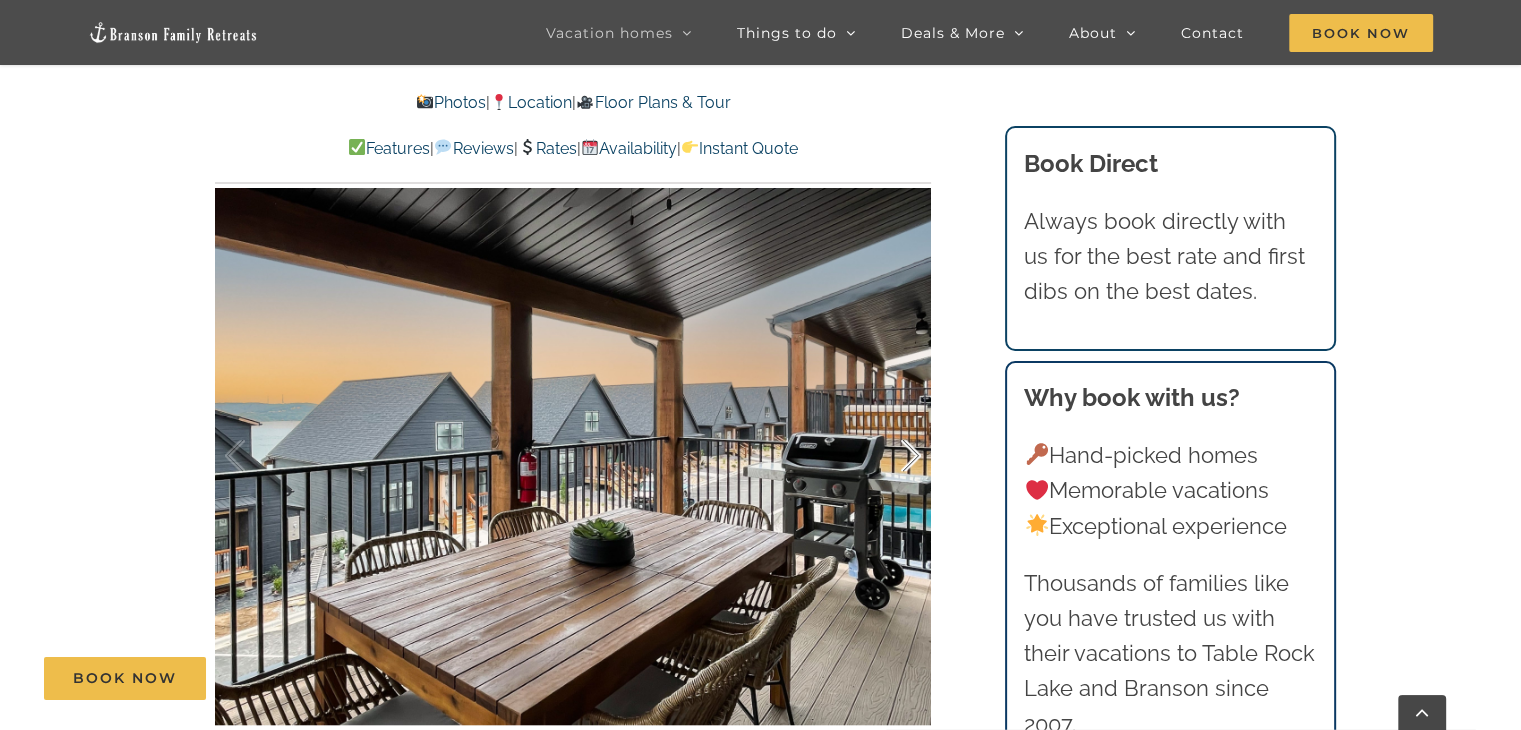 click at bounding box center (890, 456) 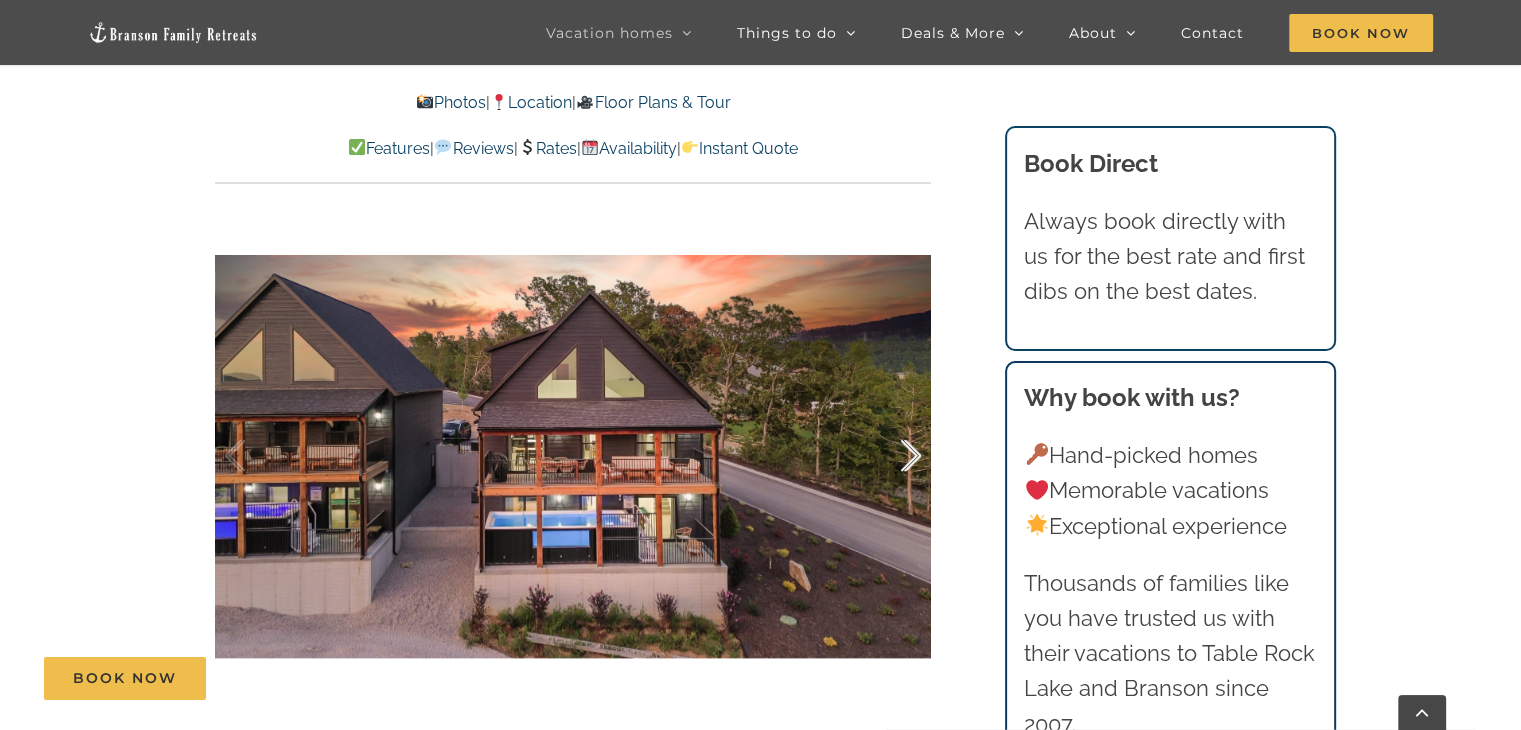 click at bounding box center (890, 456) 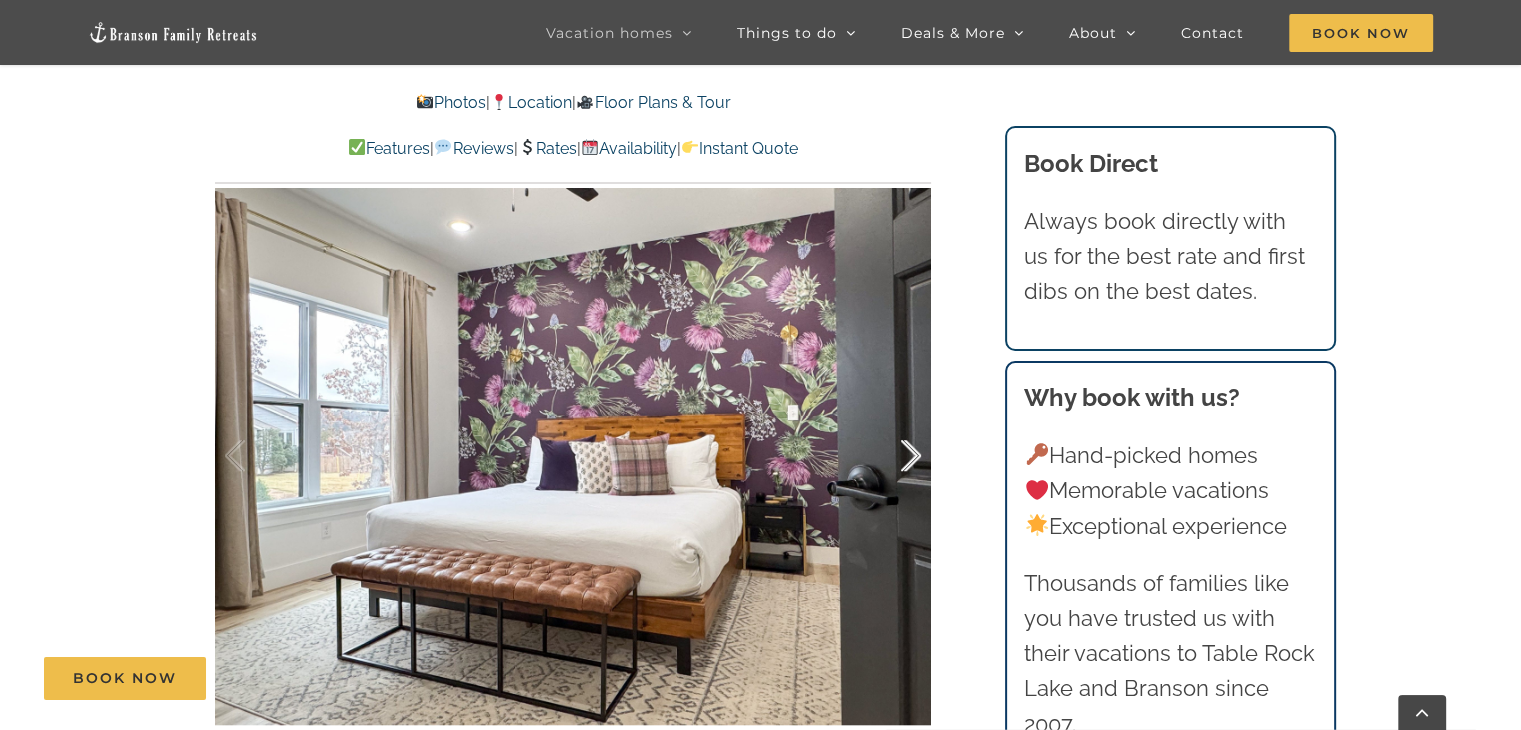 click at bounding box center (890, 456) 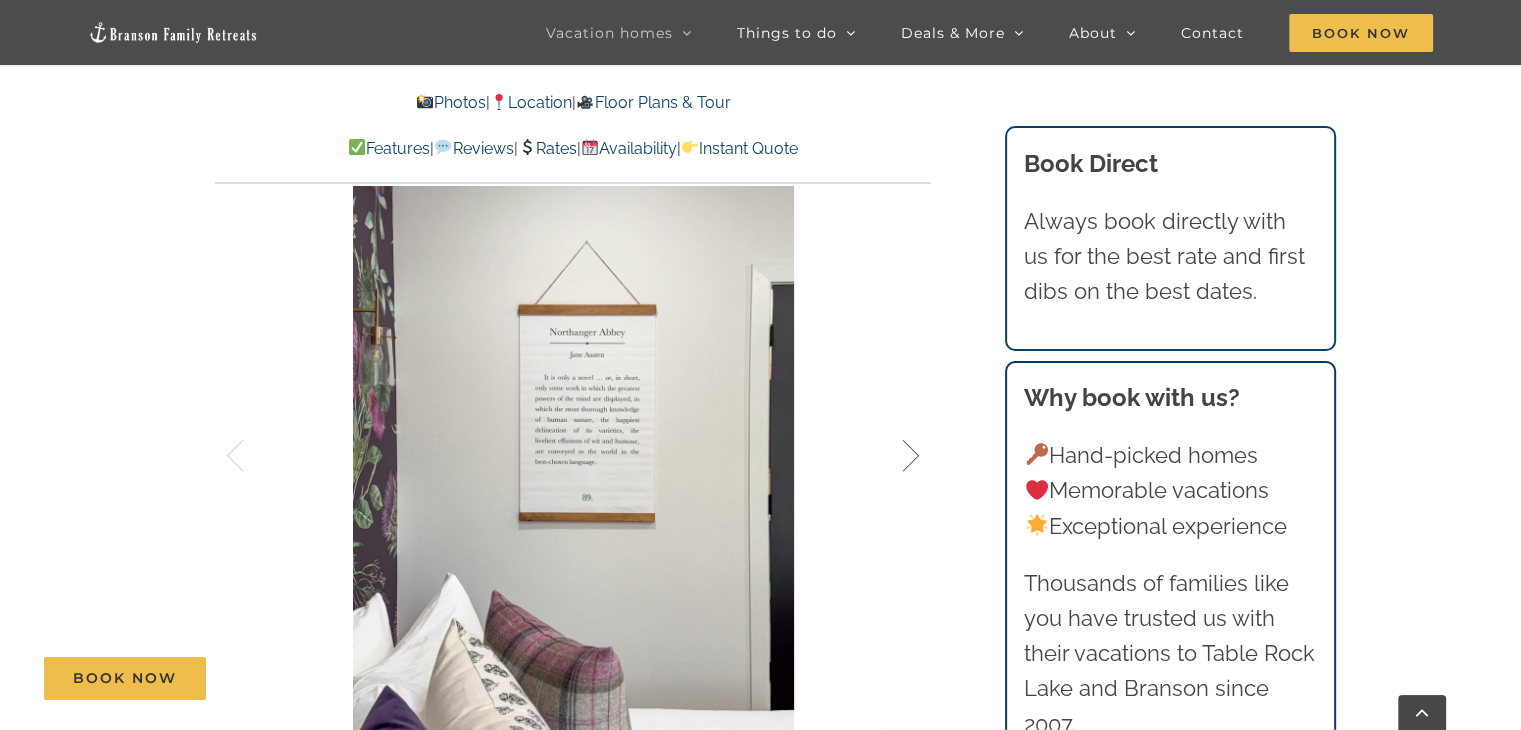 click at bounding box center (890, 456) 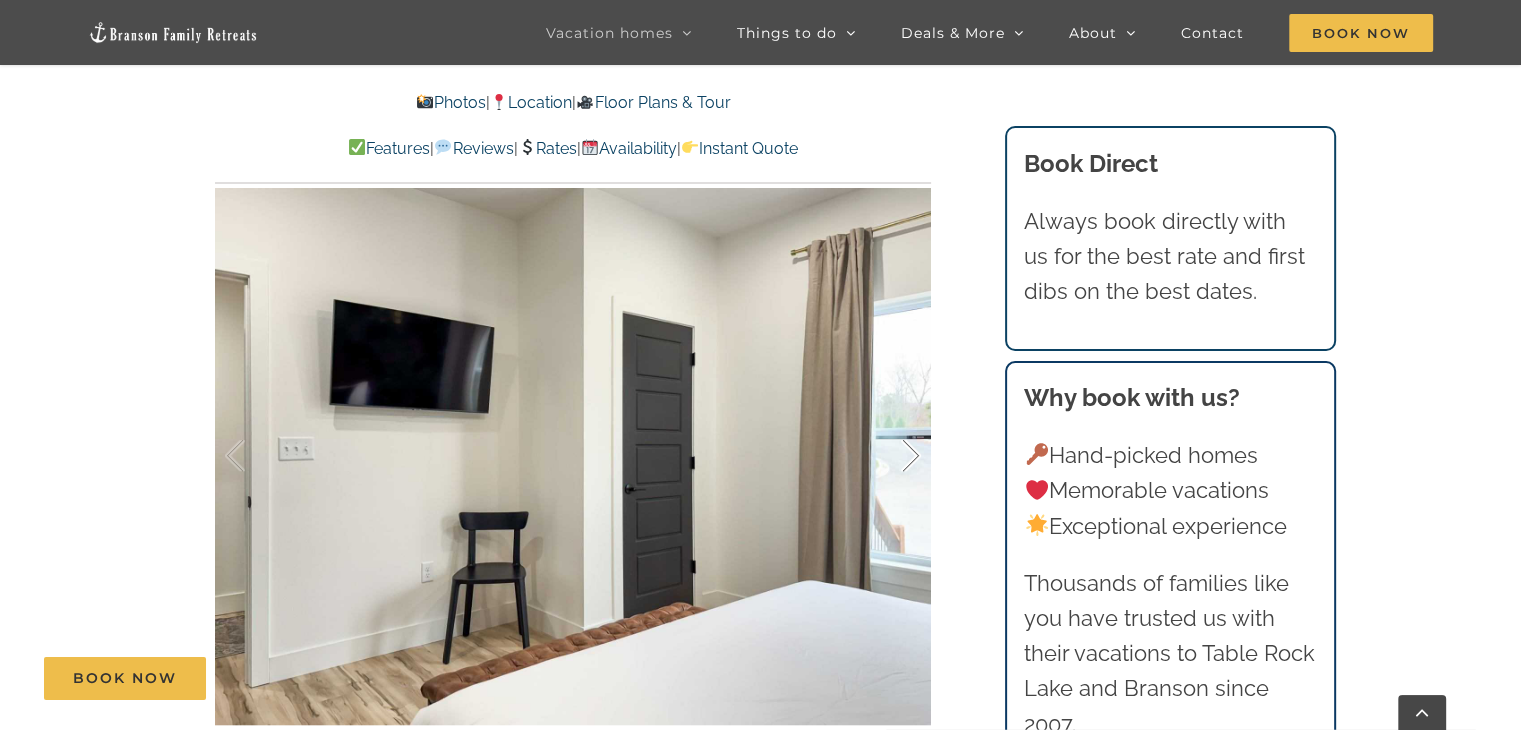 click at bounding box center (890, 456) 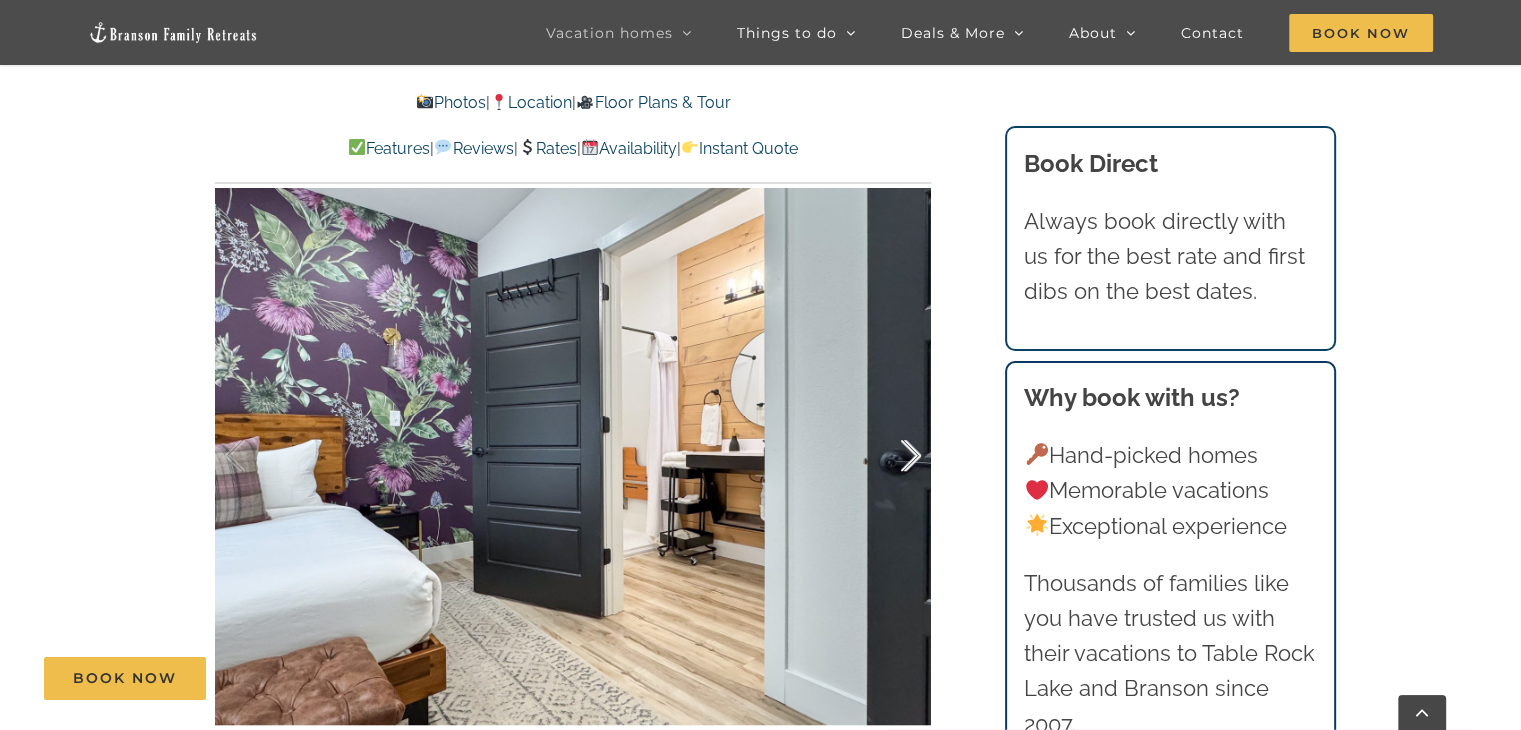 click at bounding box center [890, 456] 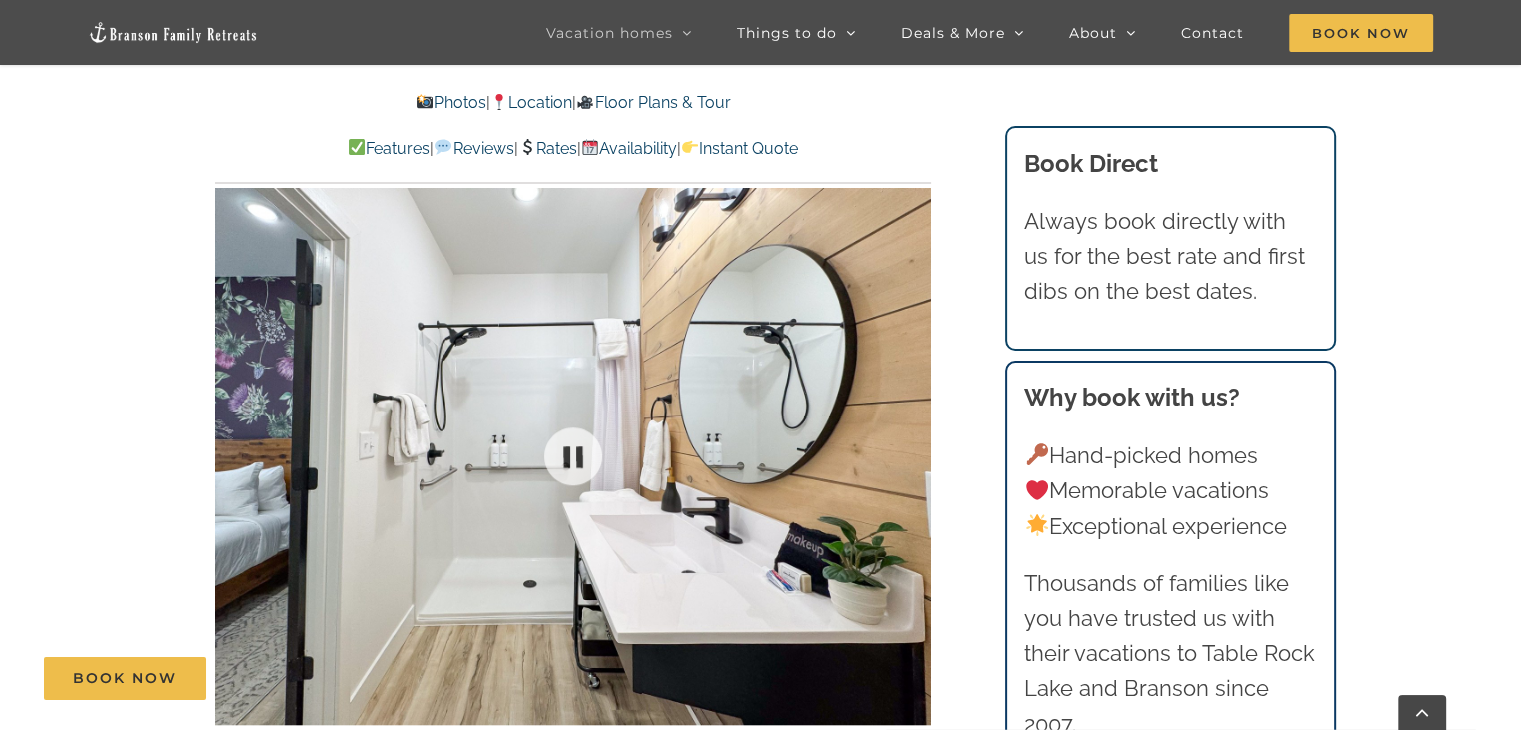 click at bounding box center (573, 456) 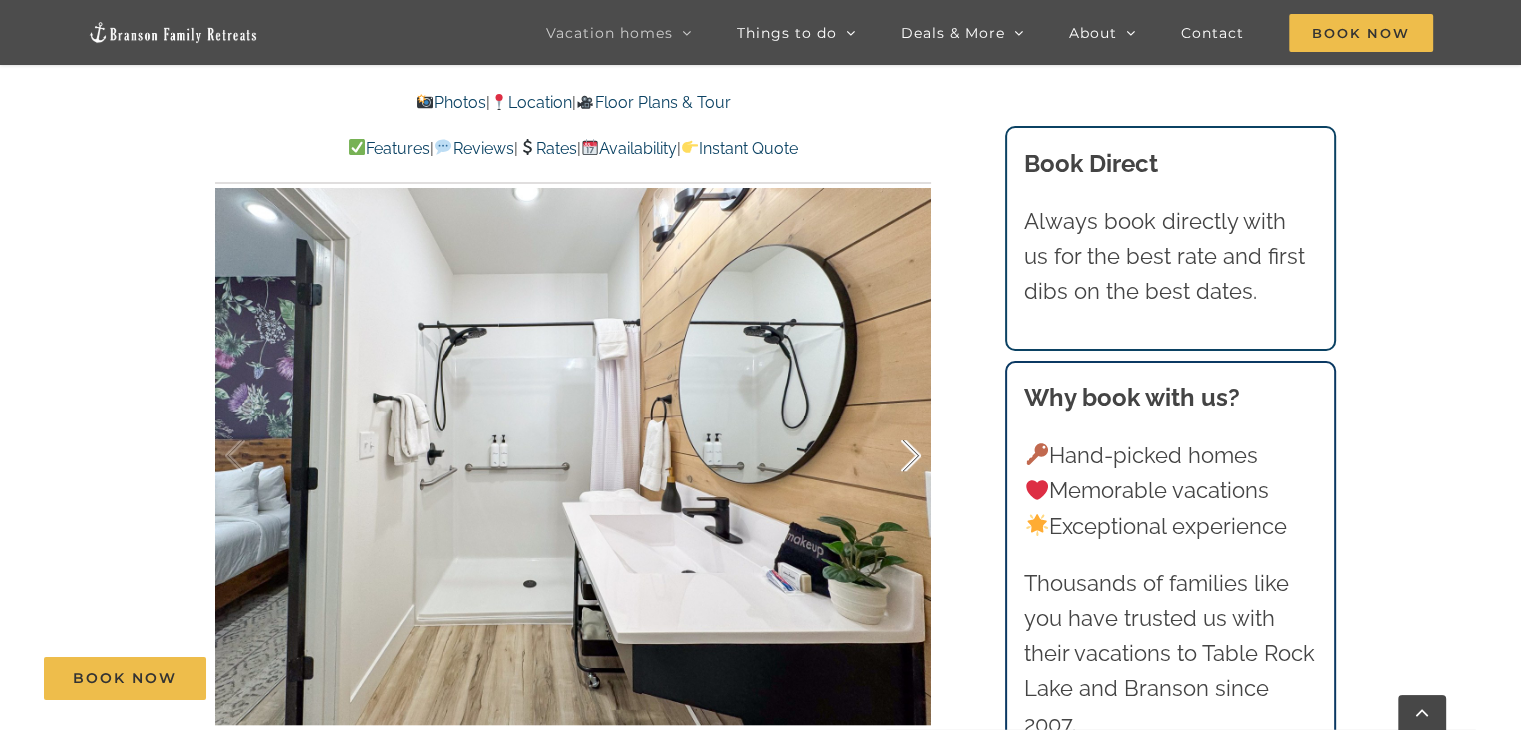 click at bounding box center [890, 456] 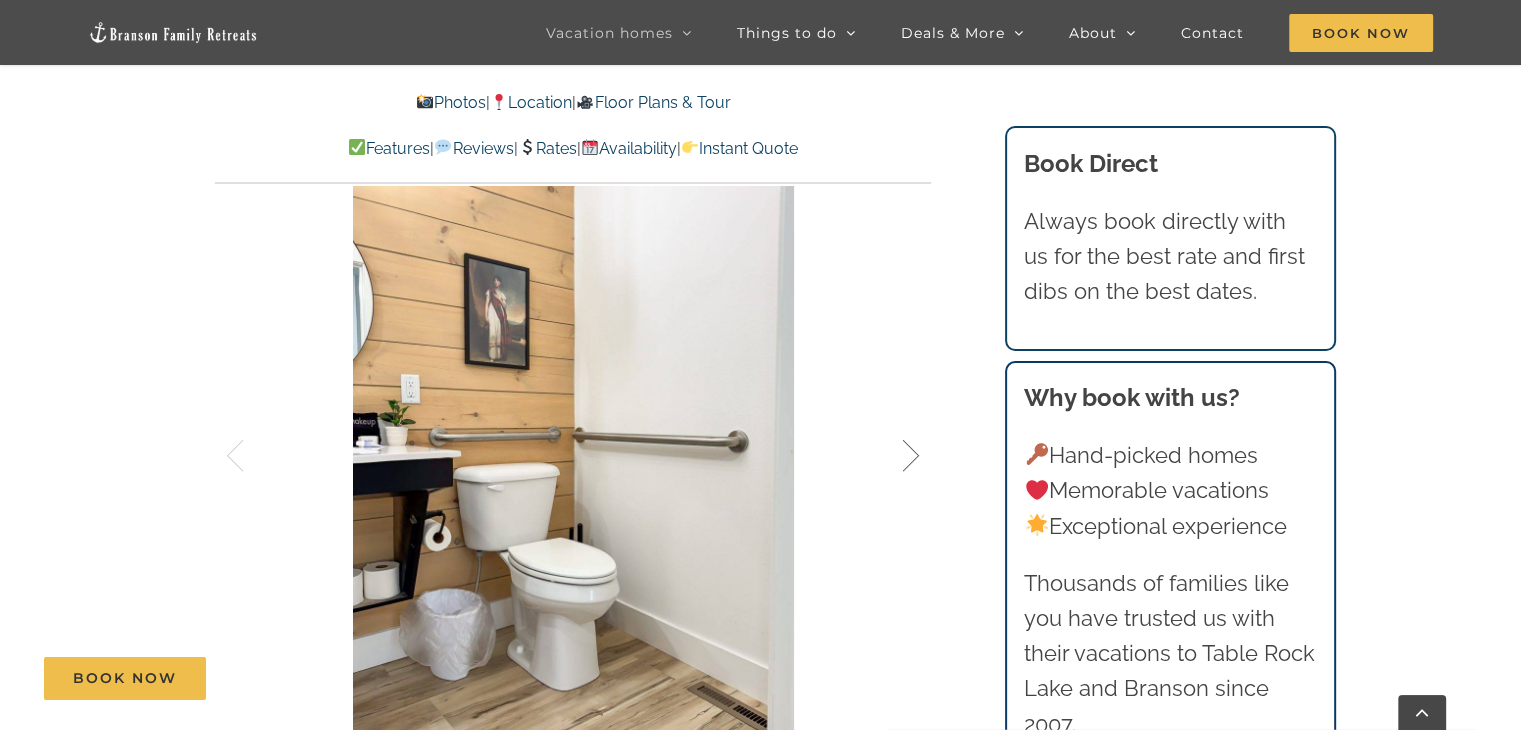 click at bounding box center (890, 456) 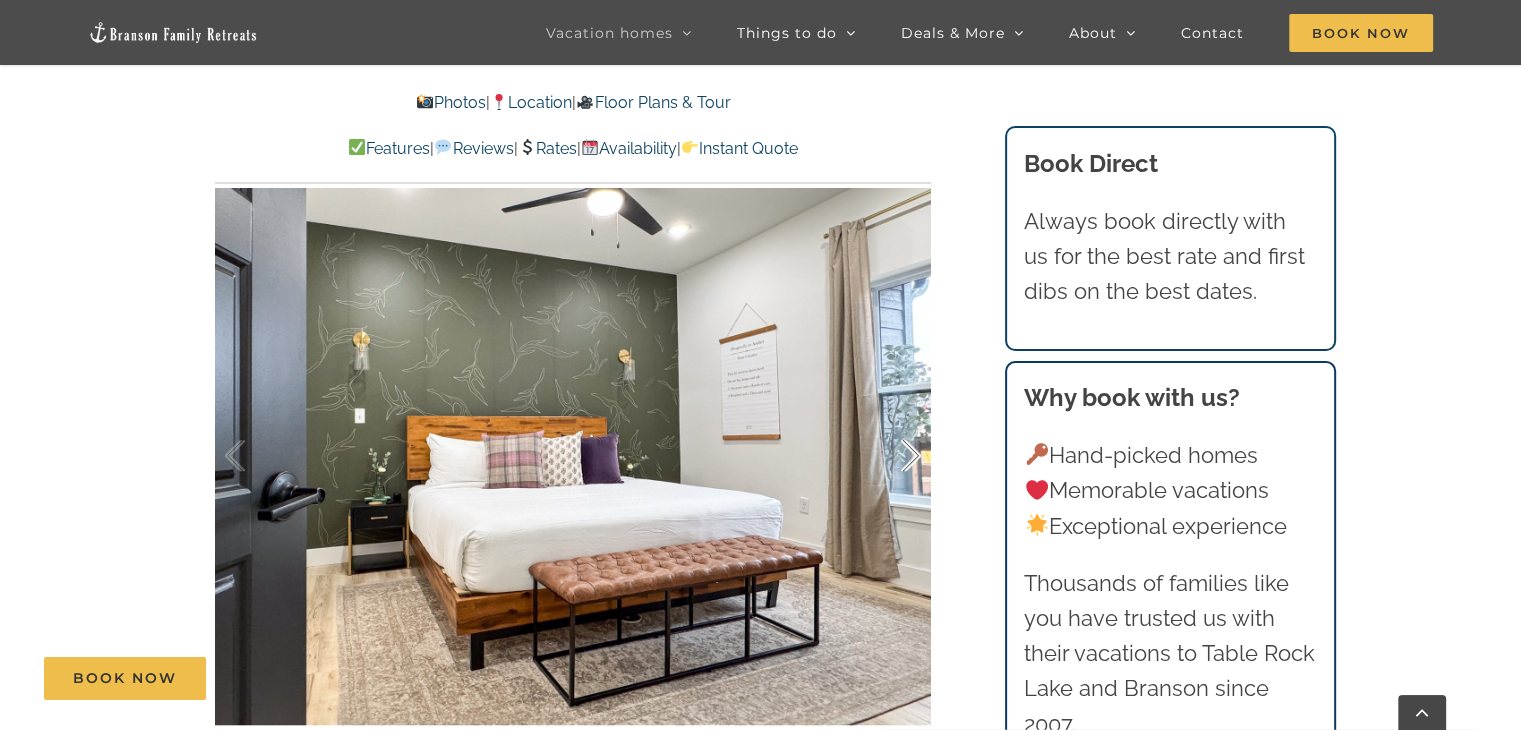 click at bounding box center (890, 456) 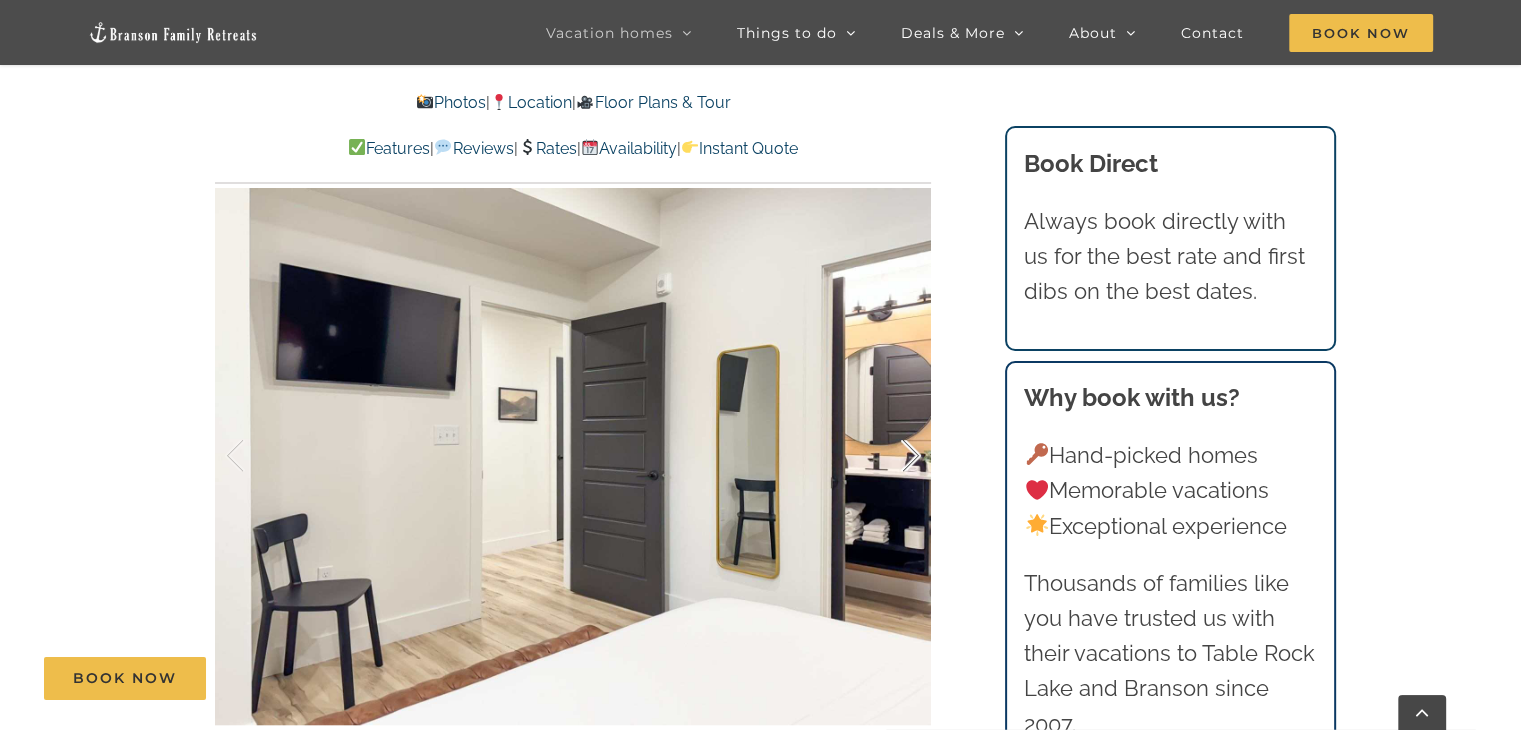 click at bounding box center [890, 456] 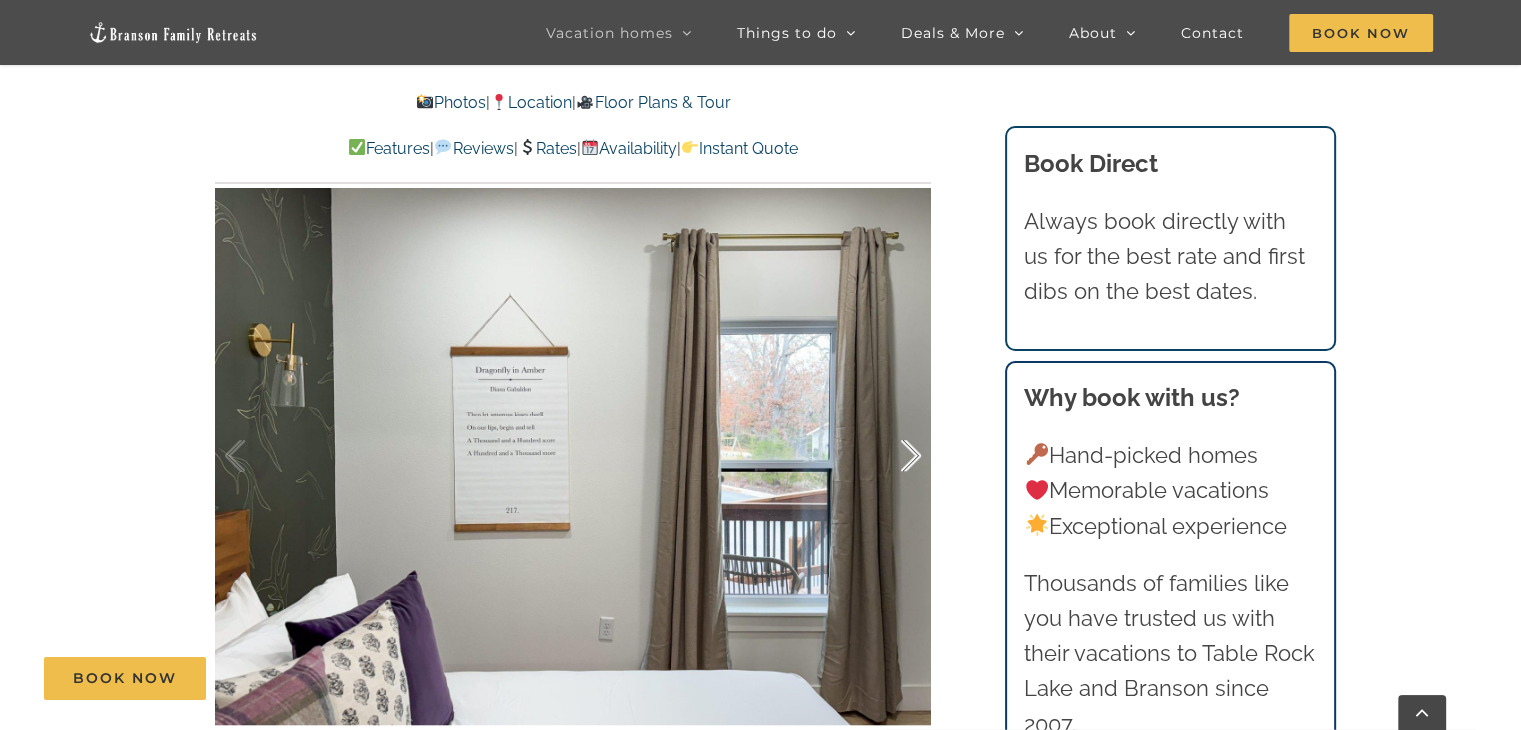 click at bounding box center (890, 456) 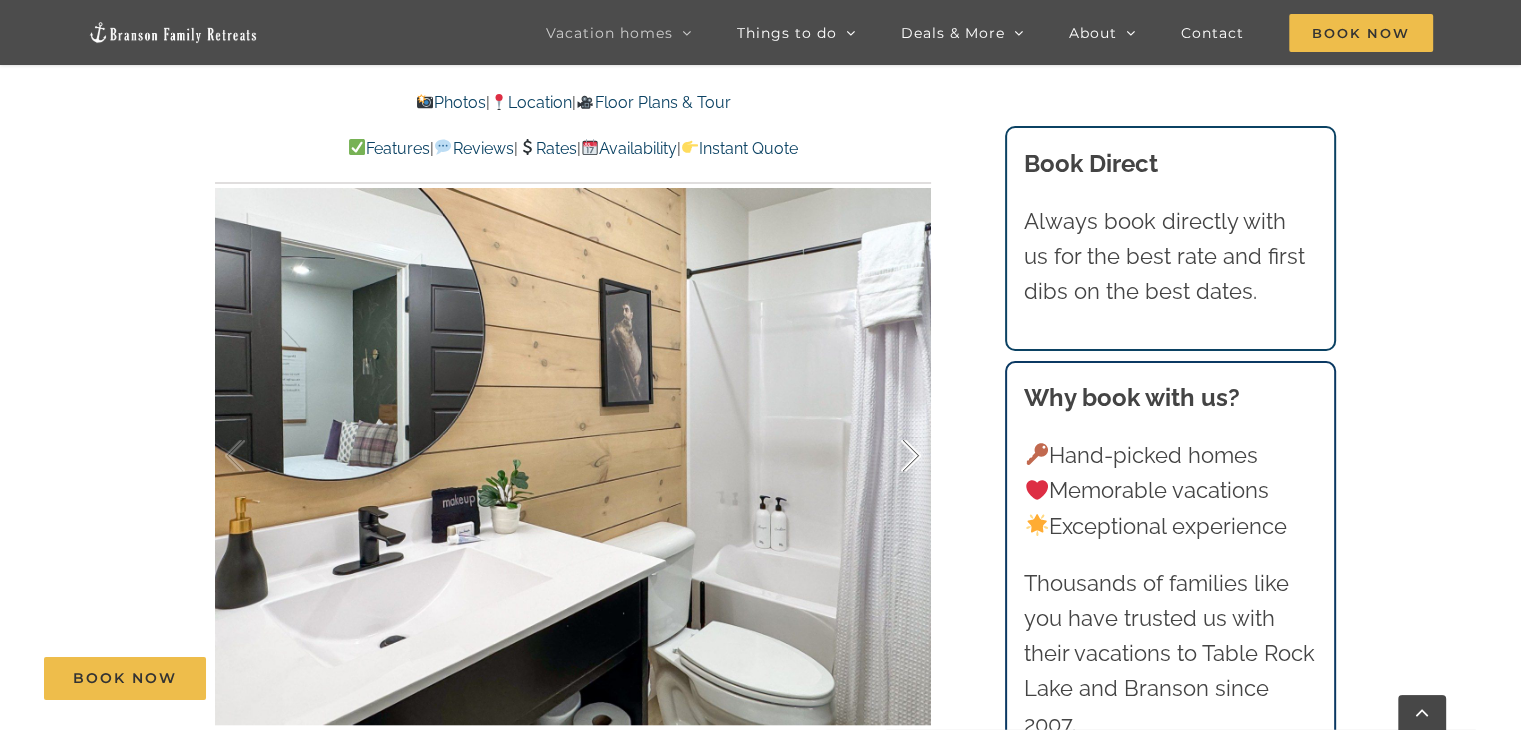 click at bounding box center [890, 456] 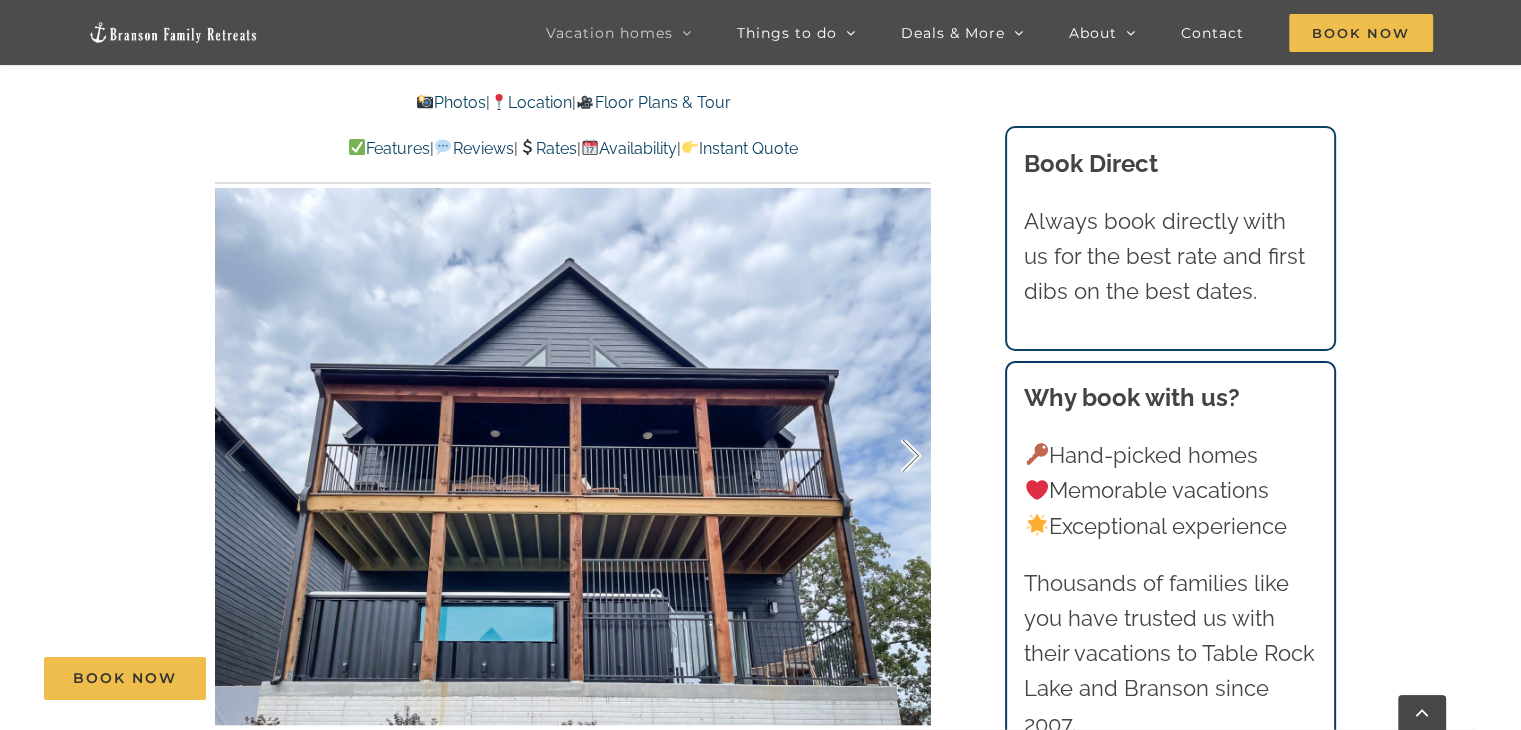 click at bounding box center [890, 456] 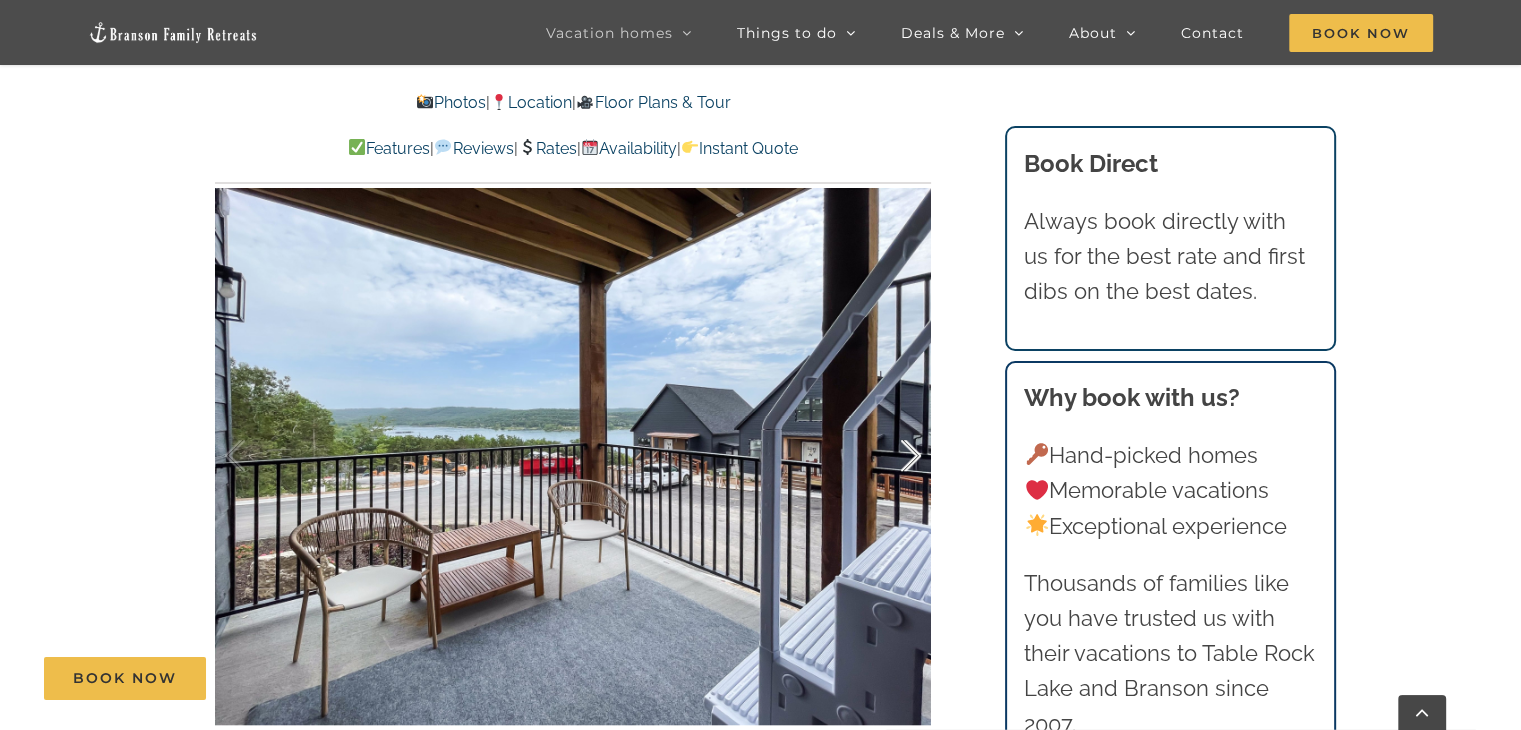 click at bounding box center [890, 456] 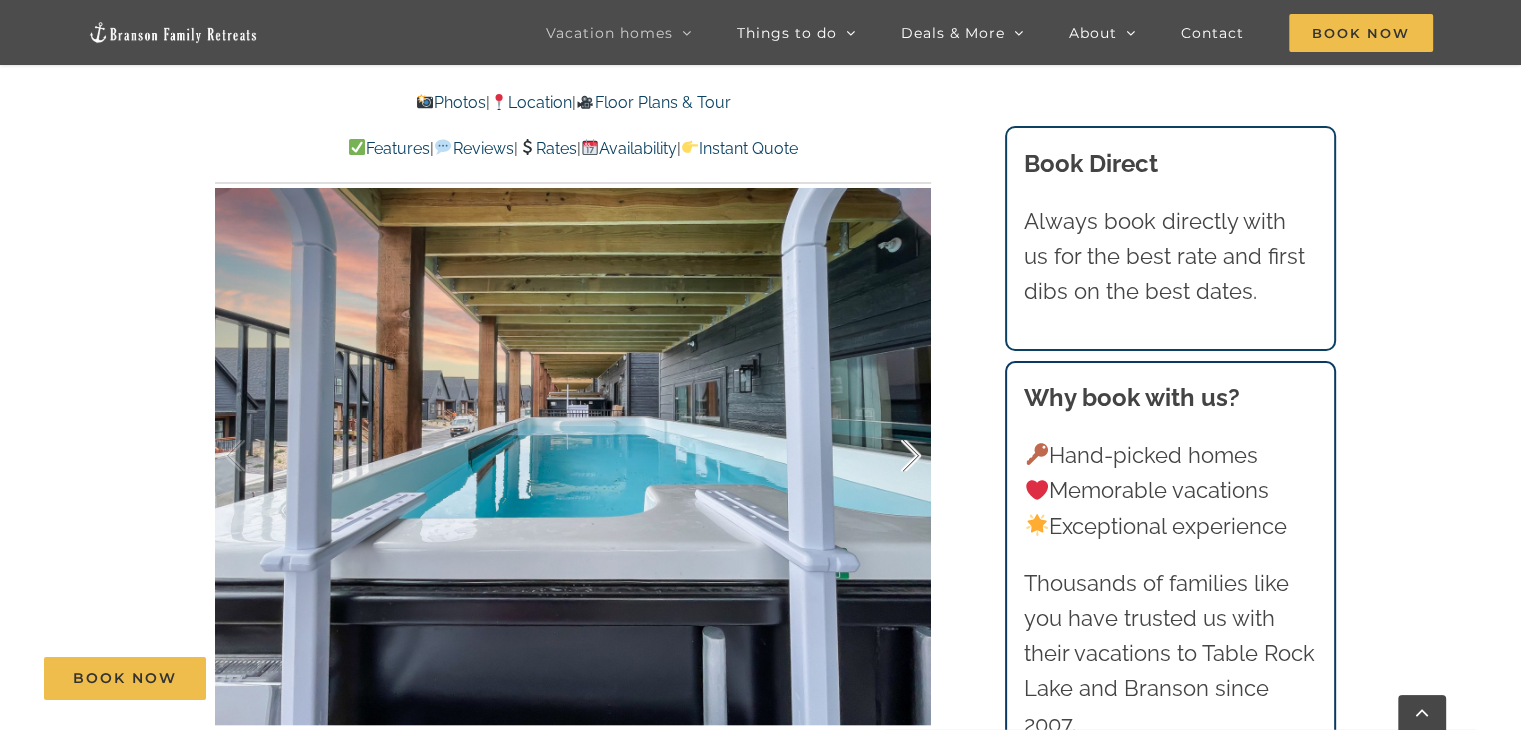 click at bounding box center (890, 456) 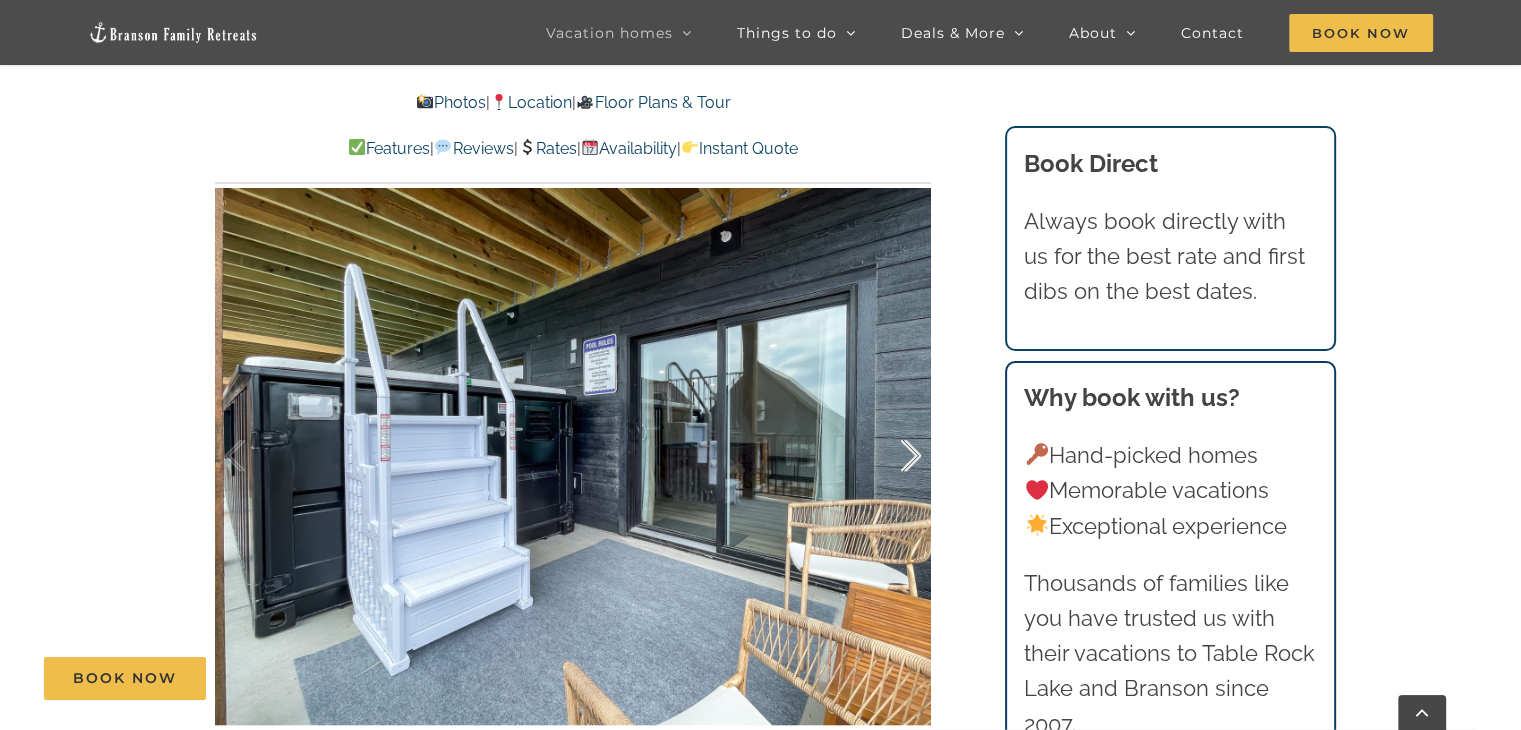 click at bounding box center (890, 456) 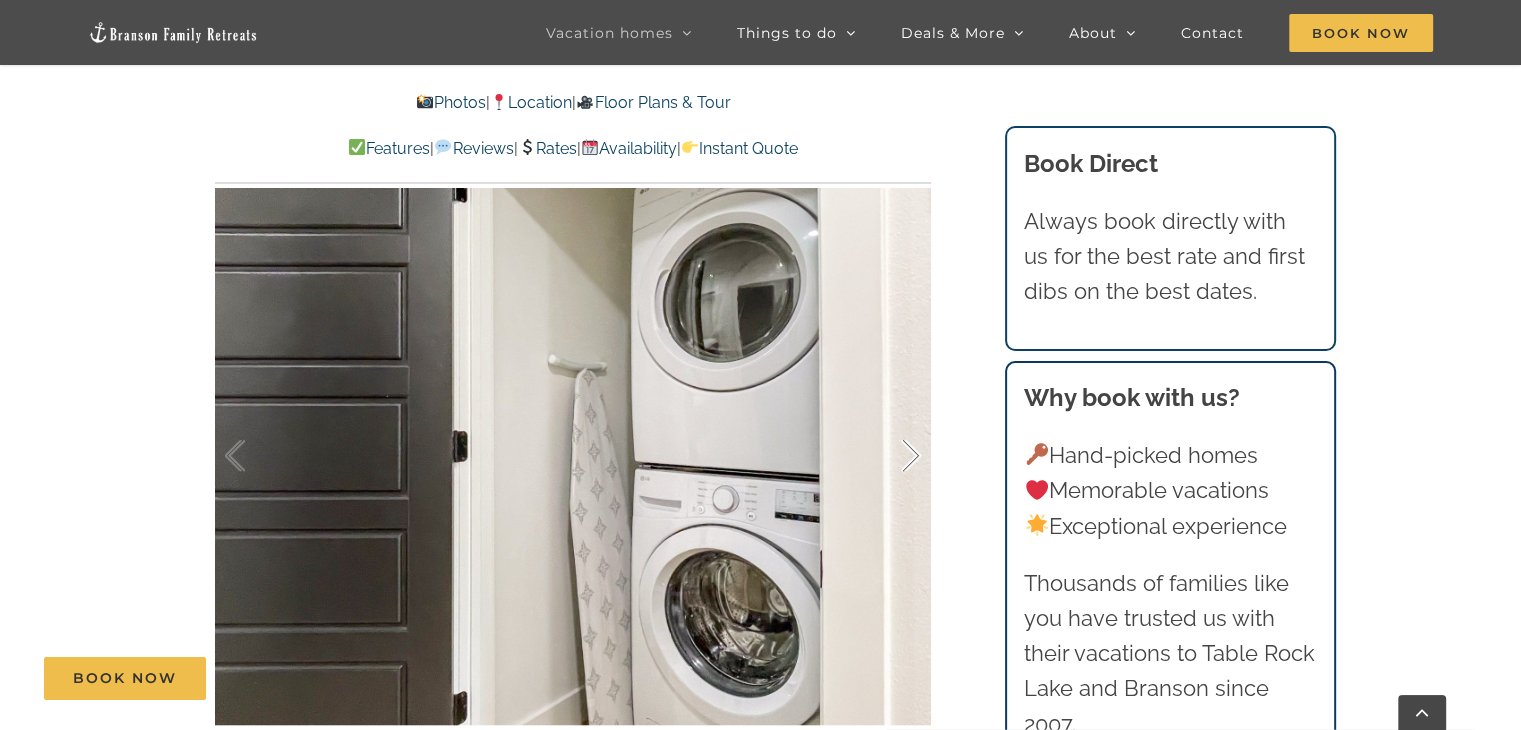click at bounding box center [890, 456] 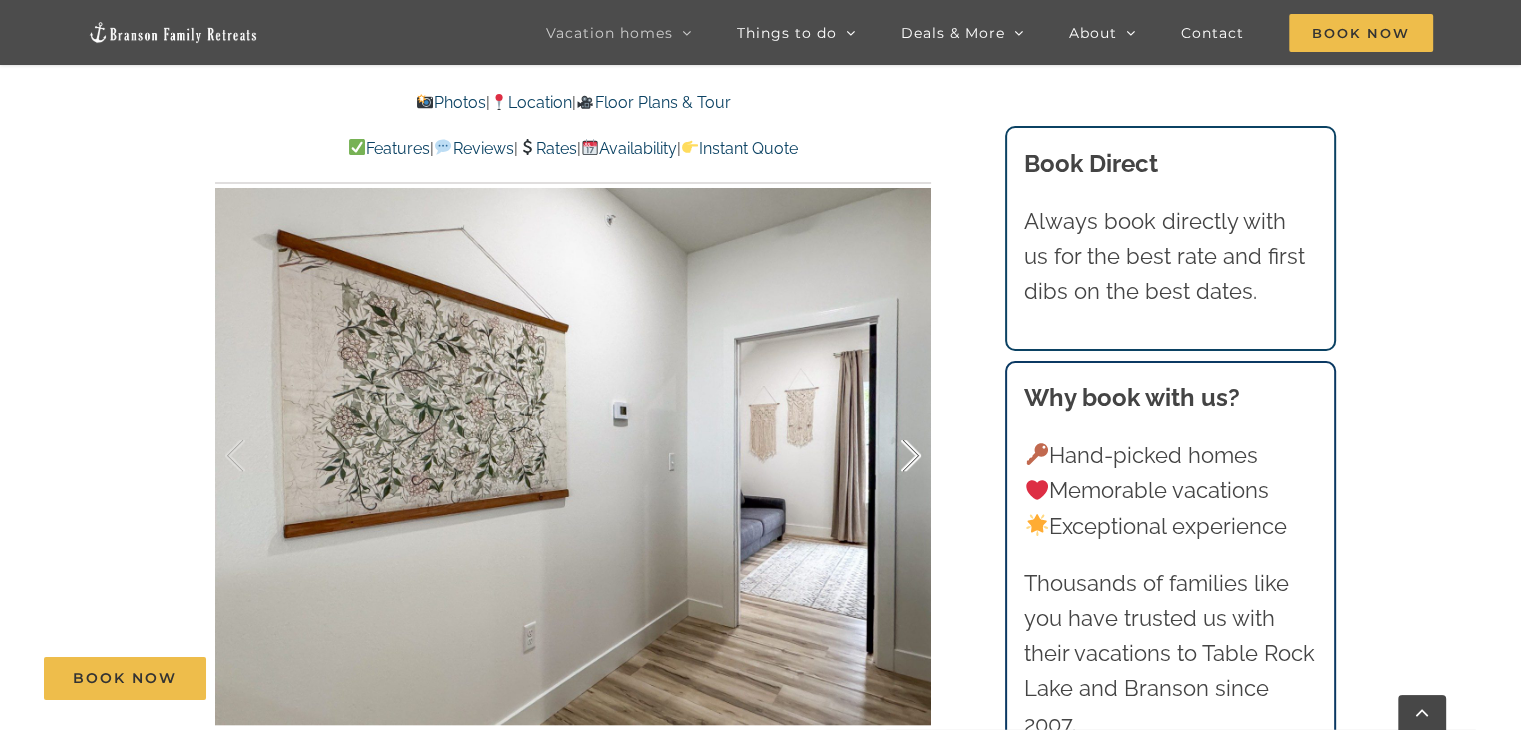 click at bounding box center (890, 456) 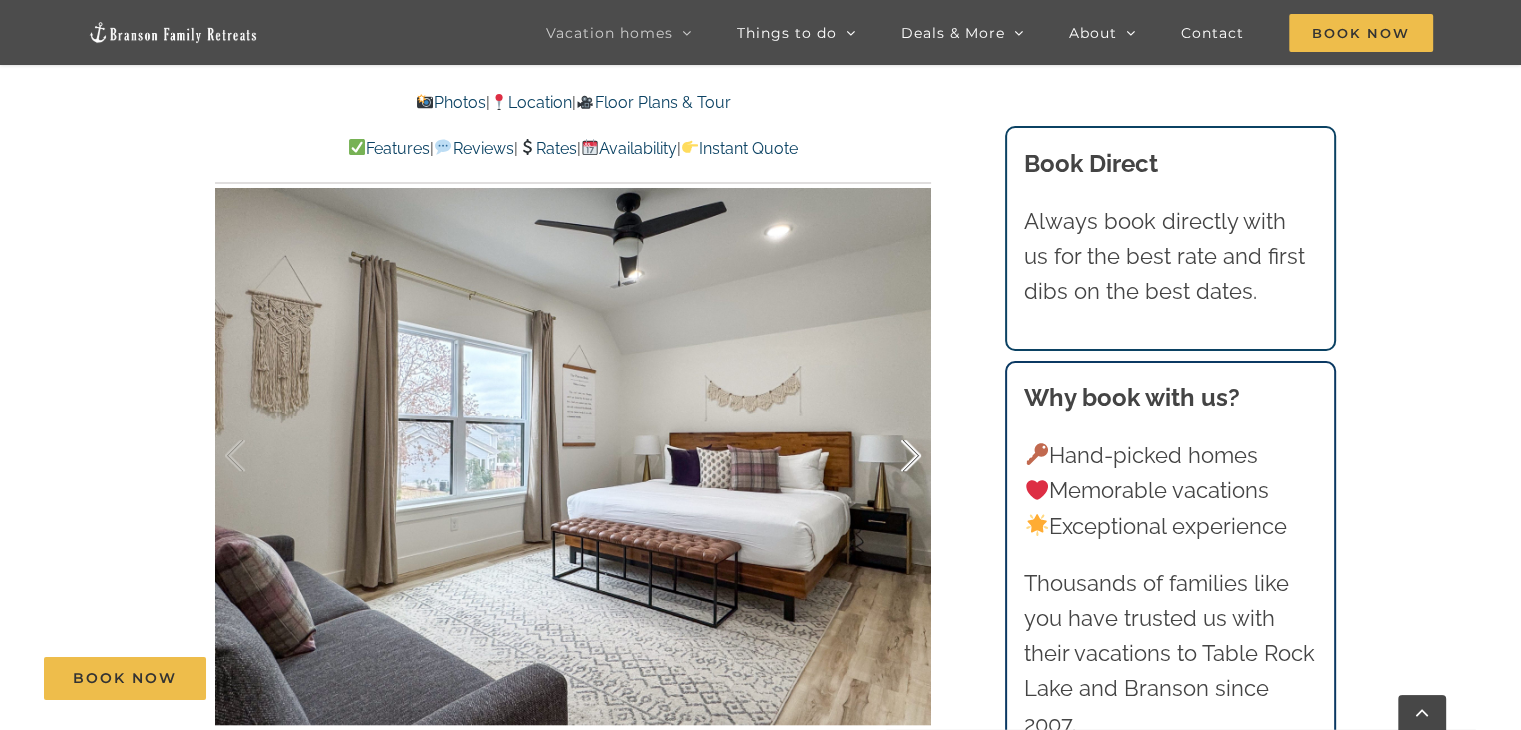 click at bounding box center (890, 456) 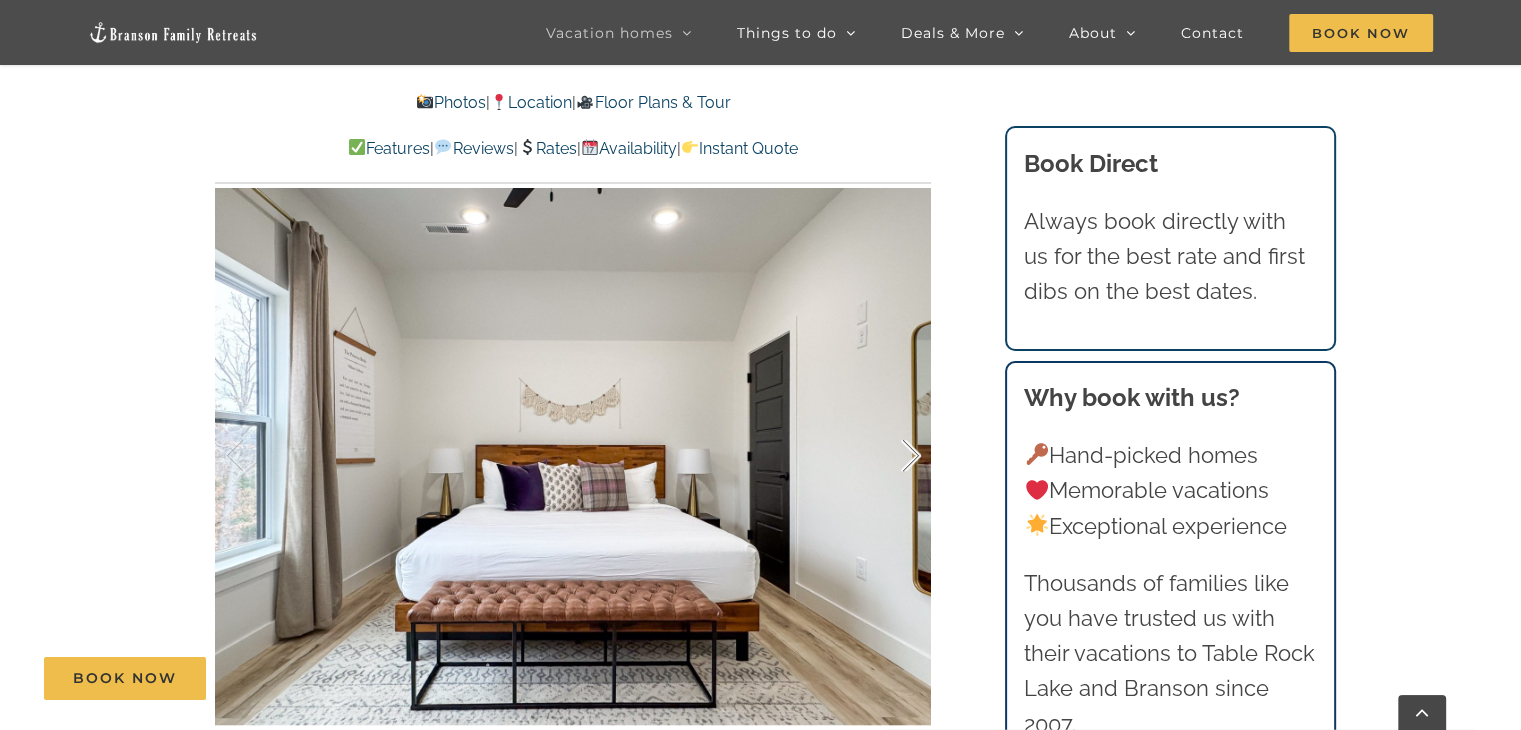 click at bounding box center [890, 456] 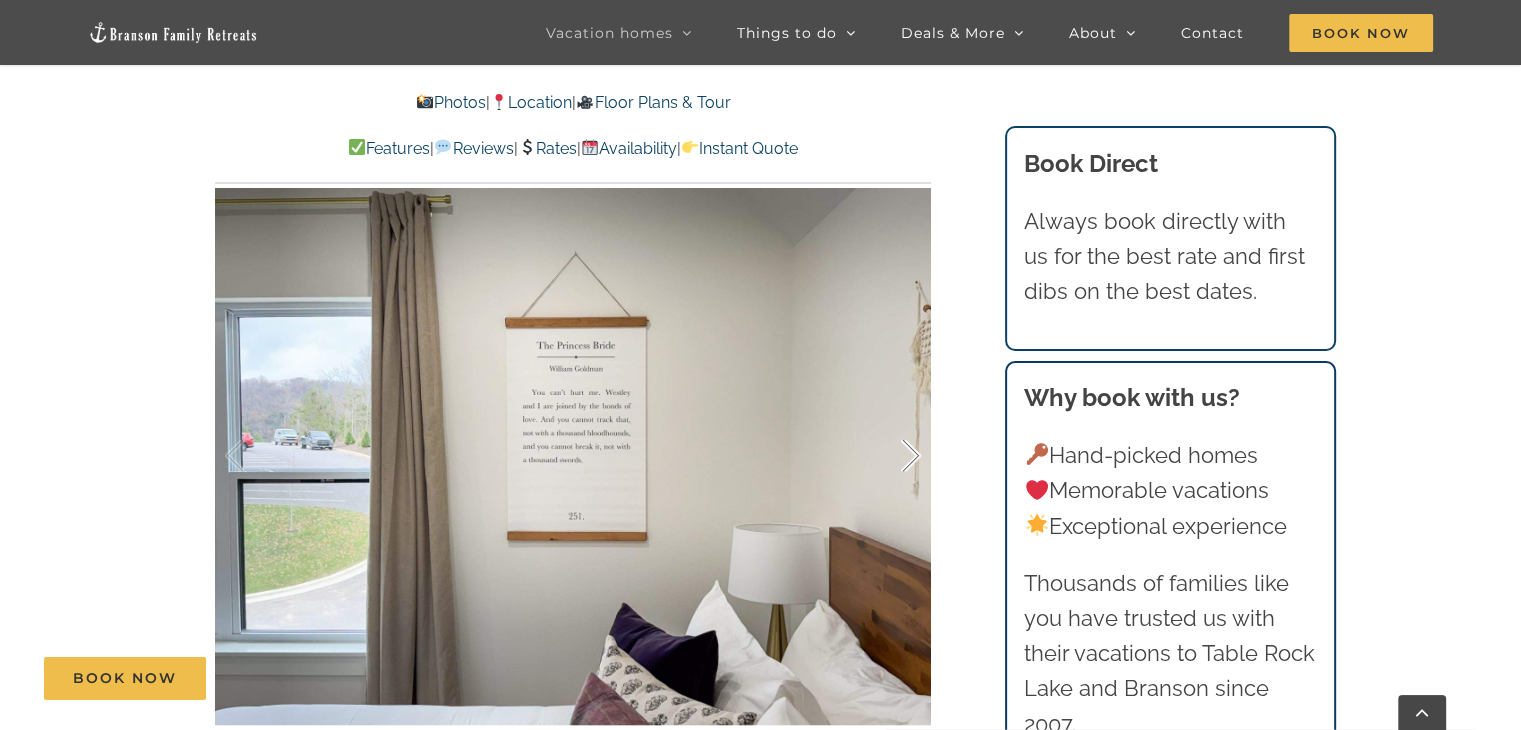 click at bounding box center [890, 456] 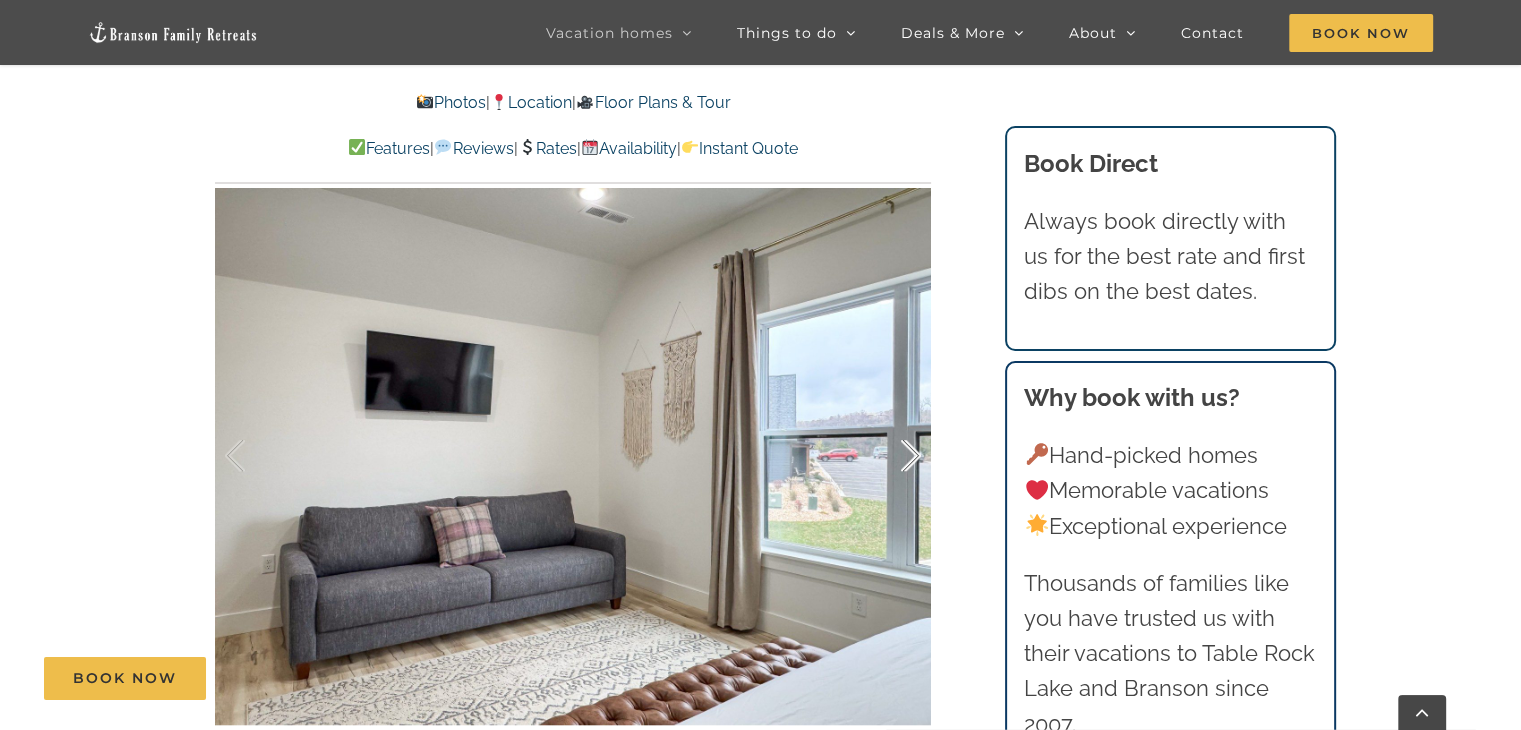 click at bounding box center (890, 456) 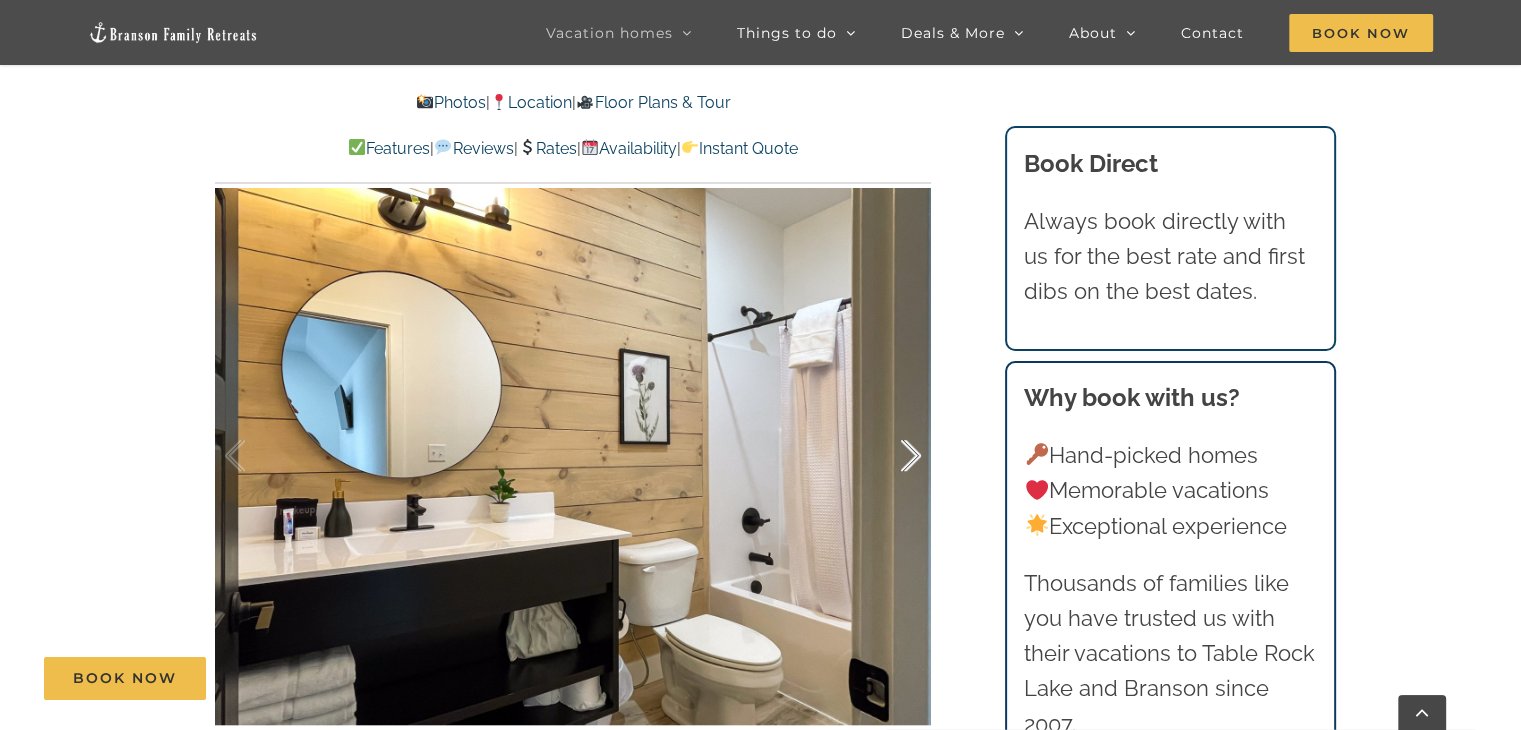 click at bounding box center [890, 456] 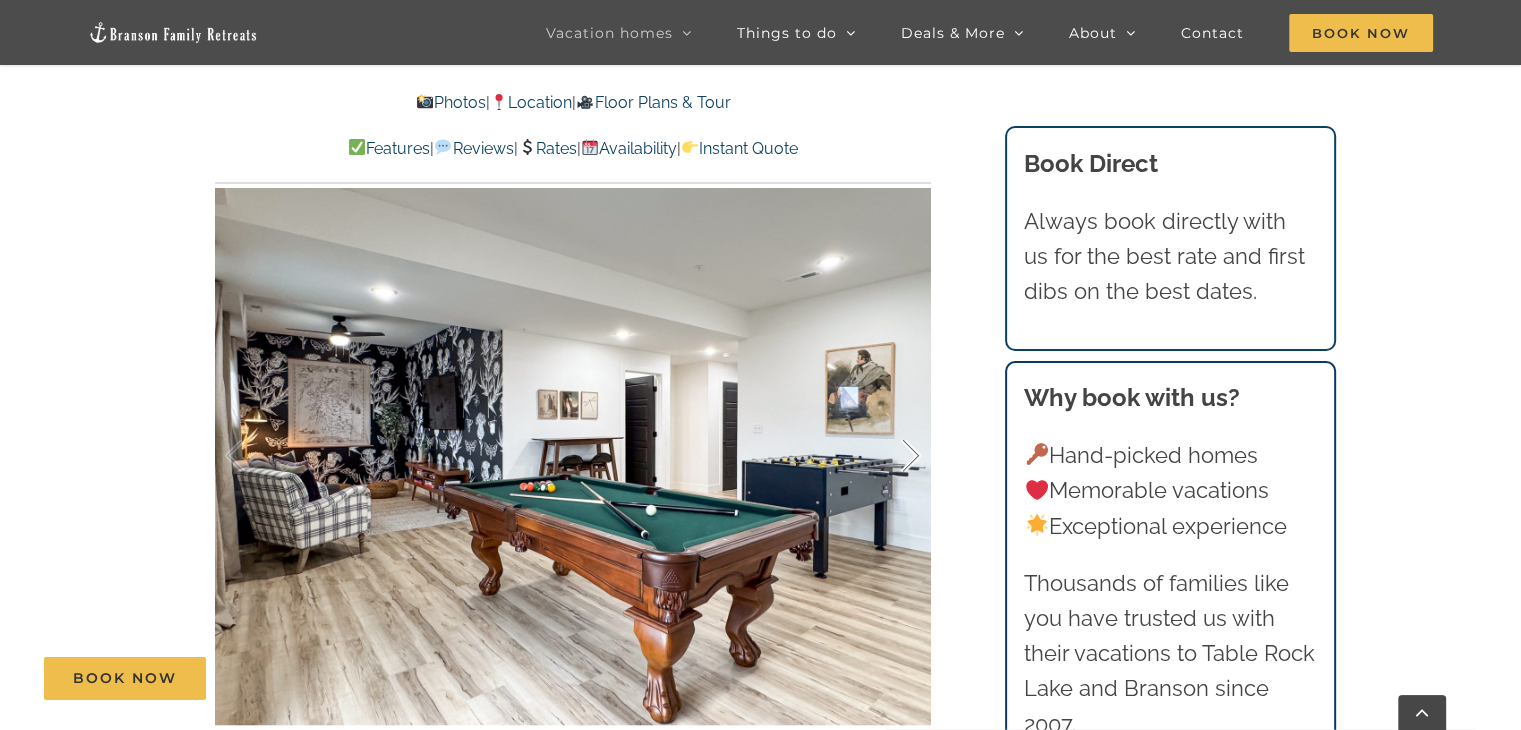 click at bounding box center (890, 456) 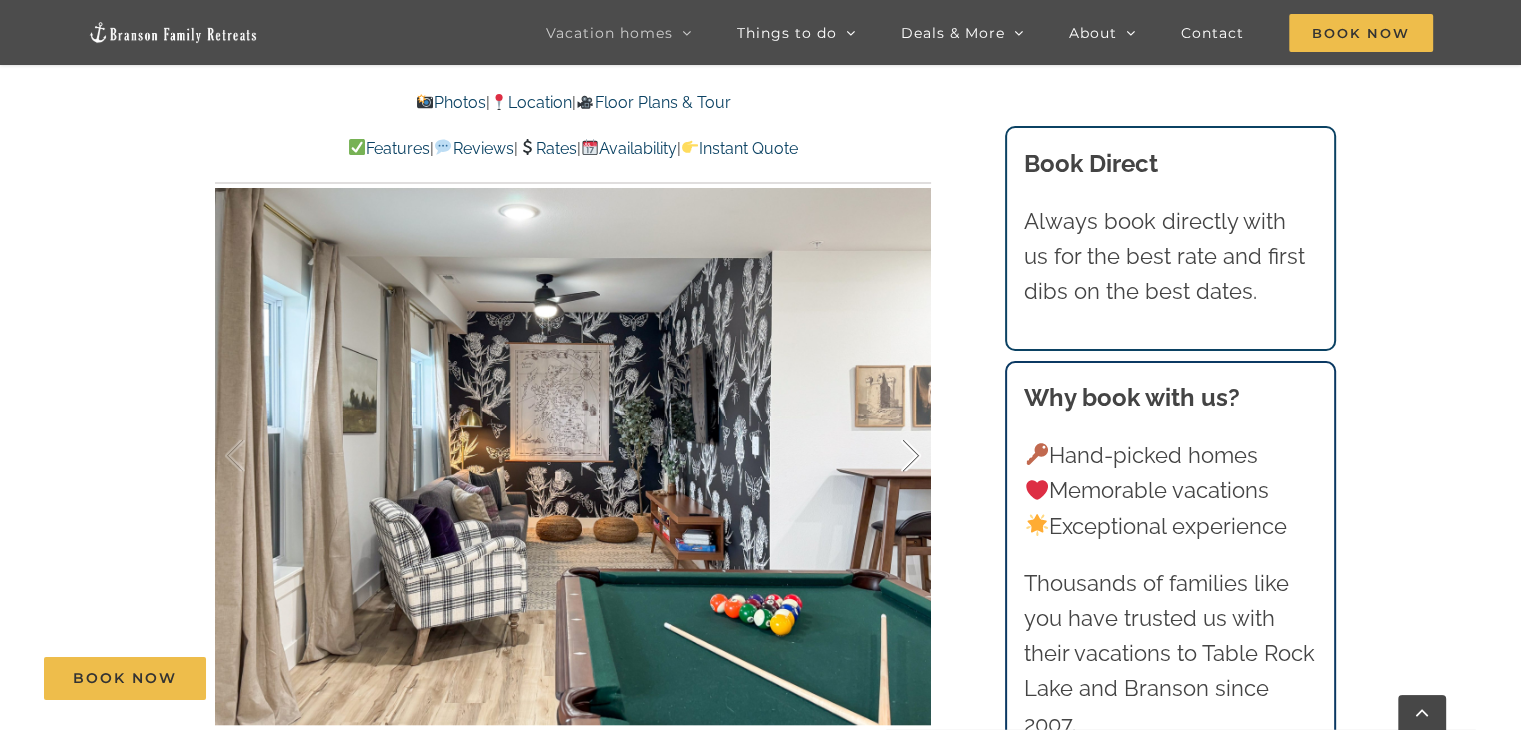 click at bounding box center [890, 456] 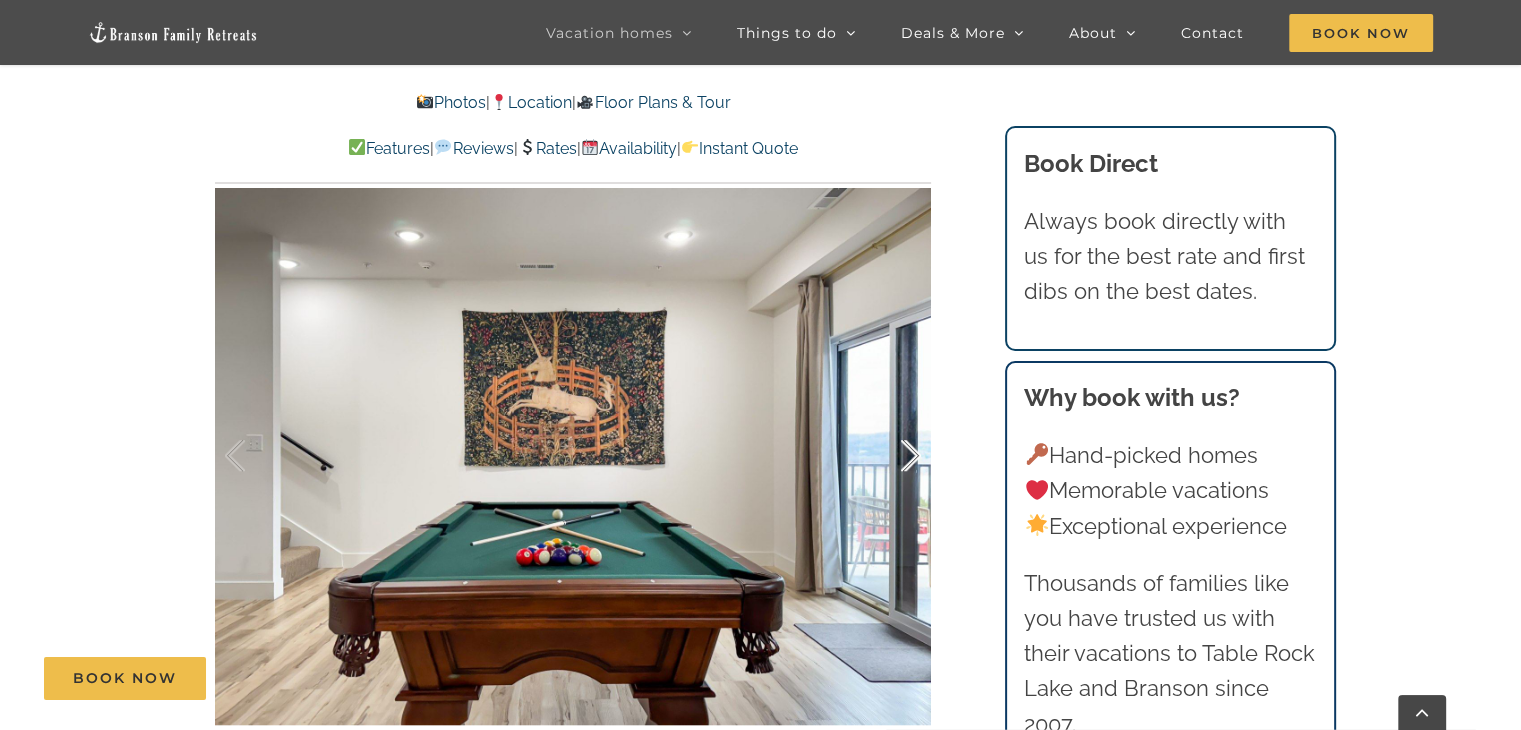 click at bounding box center (890, 456) 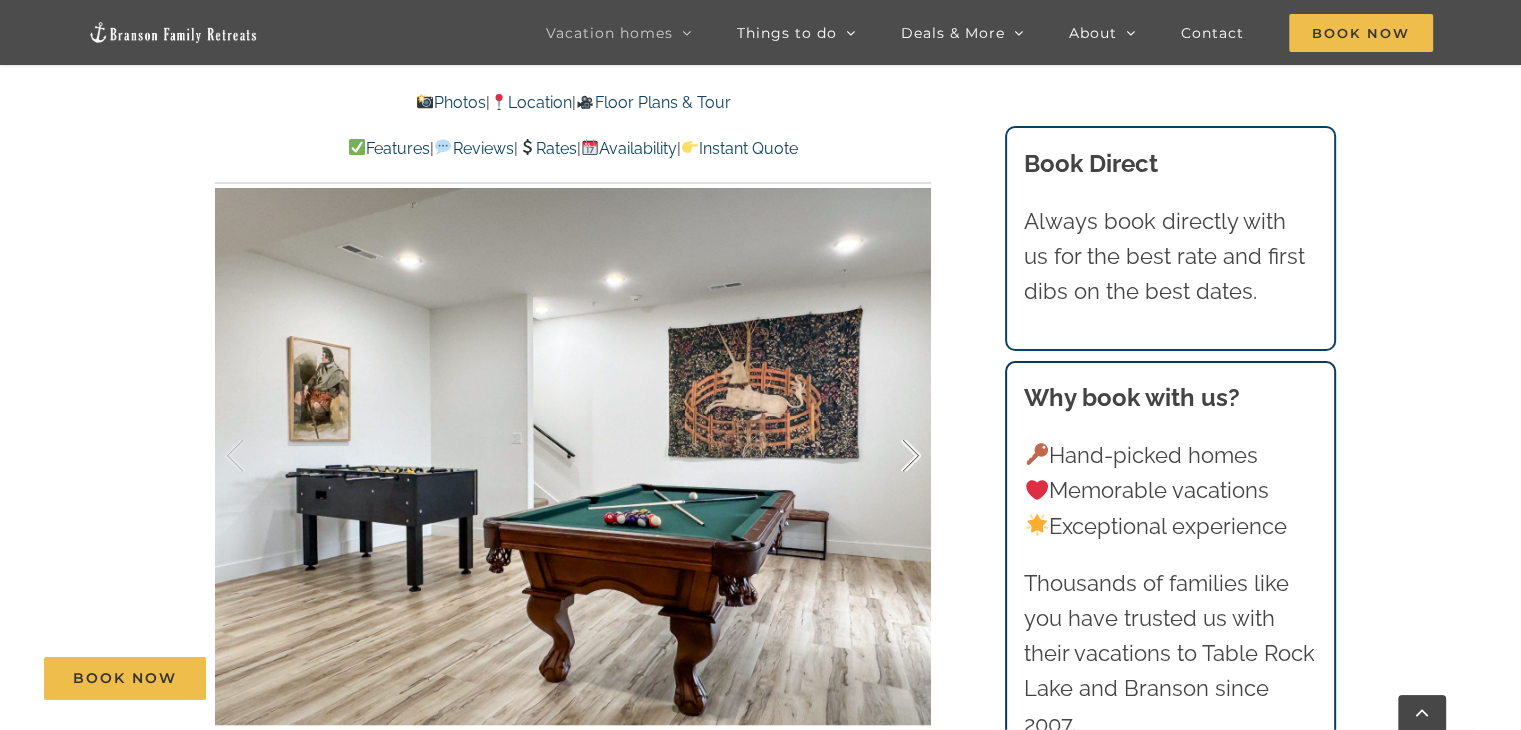 click at bounding box center [890, 456] 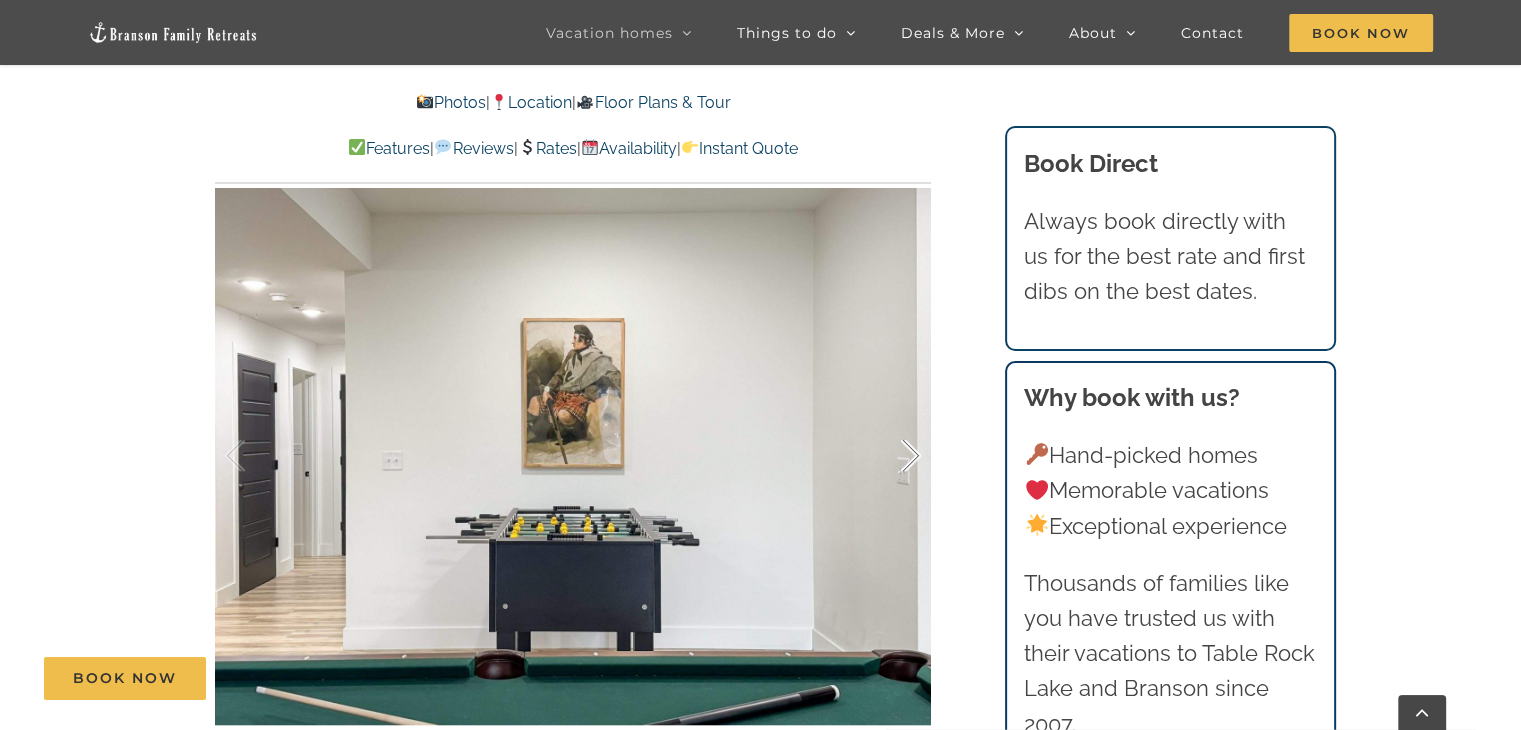click at bounding box center [890, 456] 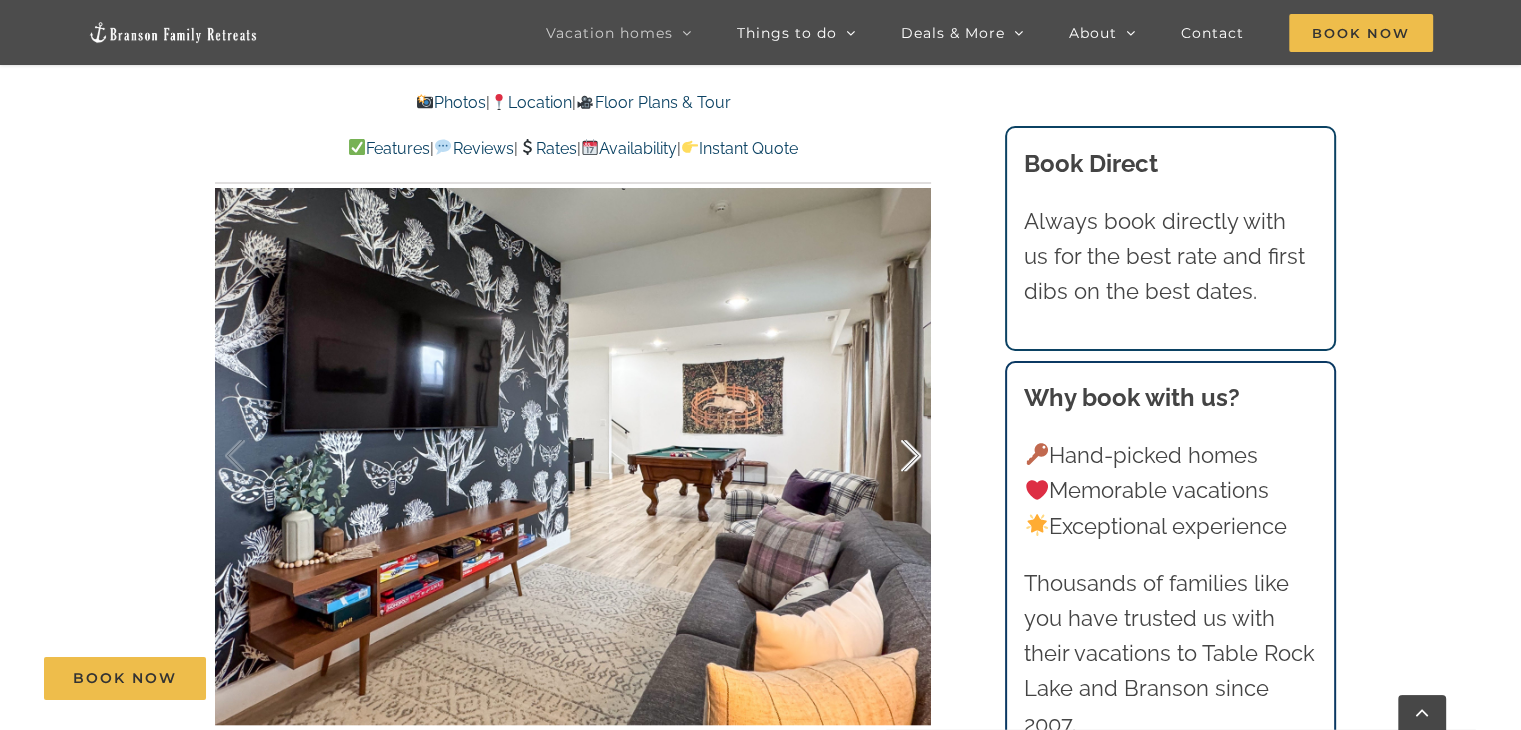 click at bounding box center (890, 456) 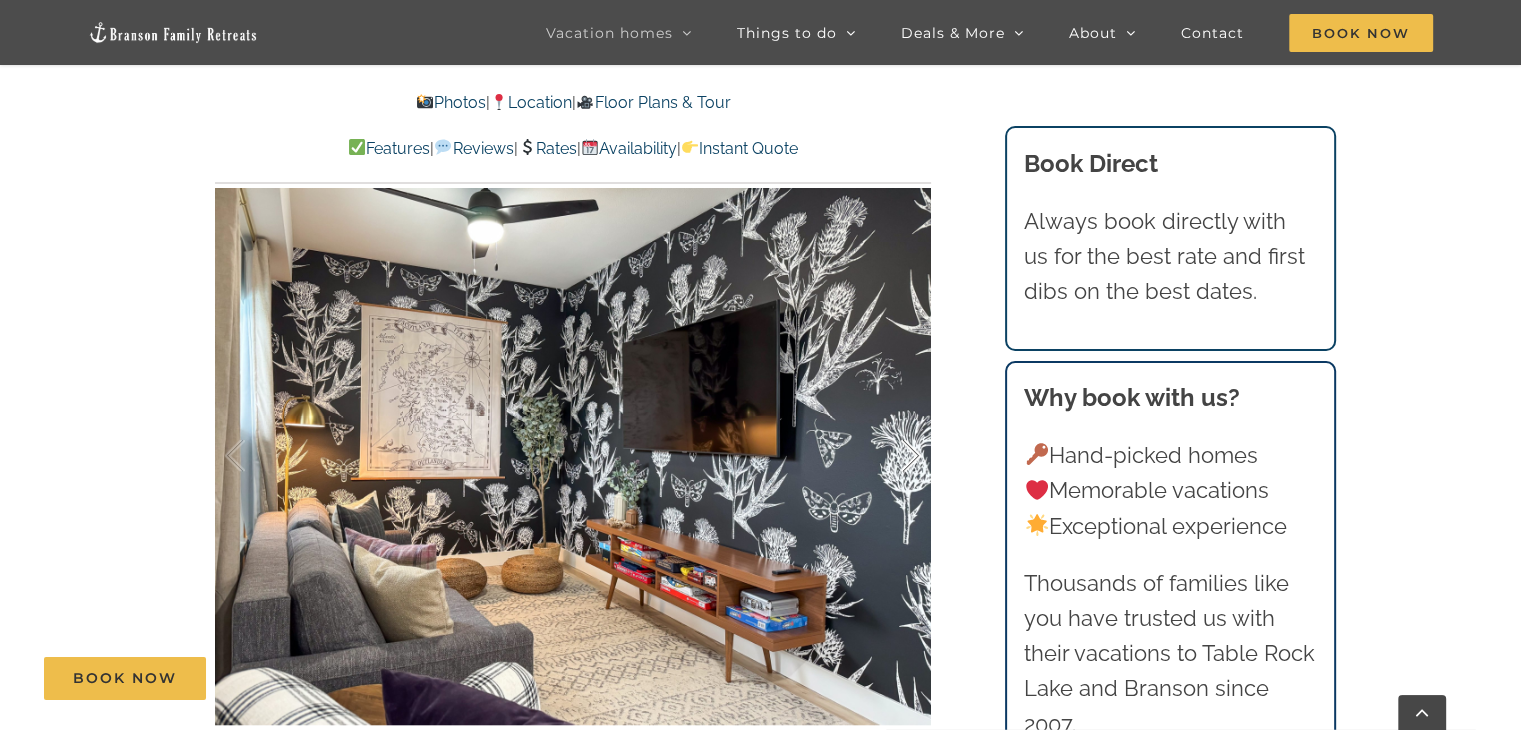 click at bounding box center [890, 456] 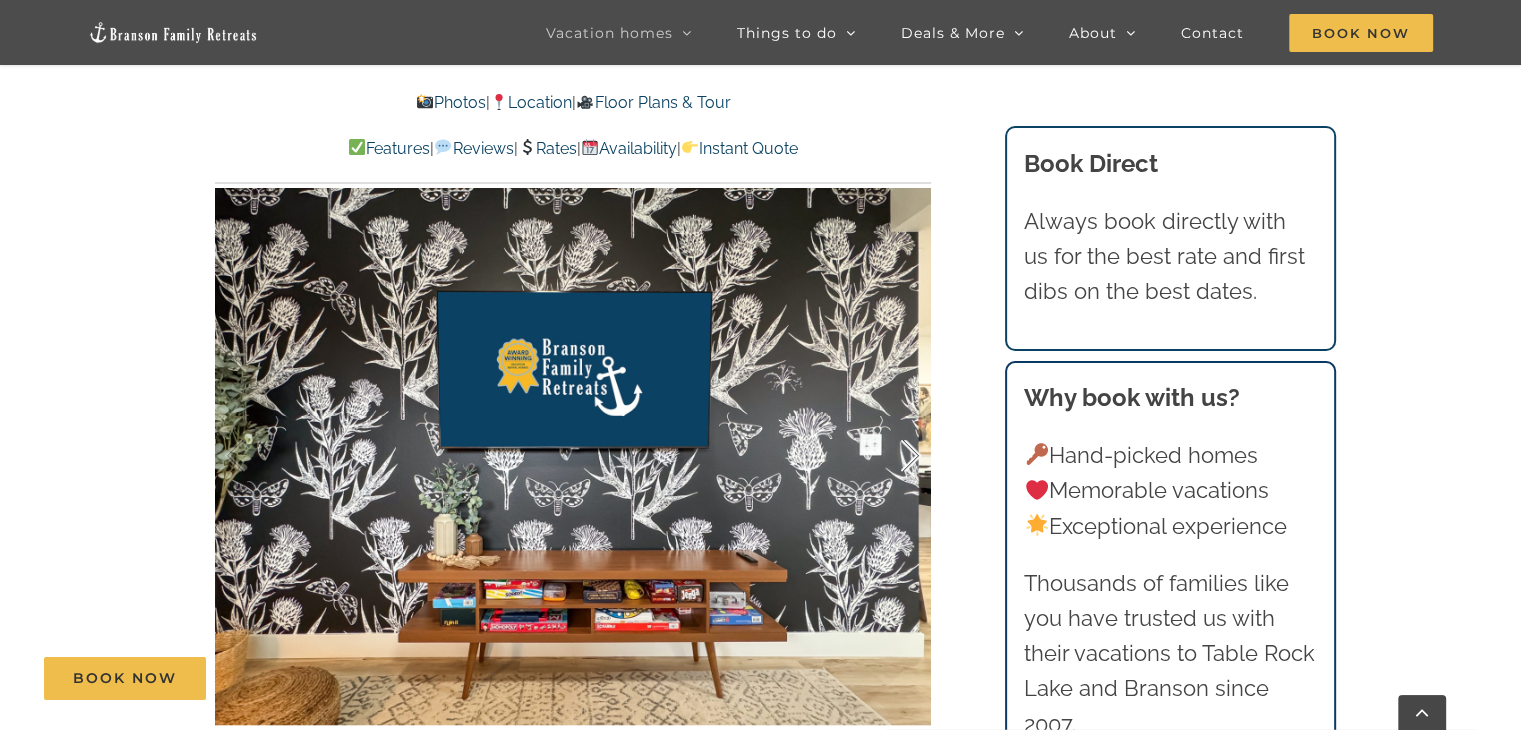 click at bounding box center [890, 456] 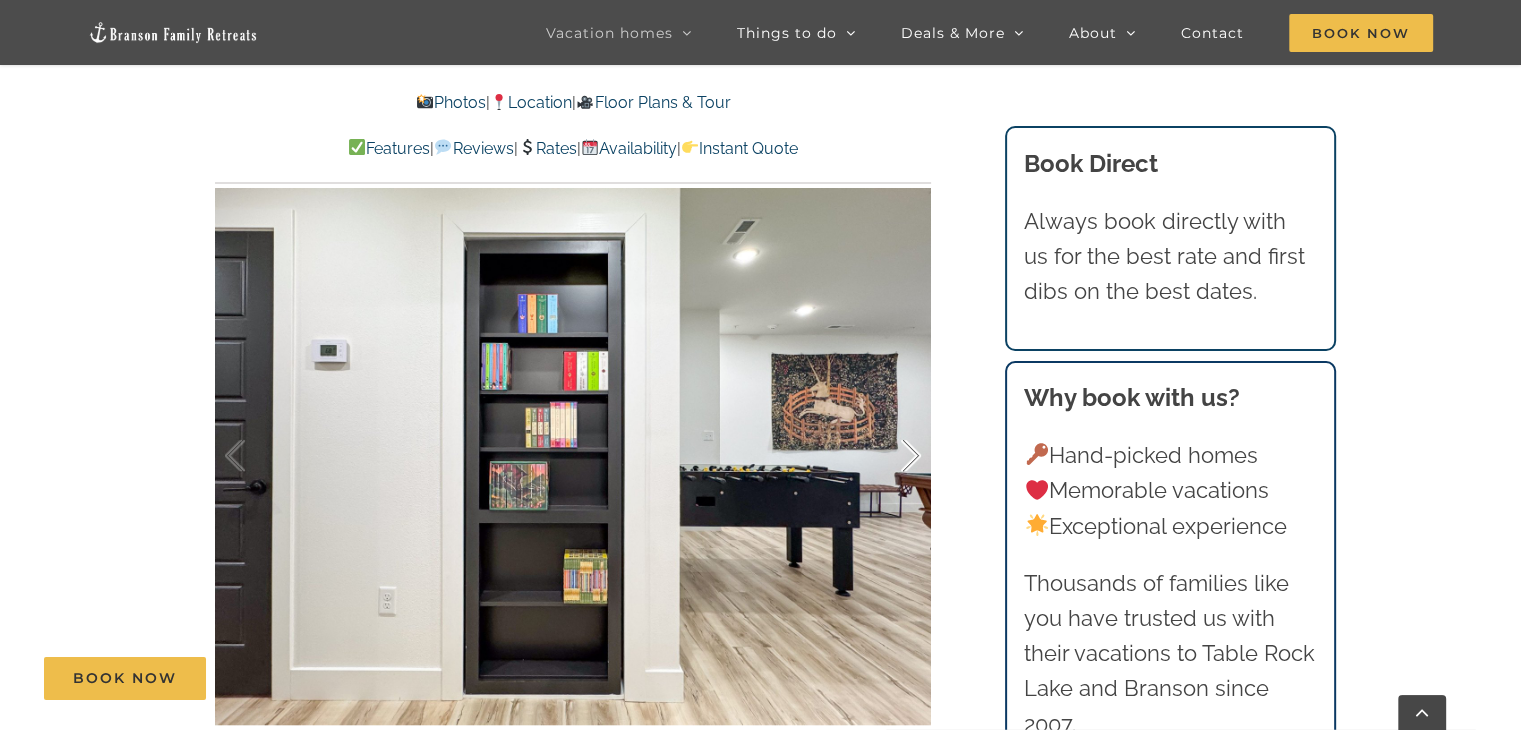 click at bounding box center (890, 456) 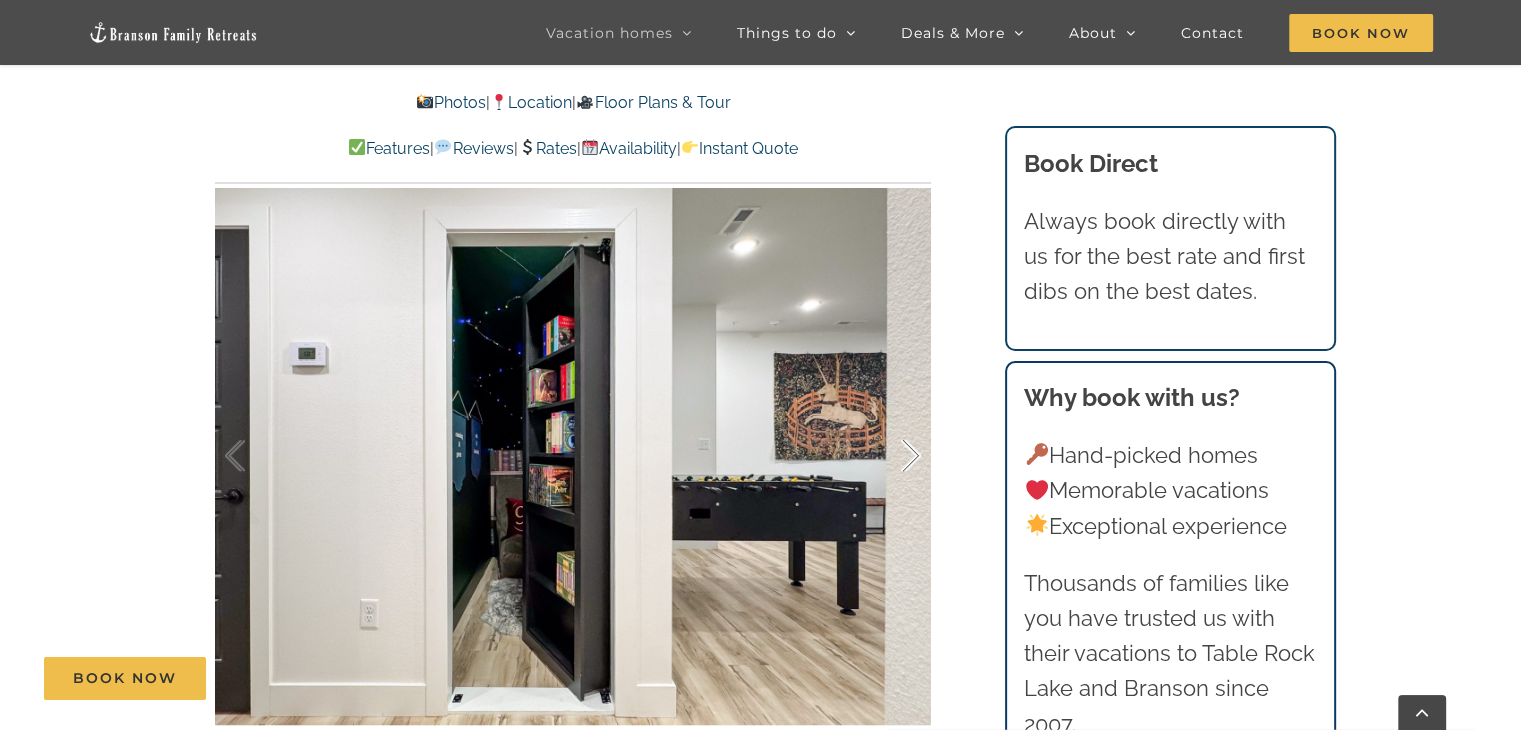 click at bounding box center [890, 456] 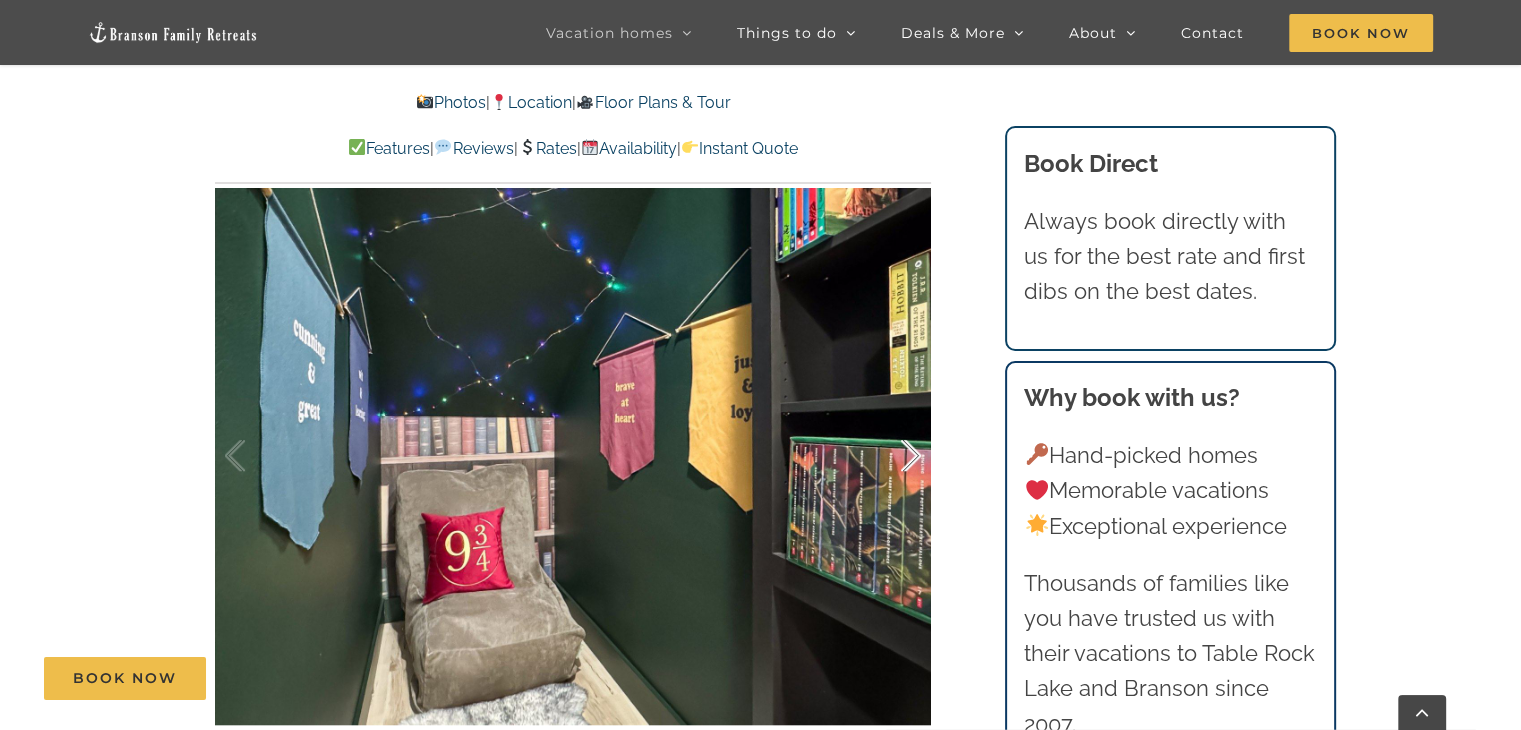 click on "53  /  55" at bounding box center [573, 456] 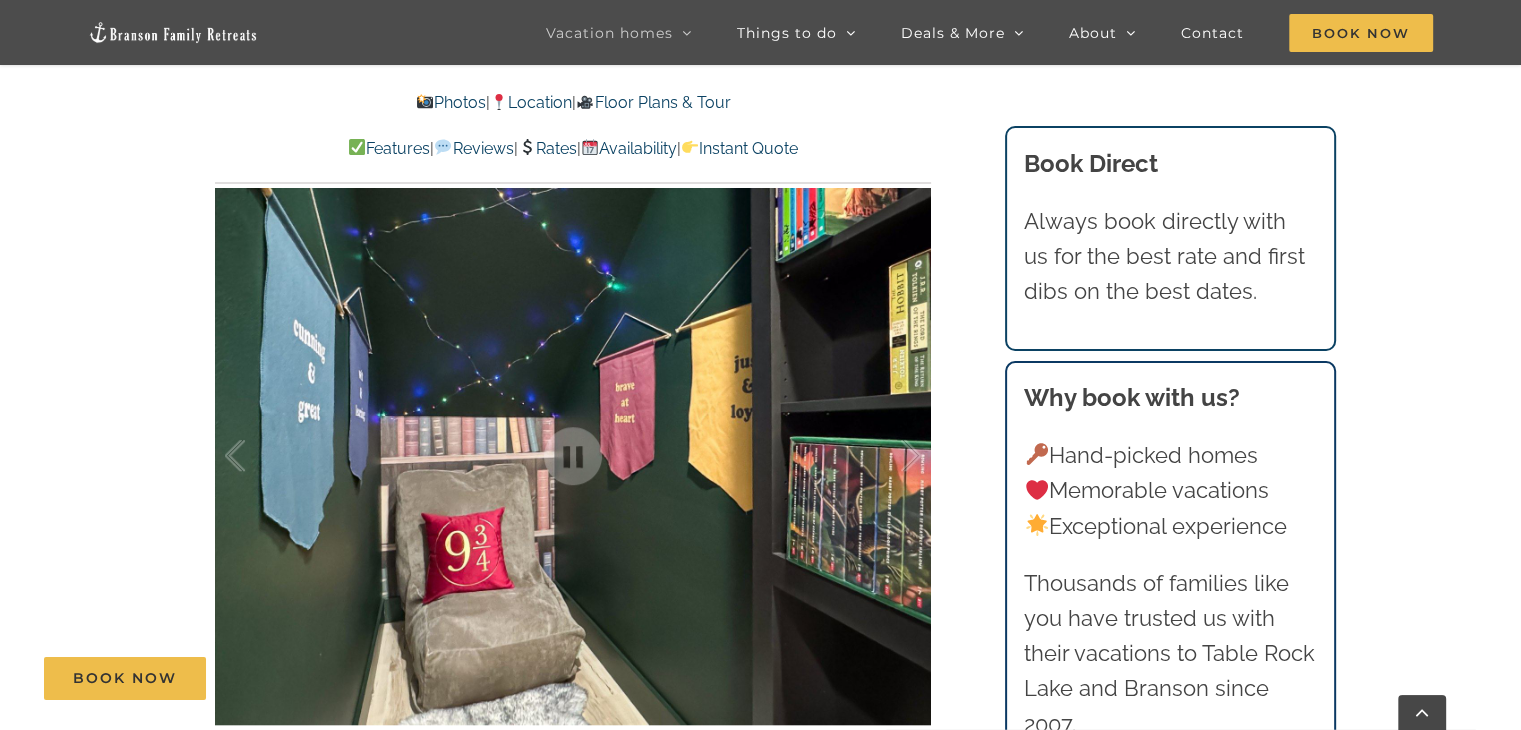 click at bounding box center (573, 456) 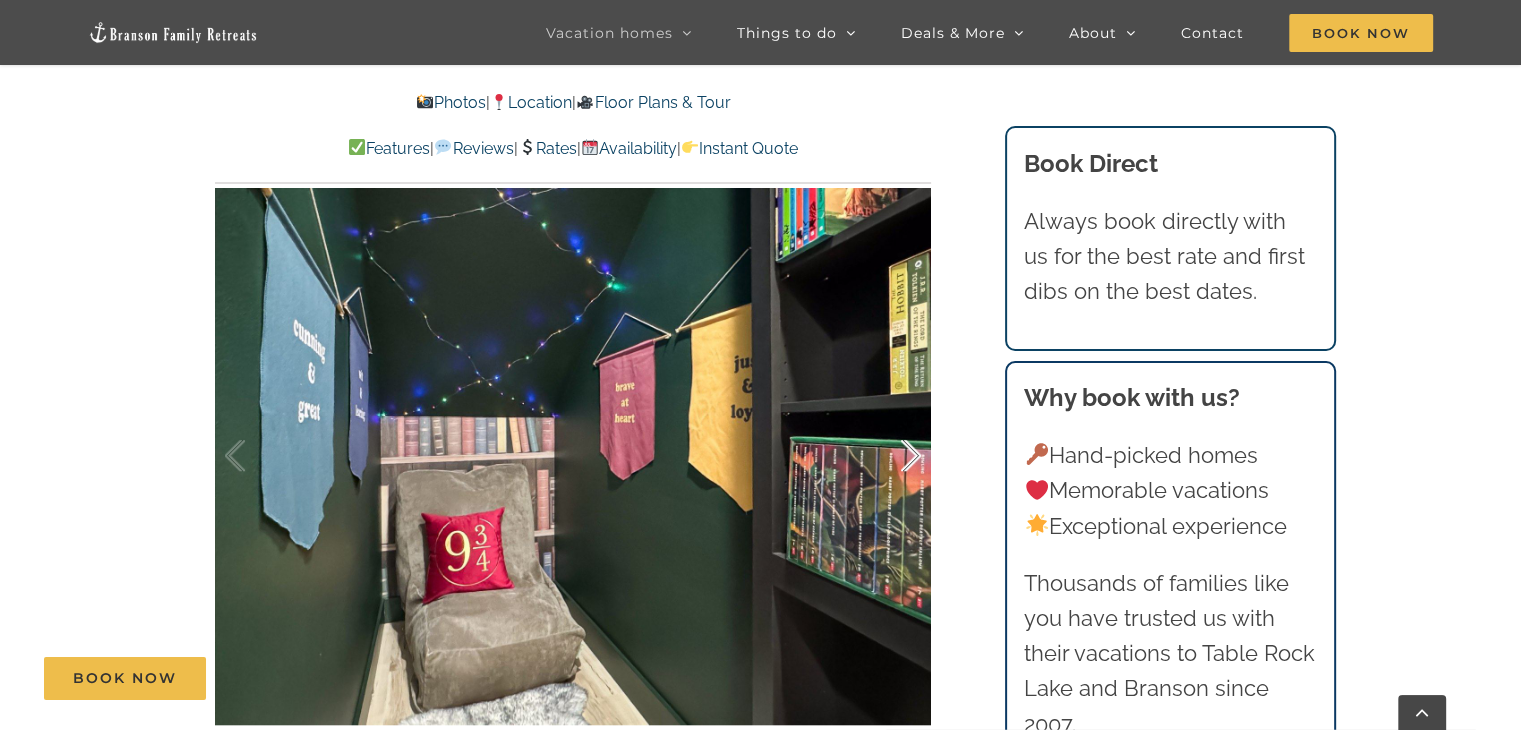 click at bounding box center [890, 456] 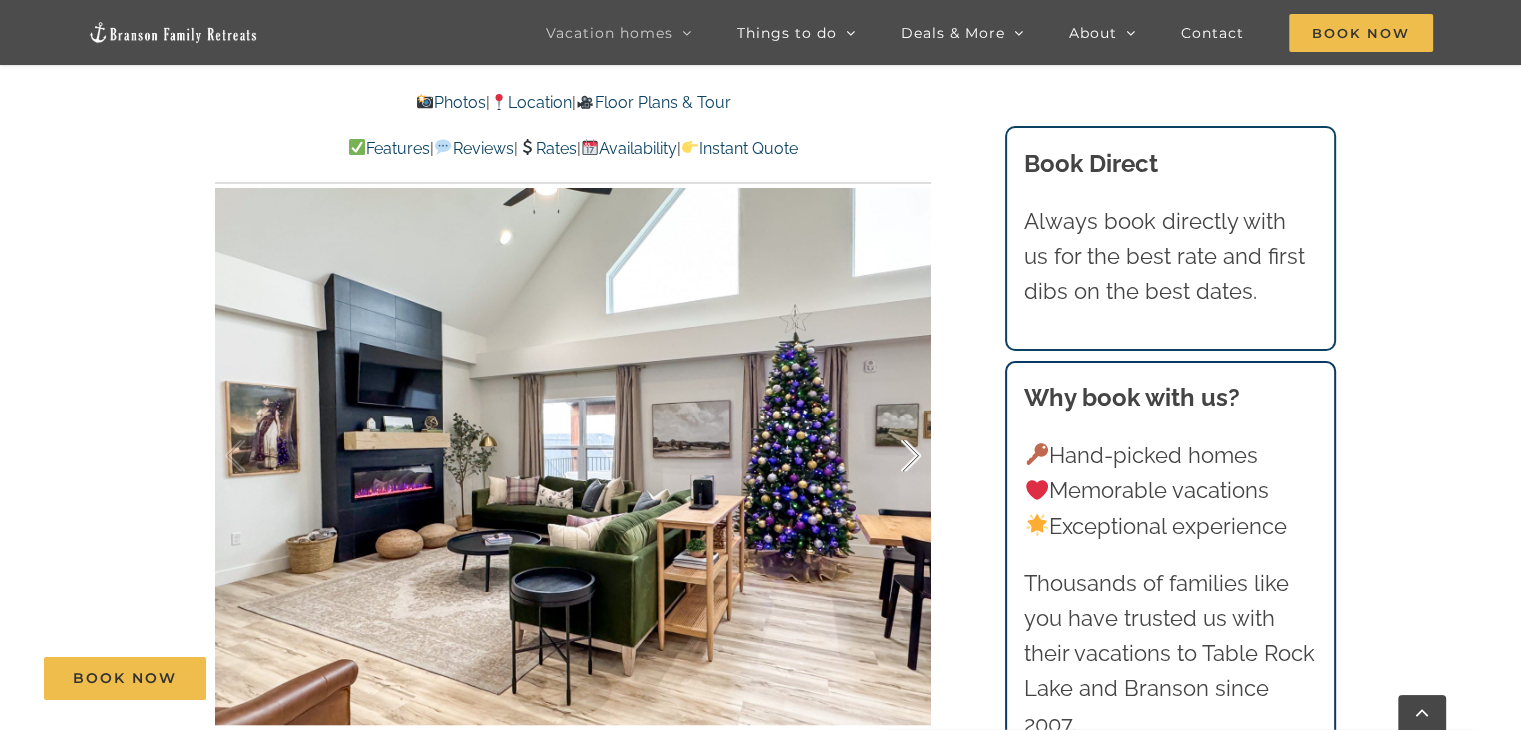 click at bounding box center [890, 456] 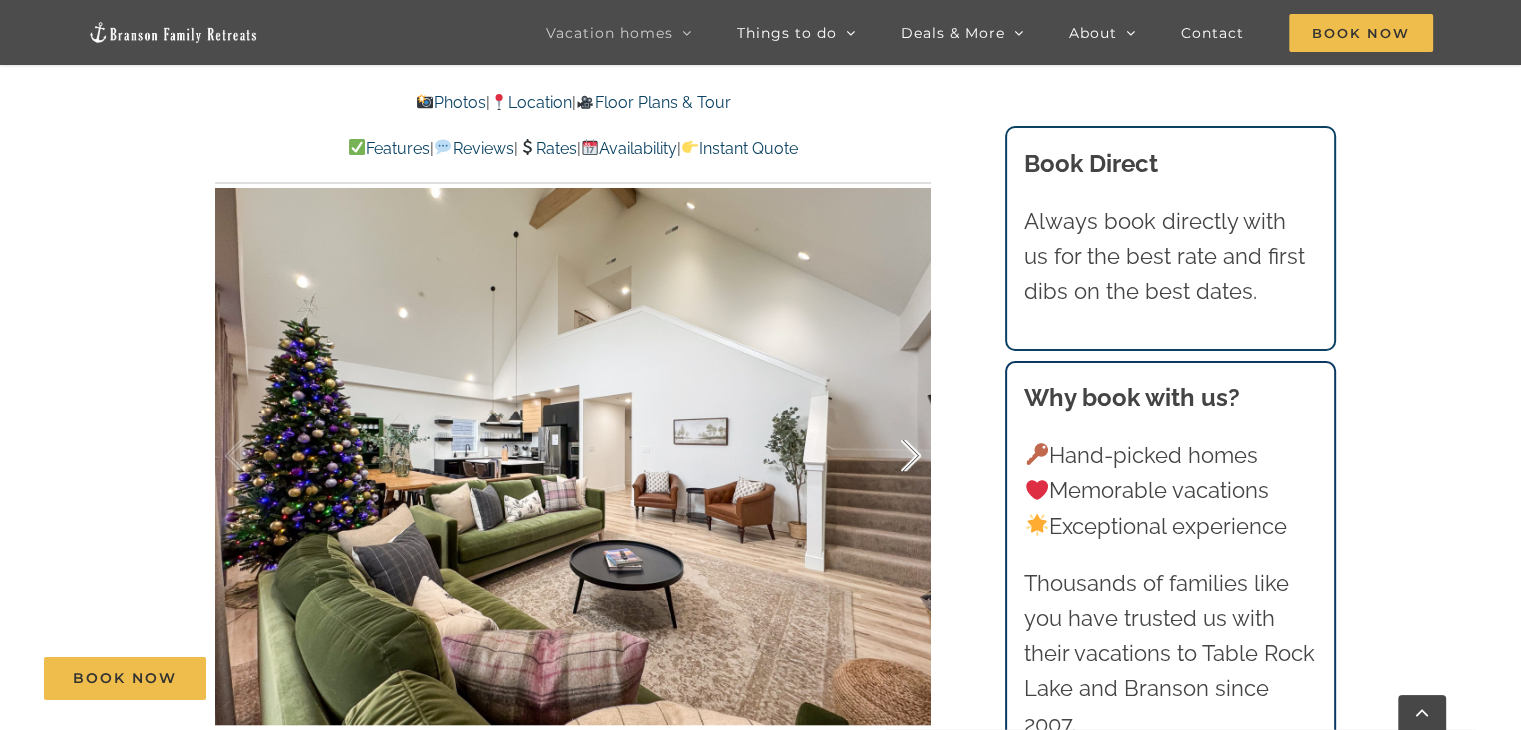 click at bounding box center (890, 456) 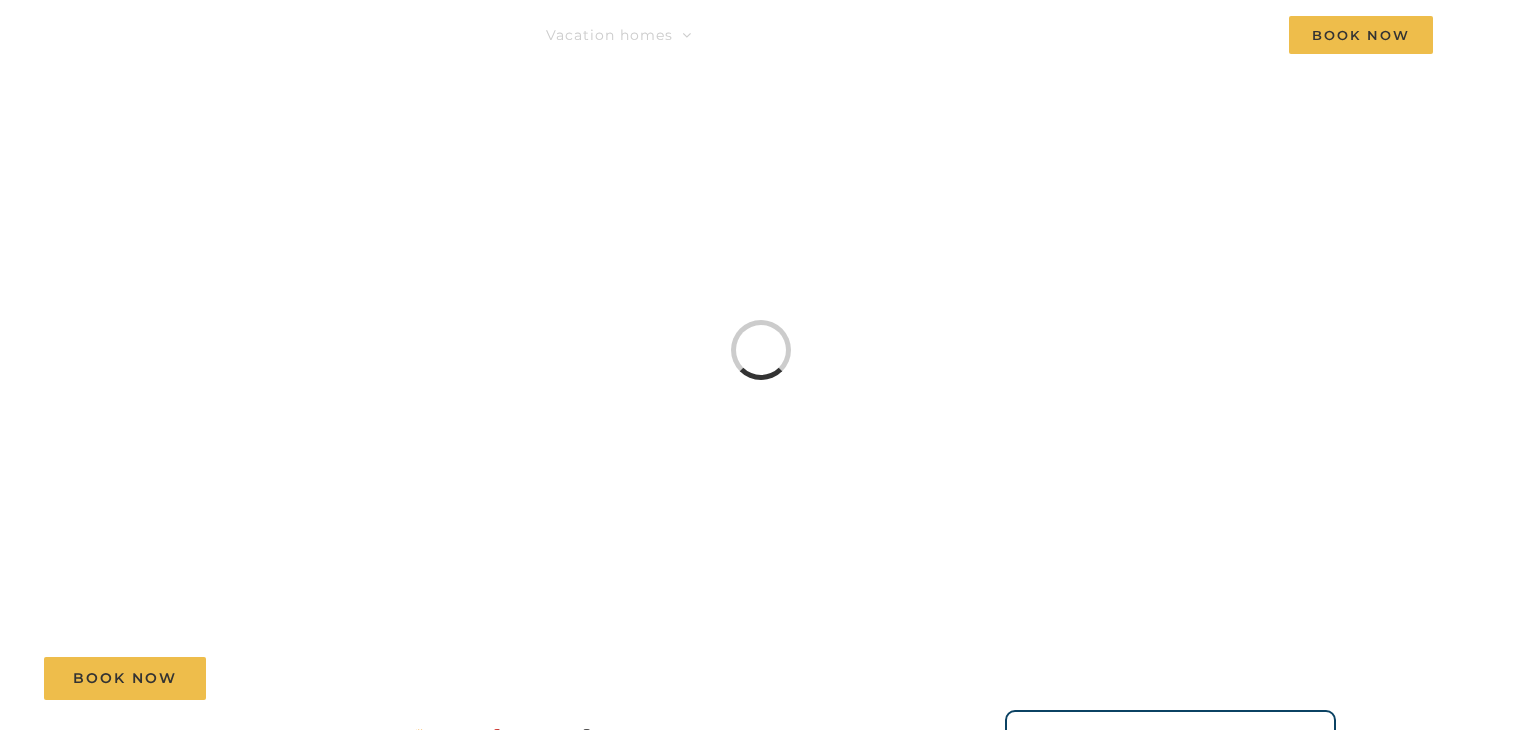 scroll, scrollTop: 0, scrollLeft: 0, axis: both 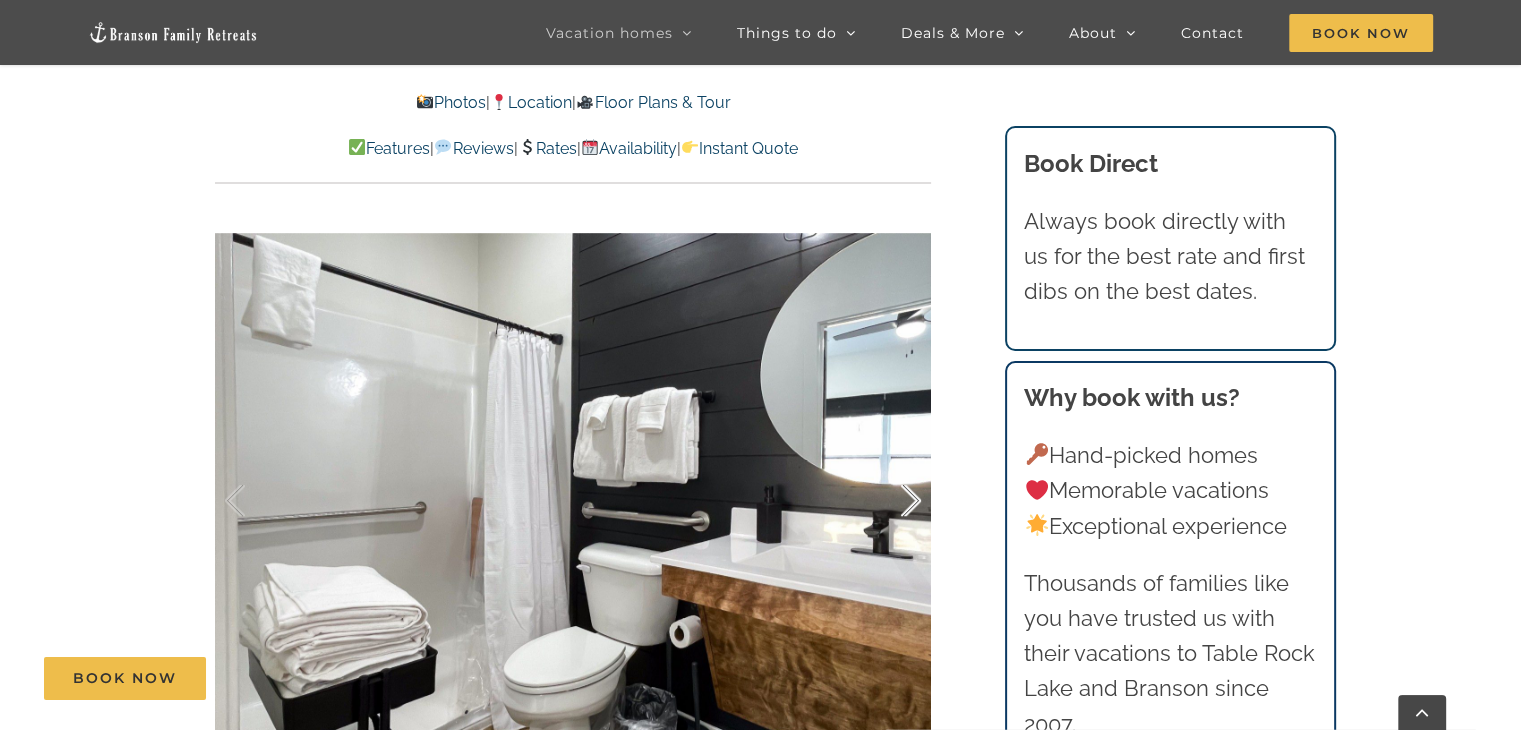 click at bounding box center [890, 501] 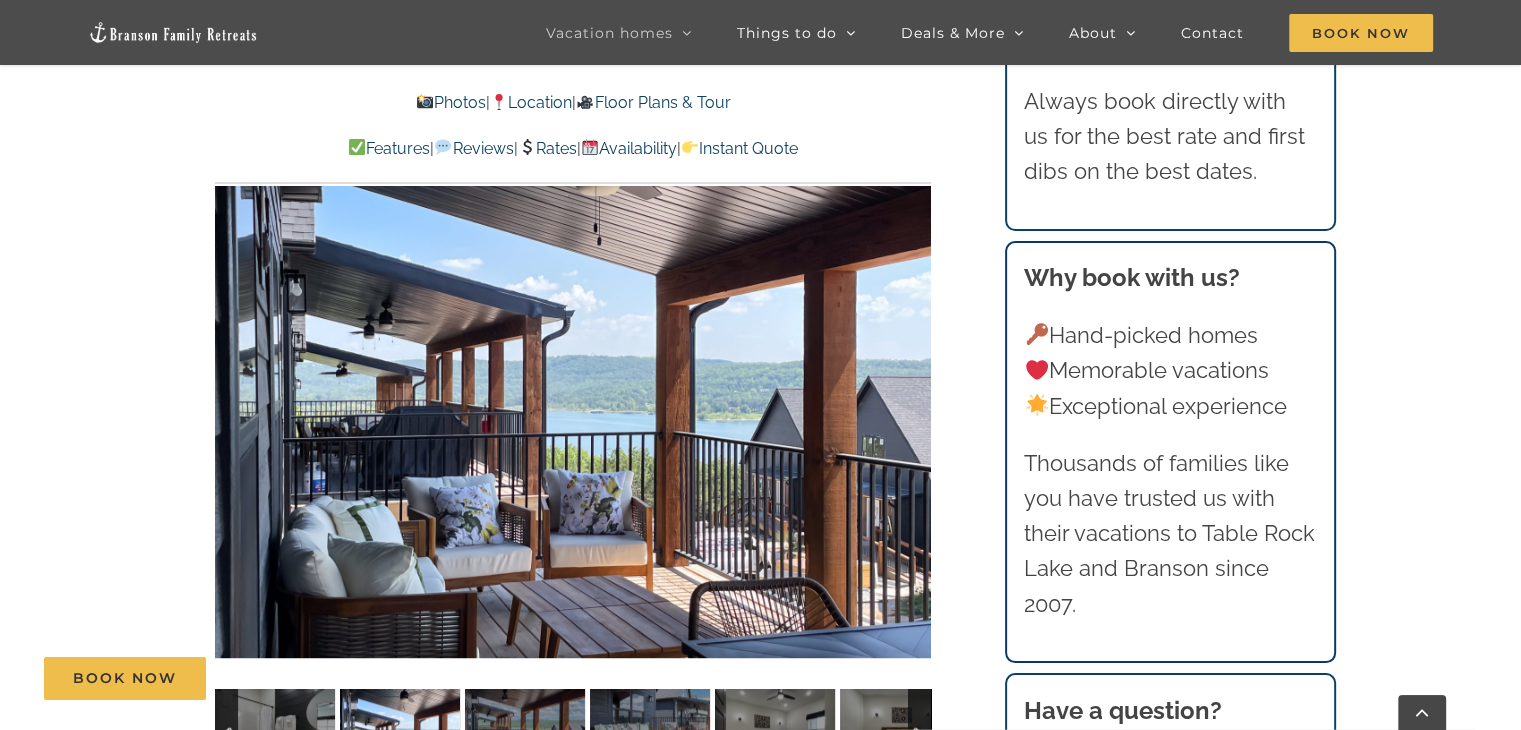 scroll, scrollTop: 1270, scrollLeft: 0, axis: vertical 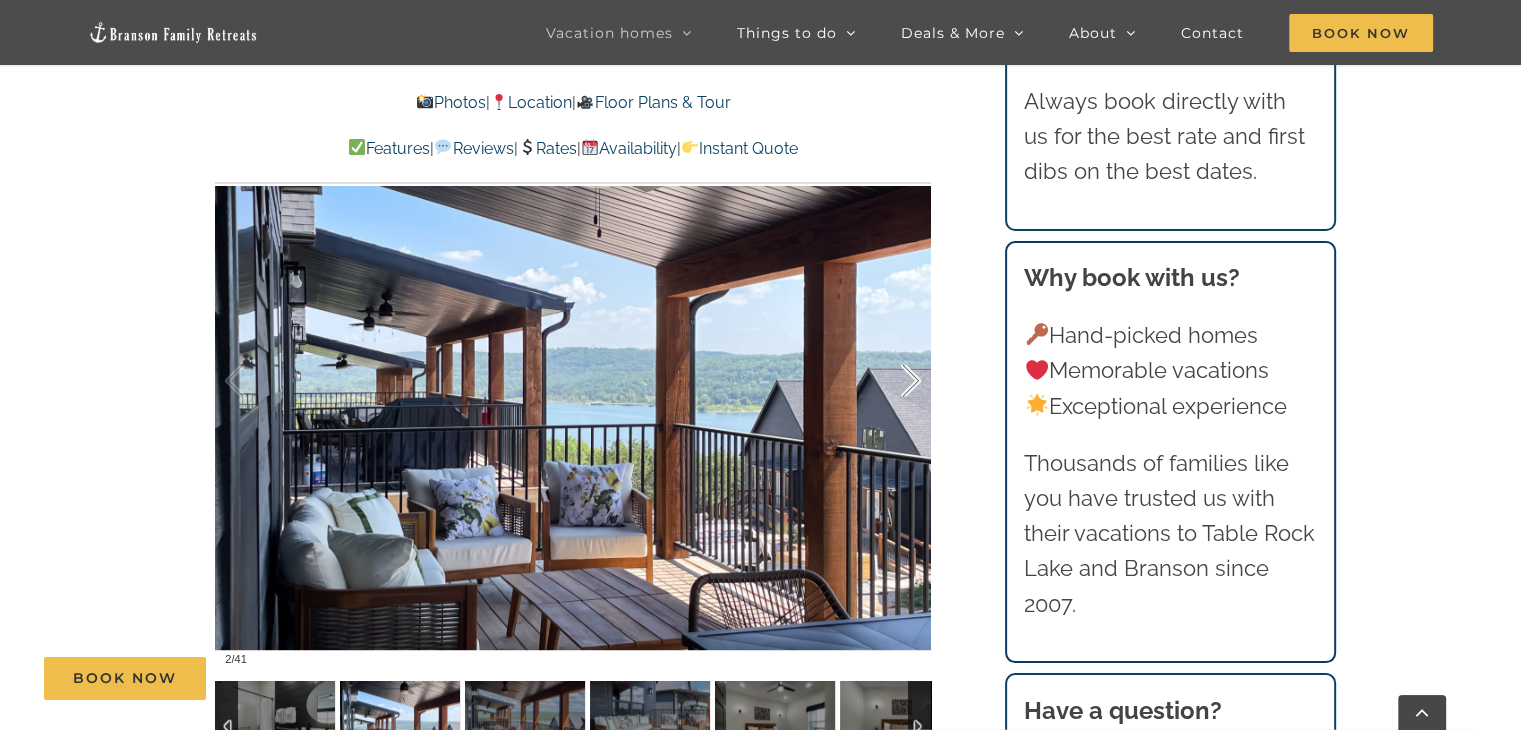 click at bounding box center (890, 381) 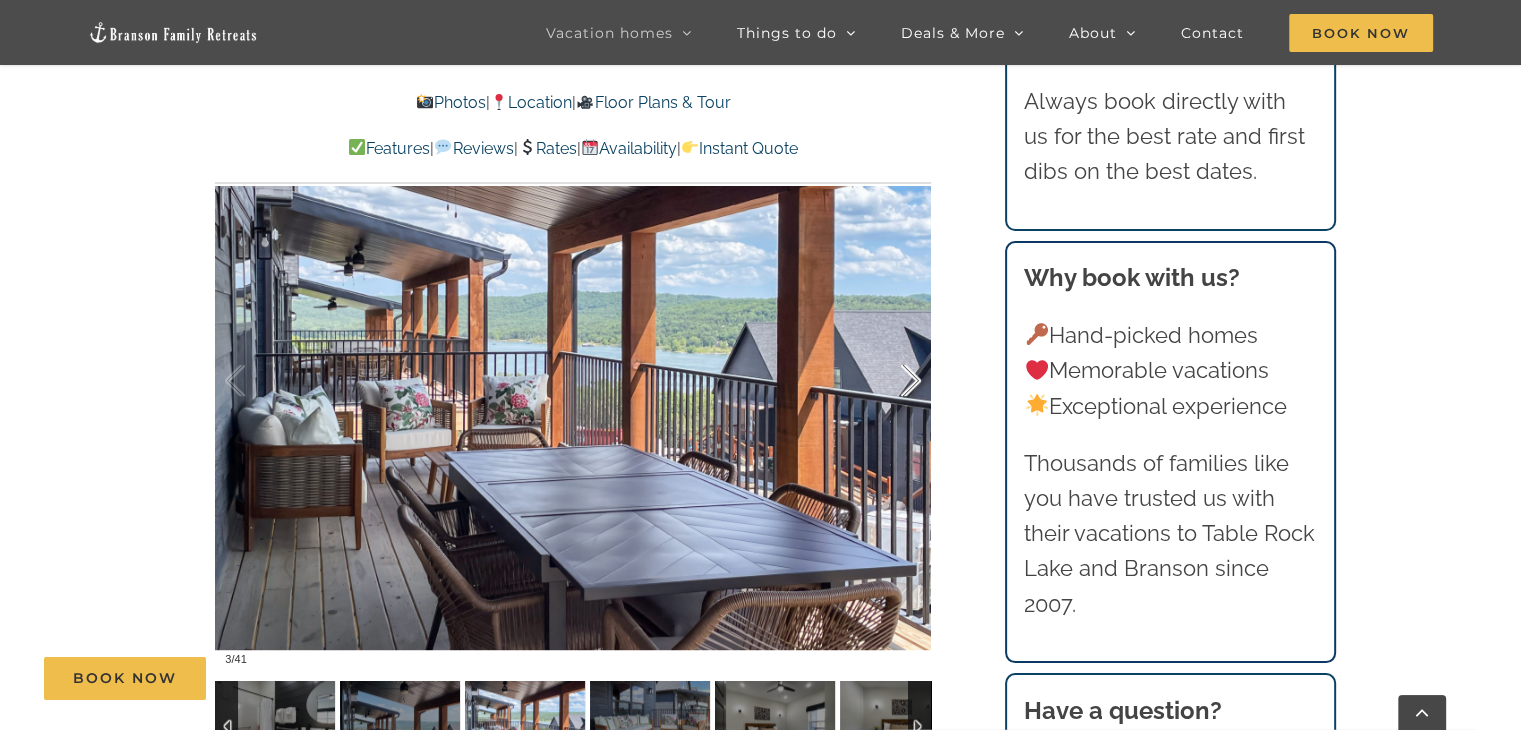 click at bounding box center [890, 381] 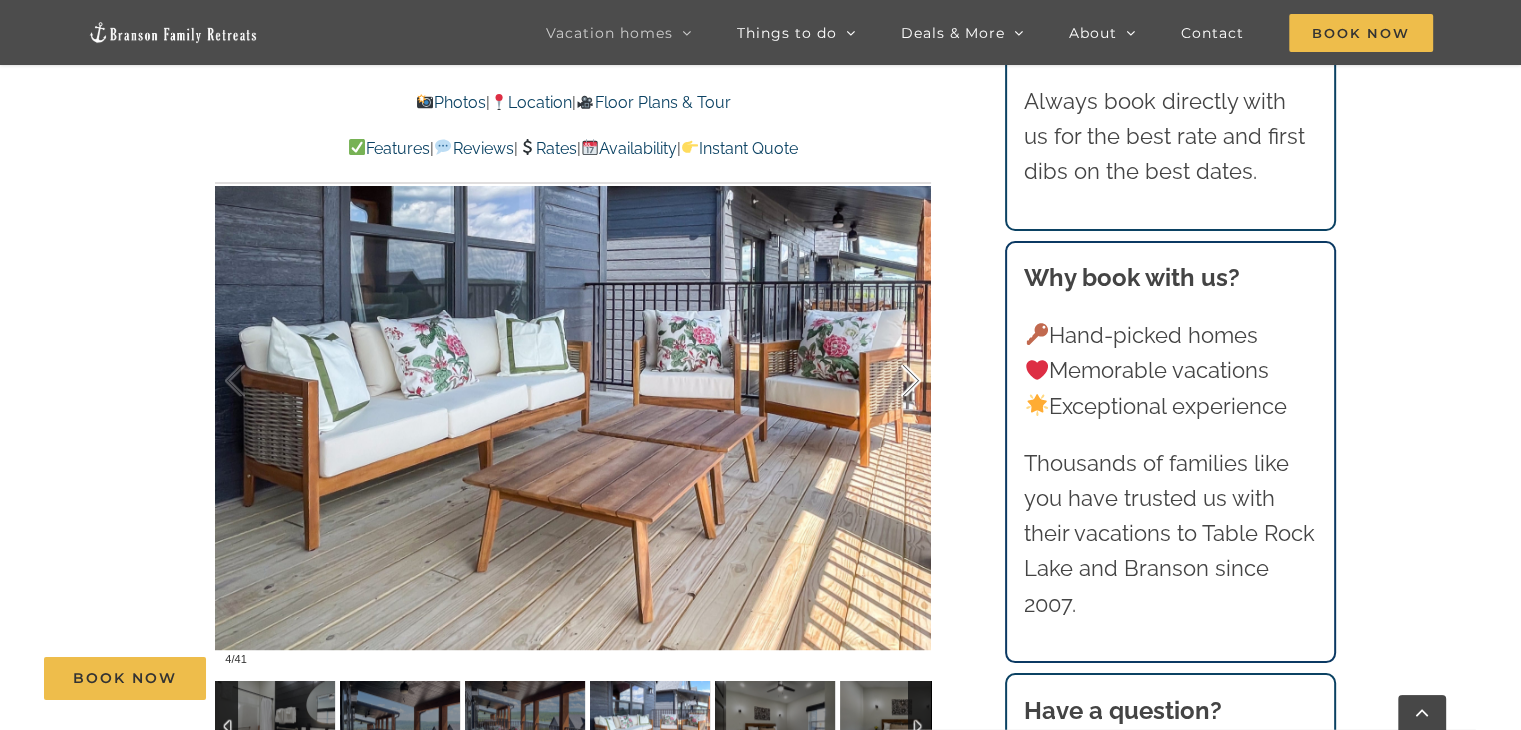 click at bounding box center (890, 381) 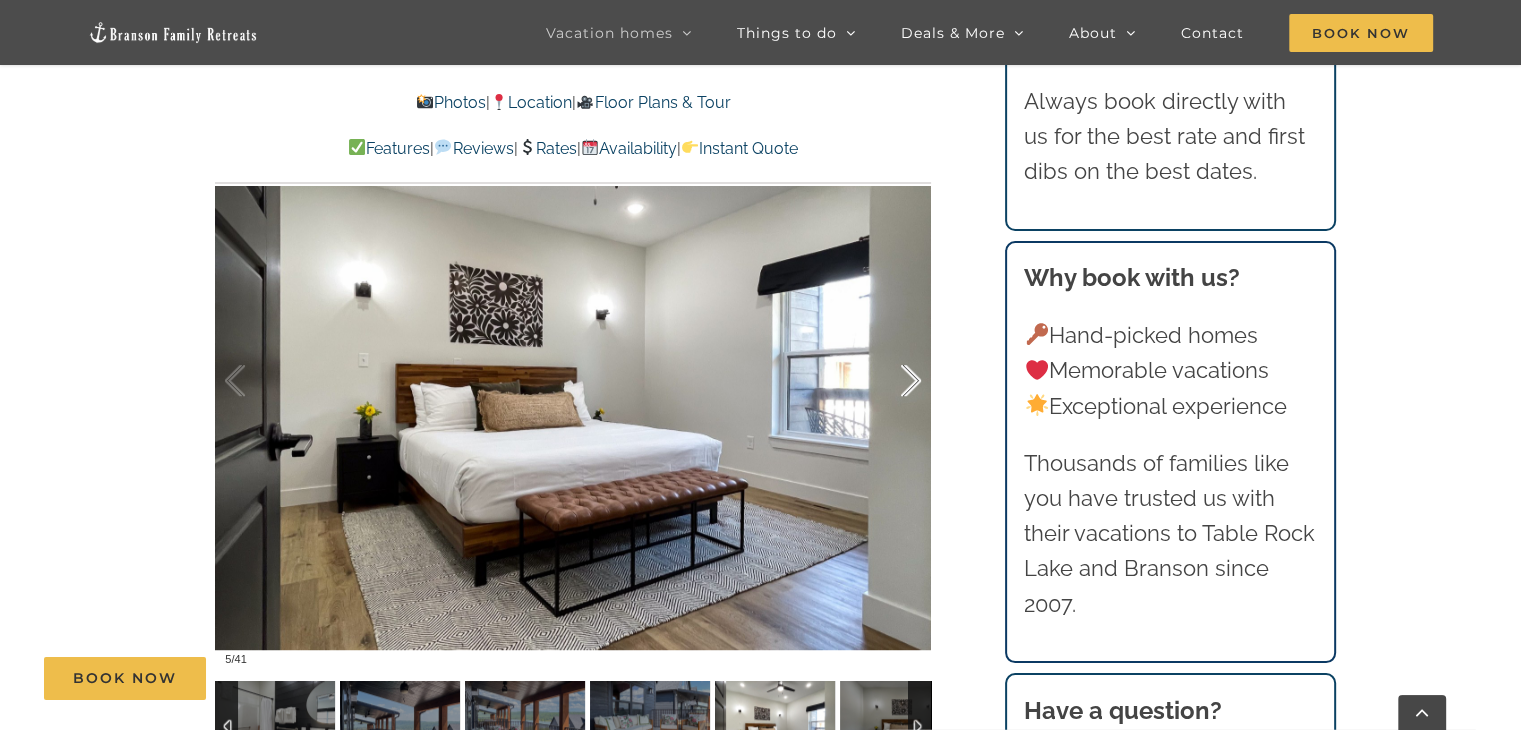 click at bounding box center (890, 381) 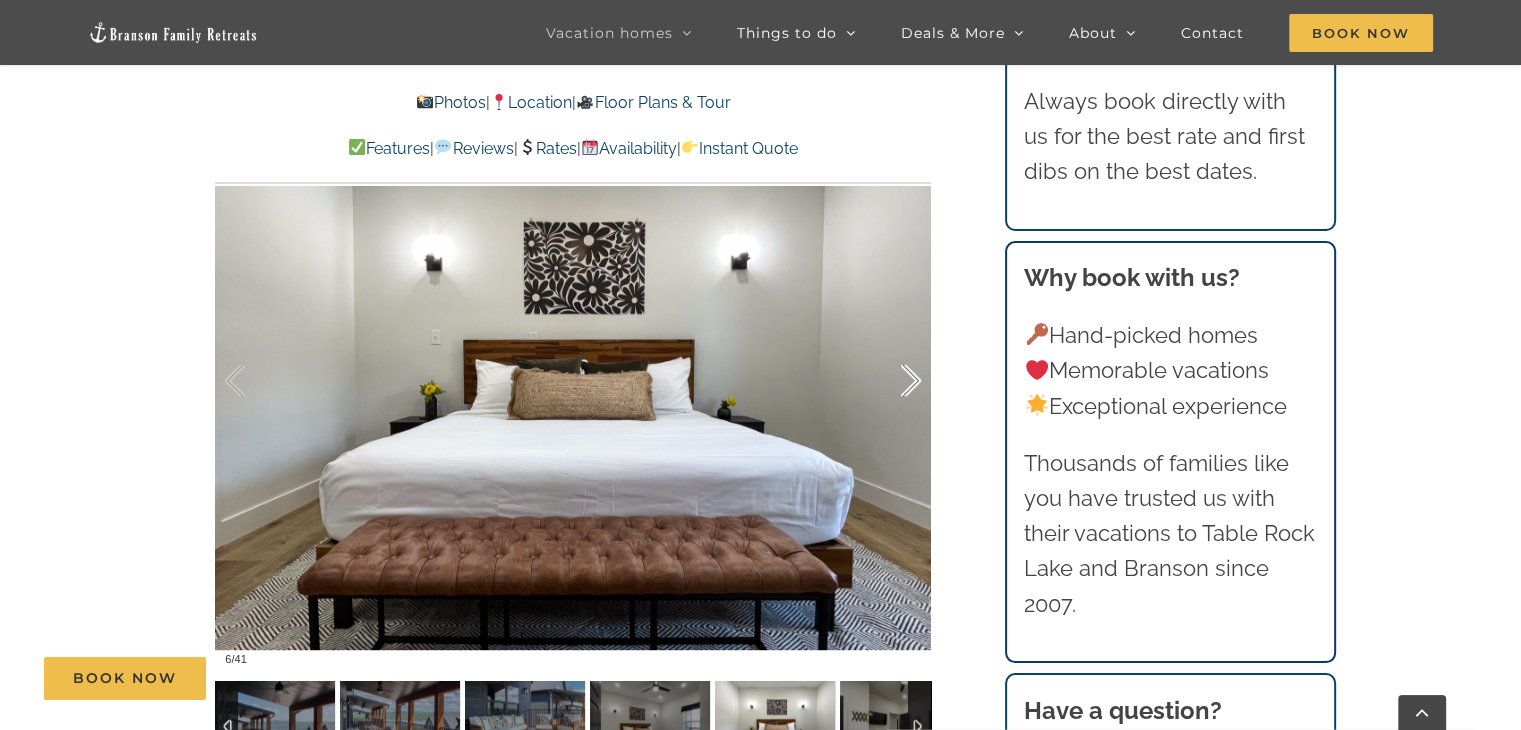 click at bounding box center (890, 381) 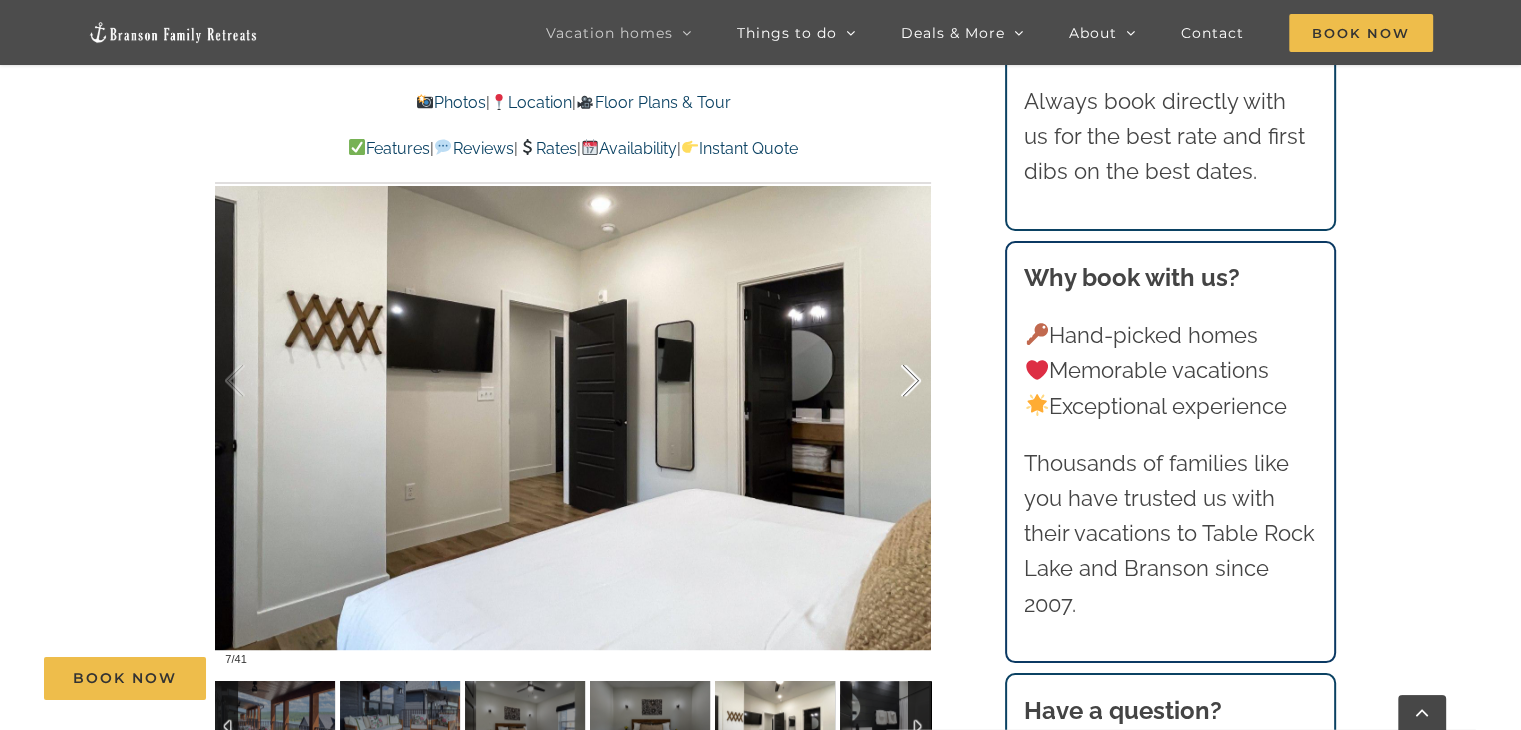 click at bounding box center (890, 381) 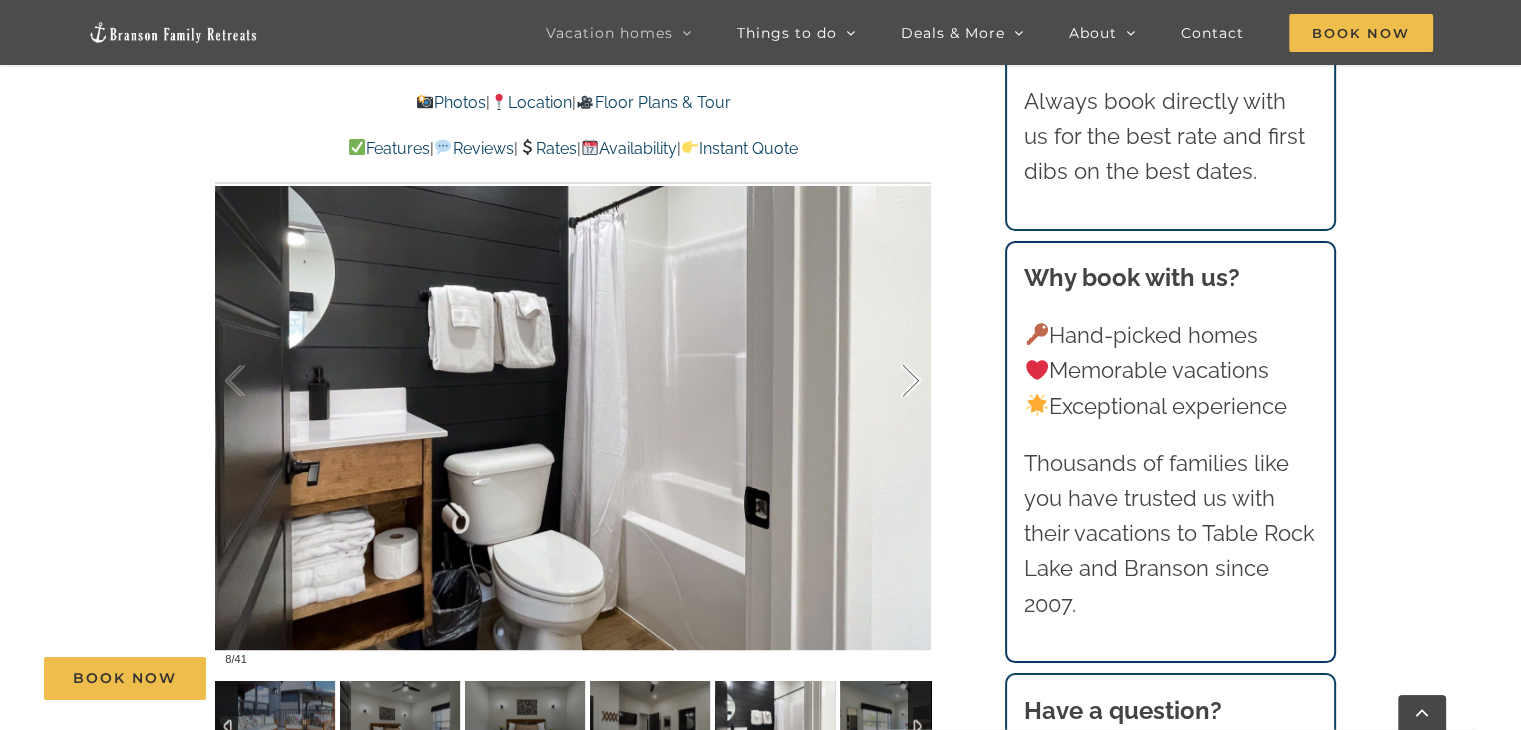 click at bounding box center [890, 381] 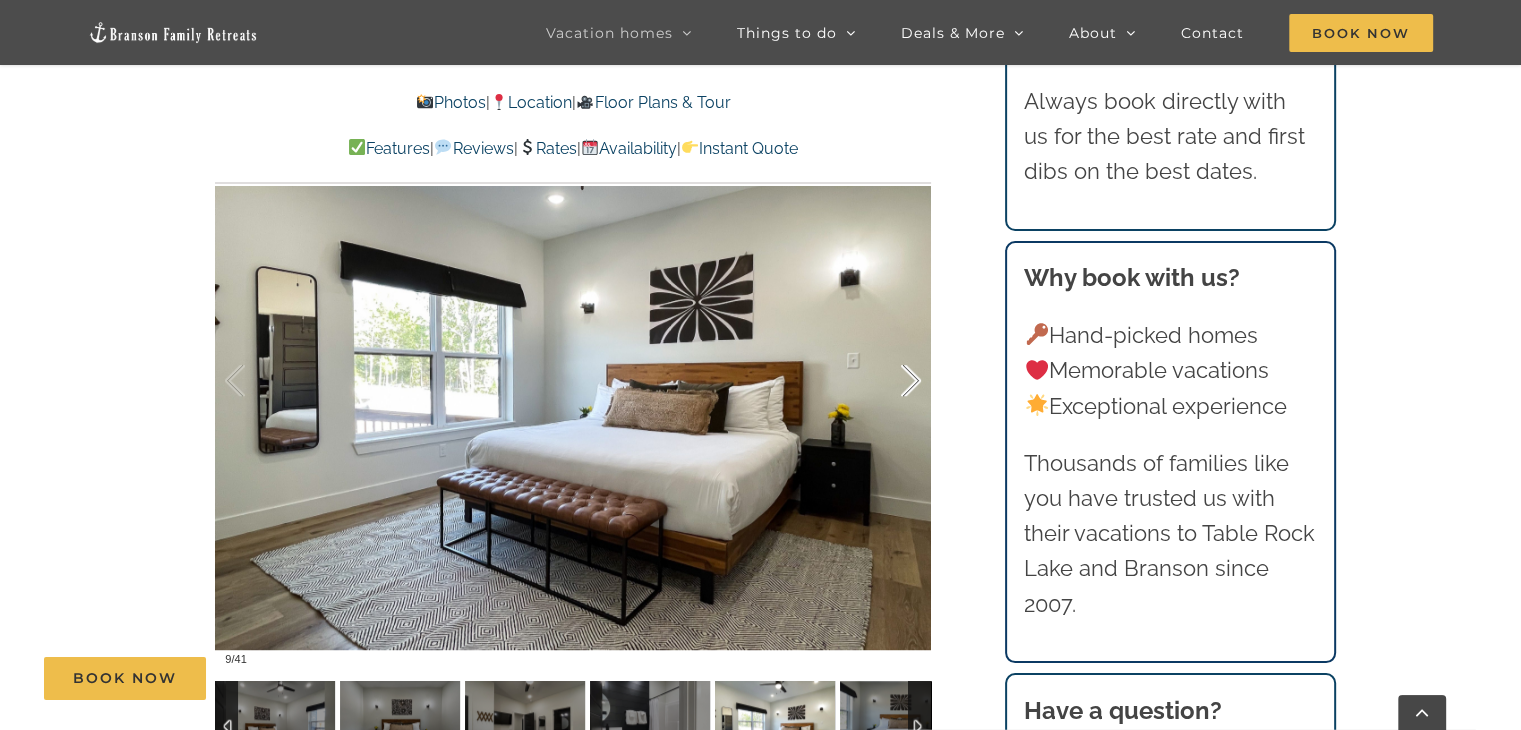 click at bounding box center [890, 381] 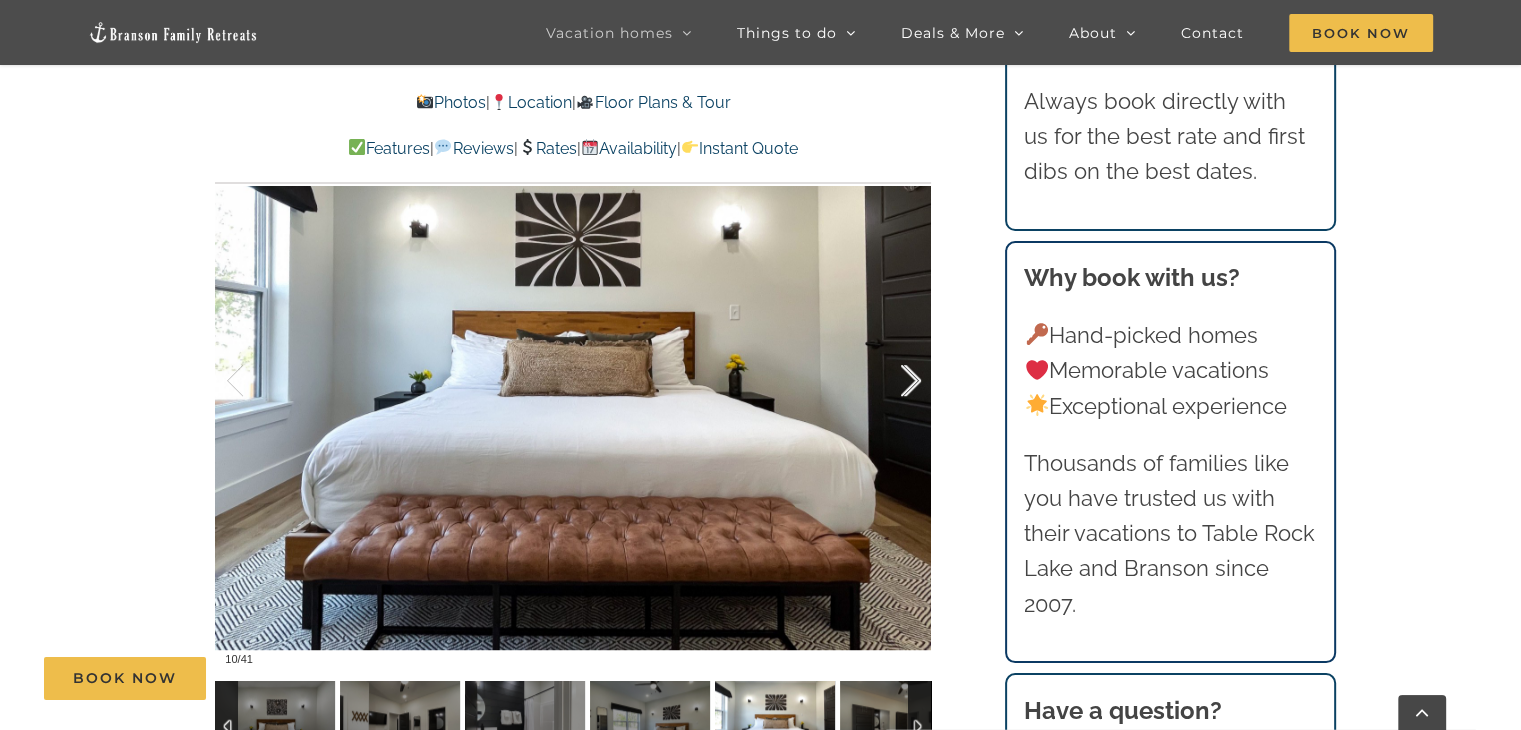click at bounding box center (890, 381) 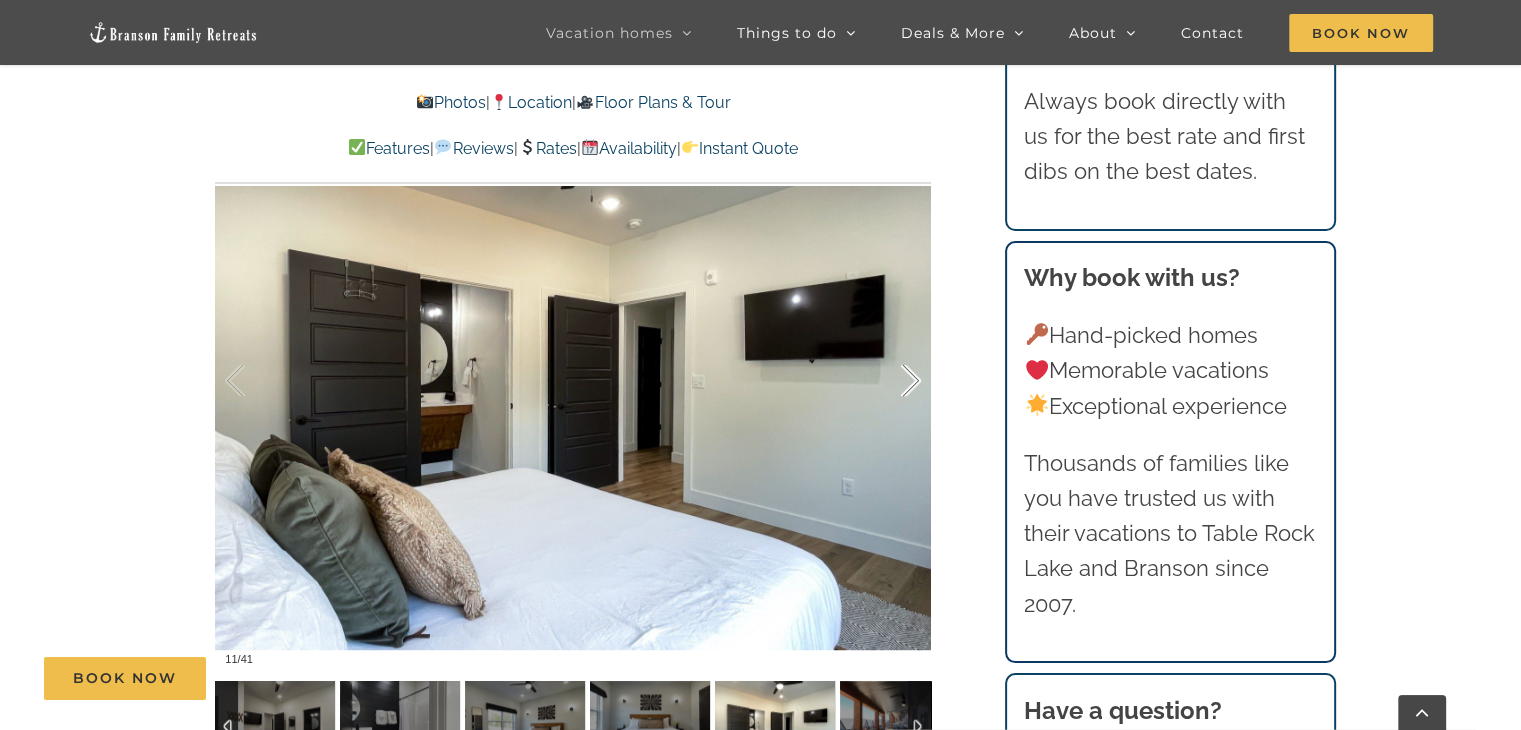 click at bounding box center [890, 381] 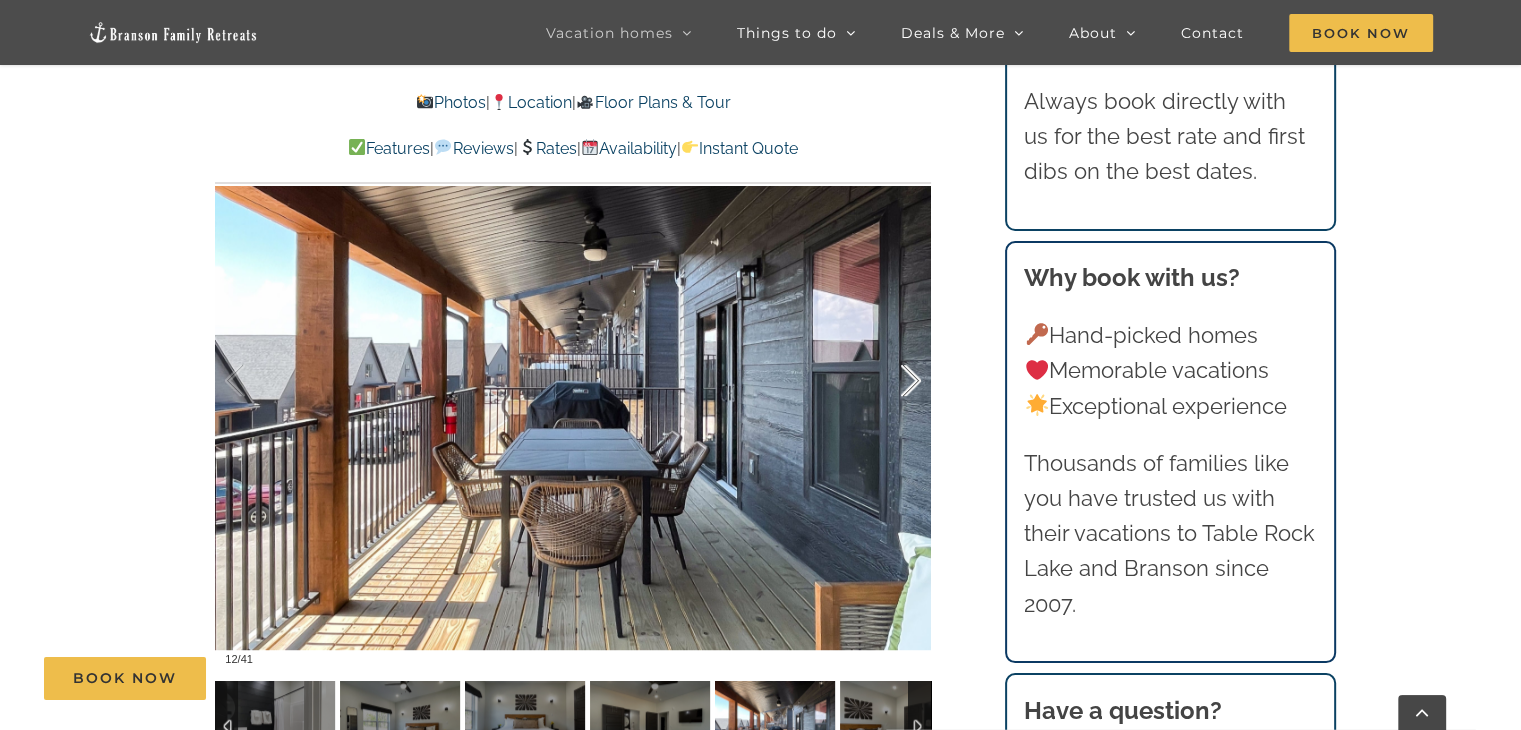 click at bounding box center [890, 381] 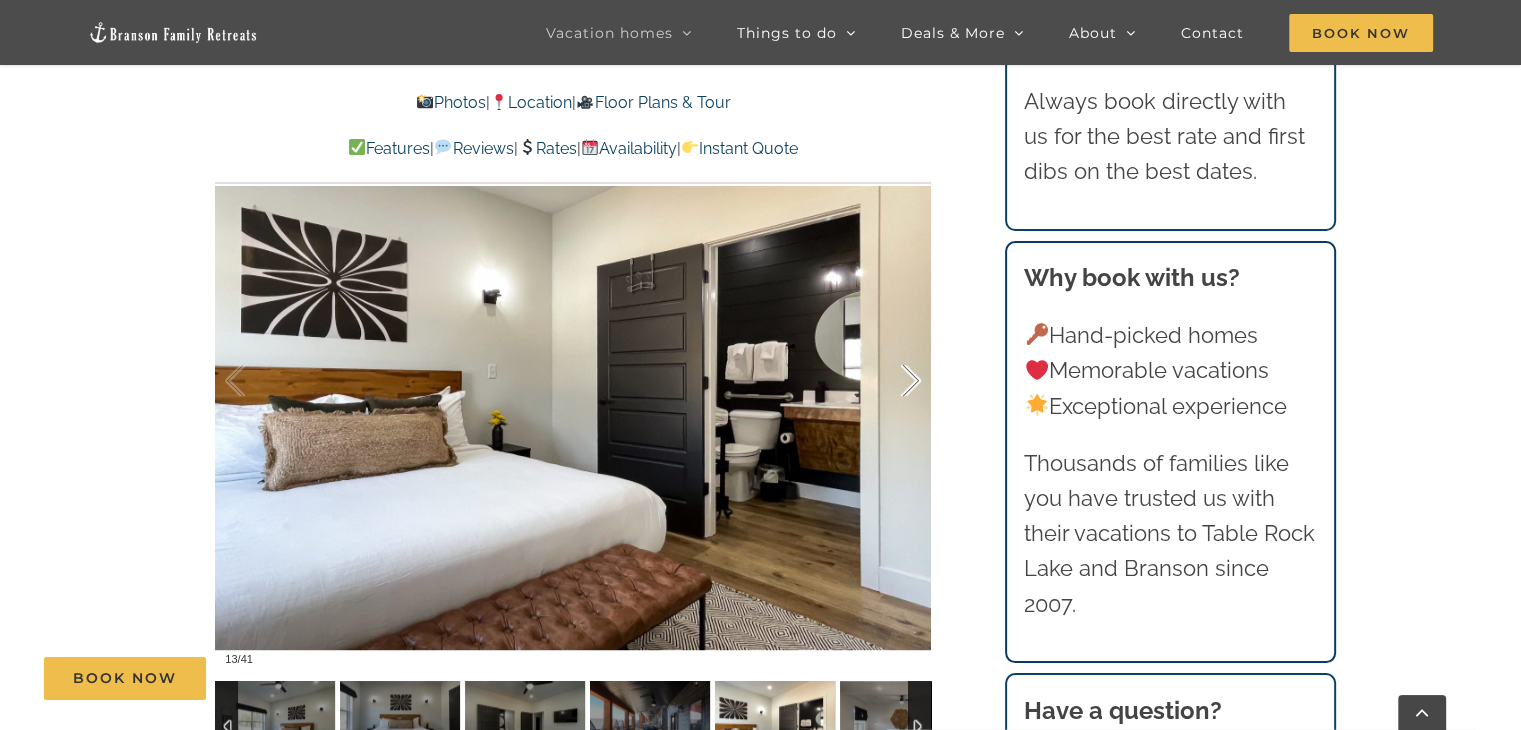 click at bounding box center [890, 381] 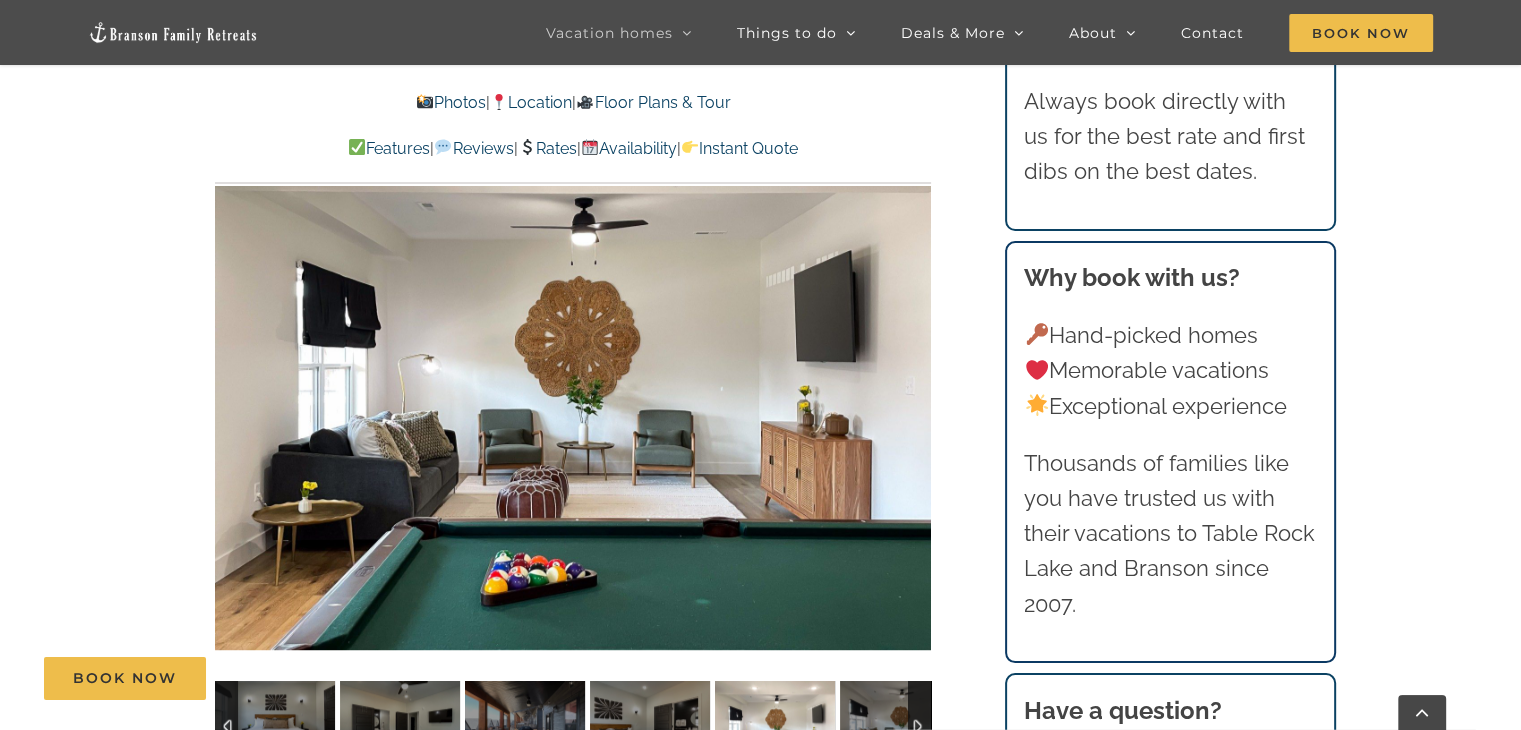 click on "14  /  41" at bounding box center (573, 381) 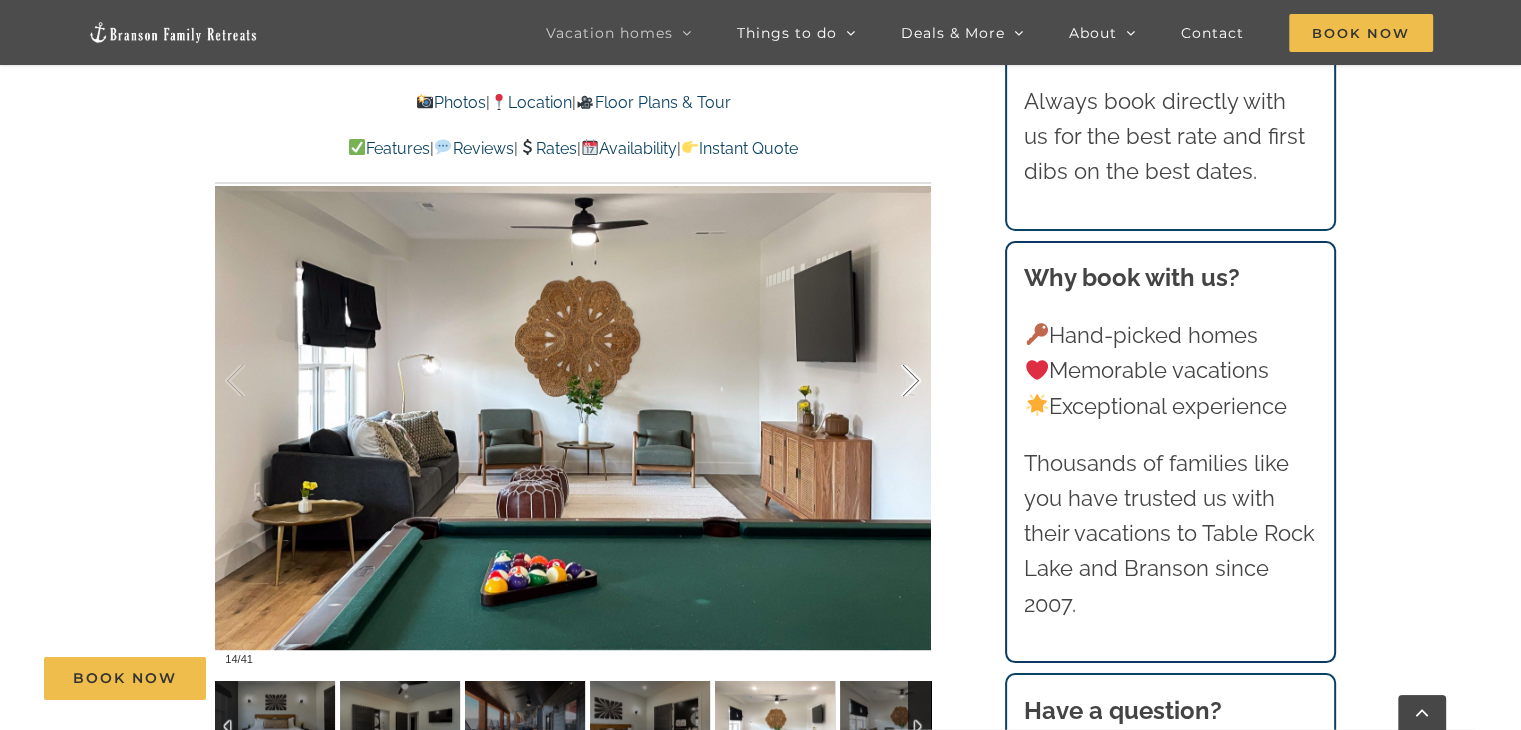 click at bounding box center (890, 381) 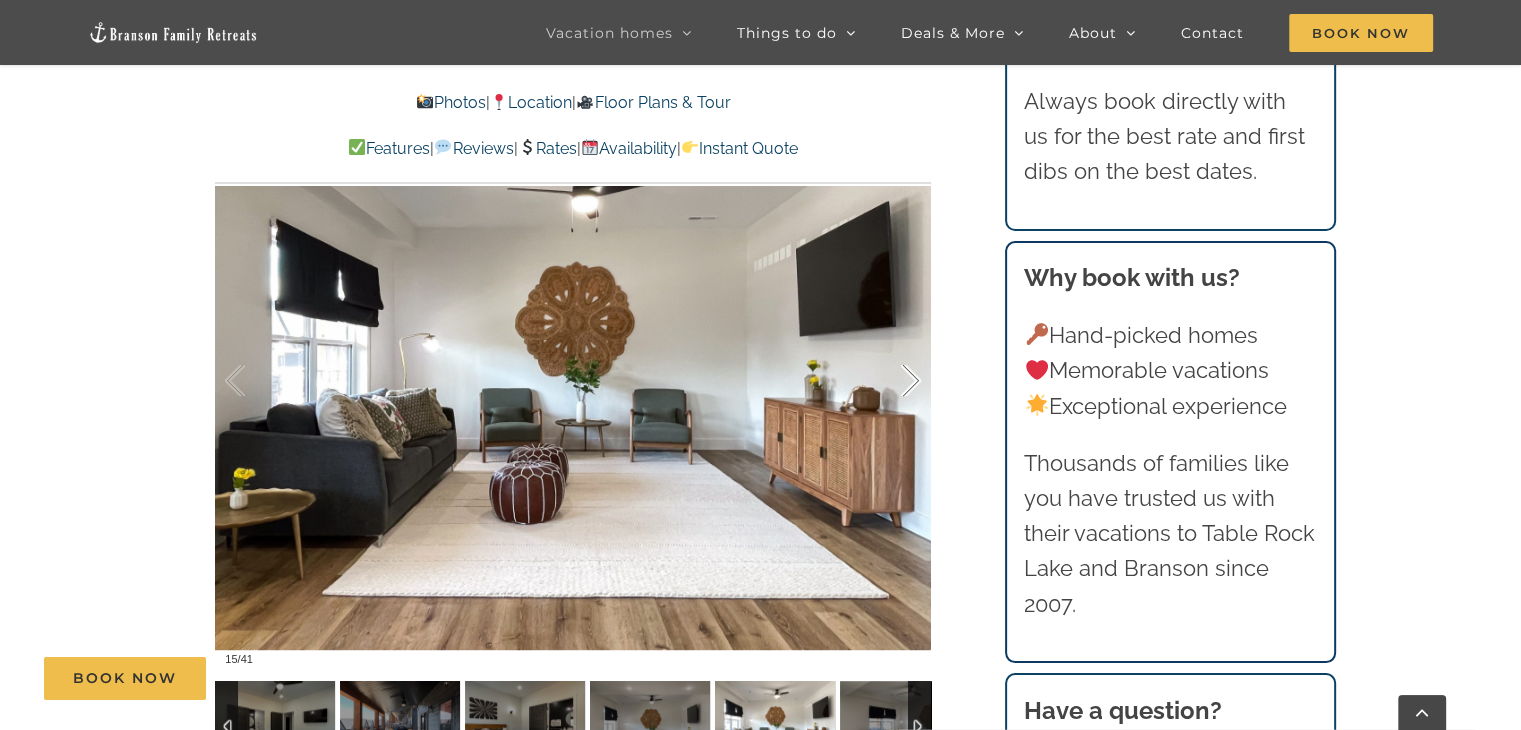 click at bounding box center [890, 381] 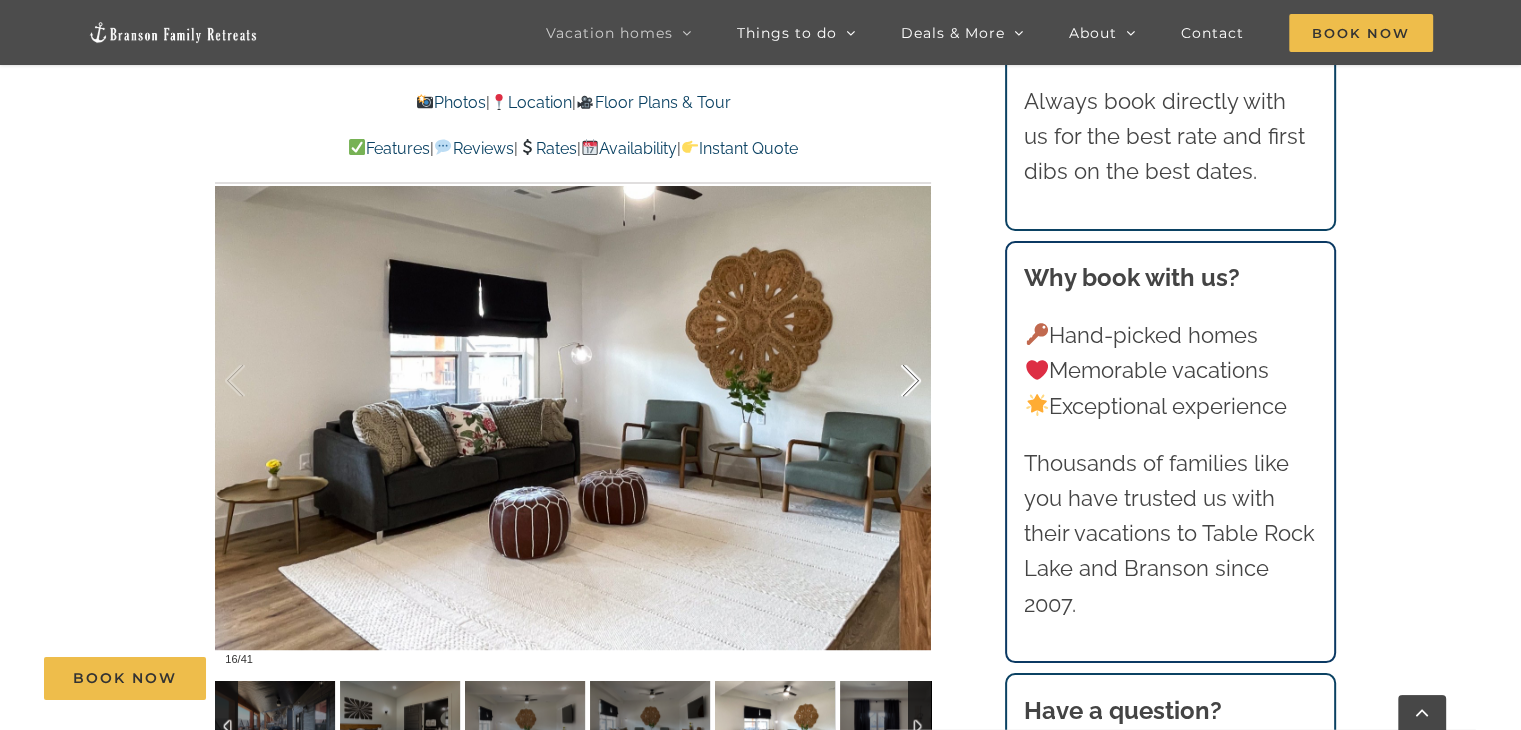 click at bounding box center (890, 381) 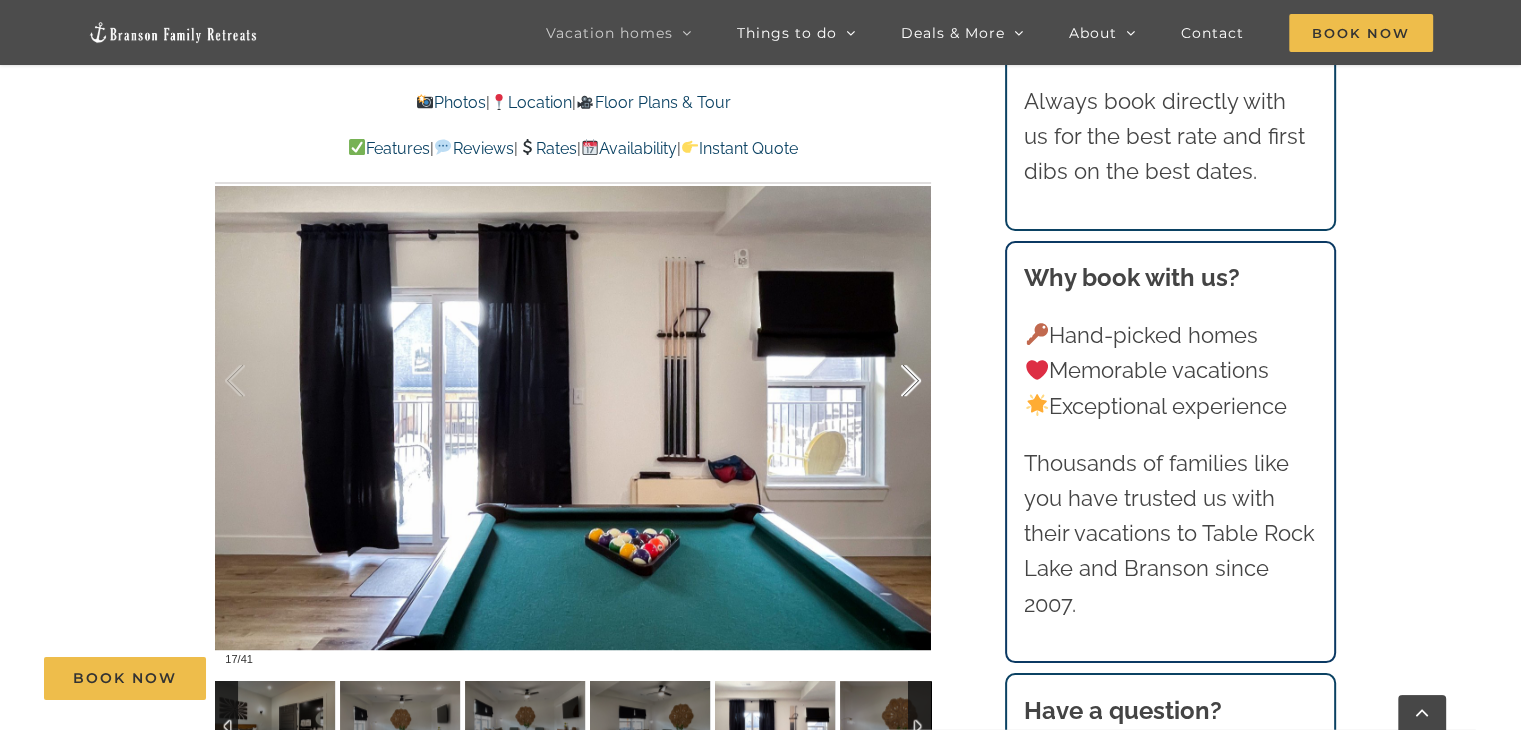 click at bounding box center [890, 381] 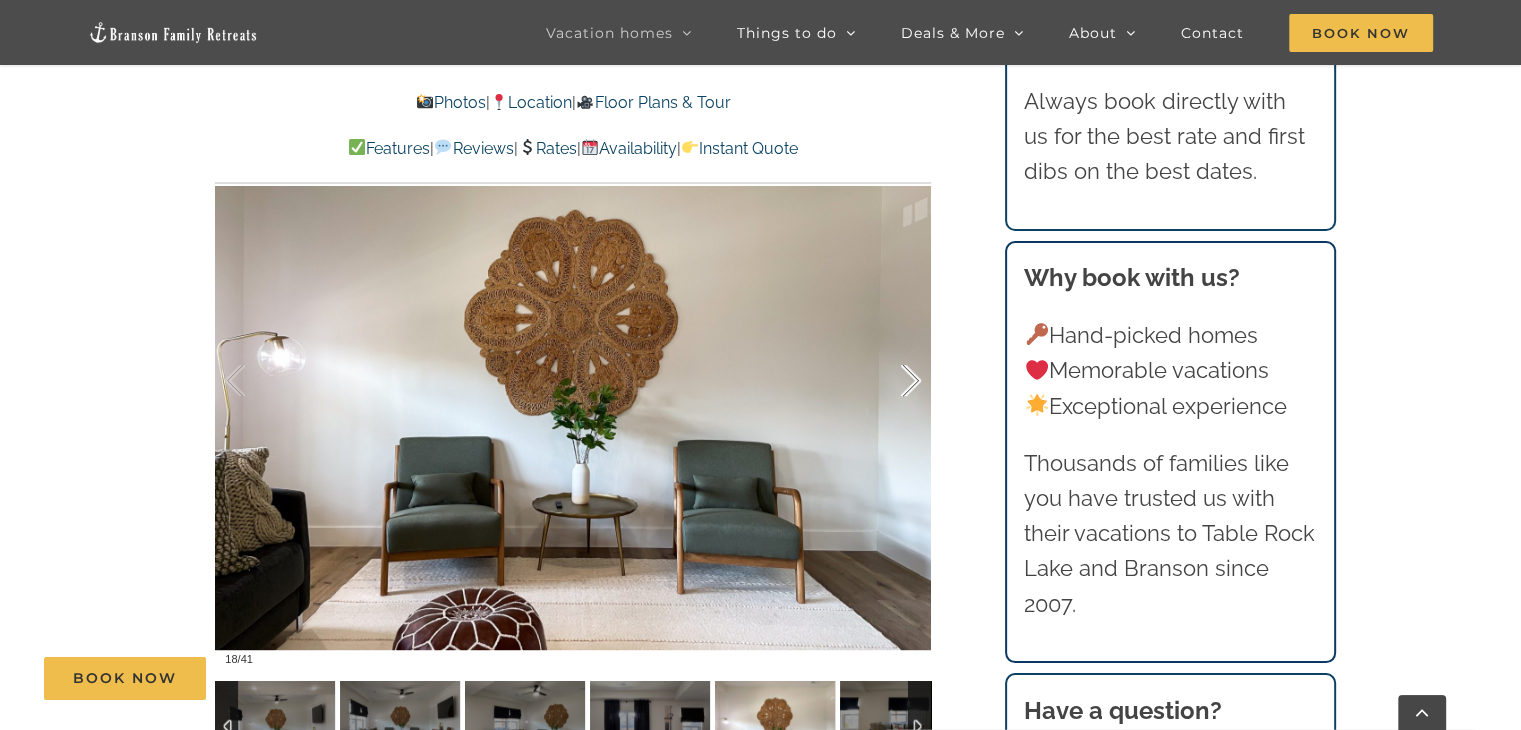 click at bounding box center [890, 381] 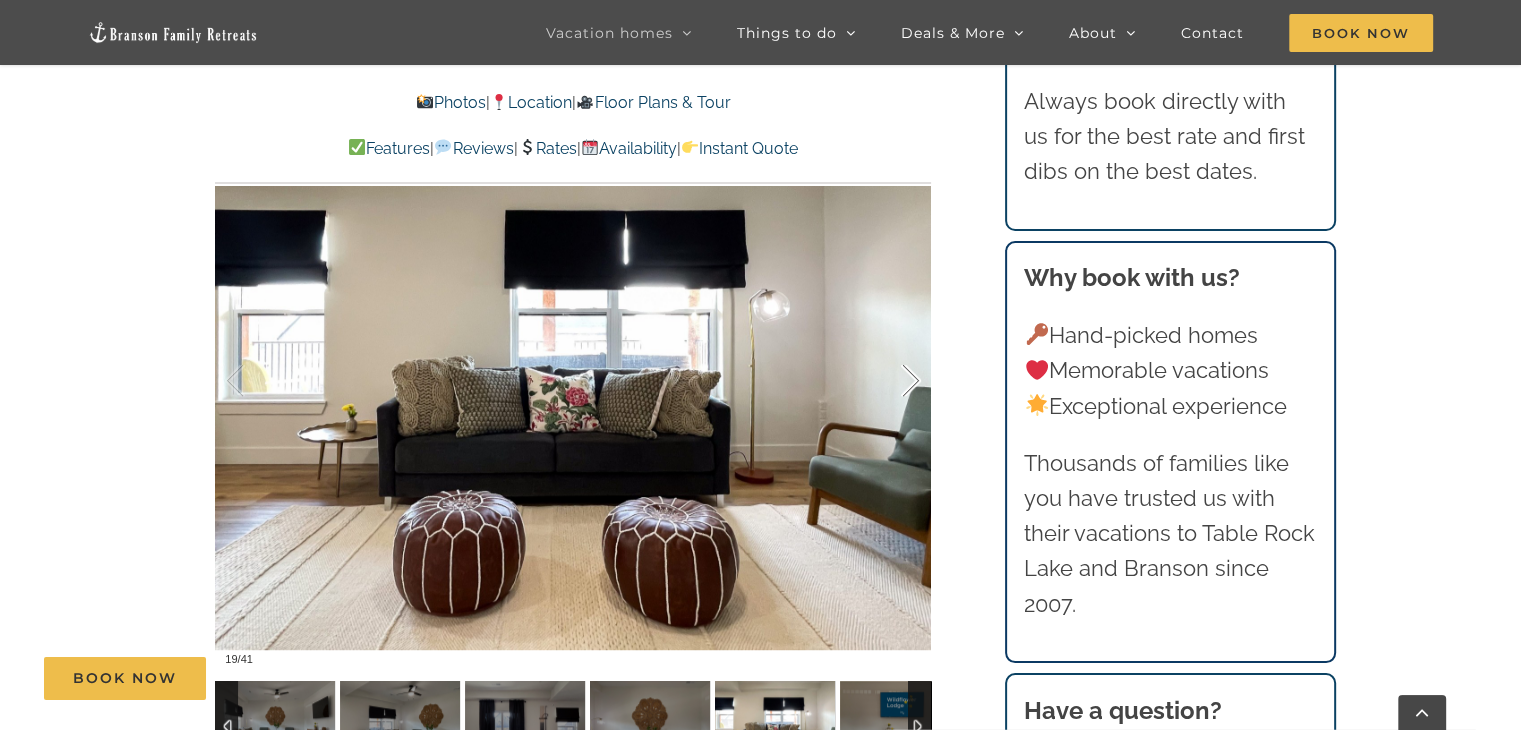 click at bounding box center (890, 381) 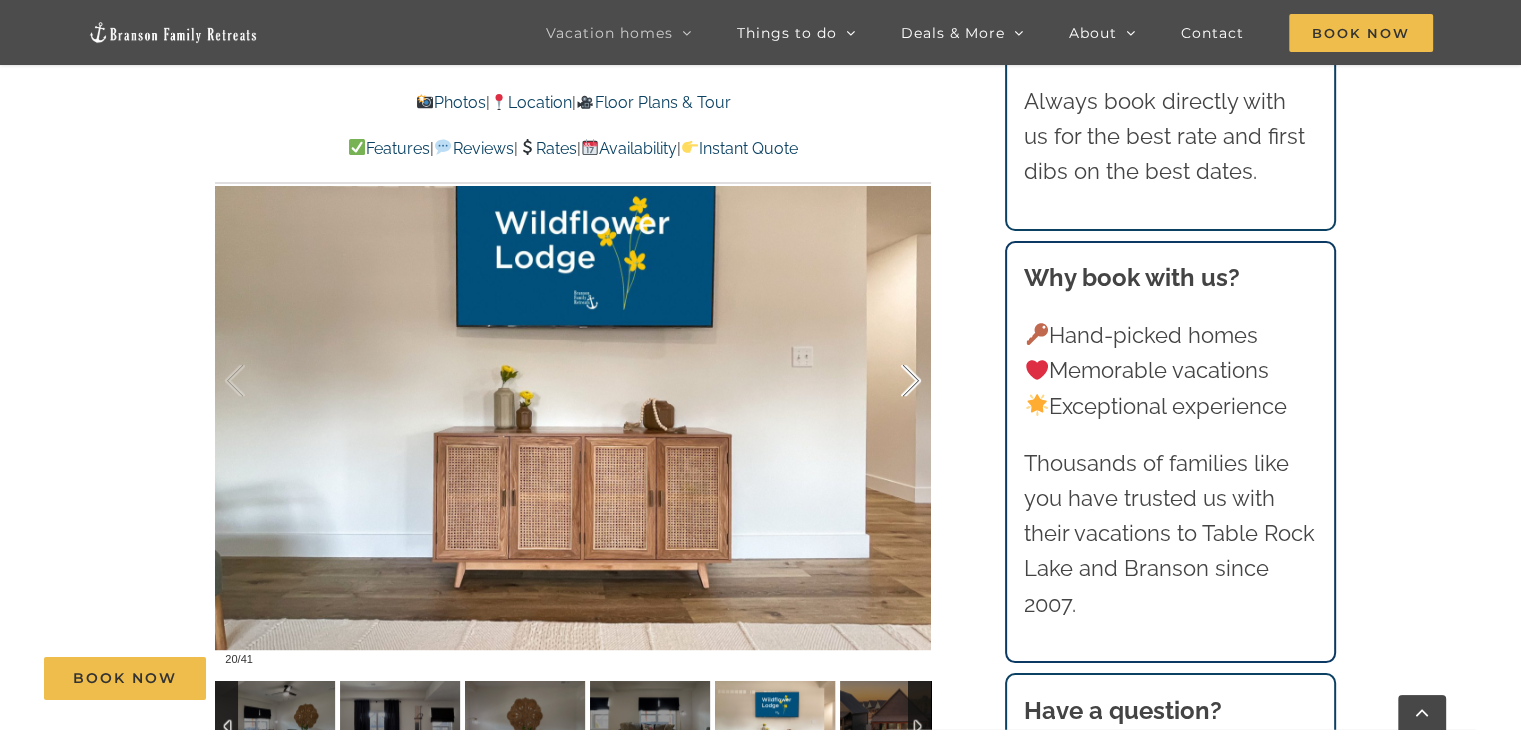 click at bounding box center (890, 381) 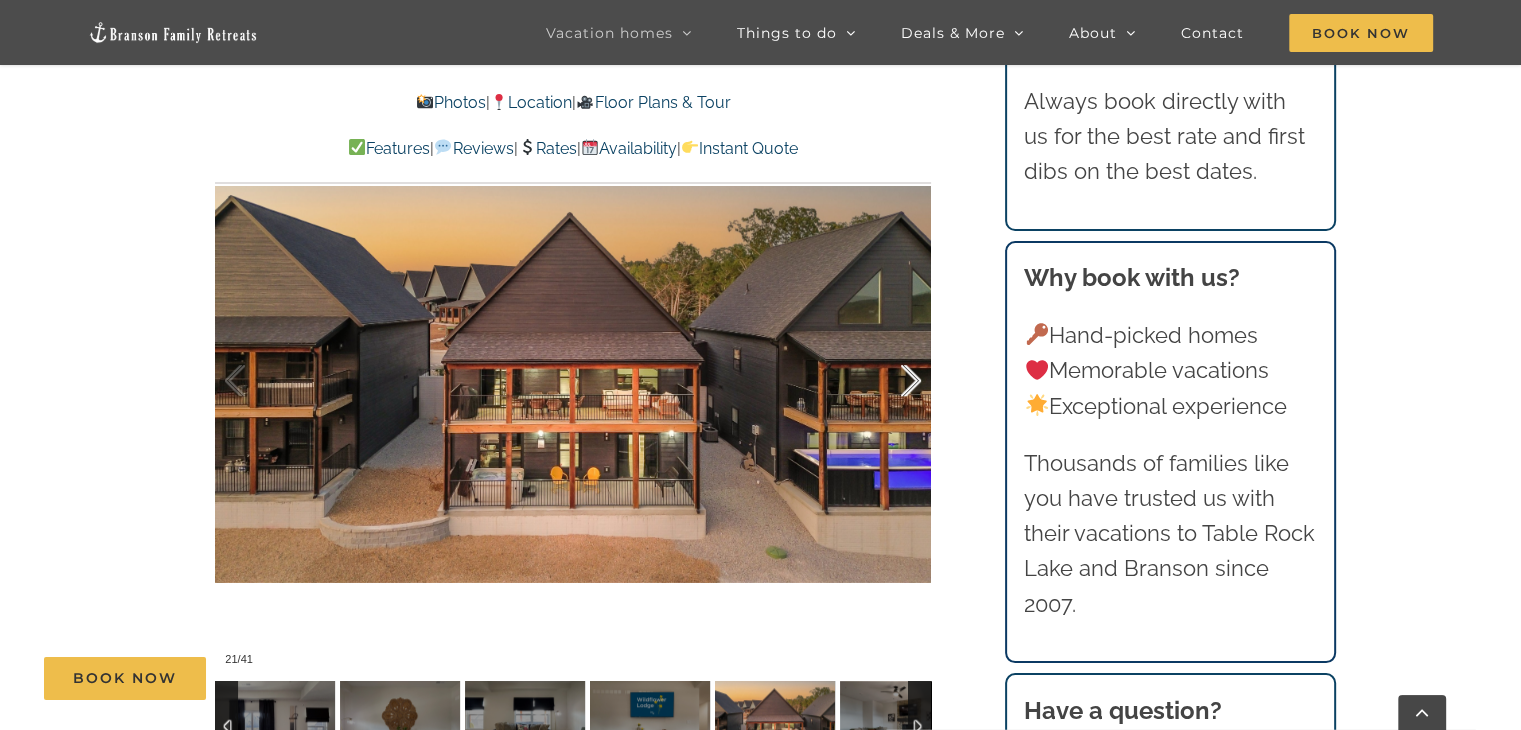 click at bounding box center (890, 381) 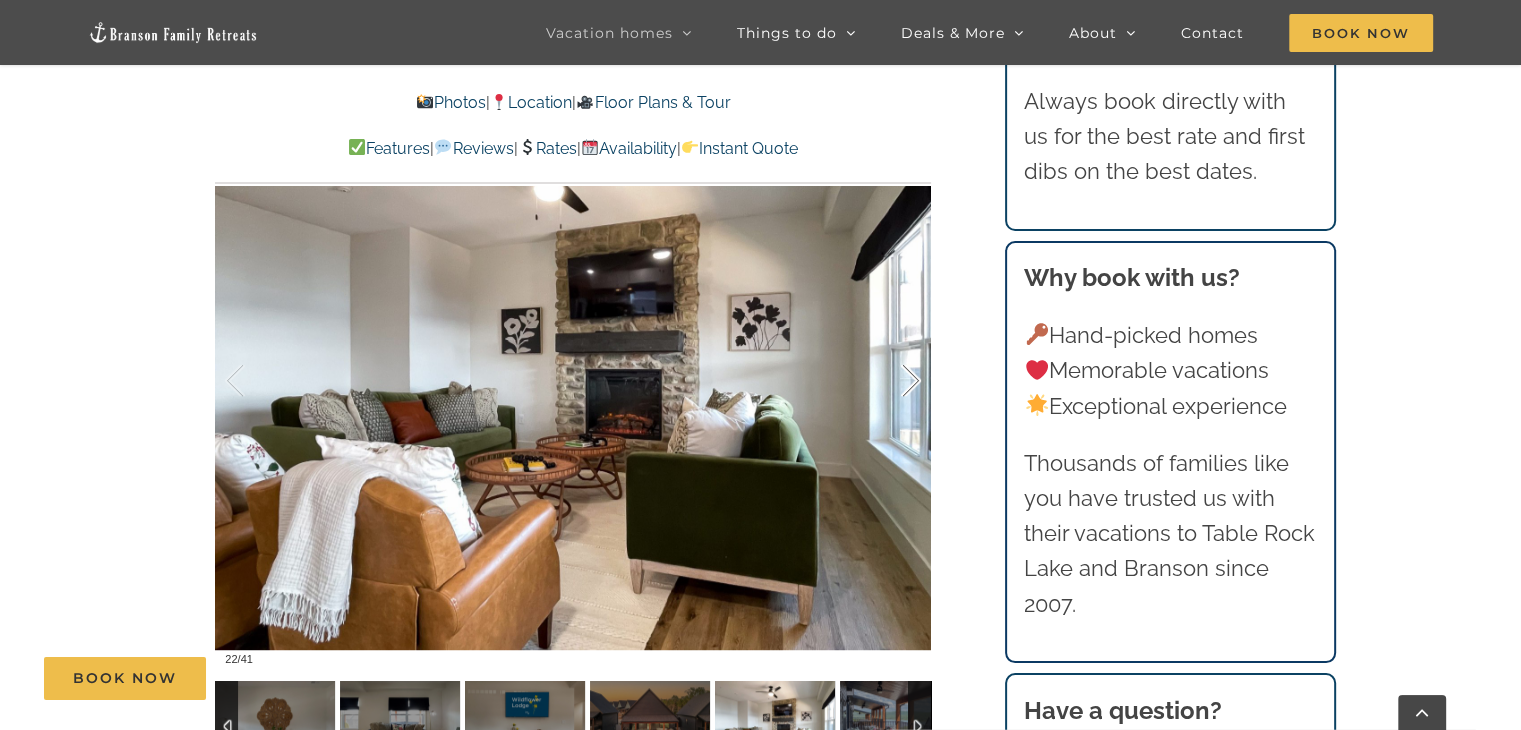 click at bounding box center [890, 381] 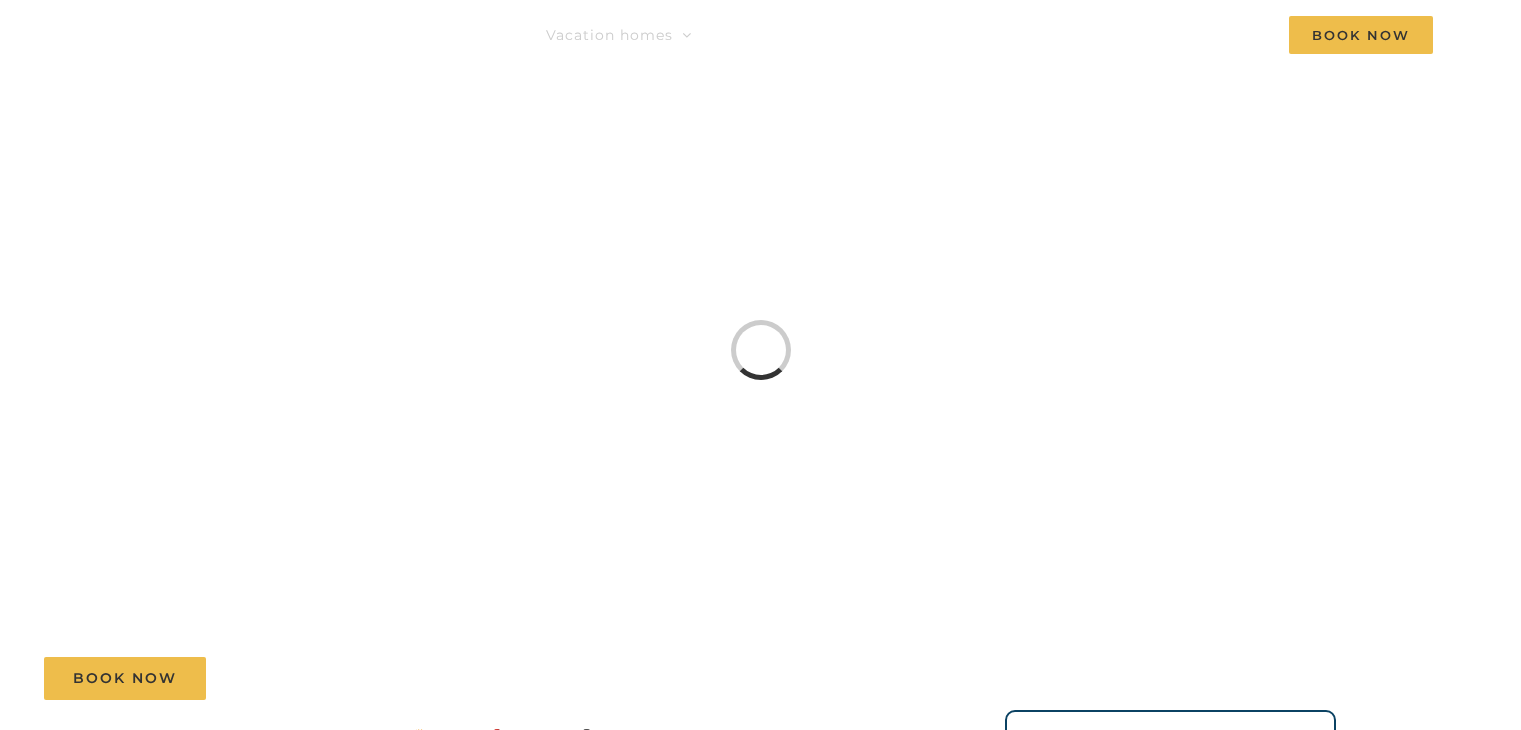 scroll, scrollTop: 0, scrollLeft: 0, axis: both 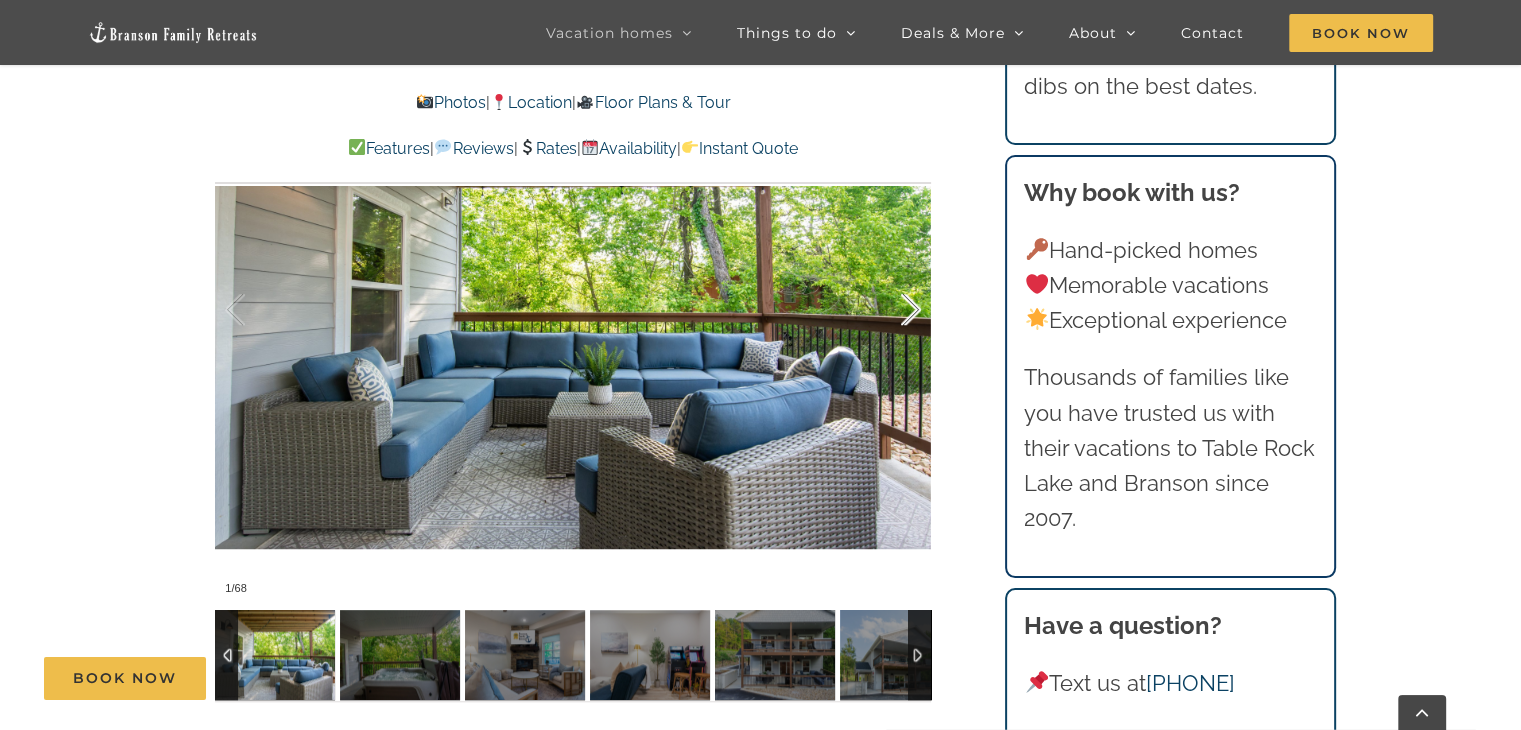 click at bounding box center [890, 310] 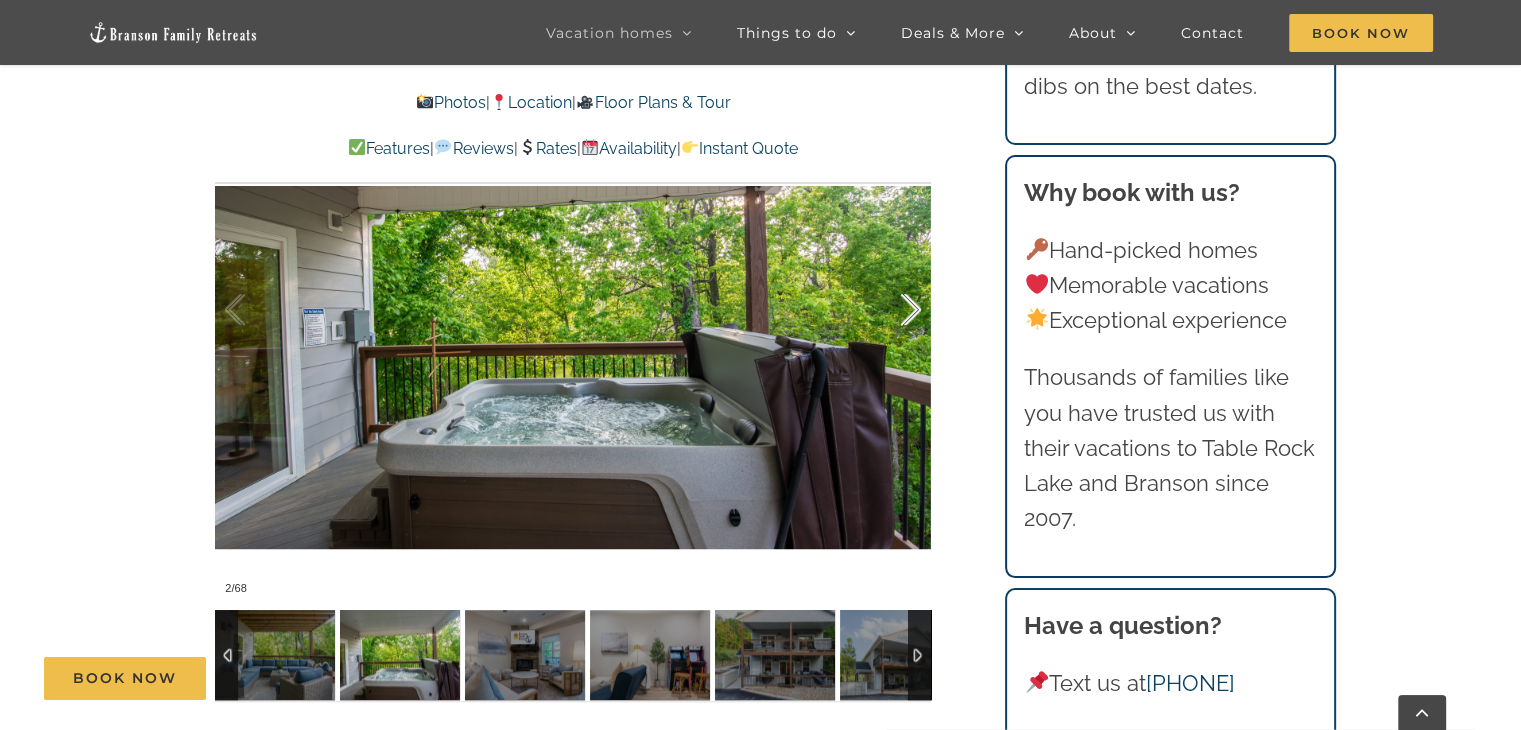click at bounding box center (890, 310) 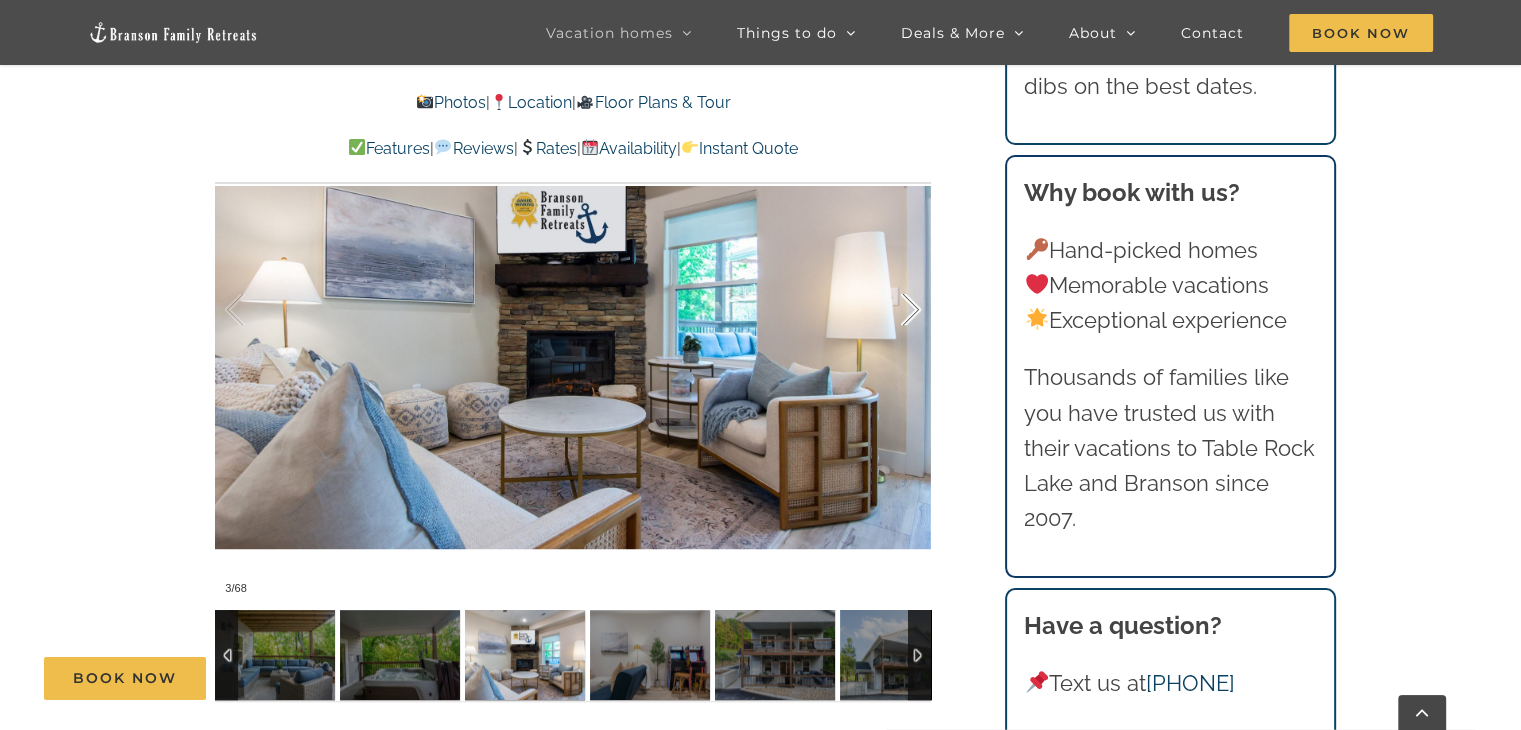 click at bounding box center [890, 310] 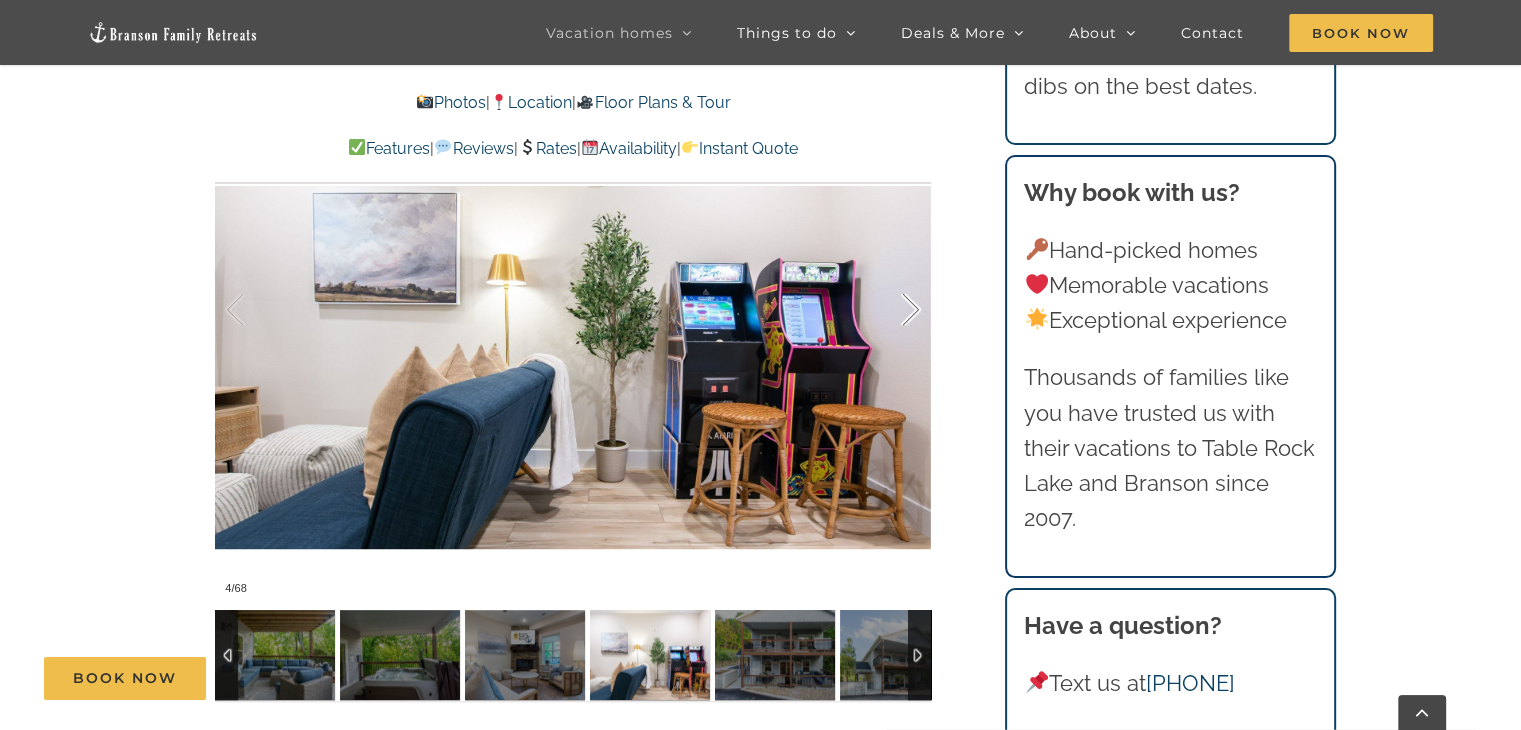 click at bounding box center (890, 310) 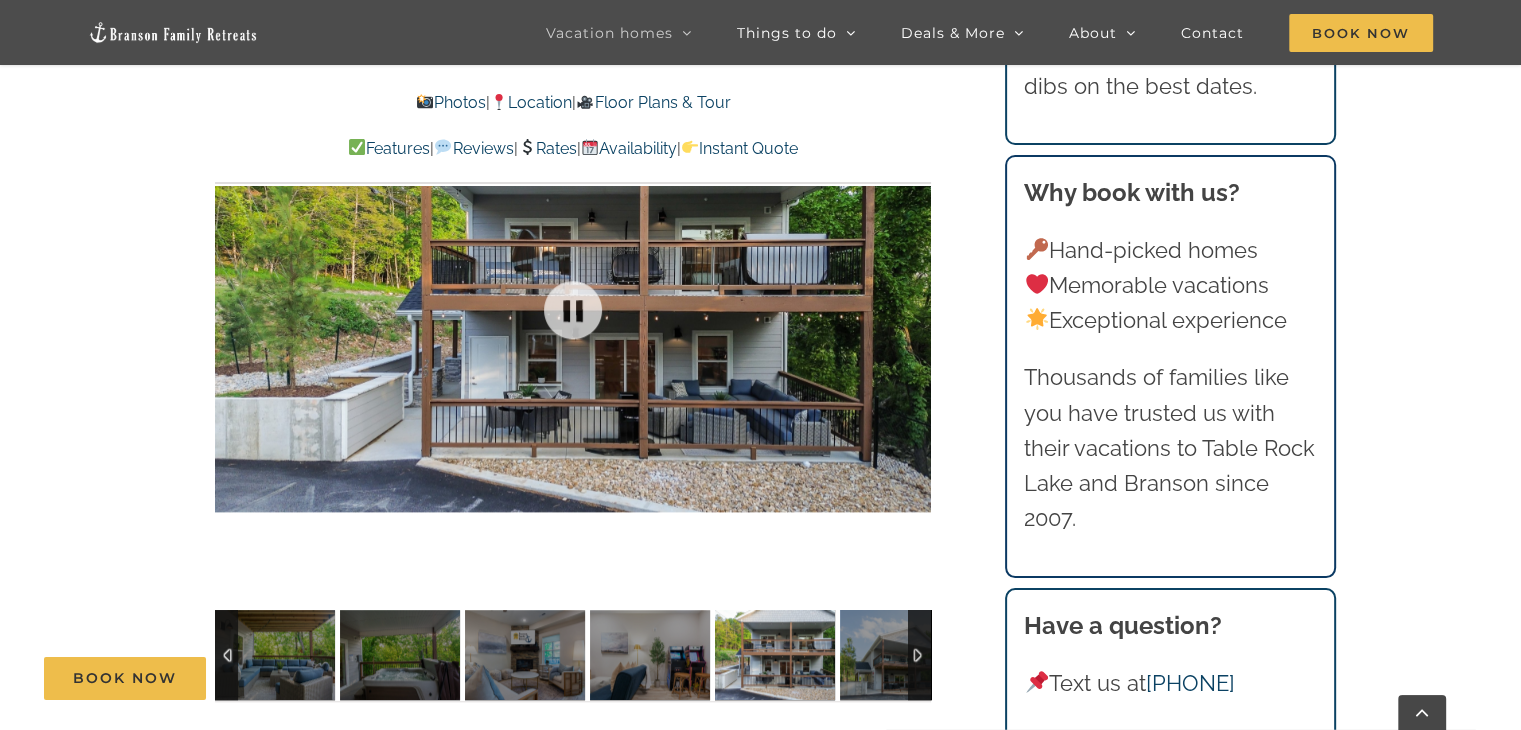 click at bounding box center [573, 310] 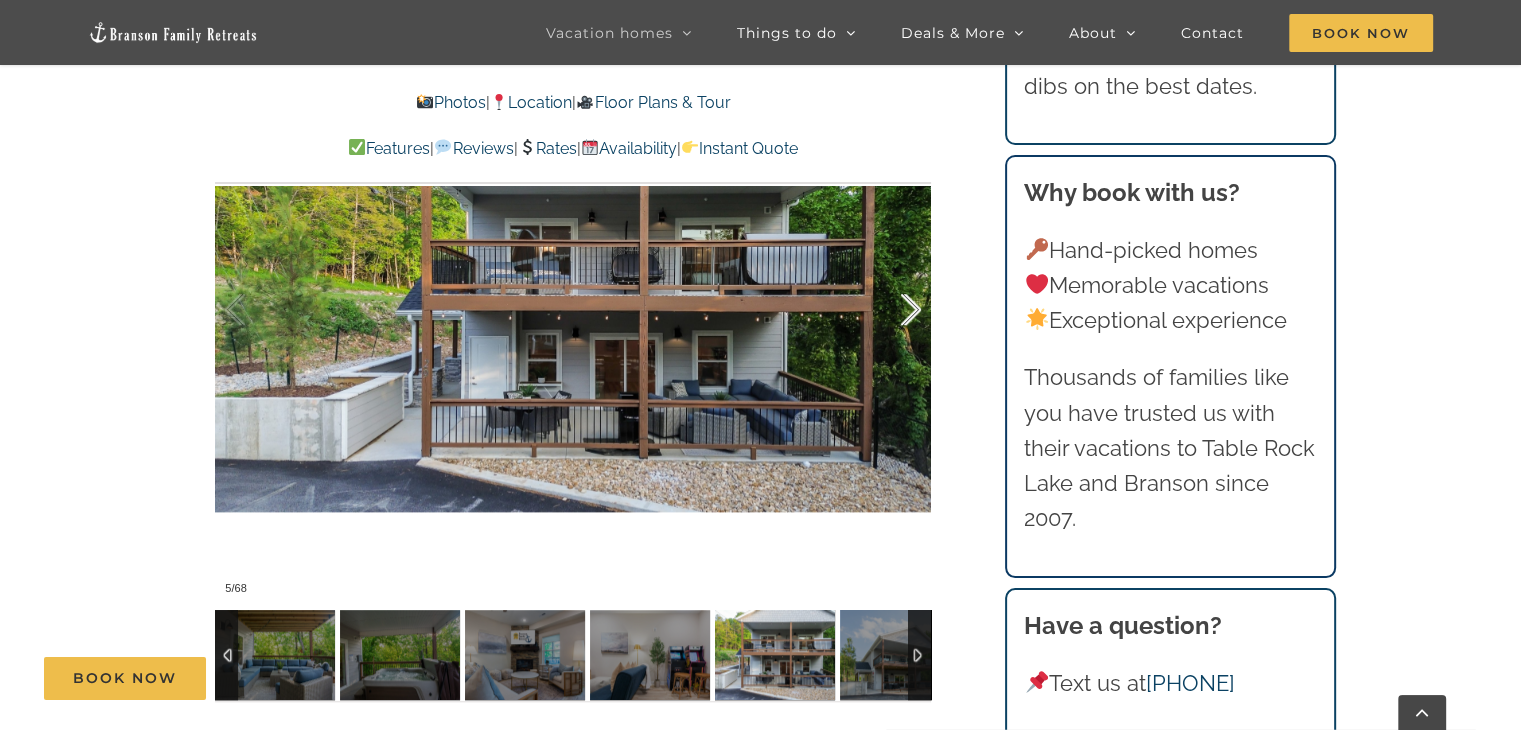 click at bounding box center (890, 310) 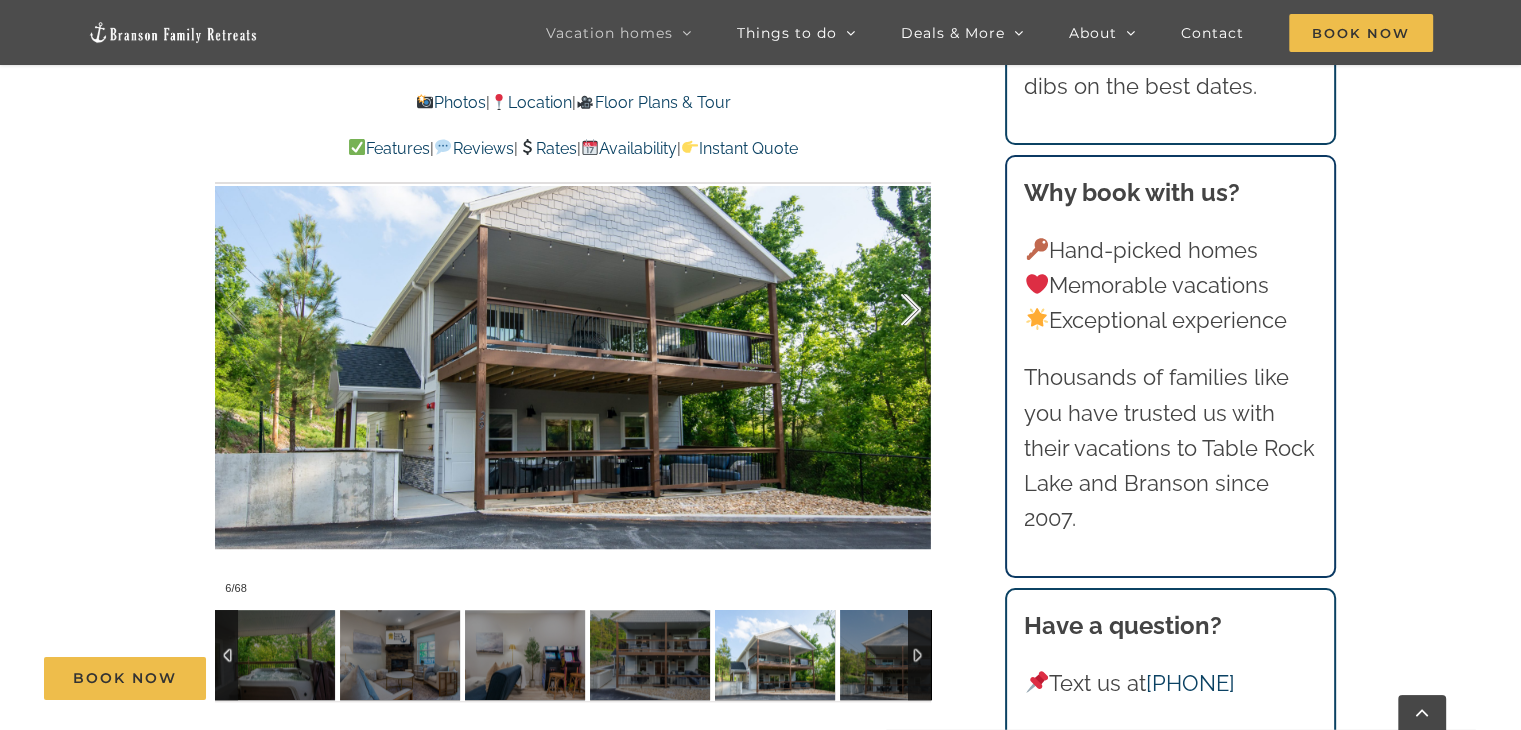 click at bounding box center [890, 310] 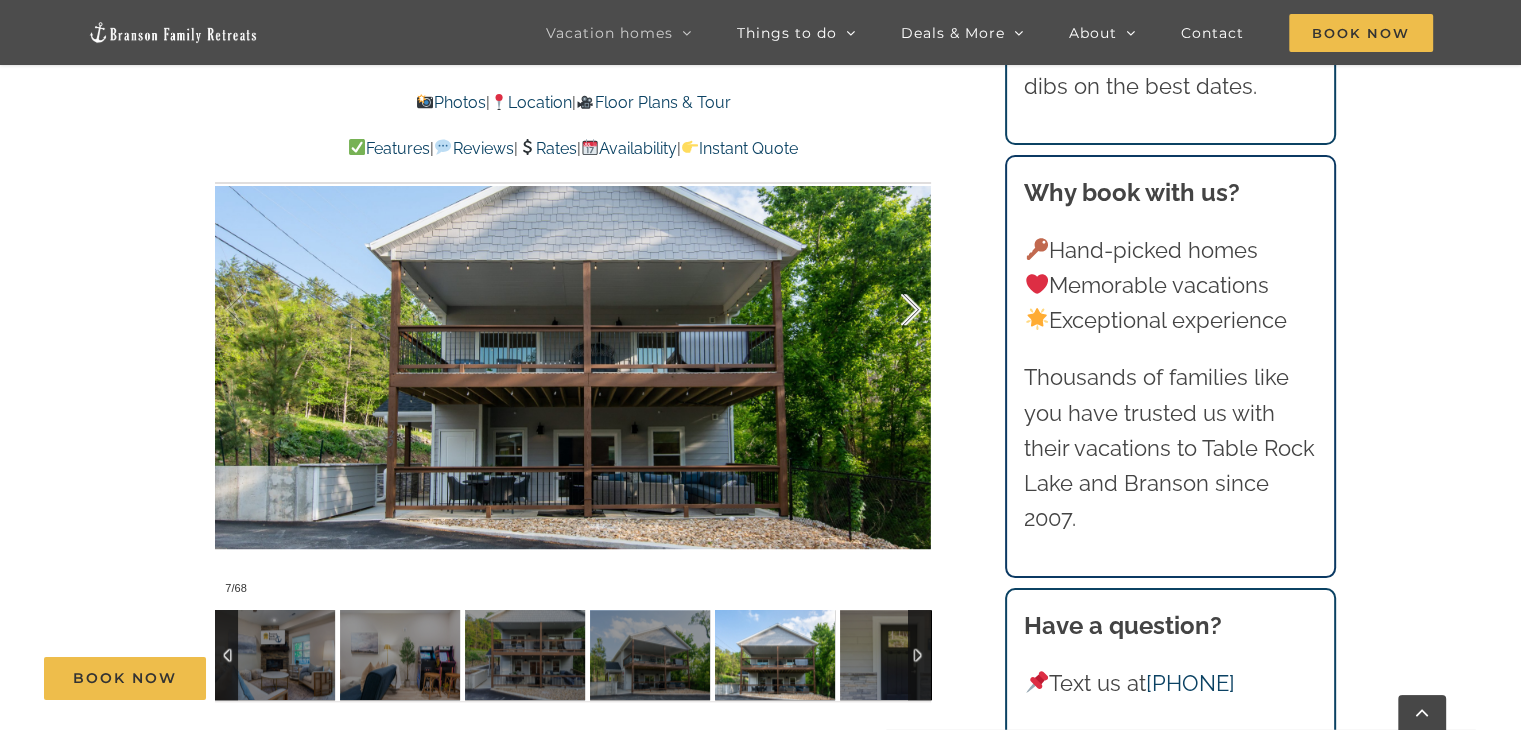 click at bounding box center (890, 310) 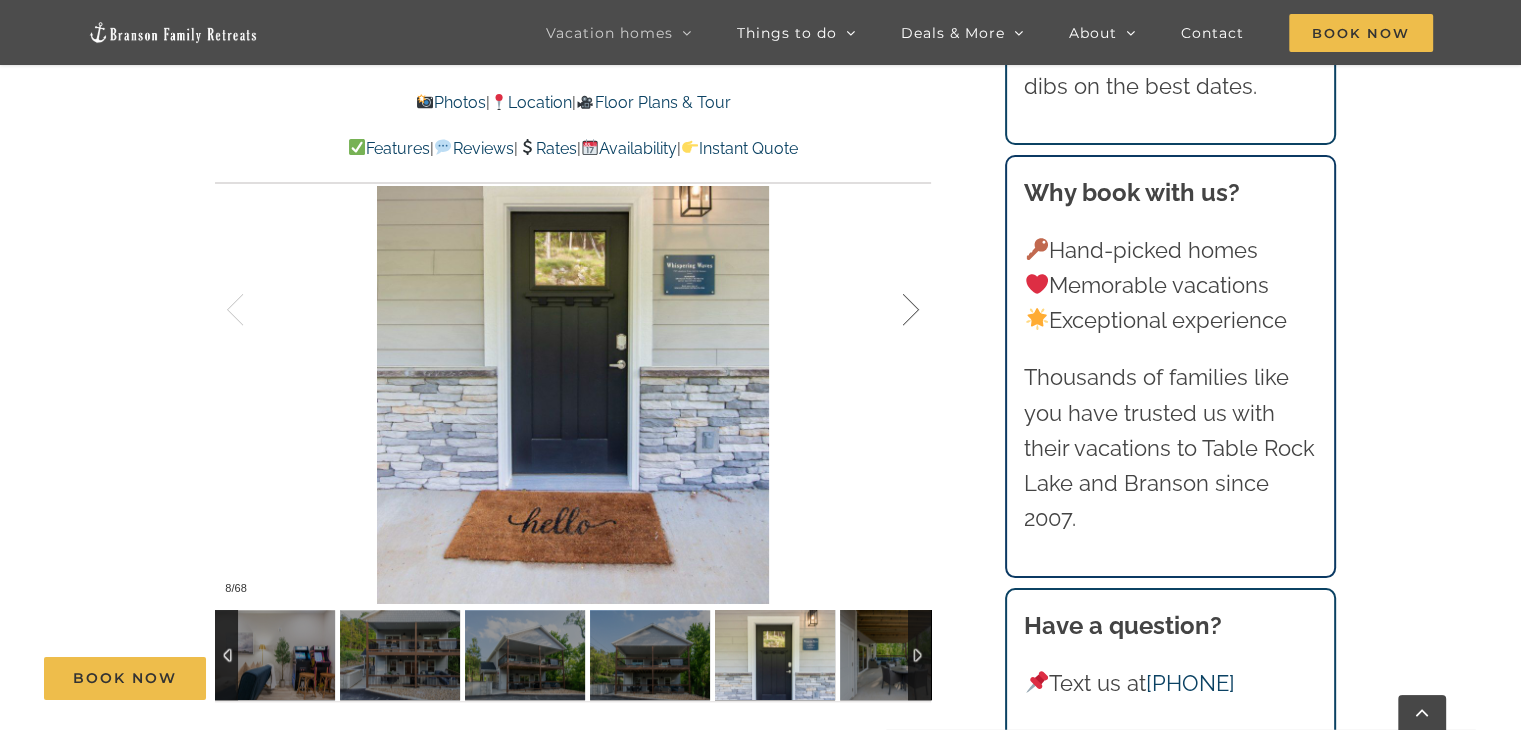 click at bounding box center (890, 310) 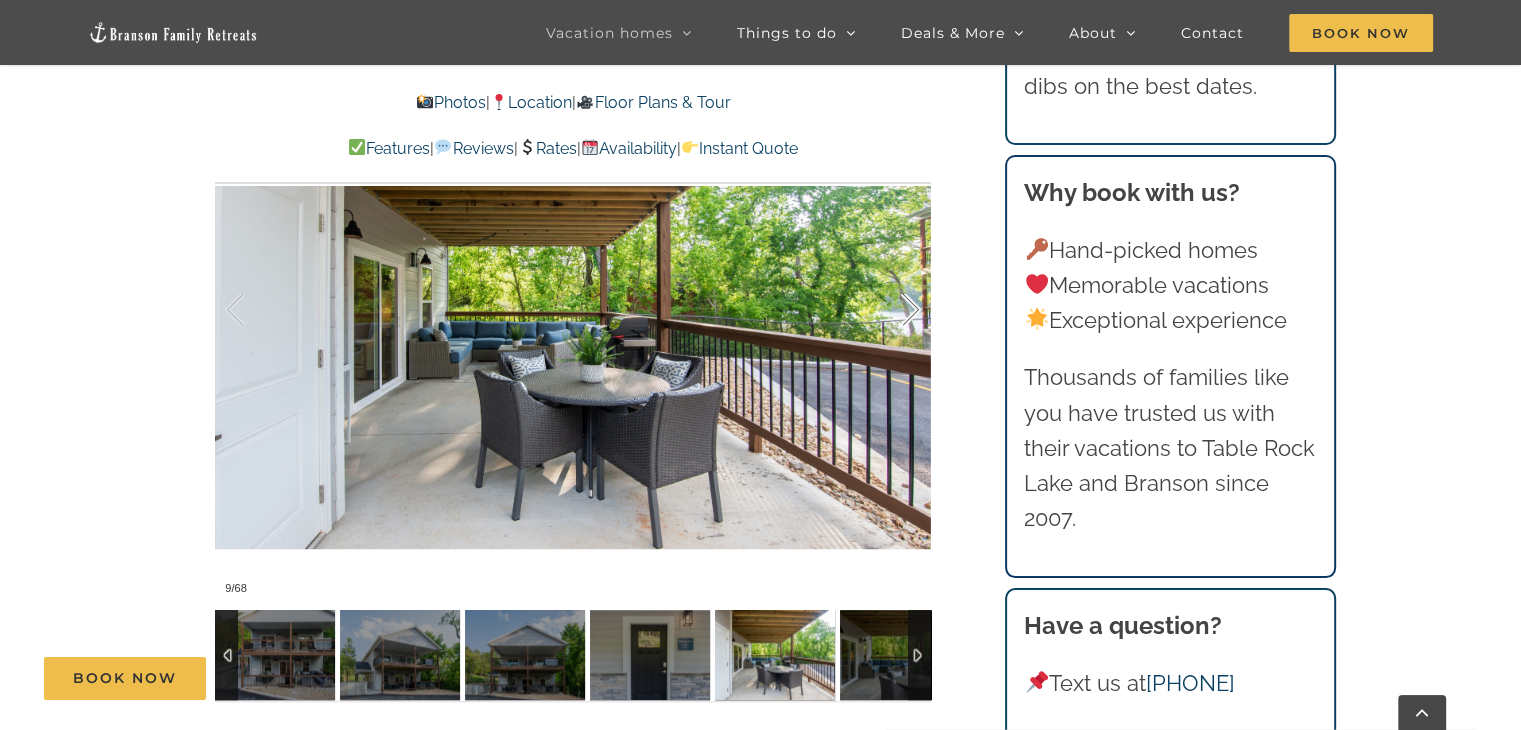 click at bounding box center (890, 310) 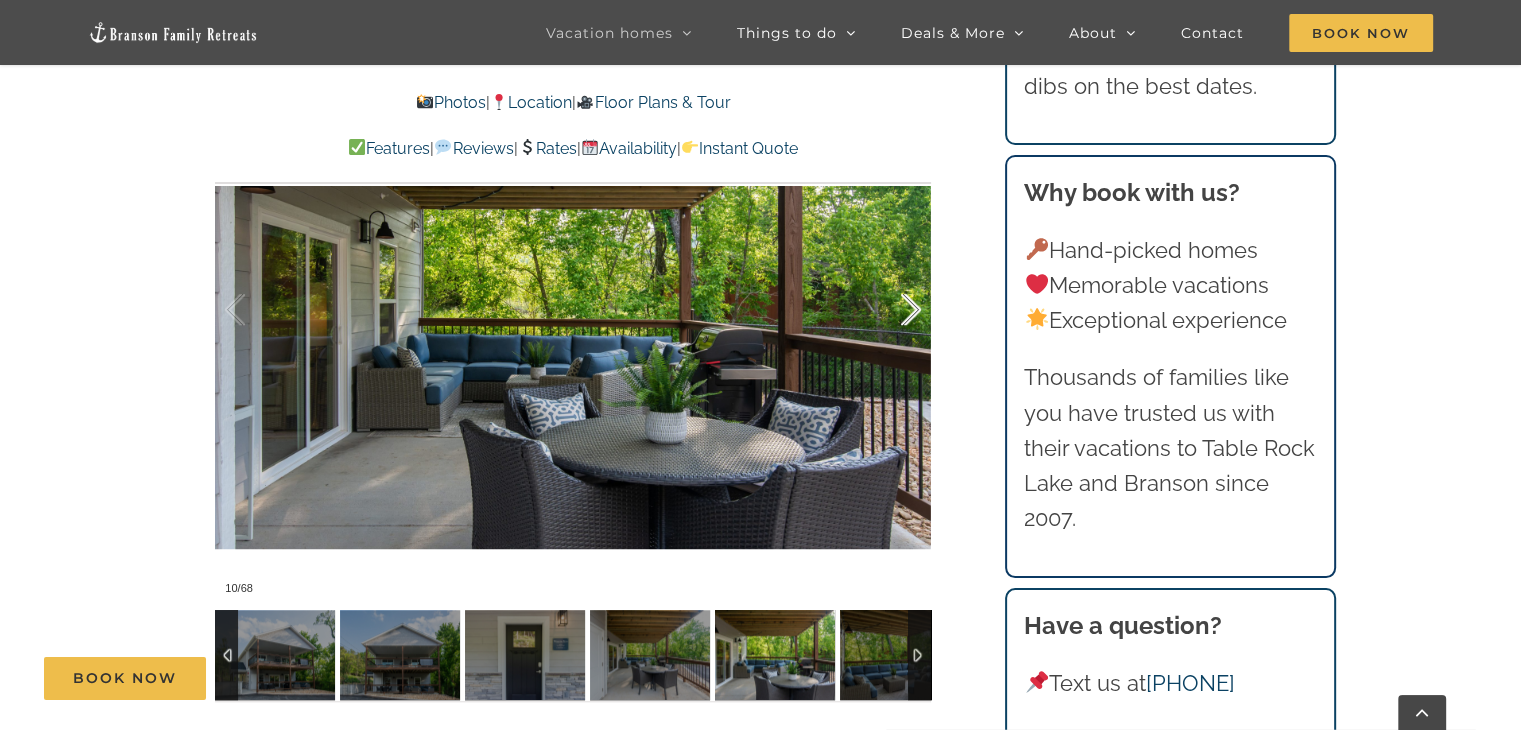 click at bounding box center (890, 310) 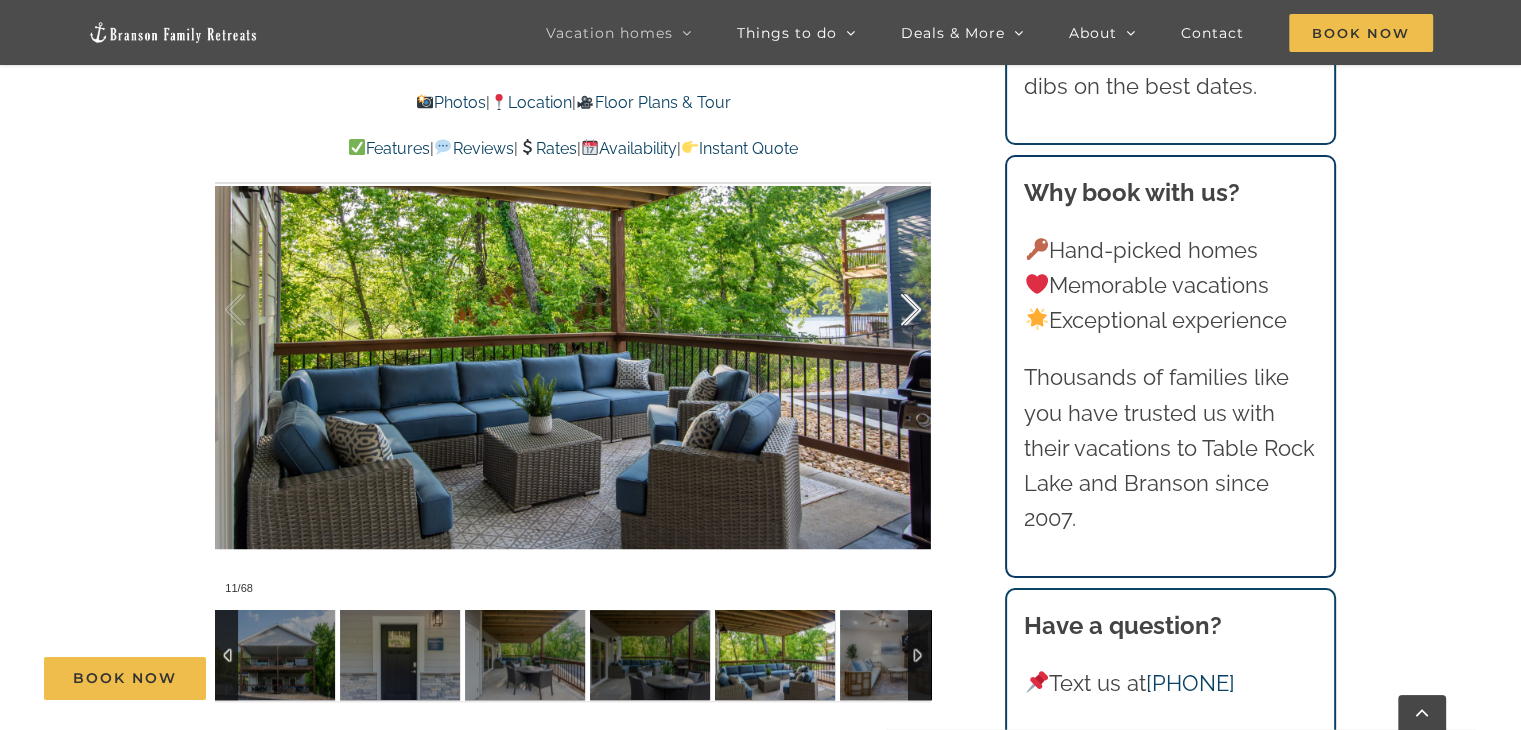 click at bounding box center [890, 310] 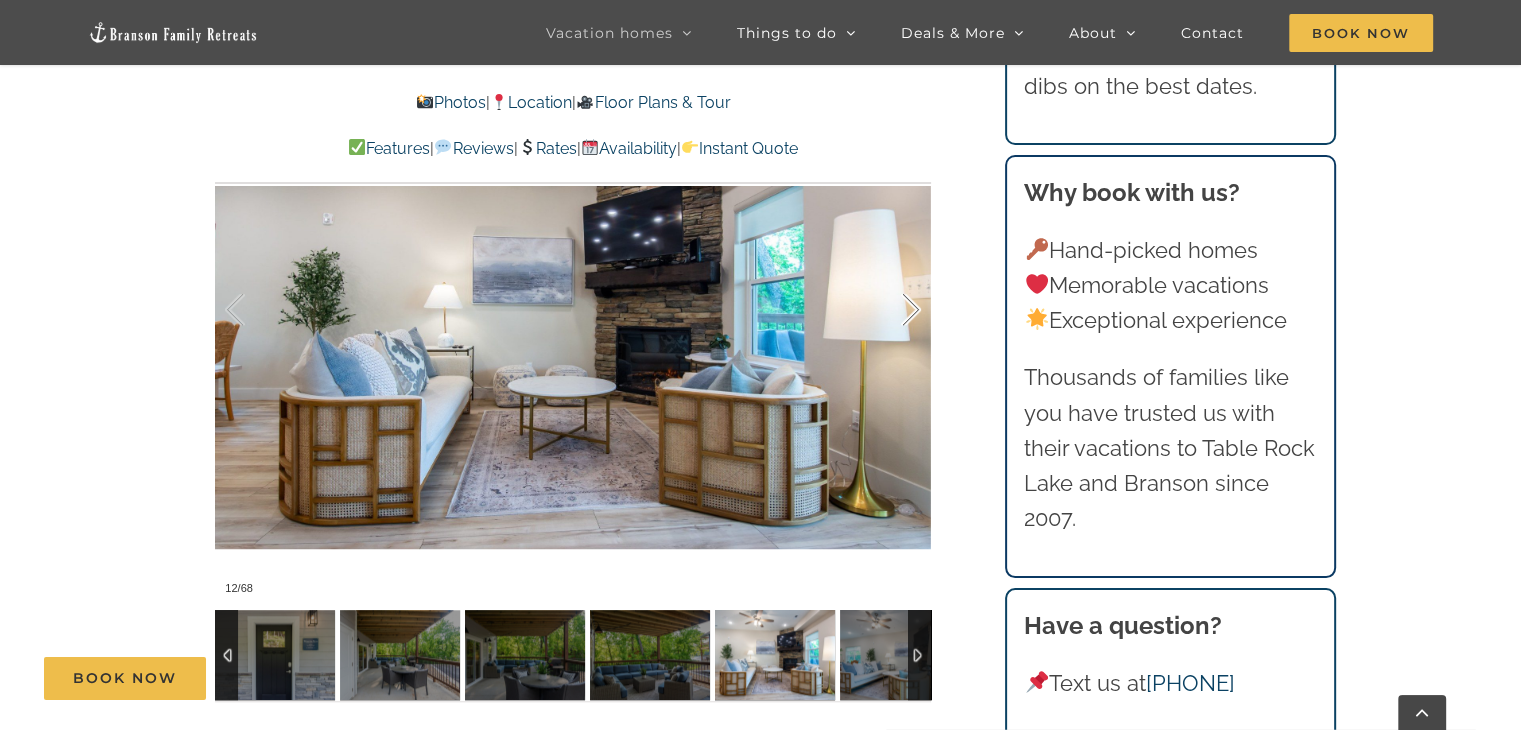 click at bounding box center [890, 310] 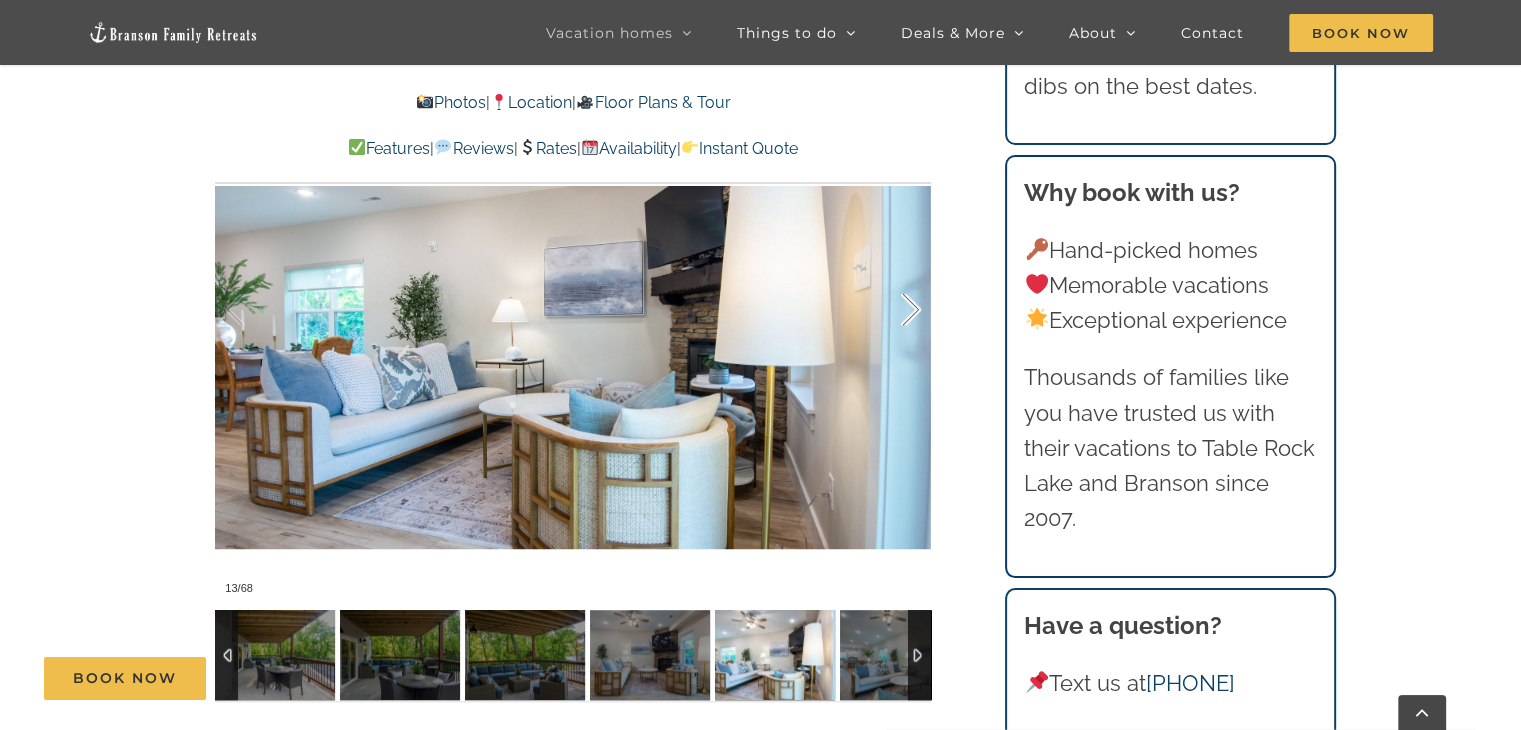click at bounding box center [890, 310] 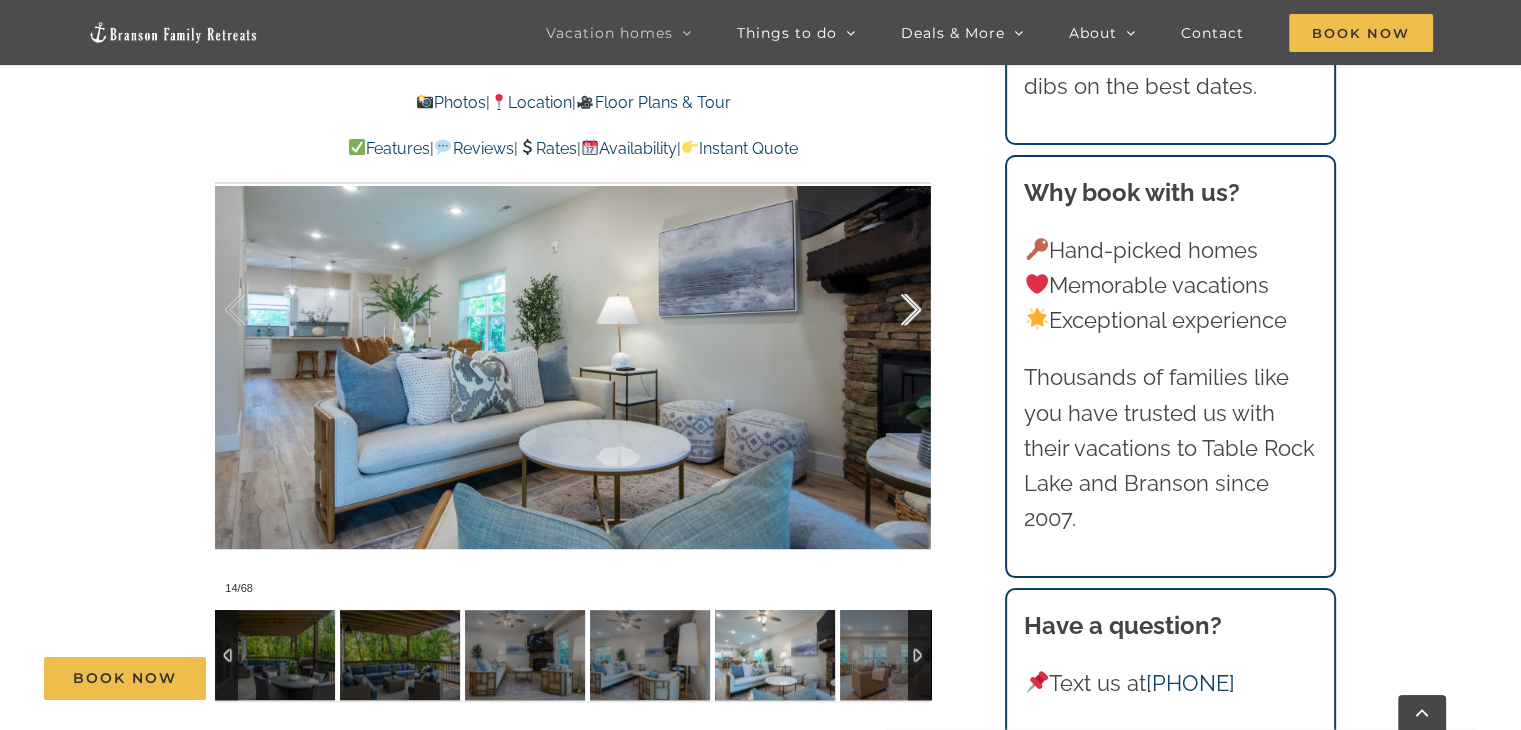 click at bounding box center (890, 310) 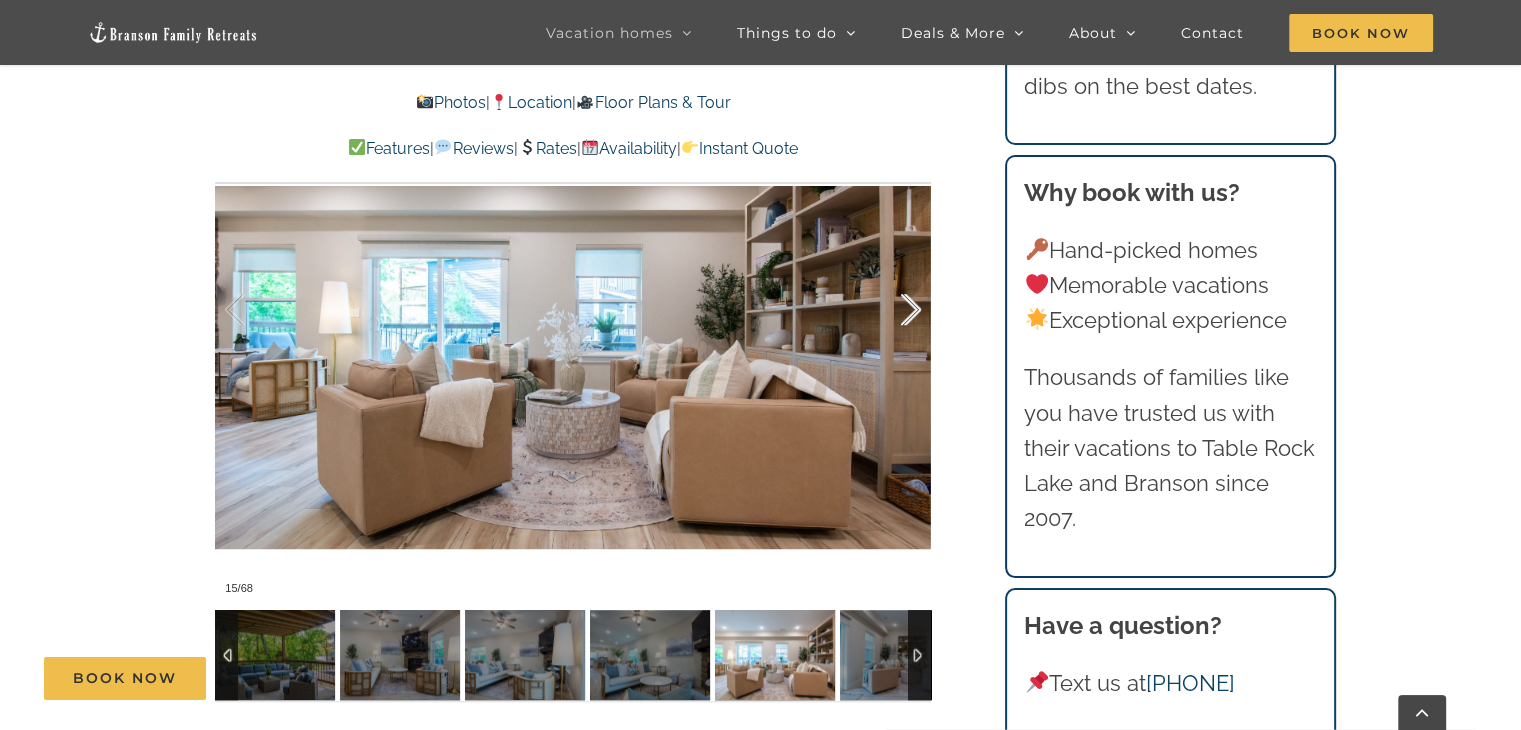 click at bounding box center [890, 310] 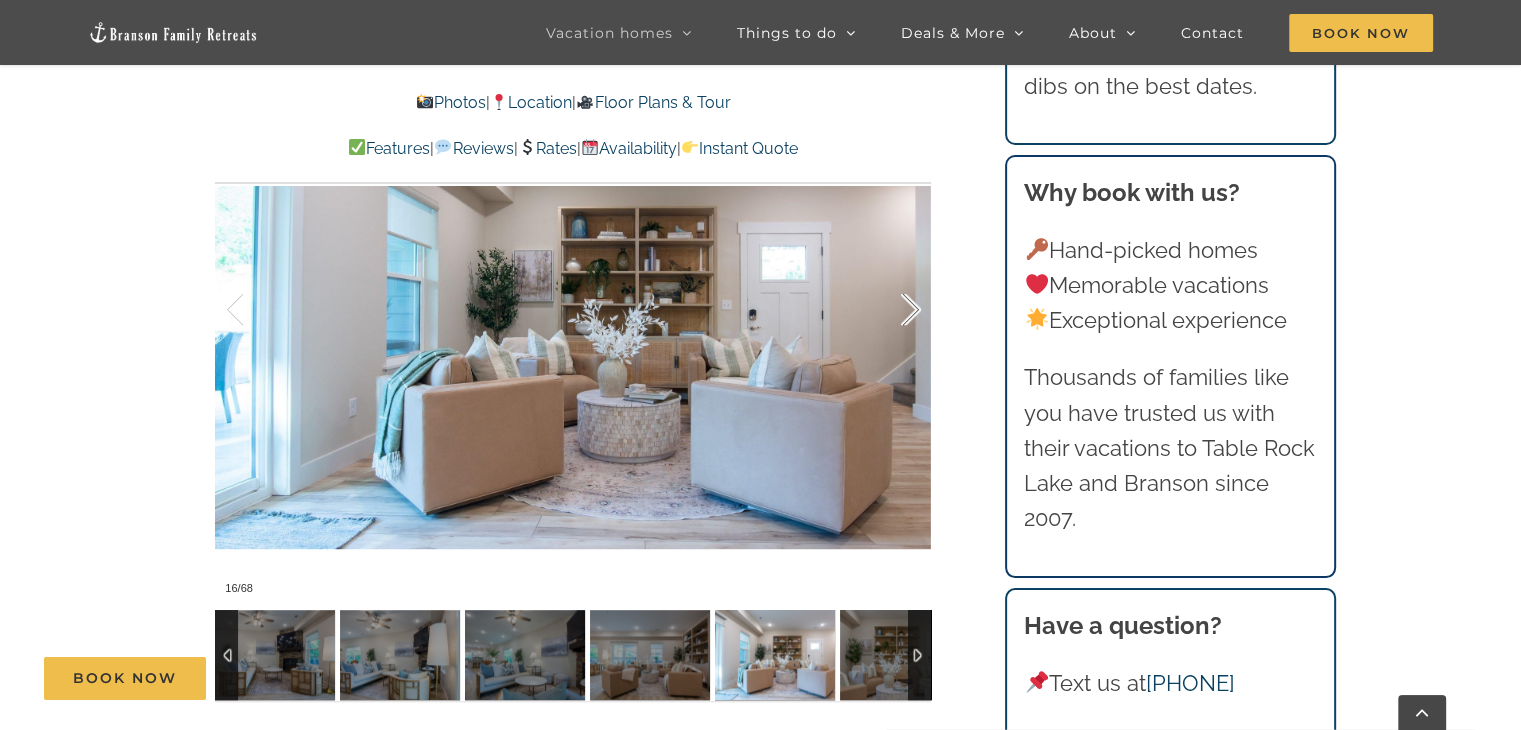 click at bounding box center (890, 310) 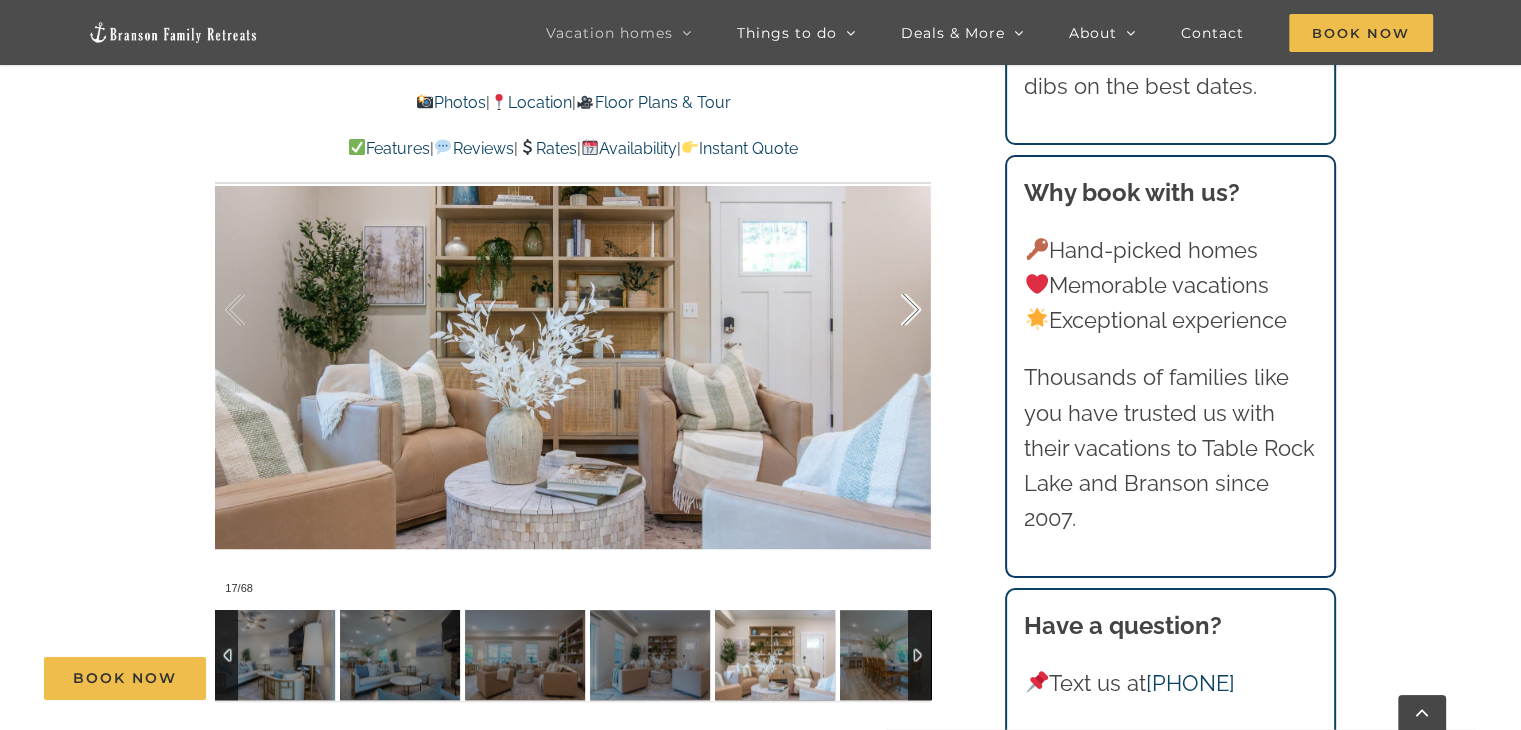 click at bounding box center [890, 310] 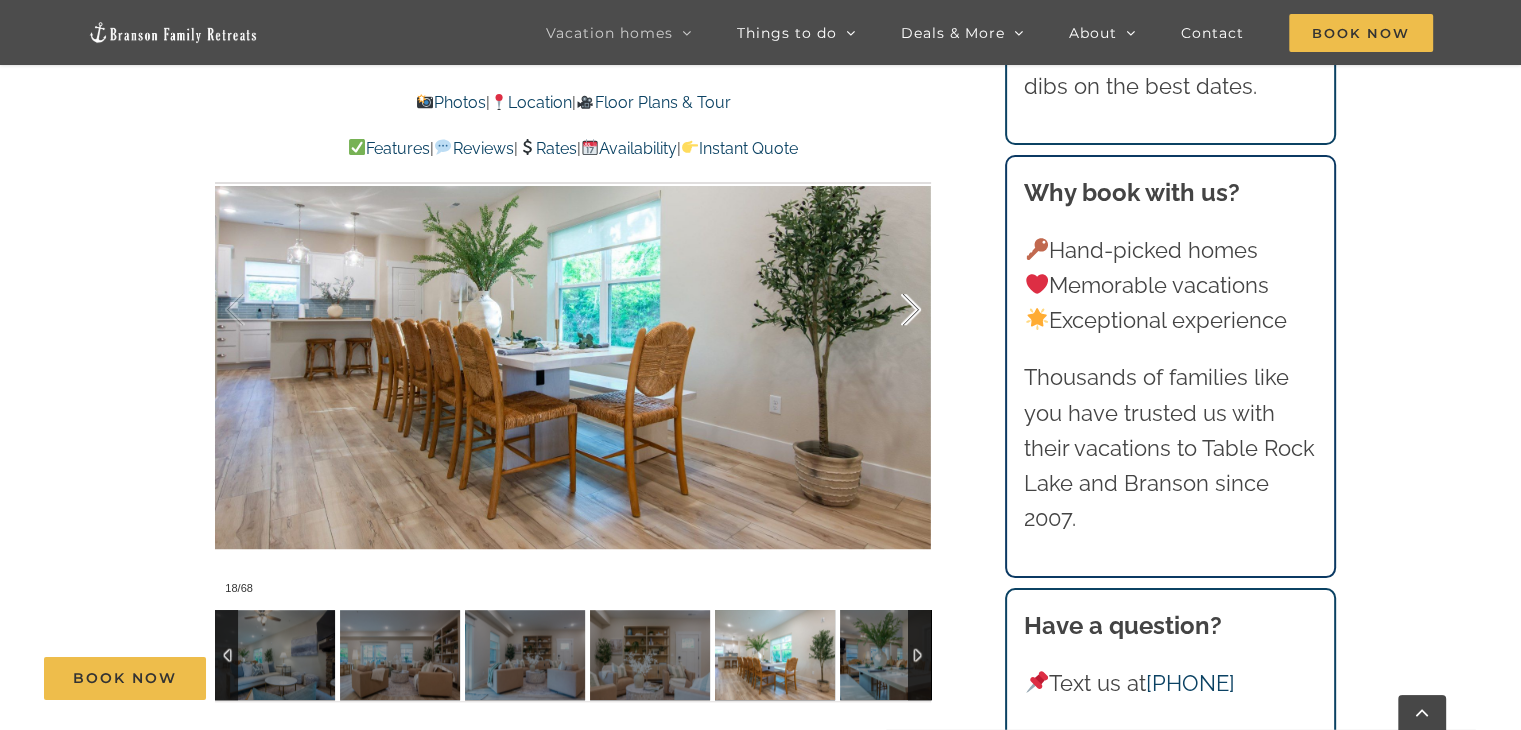 click at bounding box center [890, 310] 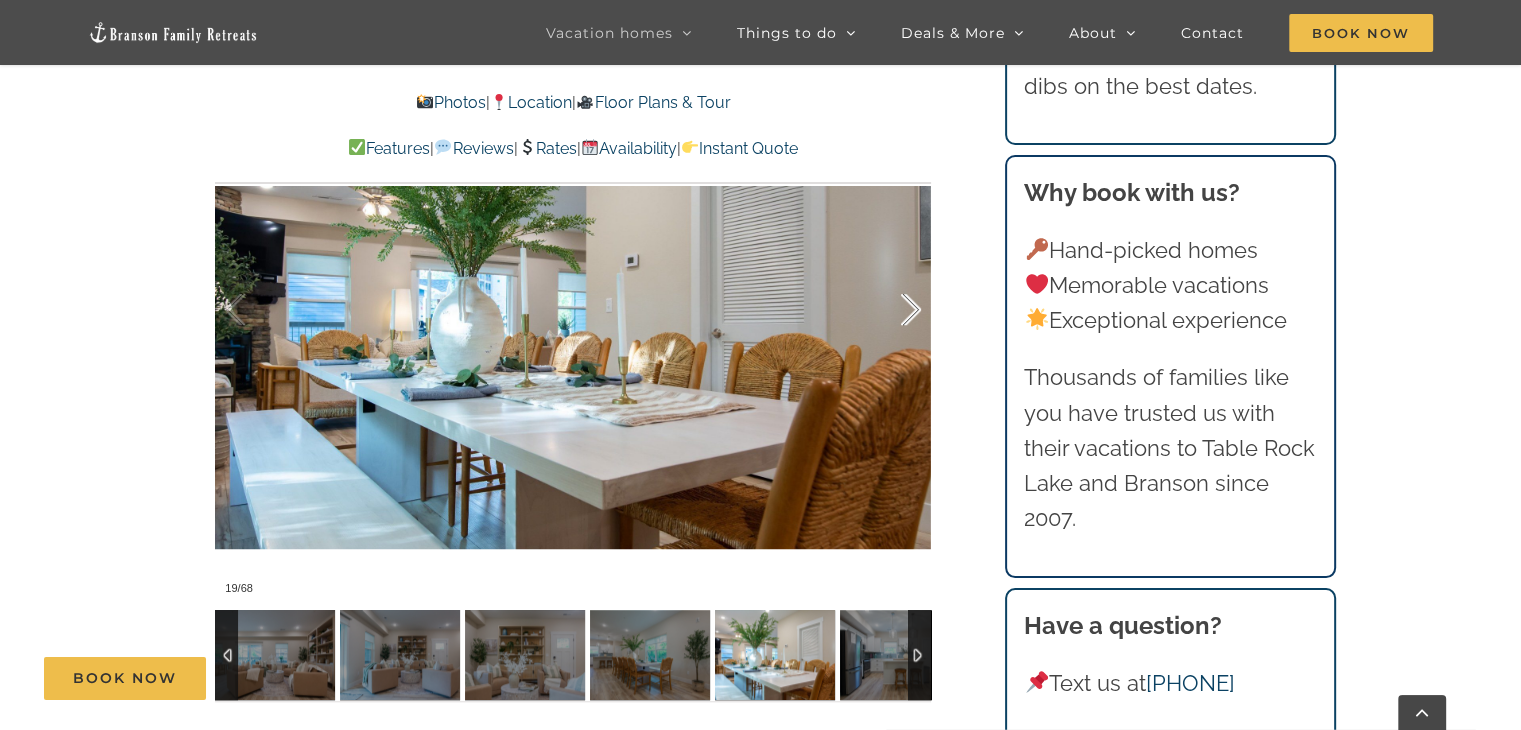 click at bounding box center (890, 310) 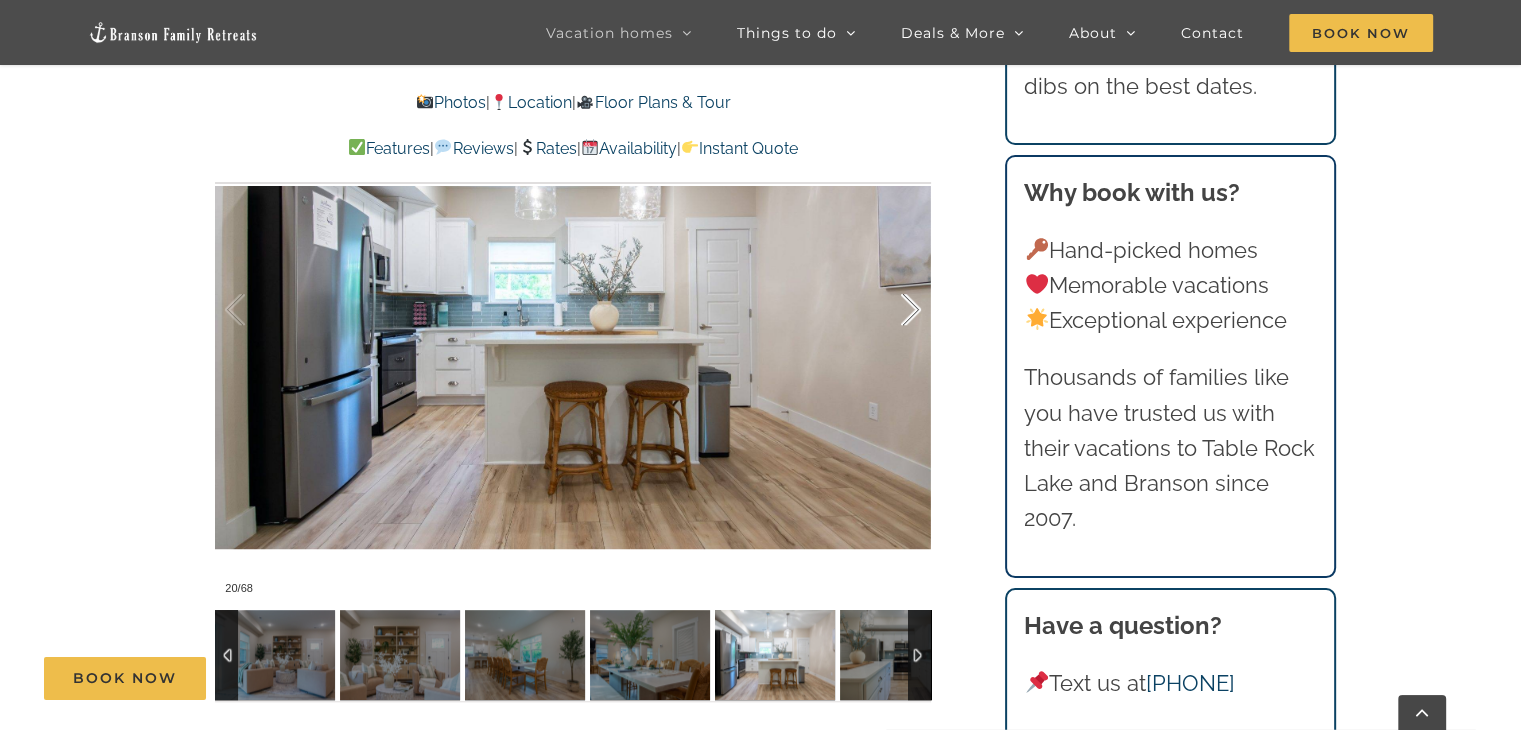 click at bounding box center (890, 310) 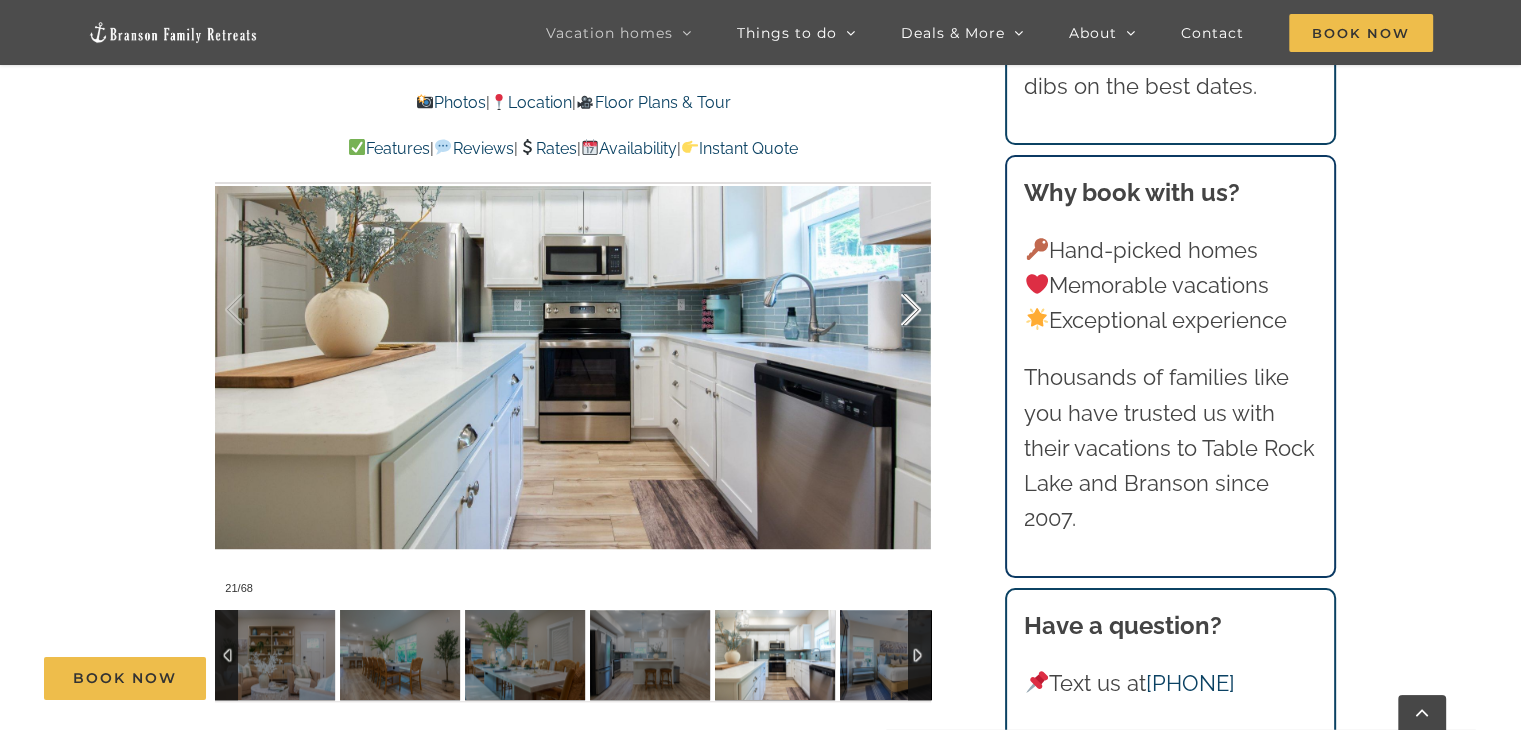 click at bounding box center (890, 310) 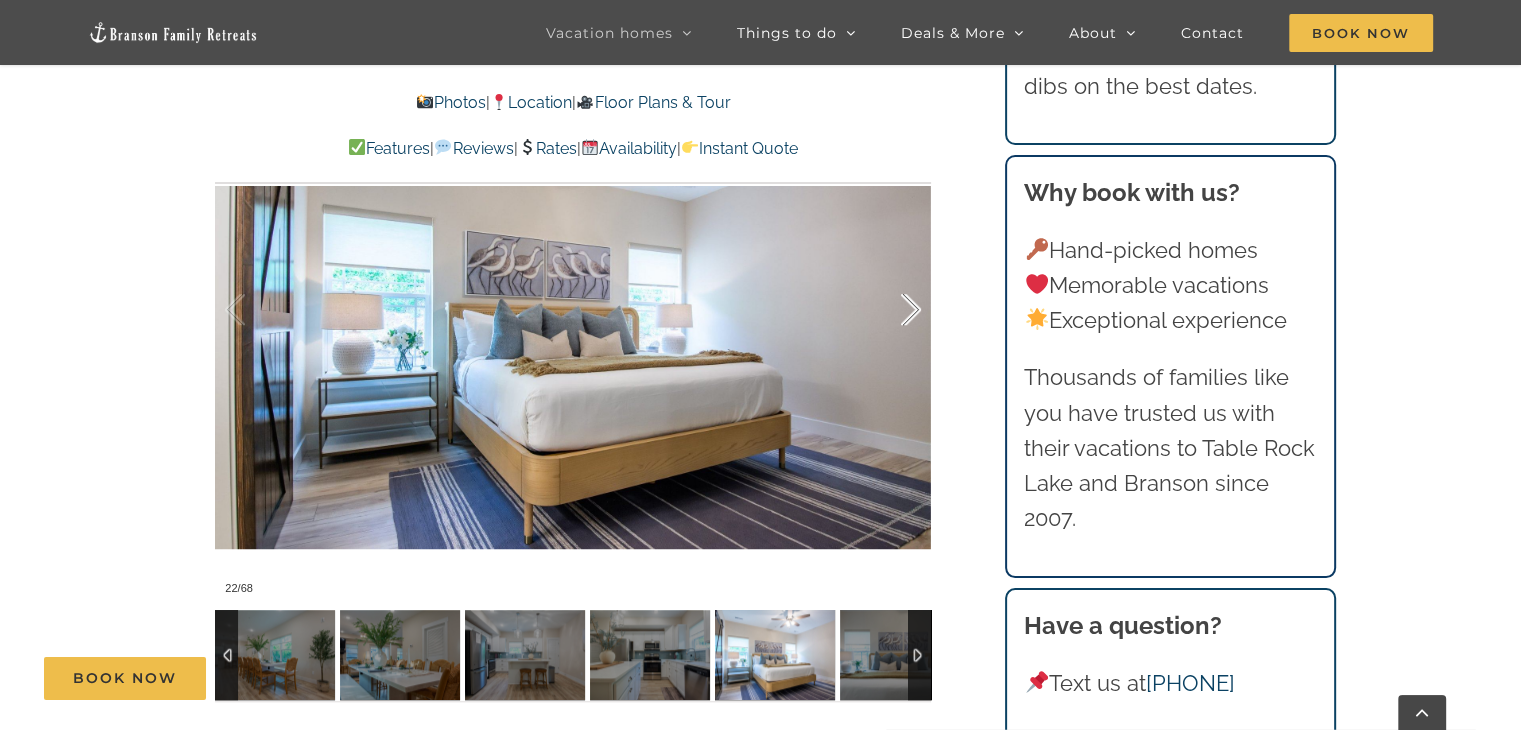 click at bounding box center [890, 310] 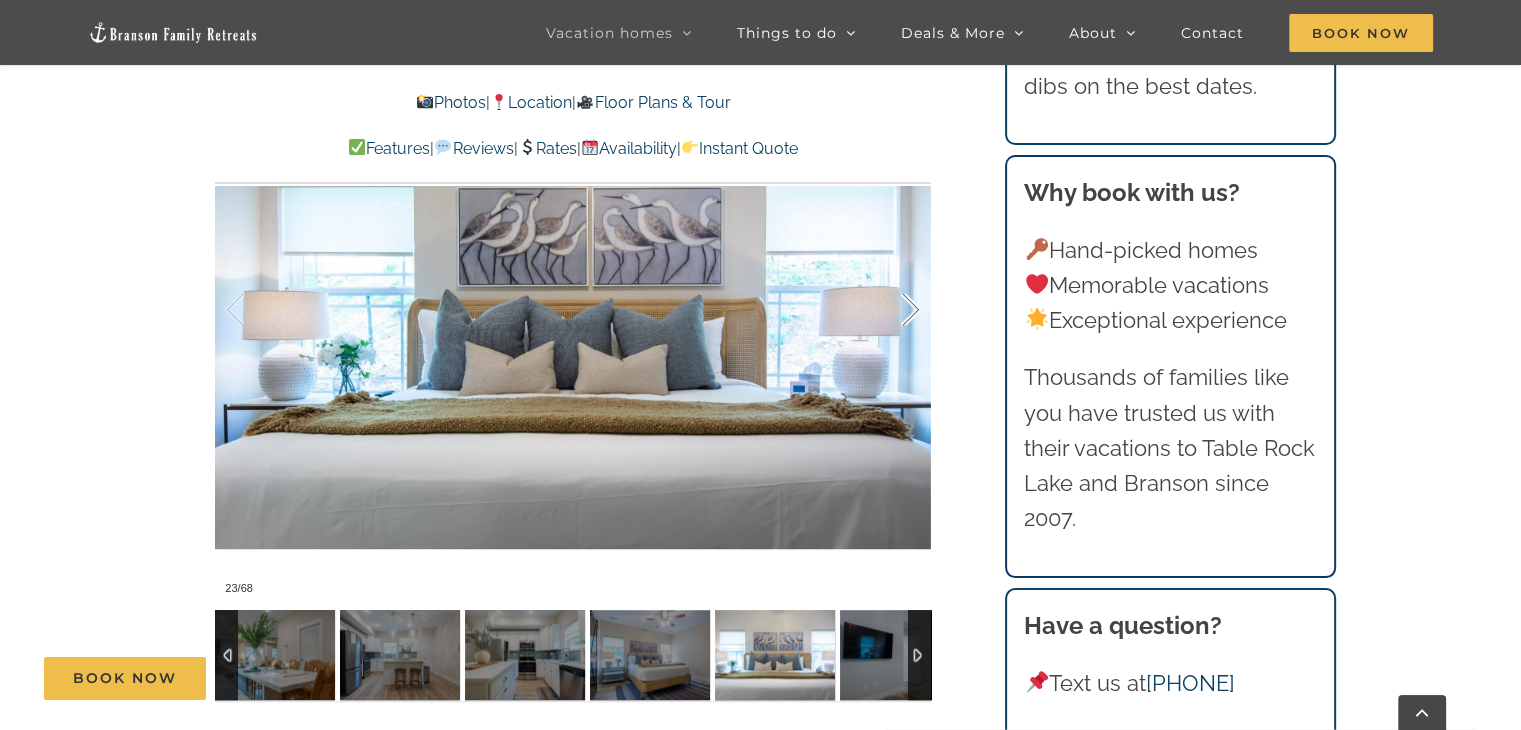click at bounding box center [890, 310] 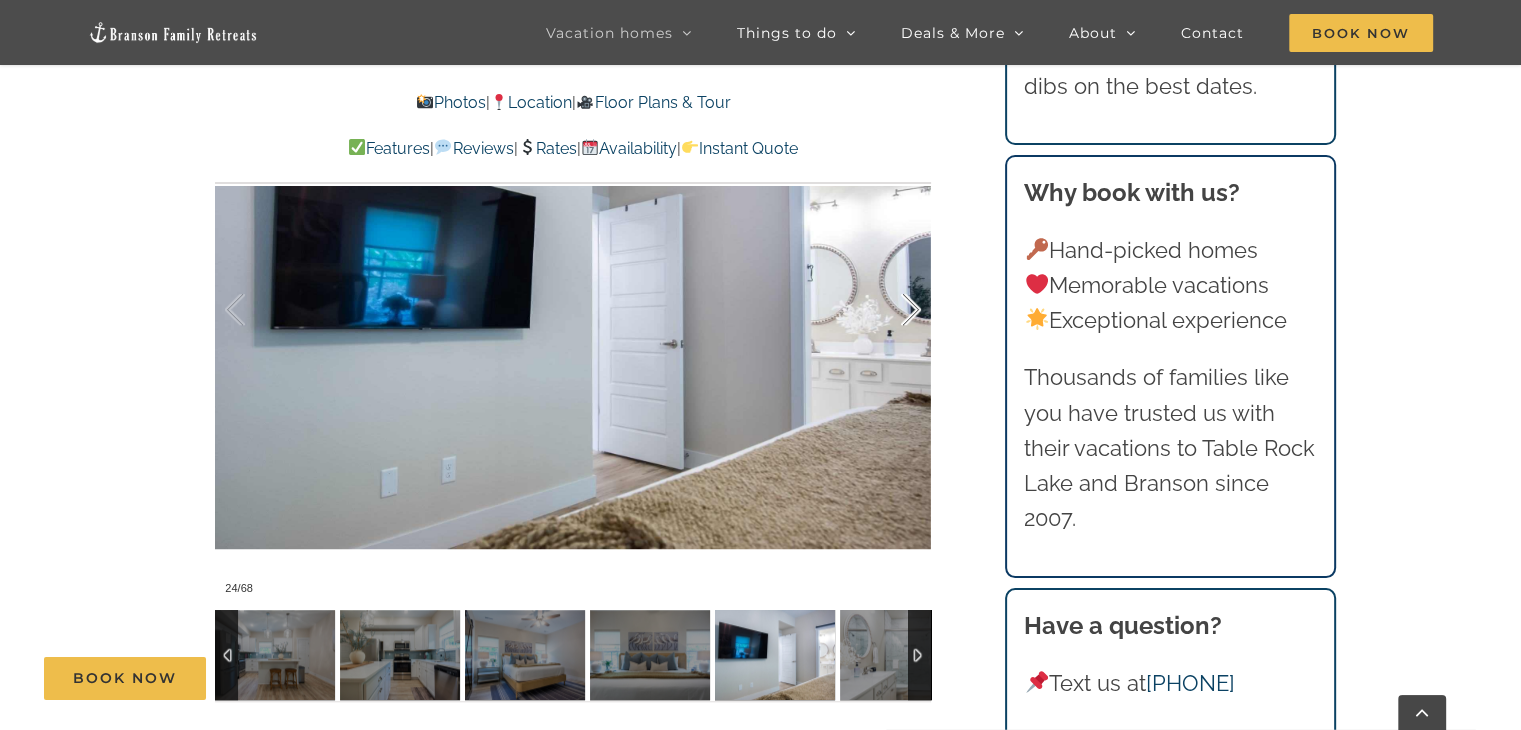 click at bounding box center (890, 310) 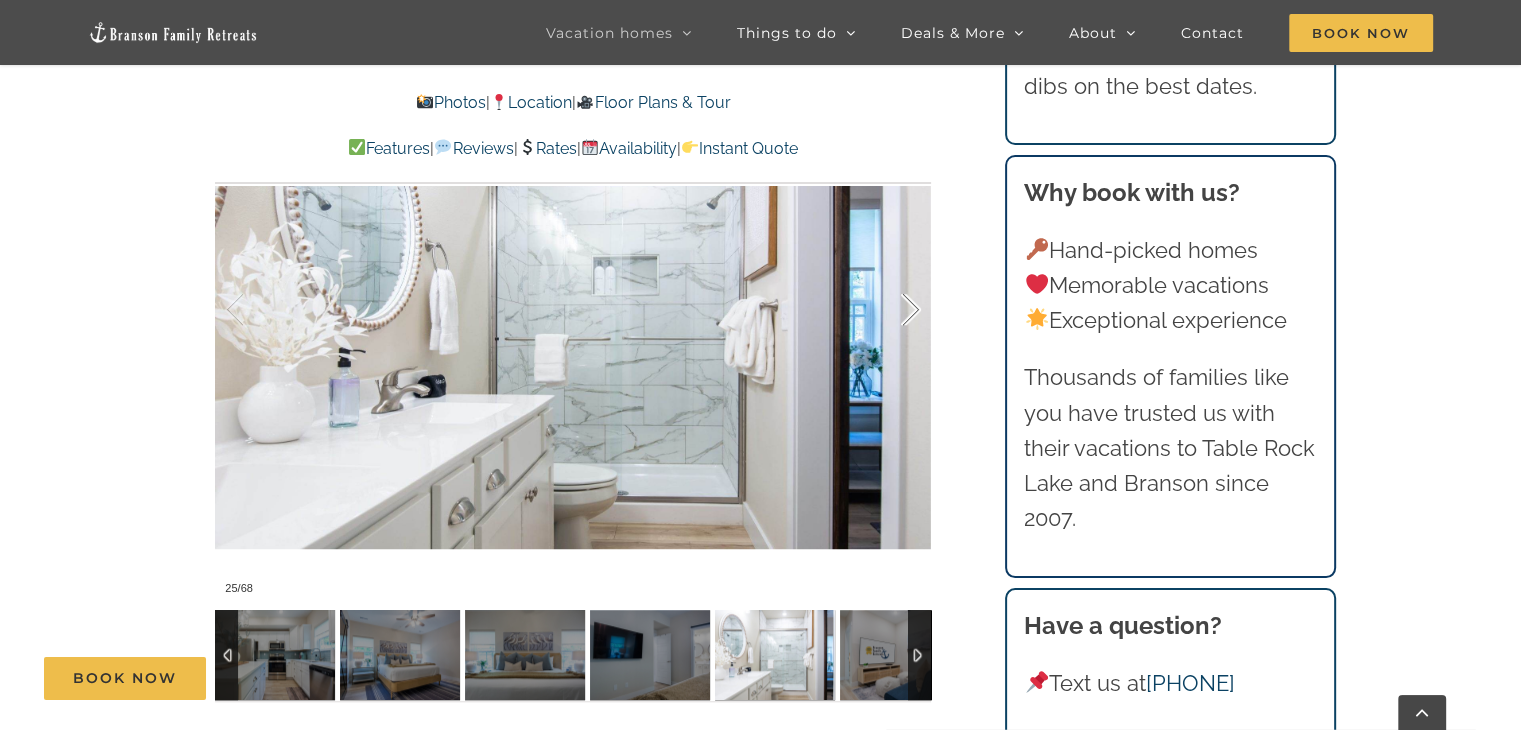 click at bounding box center (890, 310) 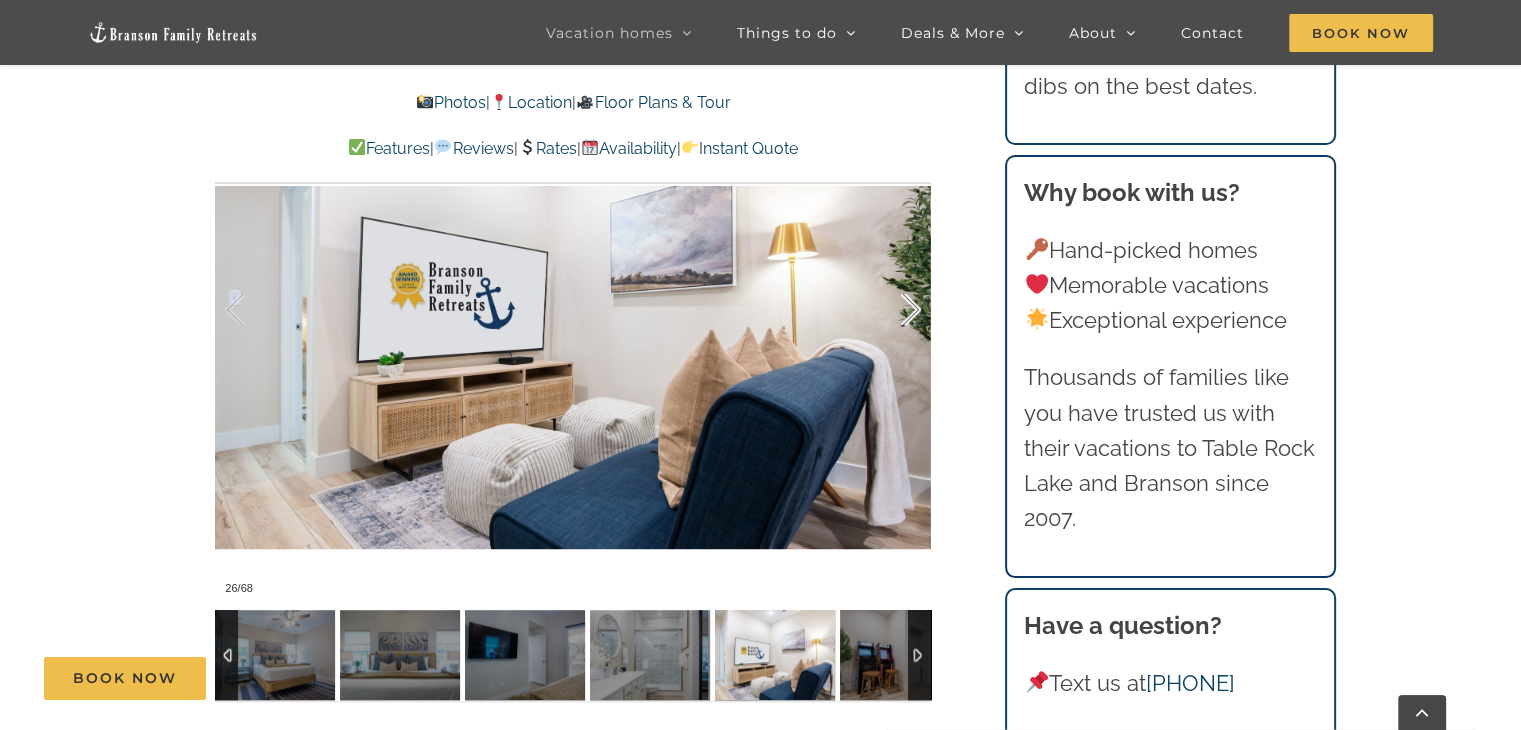 click at bounding box center (890, 310) 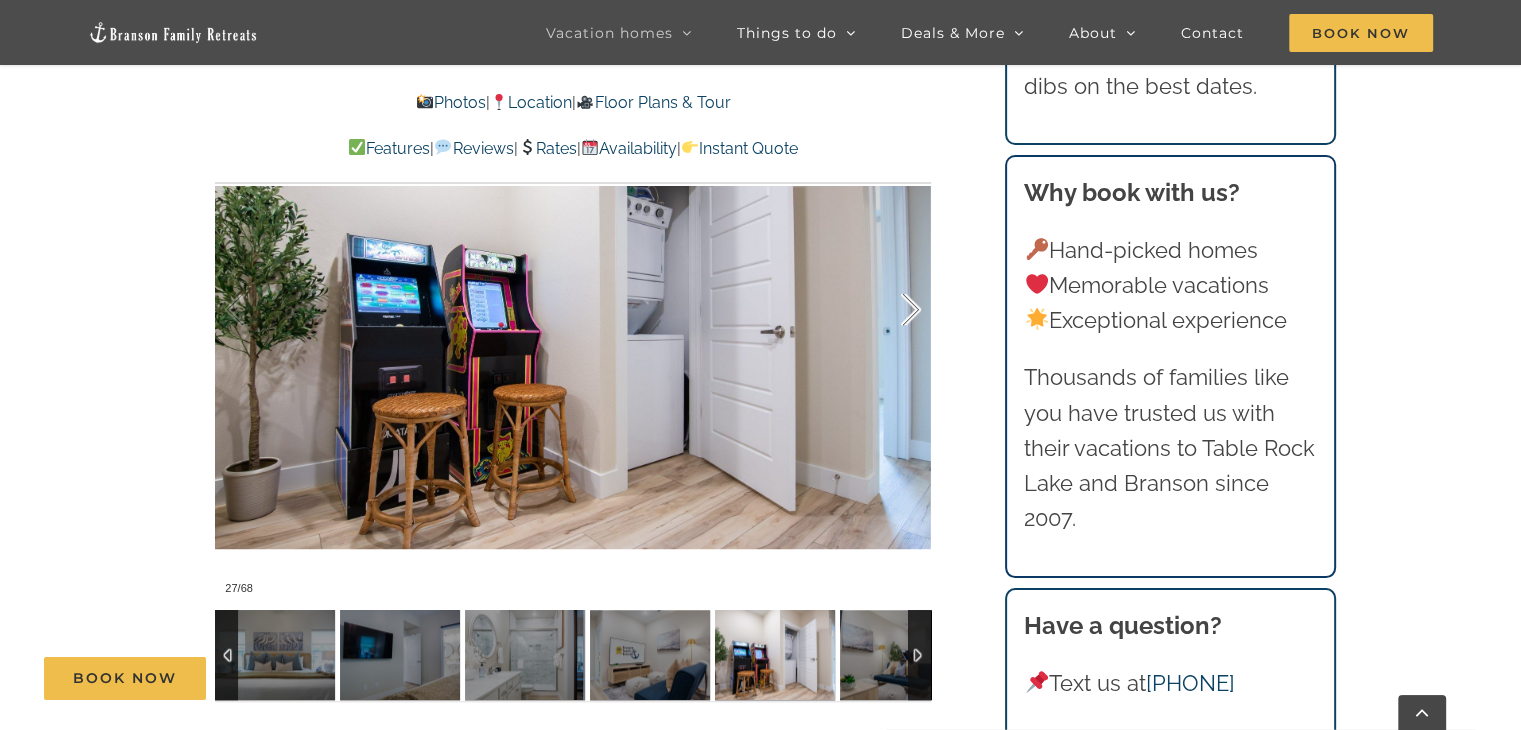 click at bounding box center (890, 310) 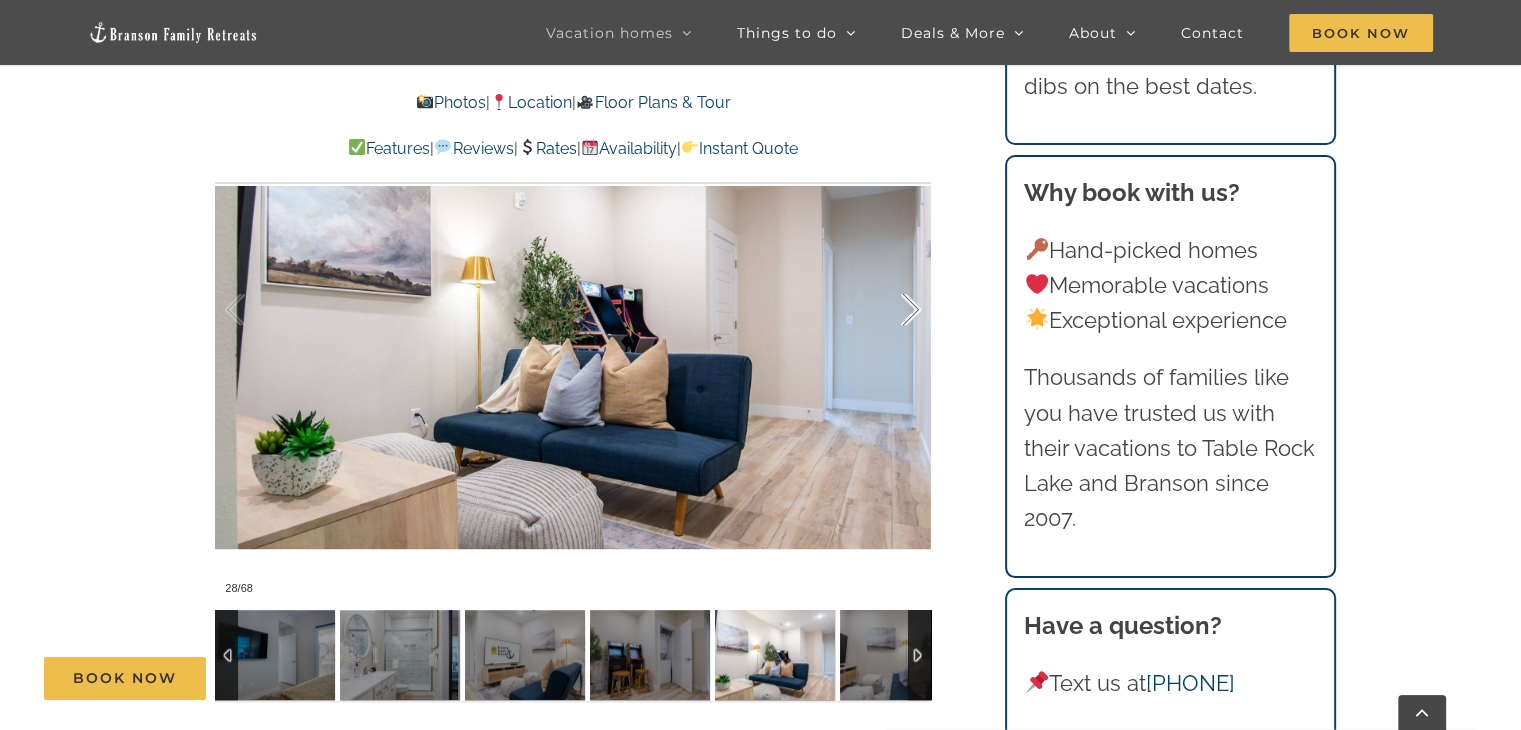 click at bounding box center [890, 310] 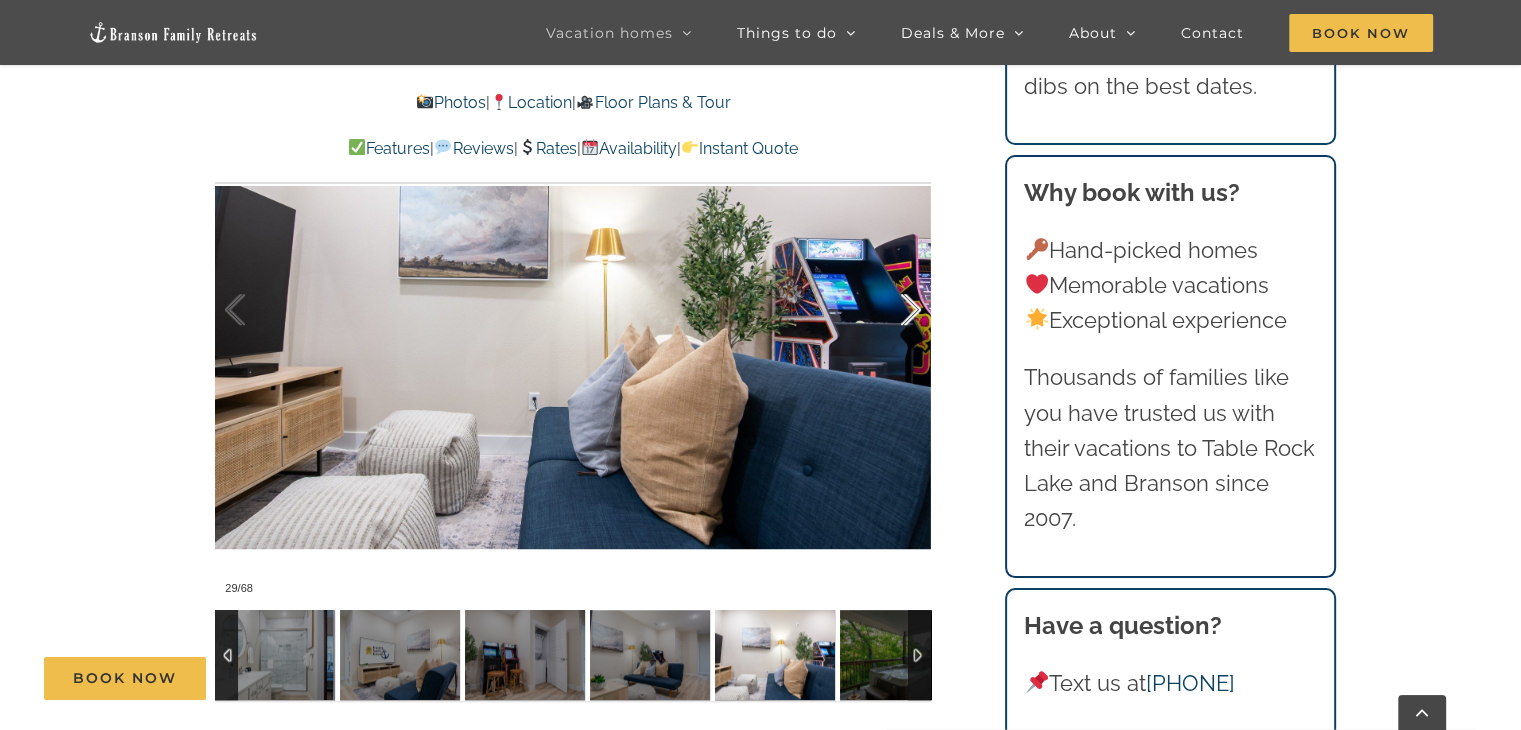 click at bounding box center (890, 310) 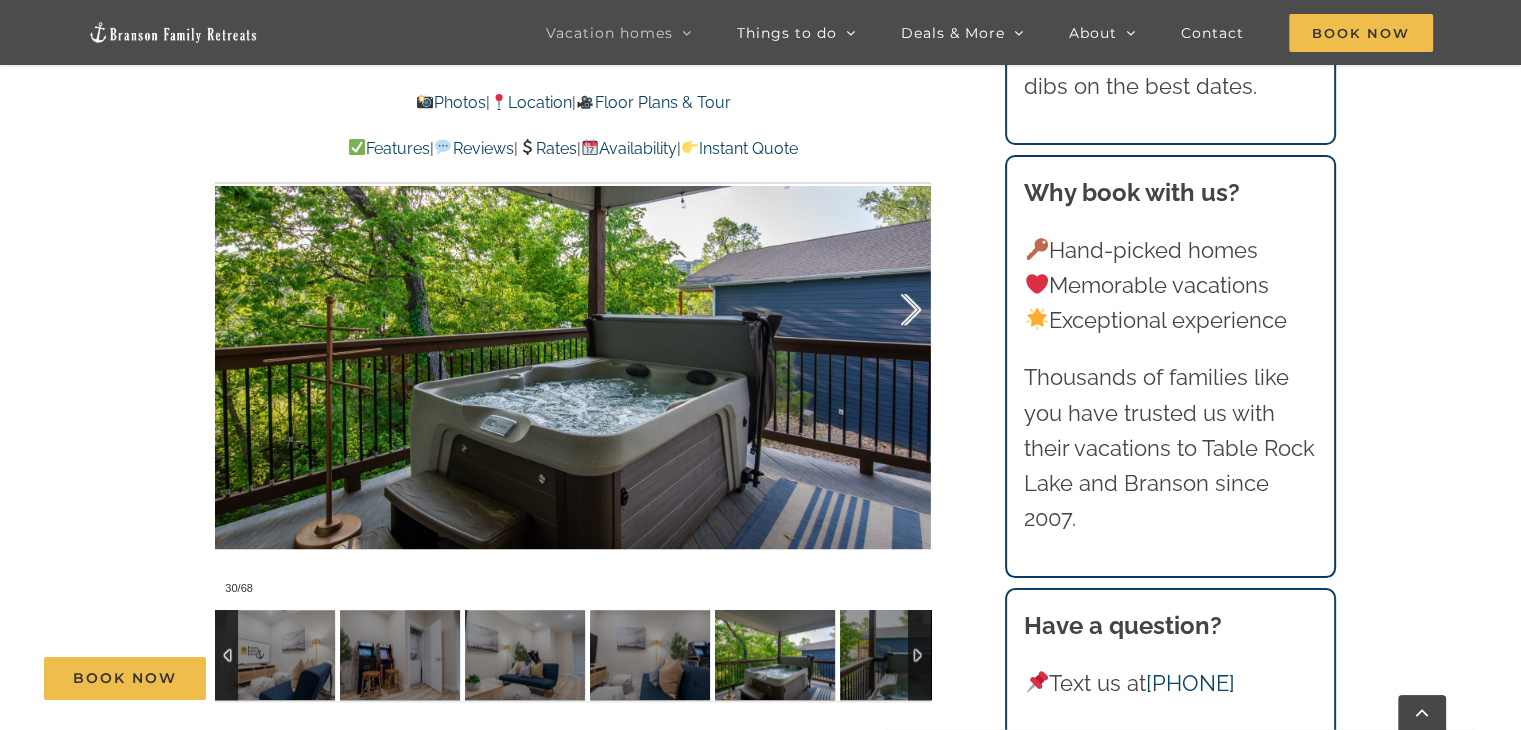 click at bounding box center [890, 310] 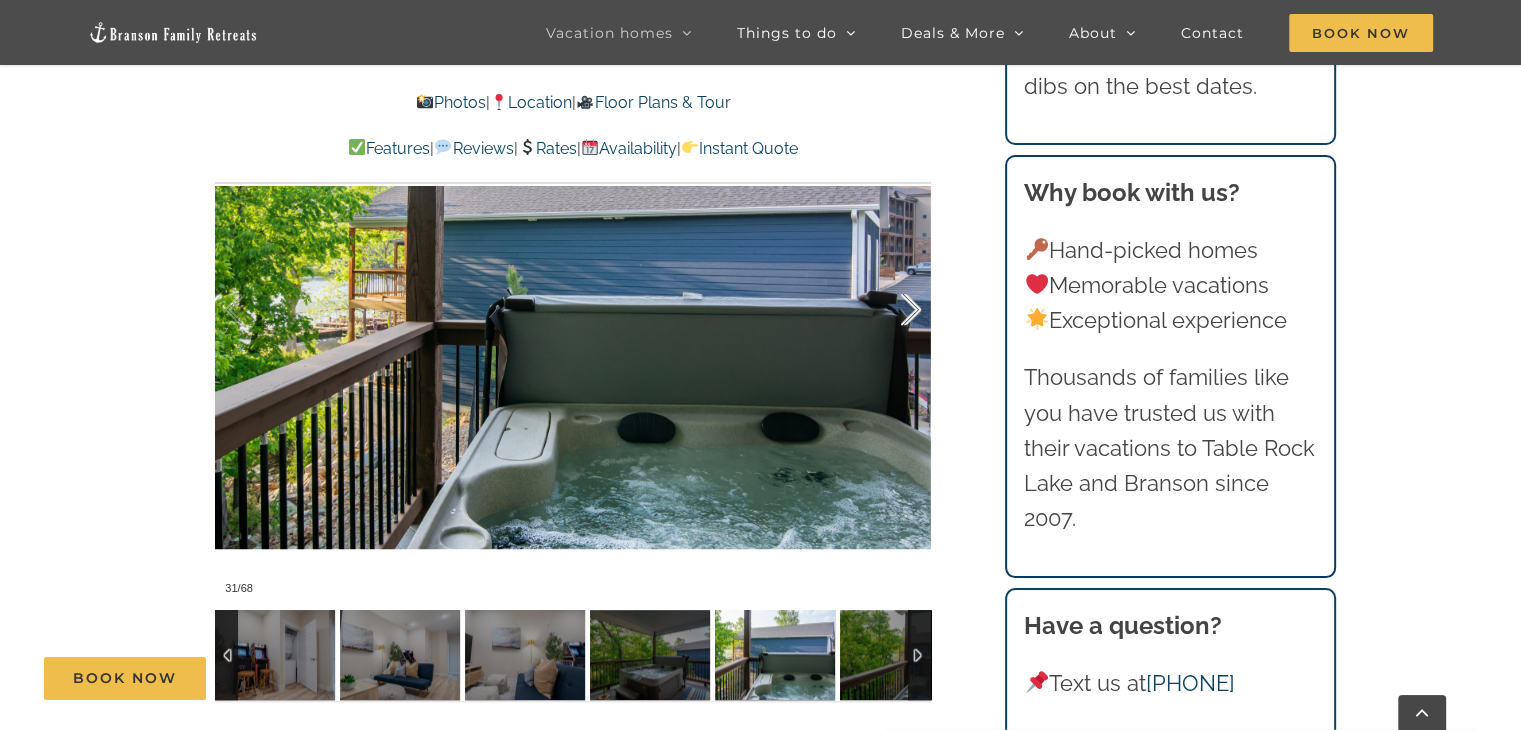 click at bounding box center [890, 310] 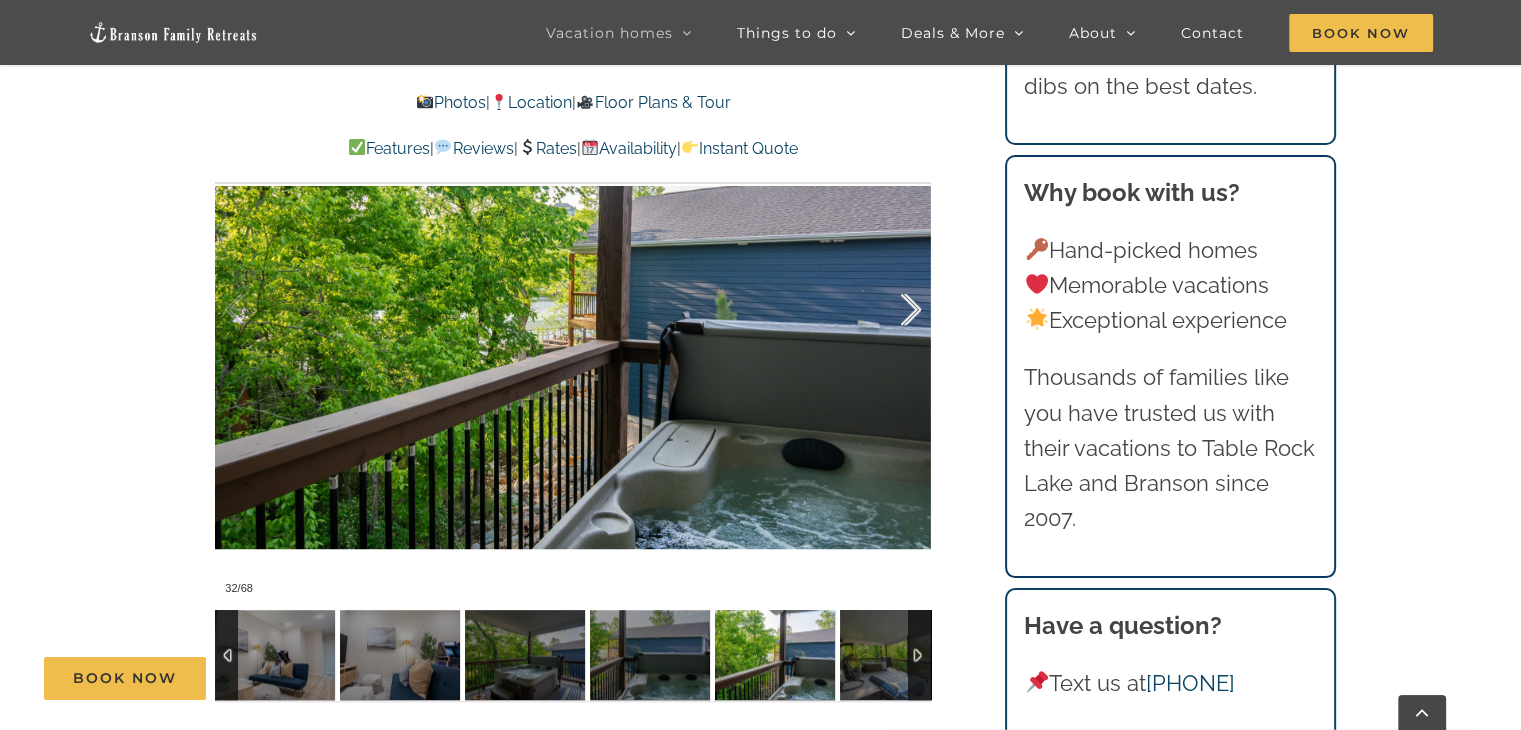 click at bounding box center [890, 310] 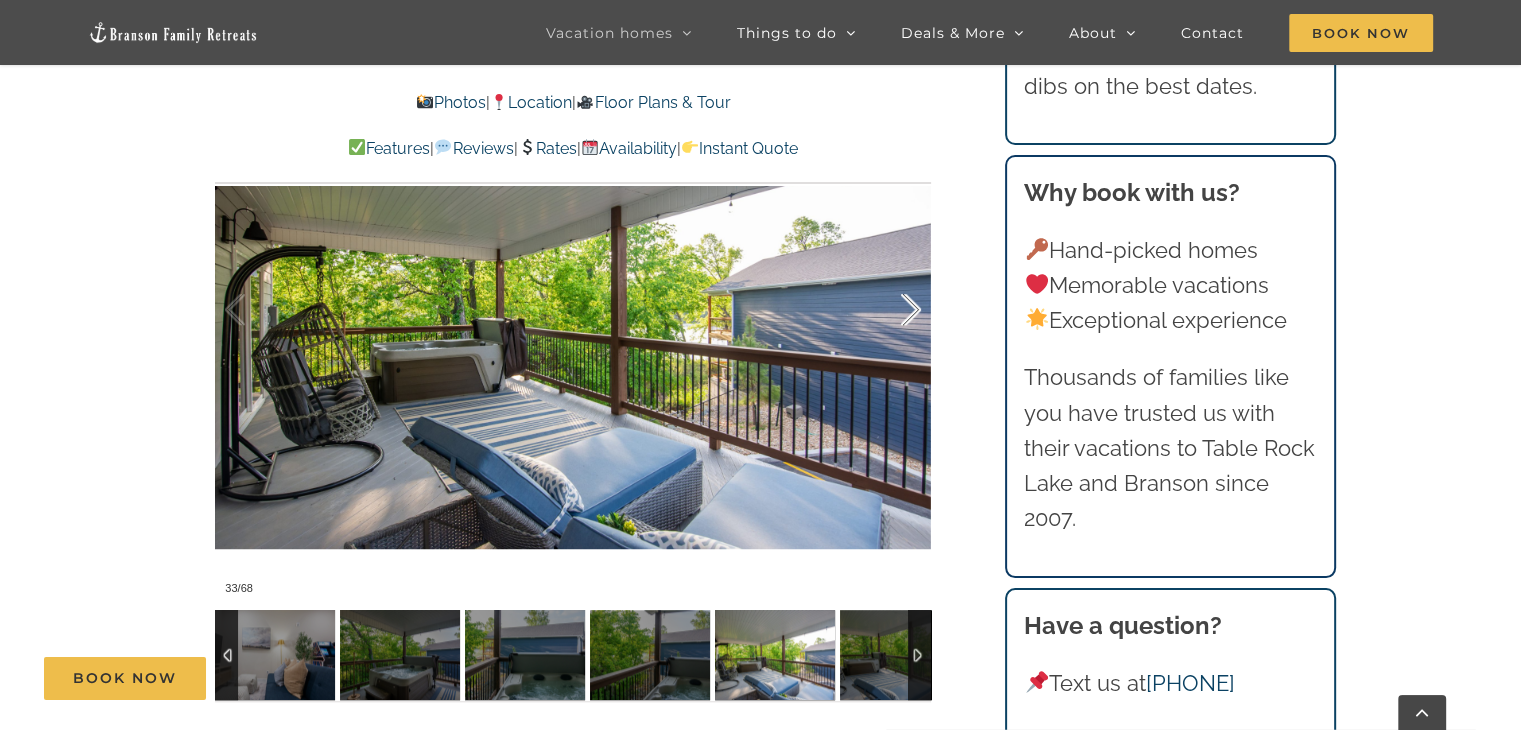 click at bounding box center [890, 310] 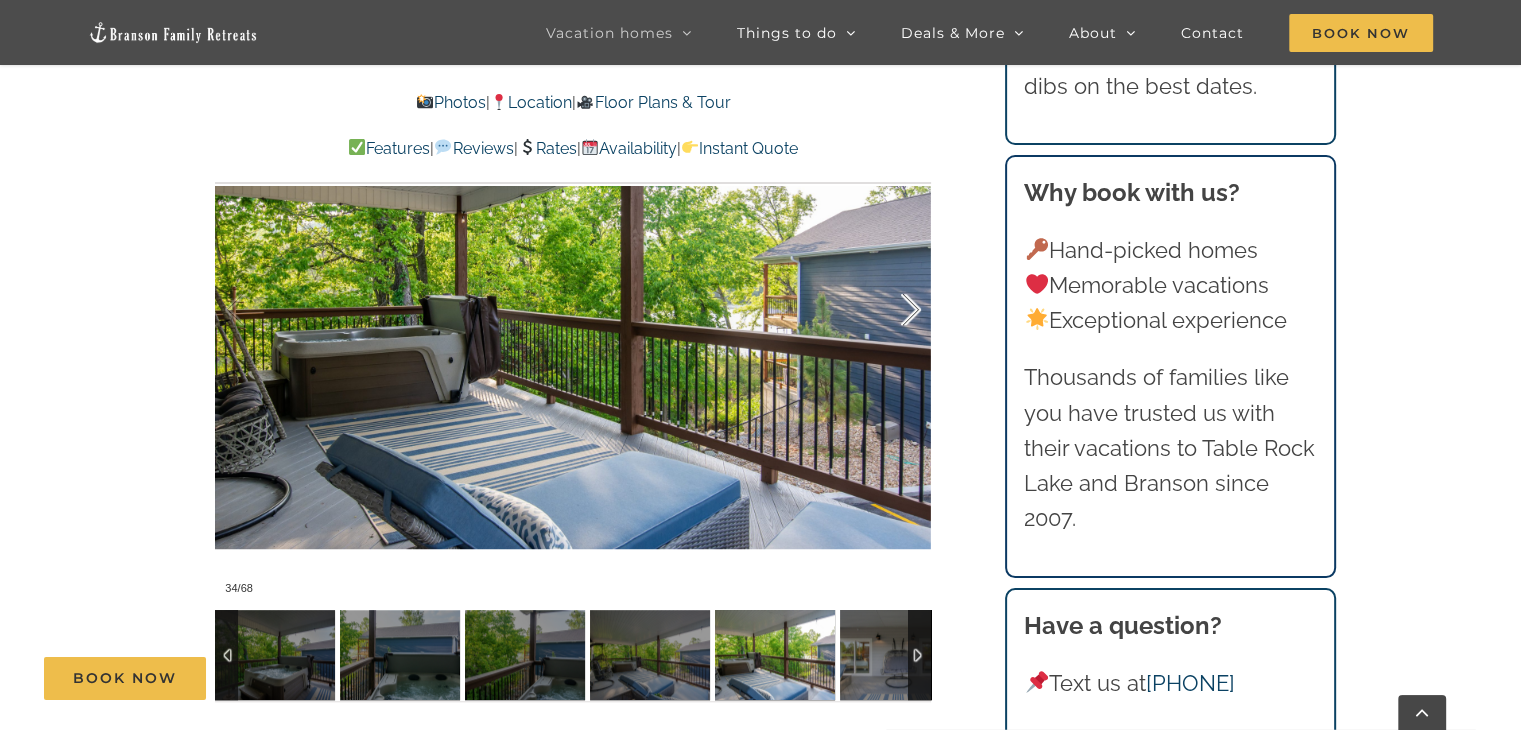 click at bounding box center (890, 310) 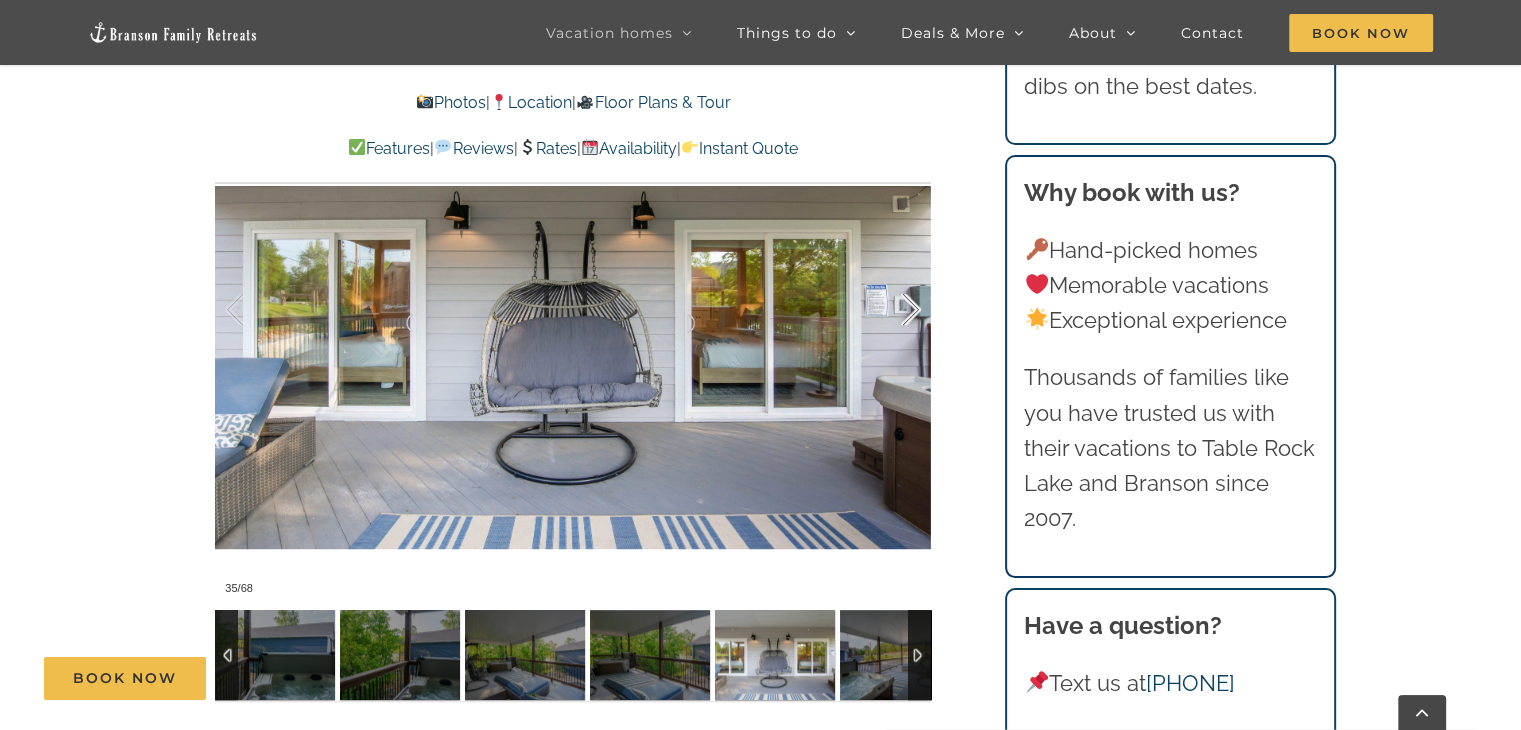 click at bounding box center (890, 310) 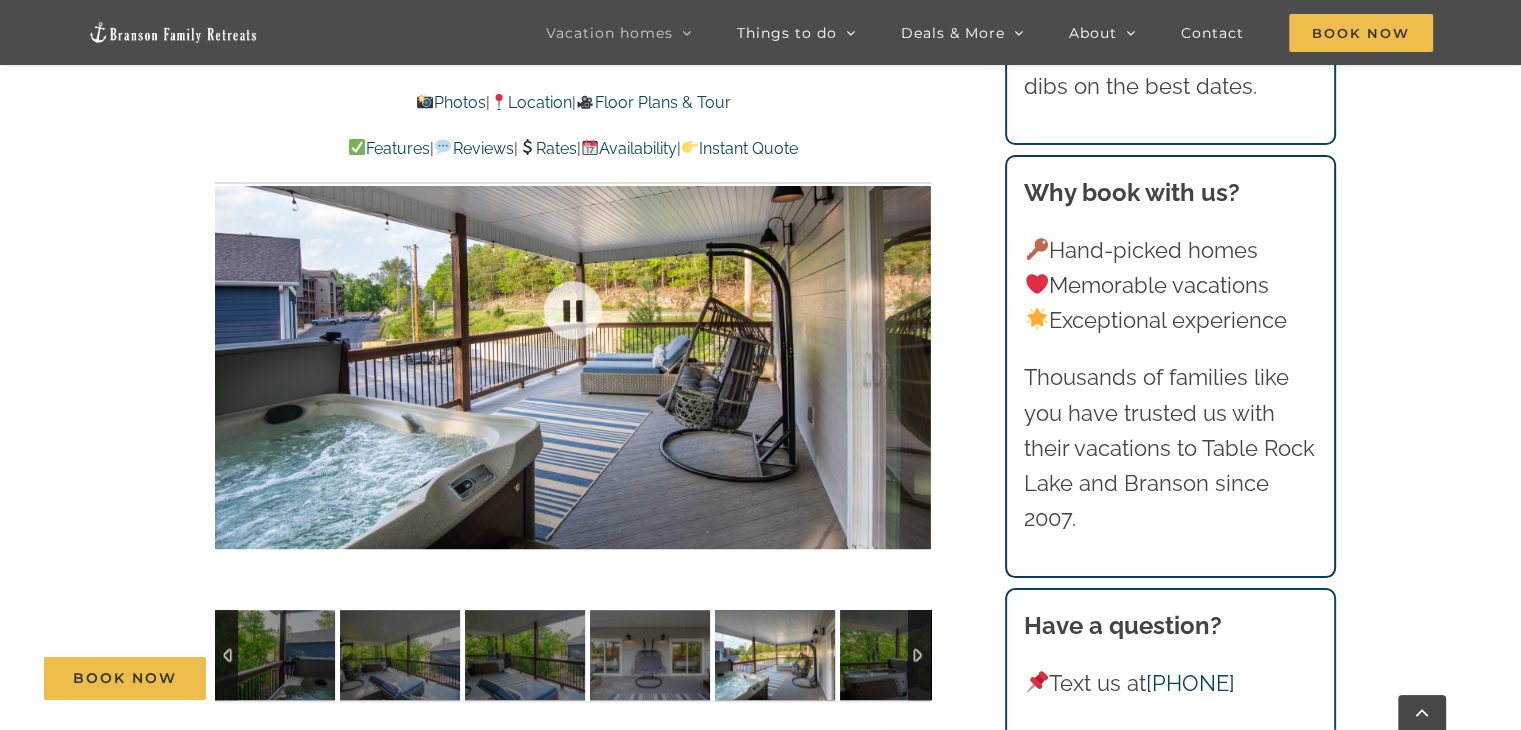 click at bounding box center [573, 310] 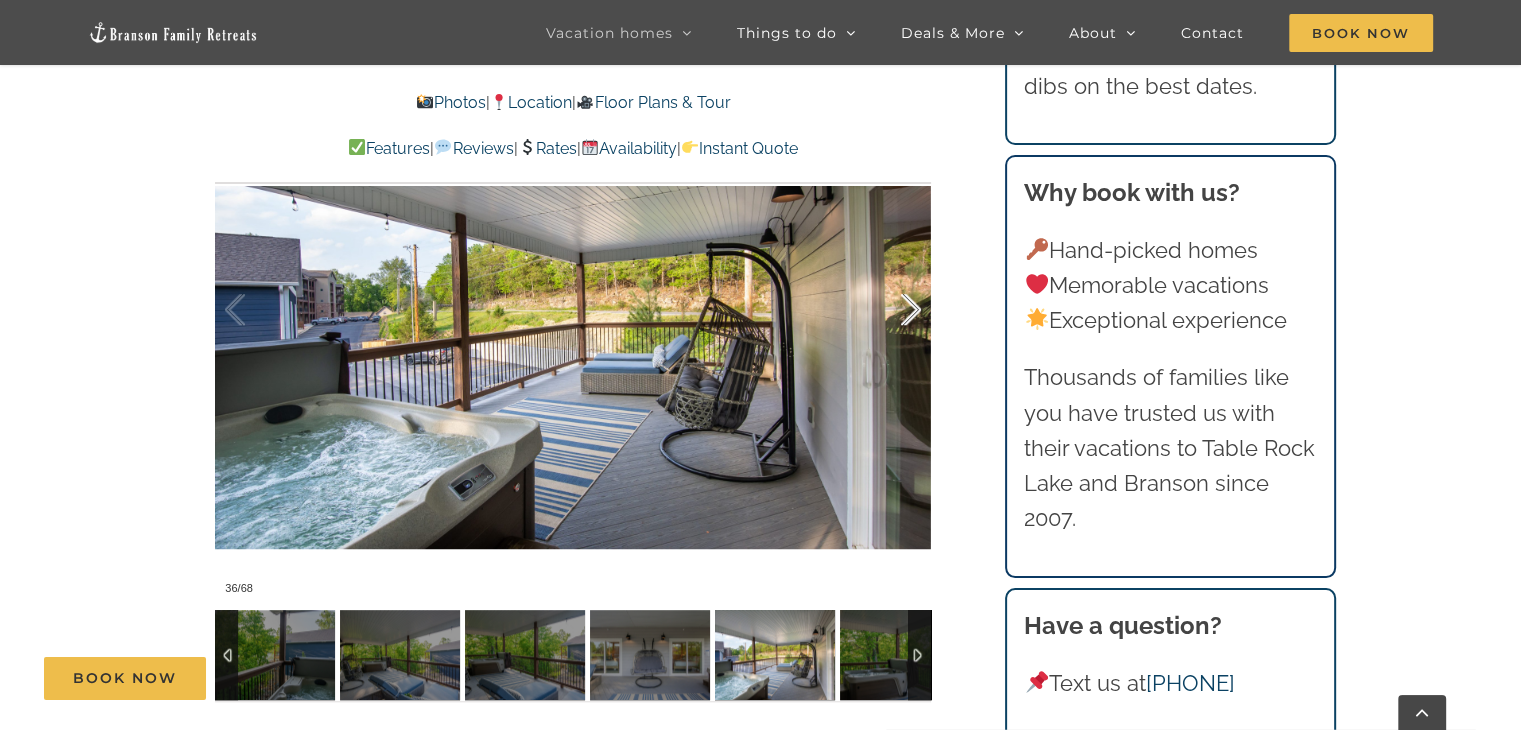 click at bounding box center (890, 310) 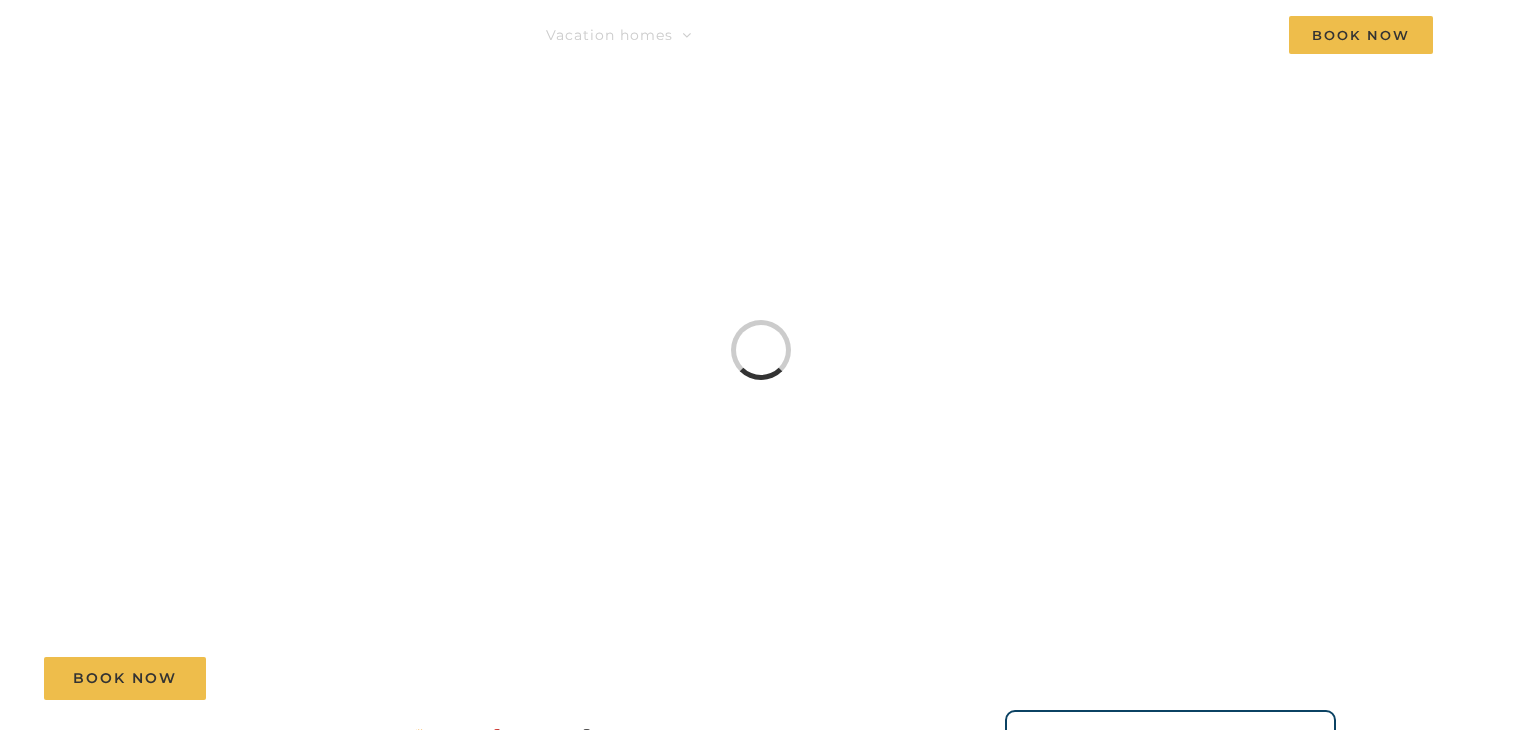 scroll, scrollTop: 0, scrollLeft: 0, axis: both 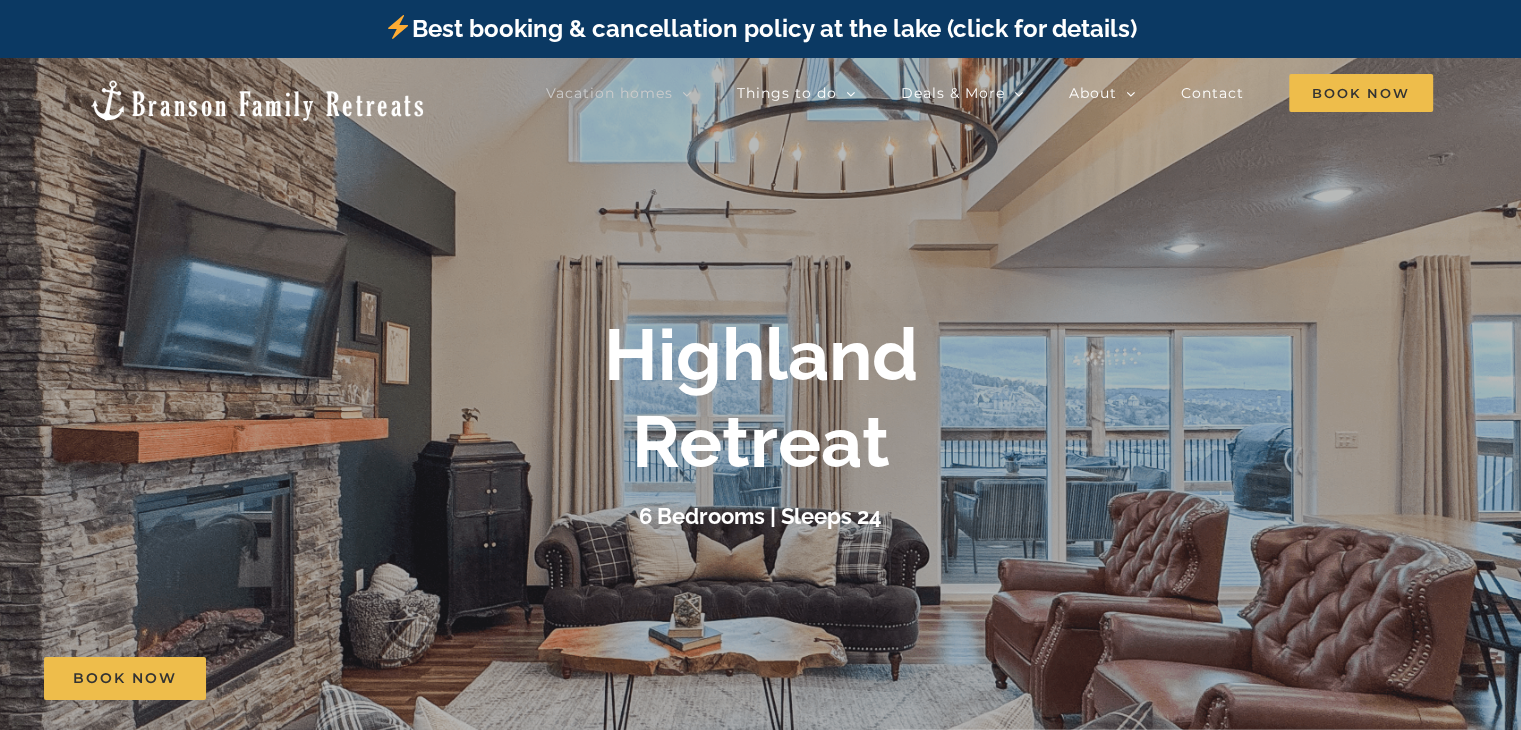 drag, startPoint x: 1197, startPoint y: 354, endPoint x: 1005, endPoint y: 375, distance: 193.14502 